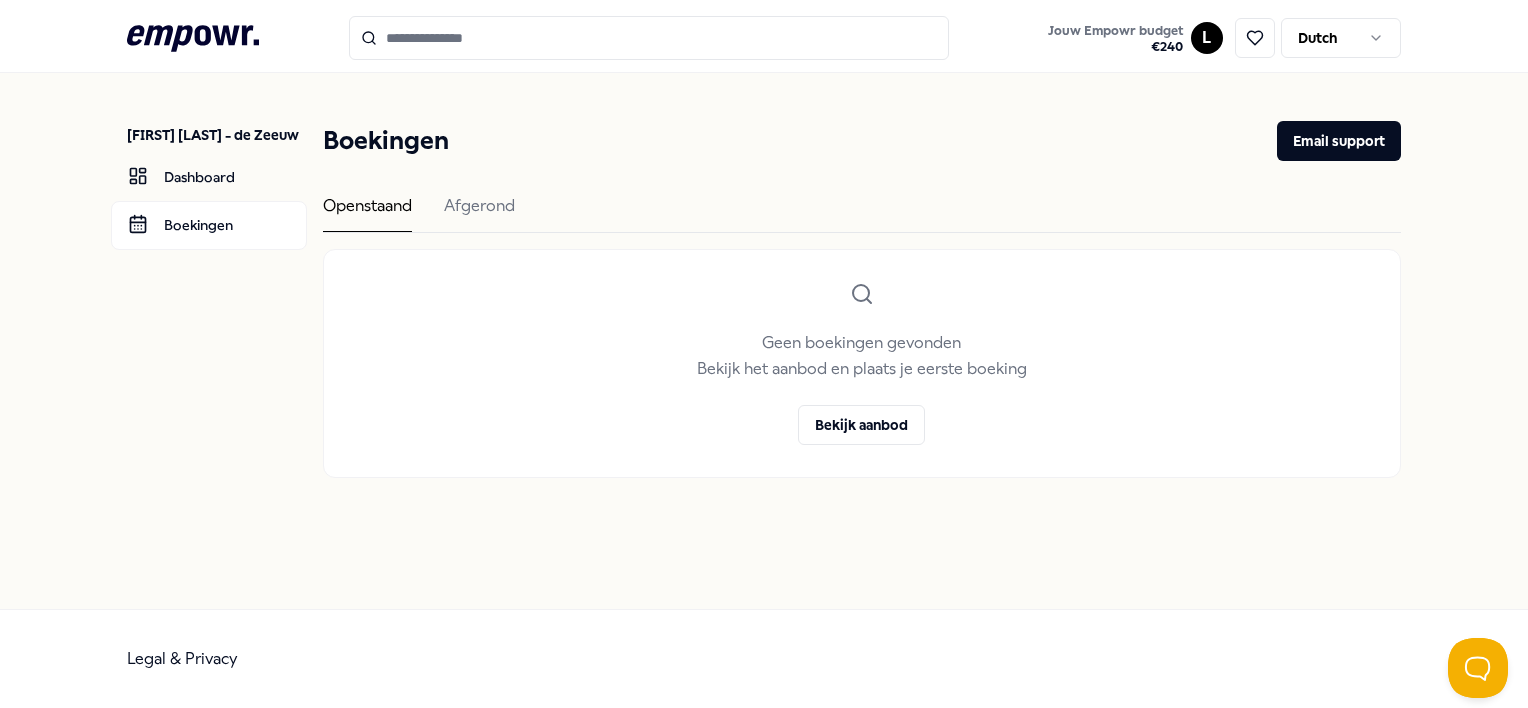 scroll, scrollTop: 0, scrollLeft: 0, axis: both 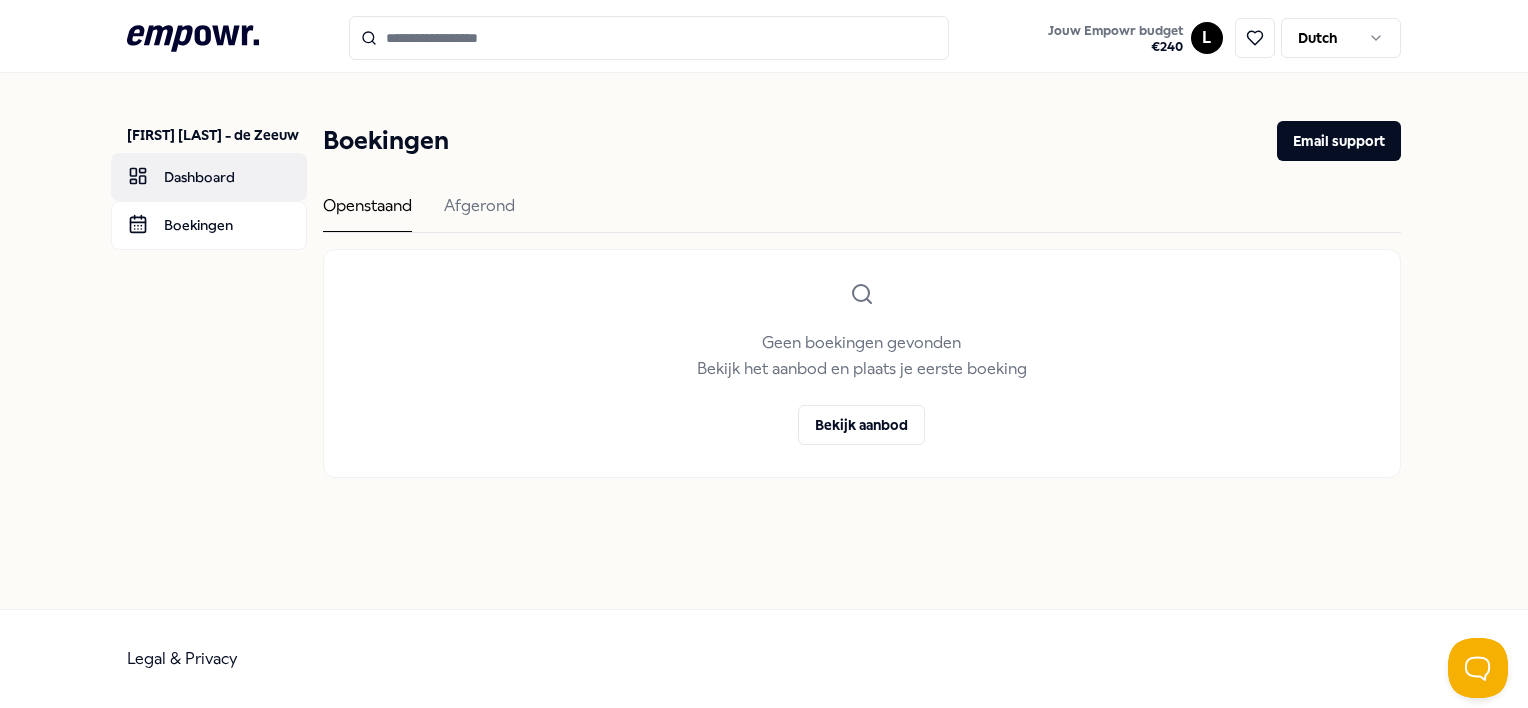 click on "Dashboard" at bounding box center [209, 177] 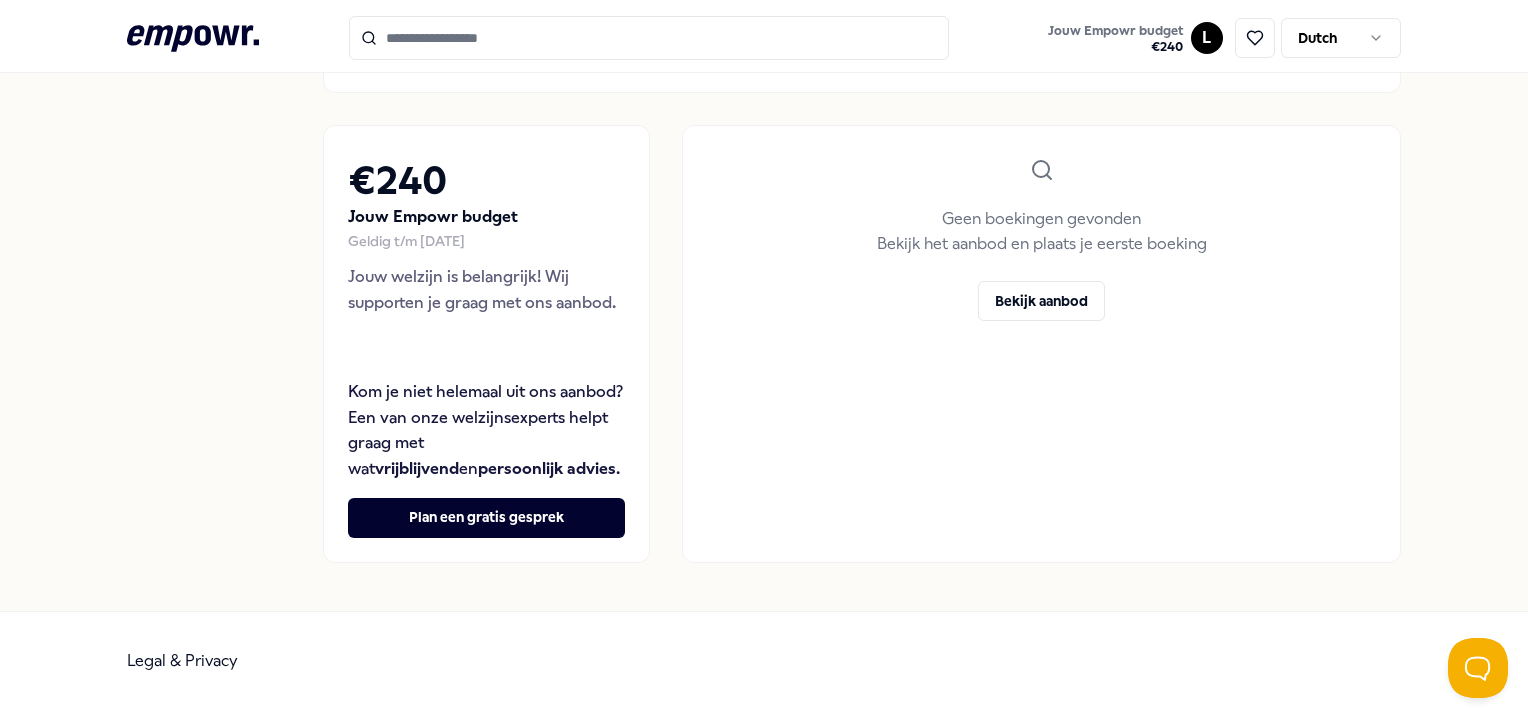 scroll, scrollTop: 0, scrollLeft: 0, axis: both 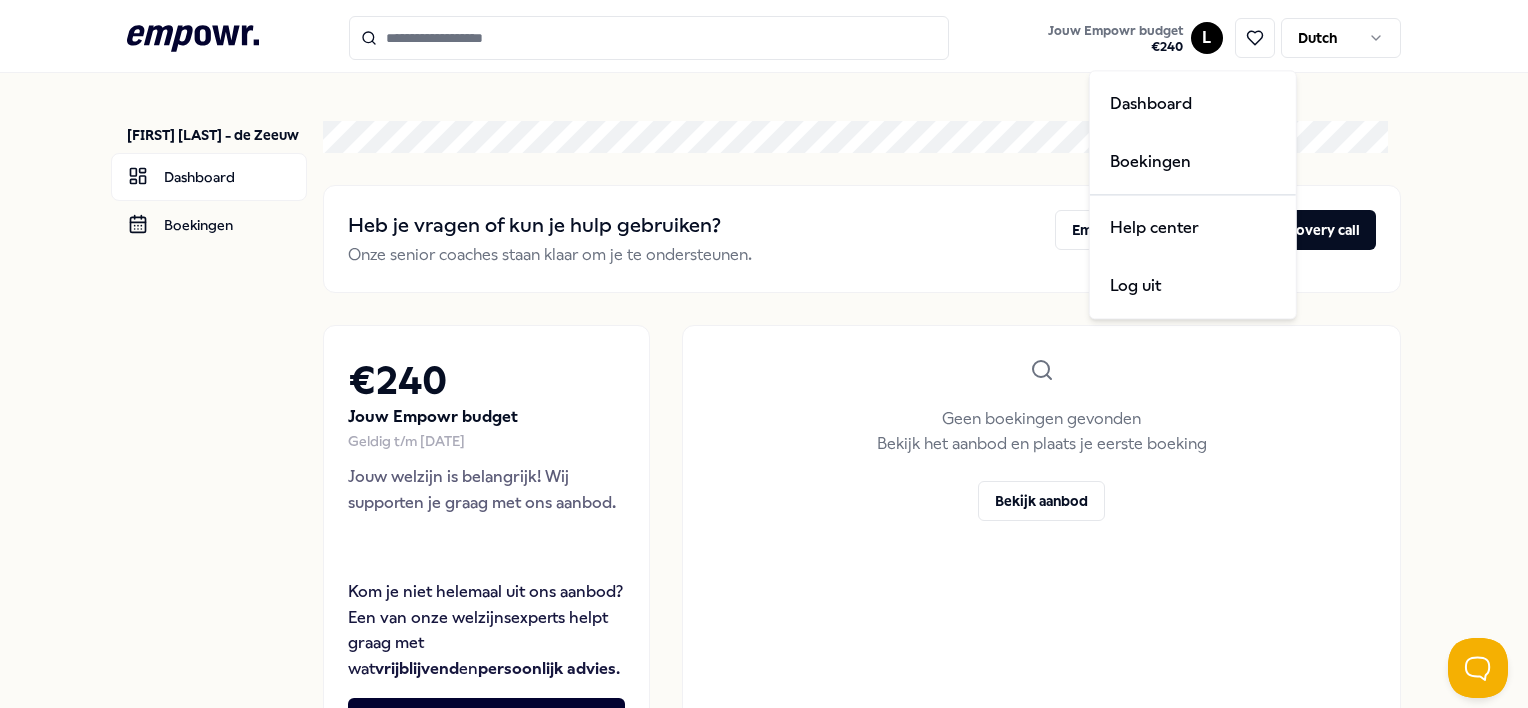 click on ".empowr-logo_svg__cls-1{fill:#03032f} Jouw Empowr budget € 240 L Dutch [FIRST] [LAST] - de Zeeuw Dashboard Boekingen Heb je vragen of kun je hulp gebruiken? Onze senior coaches staan klaar om je te ondersteunen. Email support Boek een discovery call € 240 Jouw Empowr budget Geldig t/m 14 april 2026 Jouw welzijn is belangrijk! Wij supporten je graag met ons aanbod. Kom je niet helemaal uit ons aanbod?  Een van onze welzijnsexperts helpt graag met wat  vrijblijvend  en  persoonlijk advies . Plan een gratis gesprek Geen boekingen gevonden Bekijk het aanbod en plaats je eerste boeking Bekijk aanbod Legal & Privacy
Dashboard Boekingen Help center Log uit" at bounding box center (764, 354) 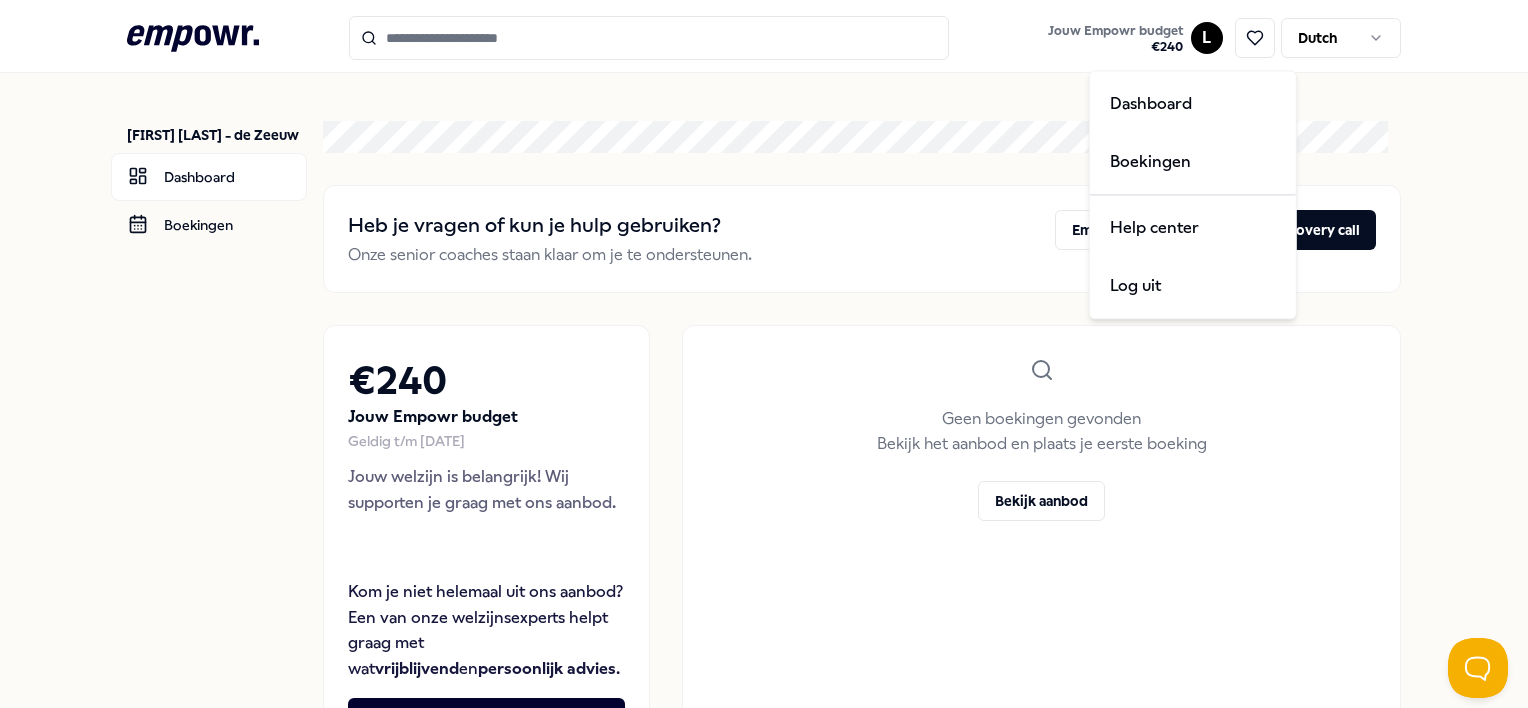 click on ".empowr-logo_svg__cls-1{fill:#03032f} Jouw Empowr budget € 240 L Dutch [FIRST] [LAST] - de Zeeuw Dashboard Boekingen Heb je vragen of kun je hulp gebruiken? Onze senior coaches staan klaar om je te ondersteunen. Email support Boek een discovery call € 240 Jouw Empowr budget Geldig t/m 14 april 2026 Jouw welzijn is belangrijk! Wij supporten je graag met ons aanbod. Kom je niet helemaal uit ons aanbod?  Een van onze welzijnsexperts helpt graag met wat  vrijblijvend  en  persoonlijk advies . Plan een gratis gesprek Geen boekingen gevonden Bekijk het aanbod en plaats je eerste boeking Bekijk aanbod Legal & Privacy
Dashboard Boekingen Help center Log uit" at bounding box center (764, 354) 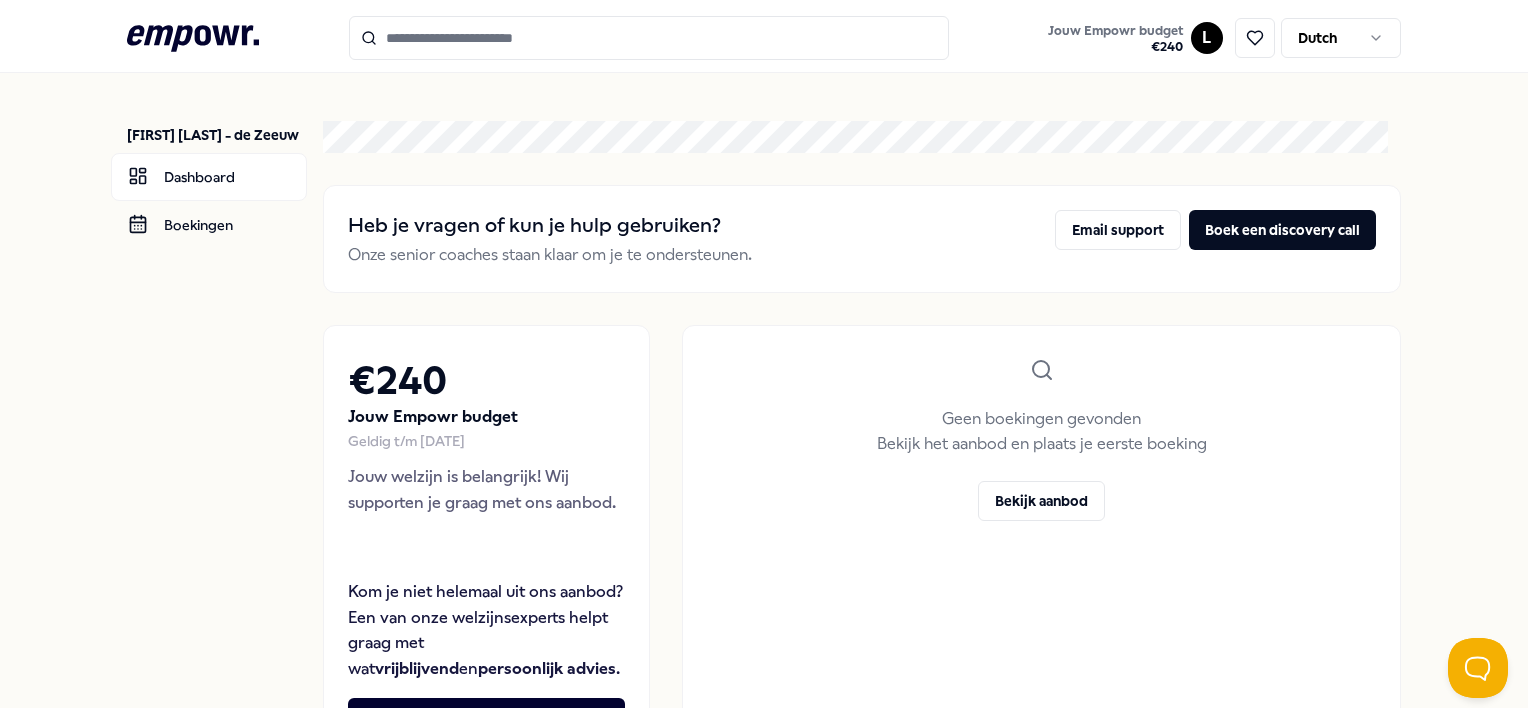 click at bounding box center [649, 38] 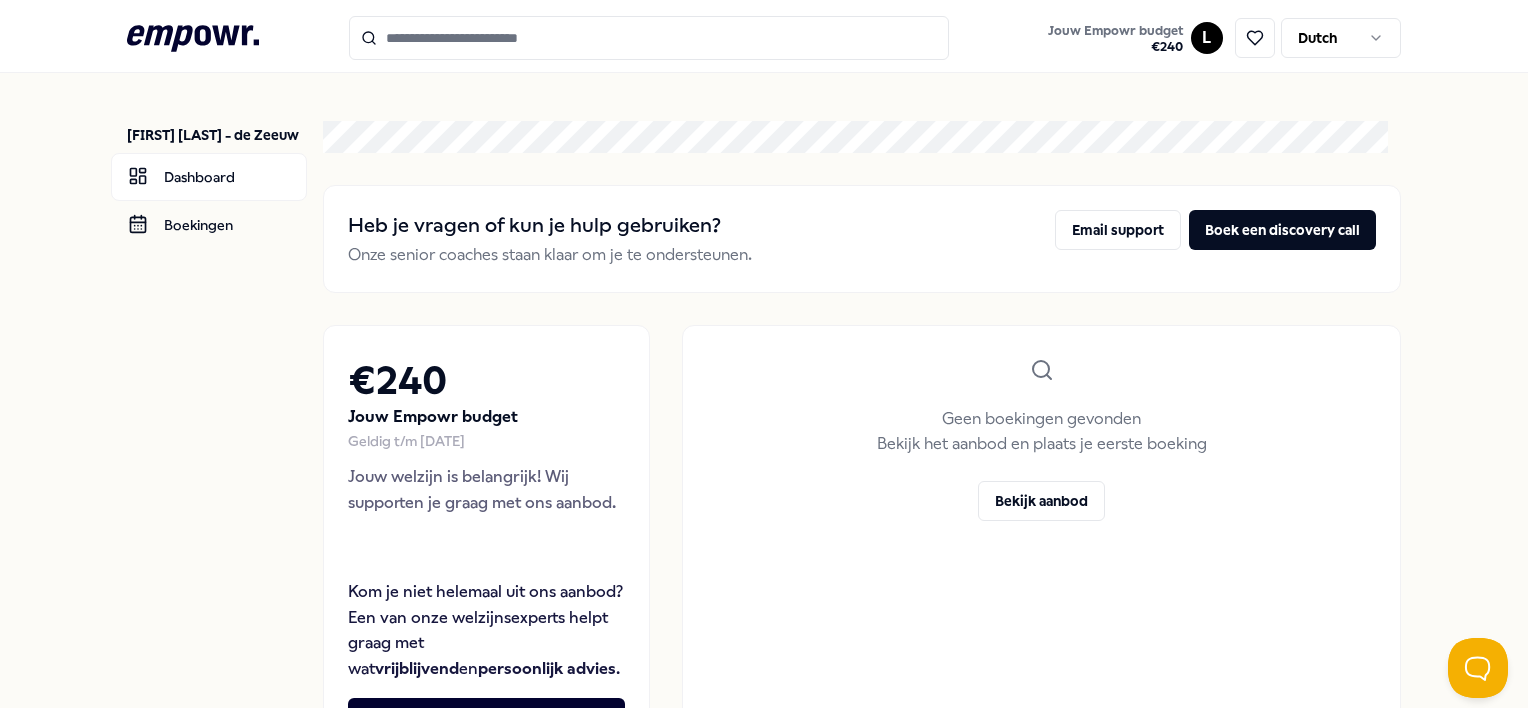 click 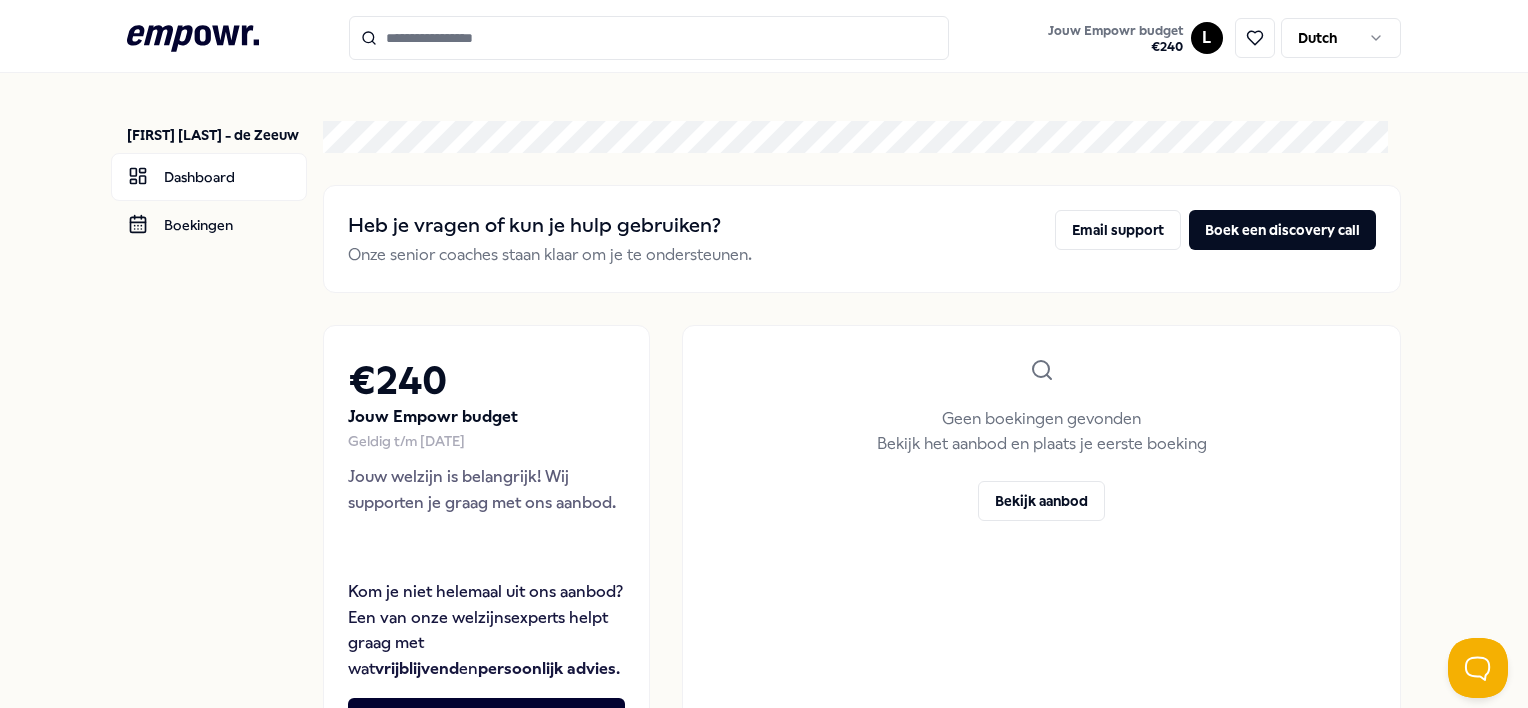 drag, startPoint x: 388, startPoint y: 34, endPoint x: 403, endPoint y: 32, distance: 15.132746 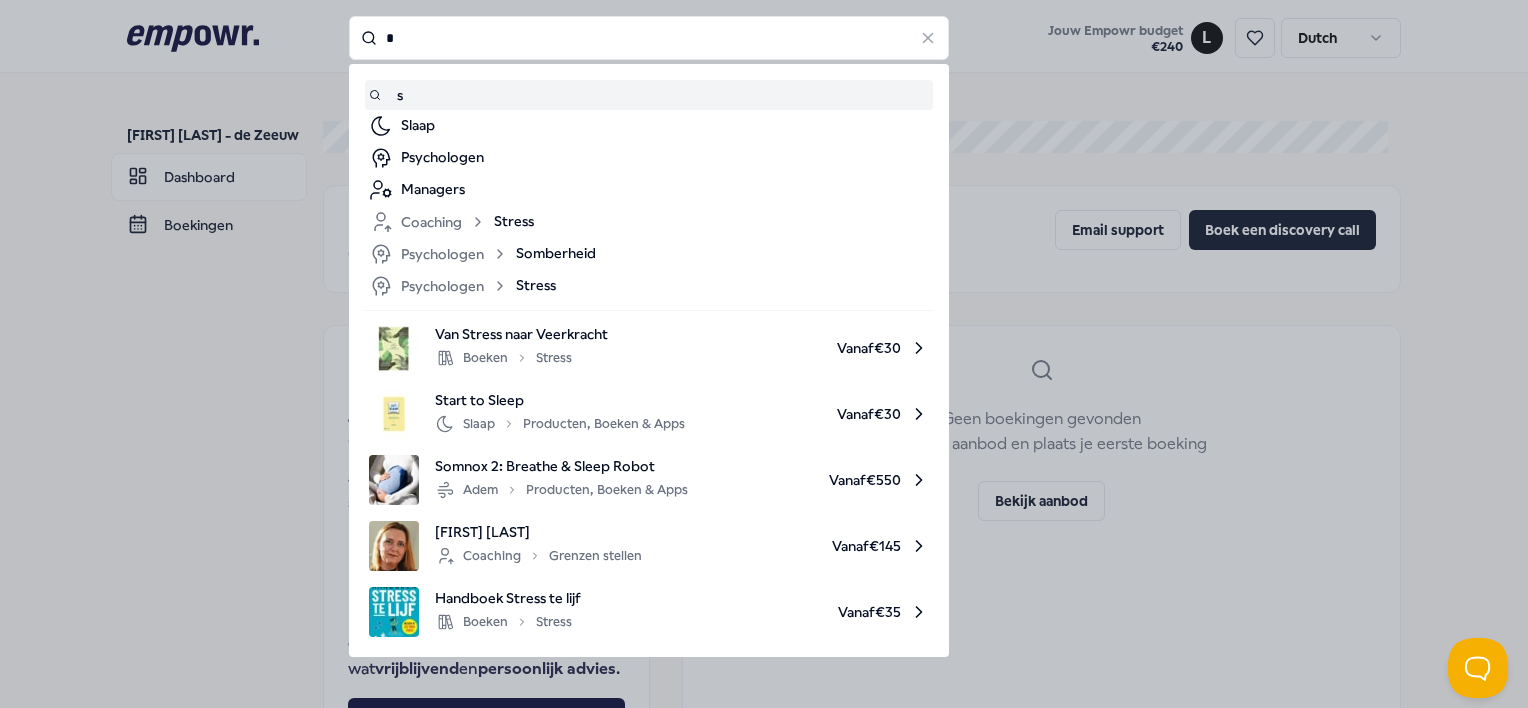 type 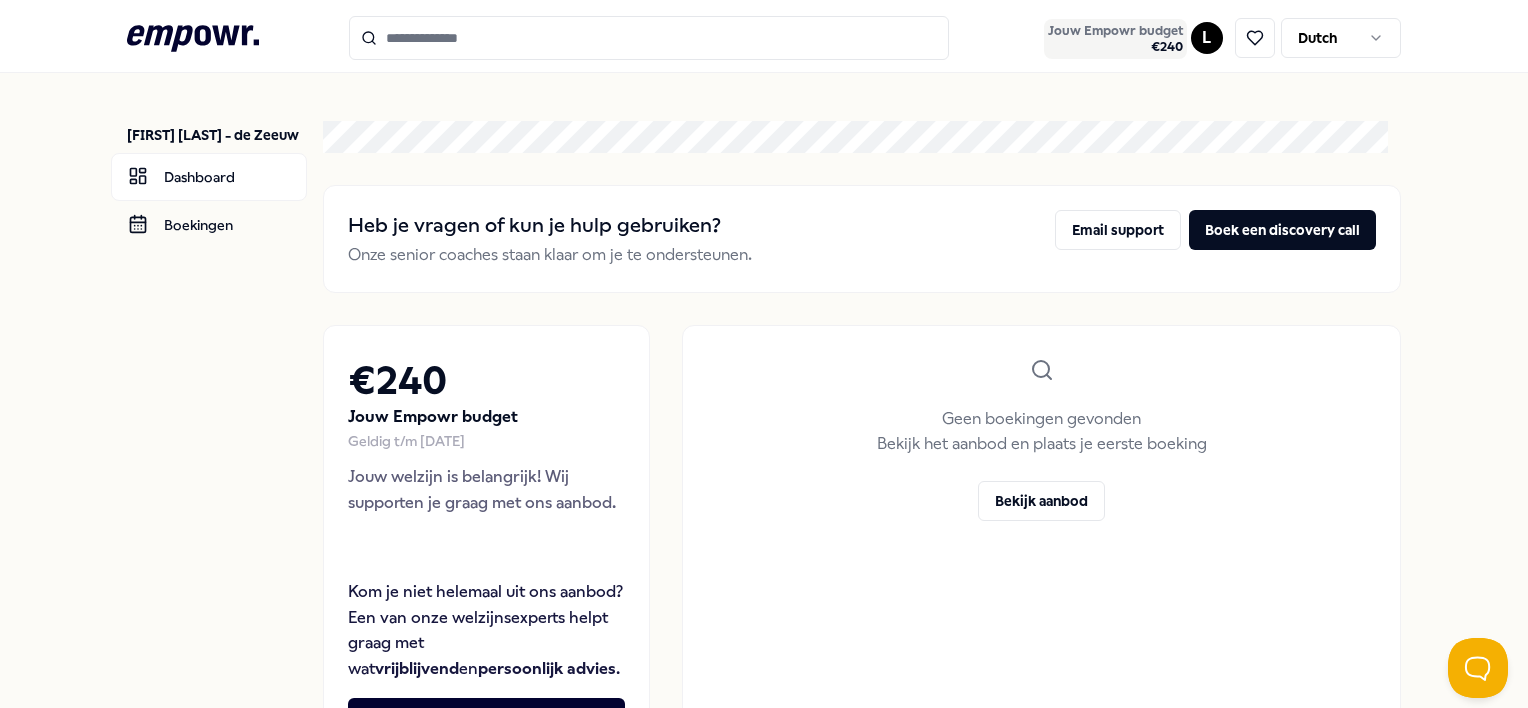 click on "€ 240" at bounding box center [1115, 47] 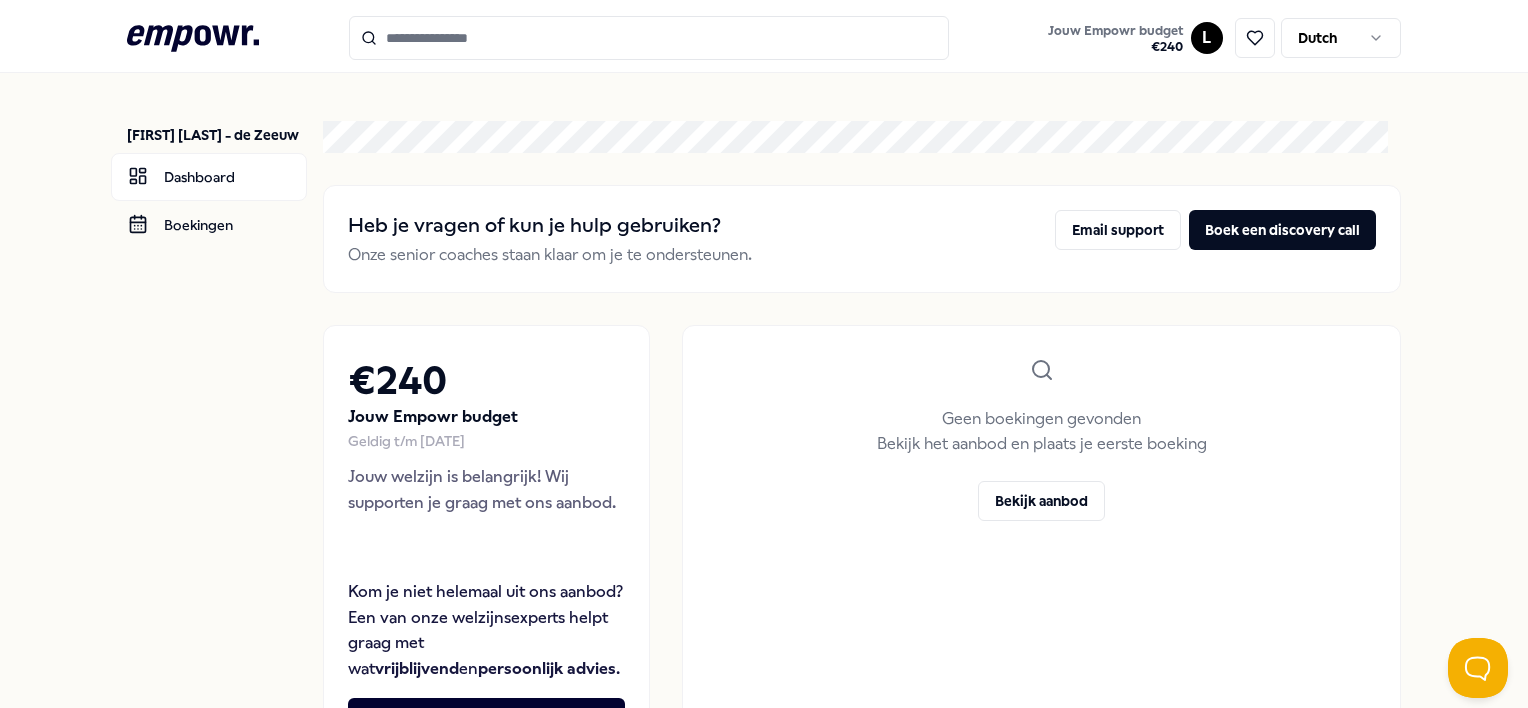 scroll, scrollTop: 200, scrollLeft: 0, axis: vertical 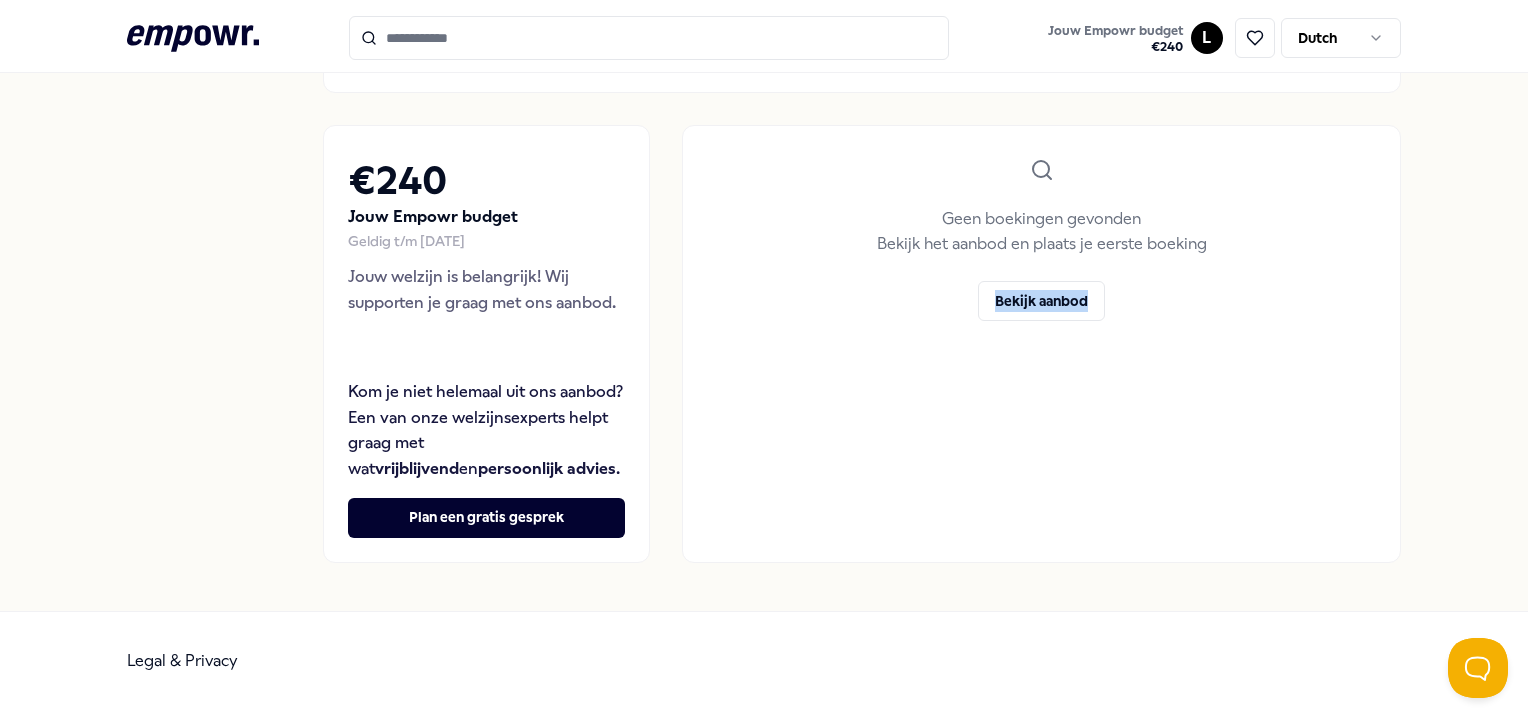 drag, startPoint x: 768, startPoint y: 345, endPoint x: 1008, endPoint y: 323, distance: 241.00623 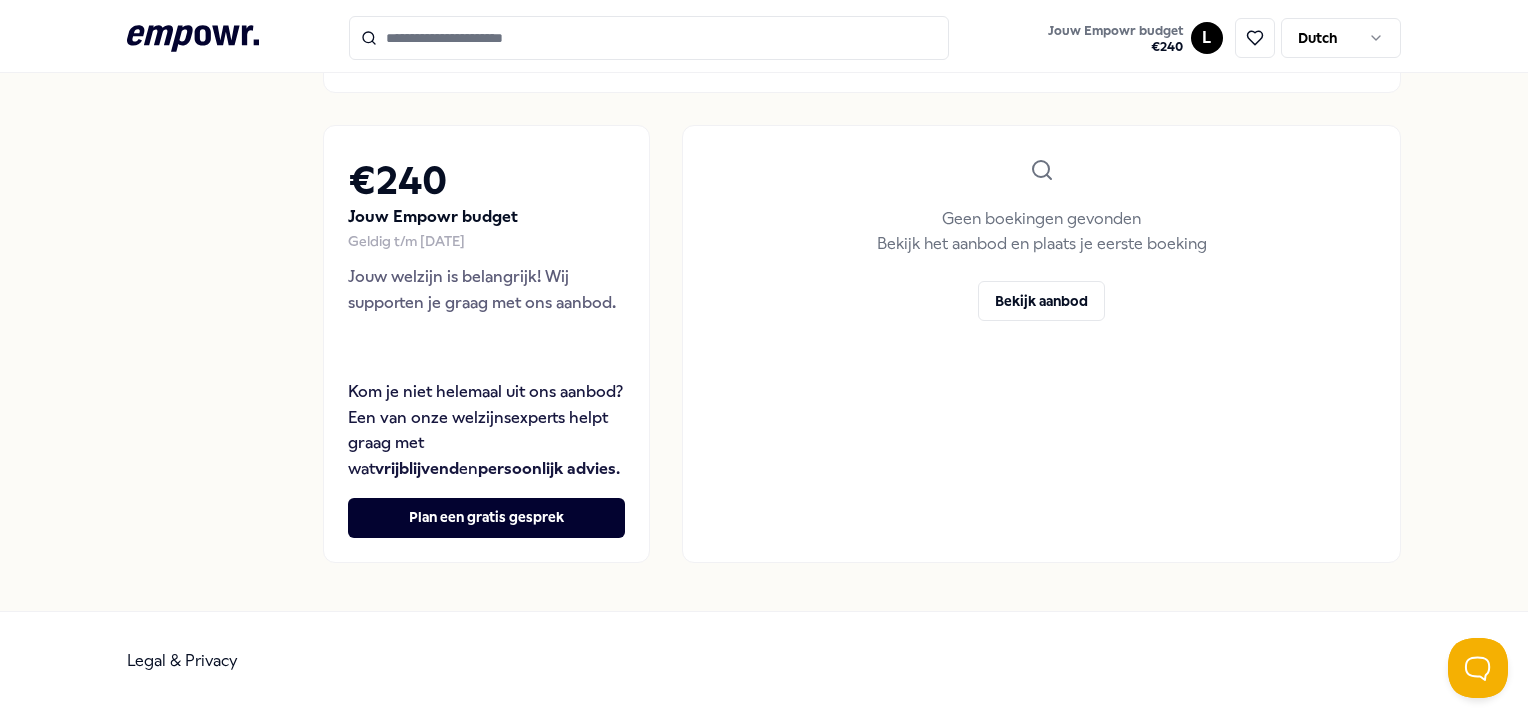 click on "Geen boekingen gevonden Bekijk het aanbod en plaats je eerste boeking Bekijk aanbod" at bounding box center (1041, 239) 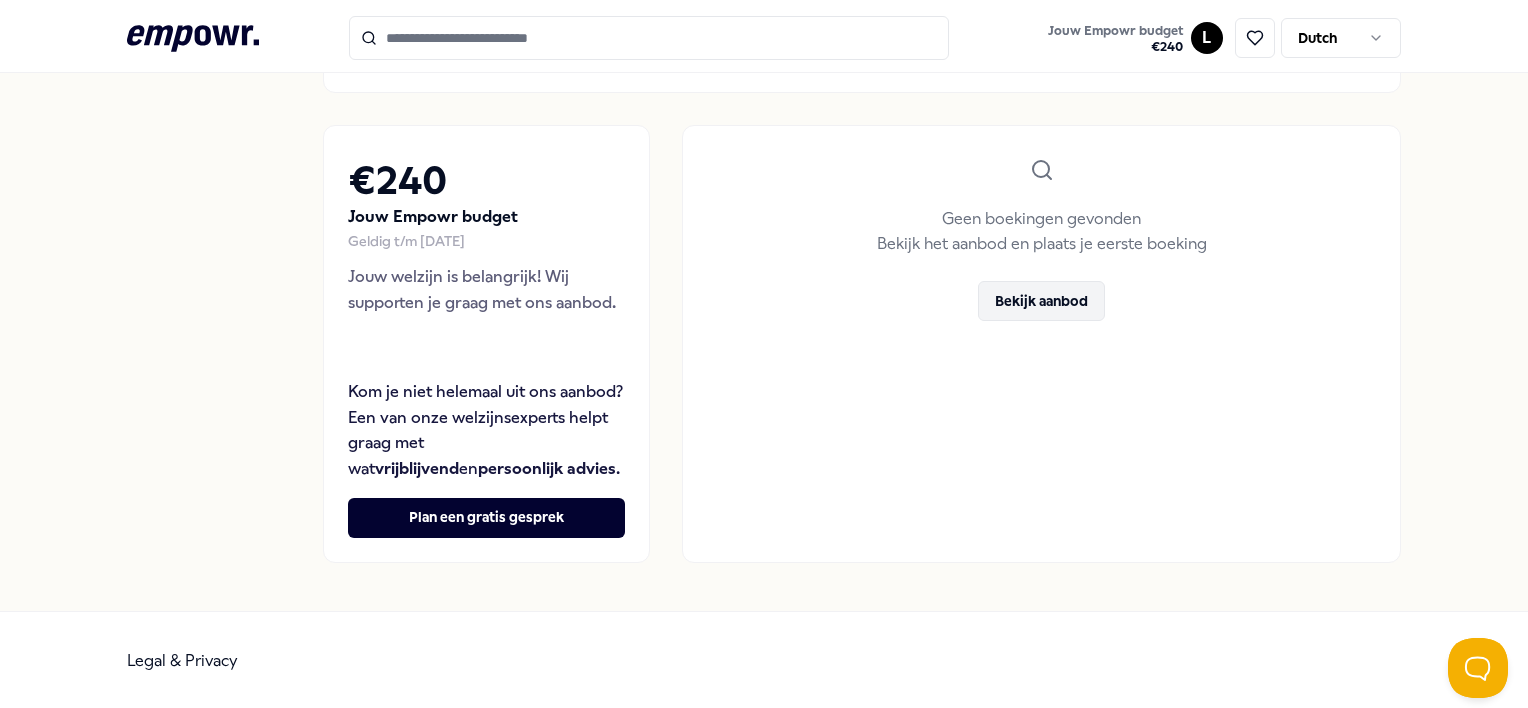 click on "Bekijk aanbod" at bounding box center (1041, 301) 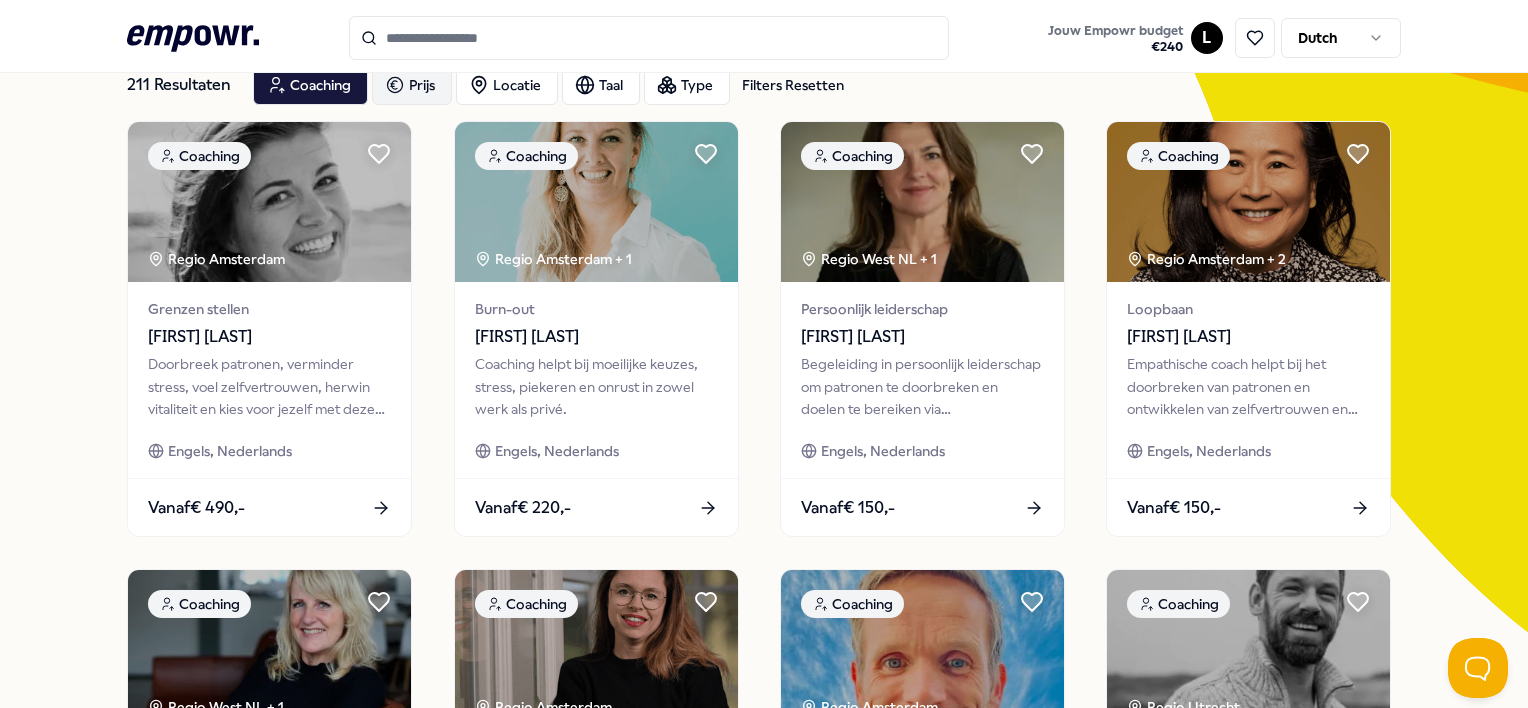 click on "Prijs" at bounding box center (412, 85) 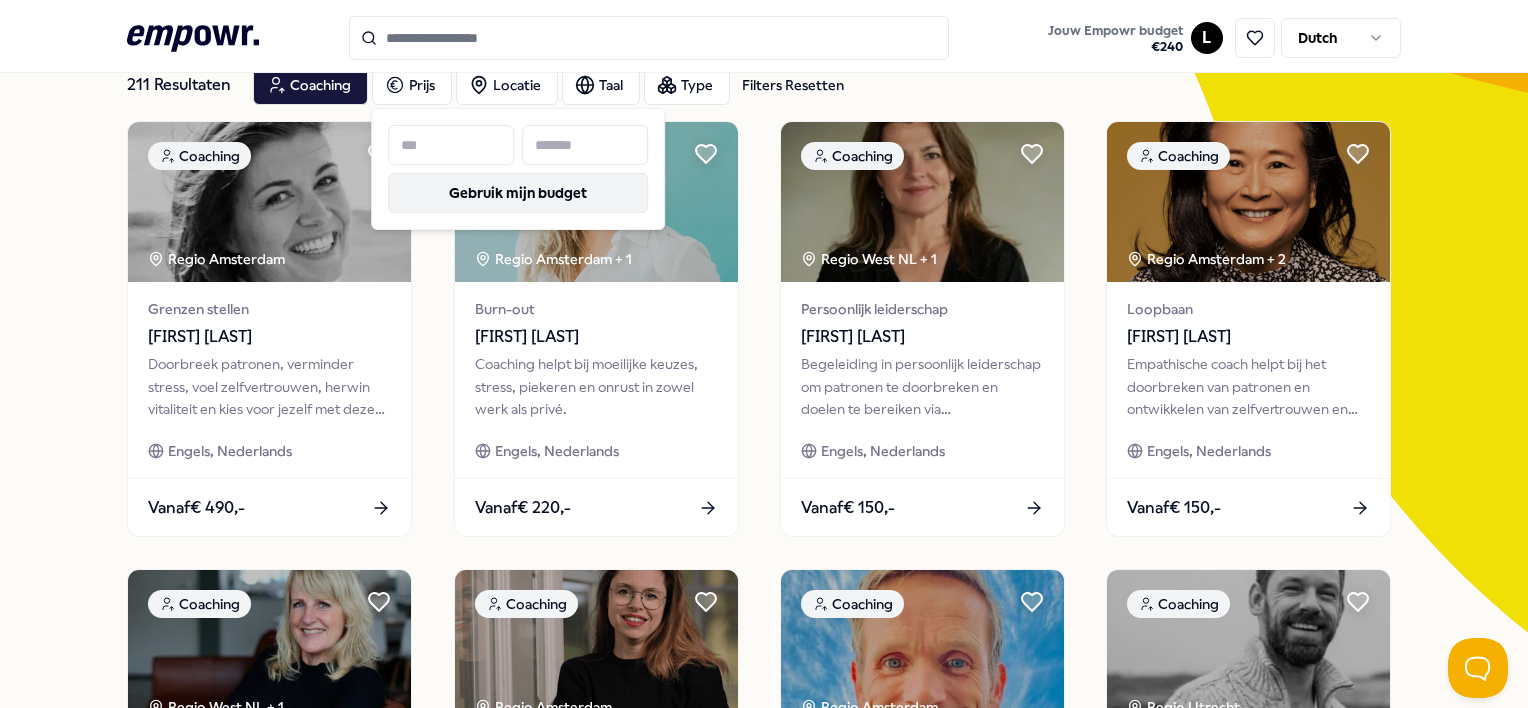 click on "Gebruik mijn budget" at bounding box center (518, 193) 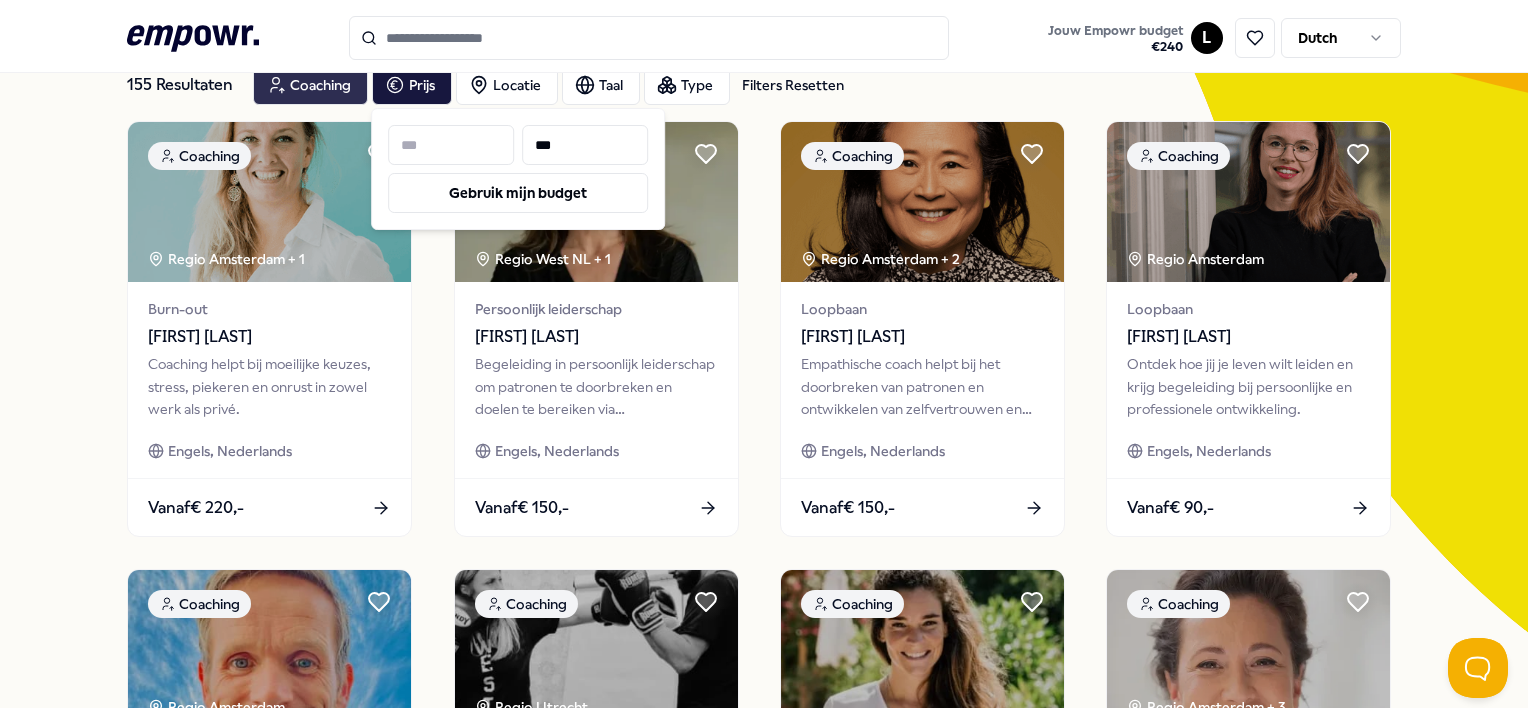 click on "Coaching" at bounding box center (310, 85) 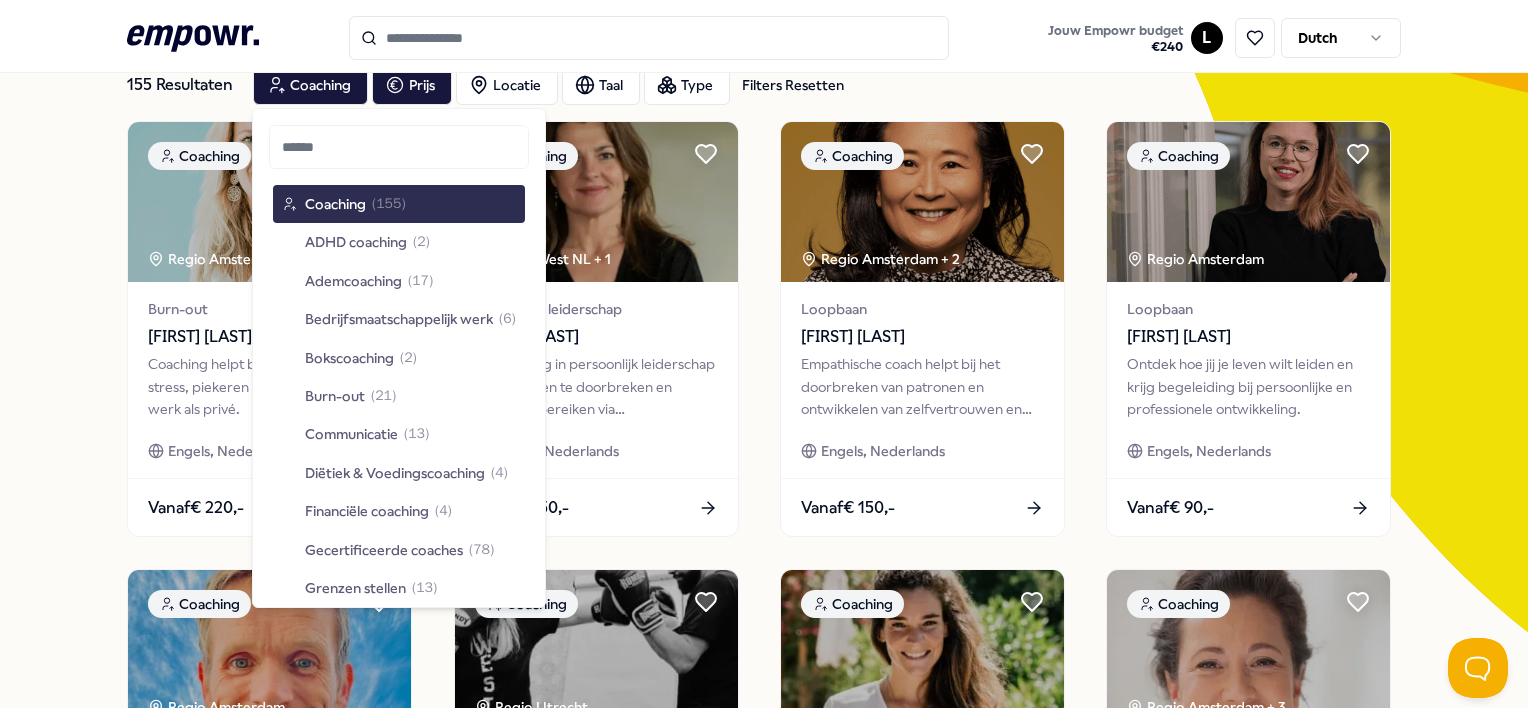 click on "Coaching ( 155 )" at bounding box center [399, 204] 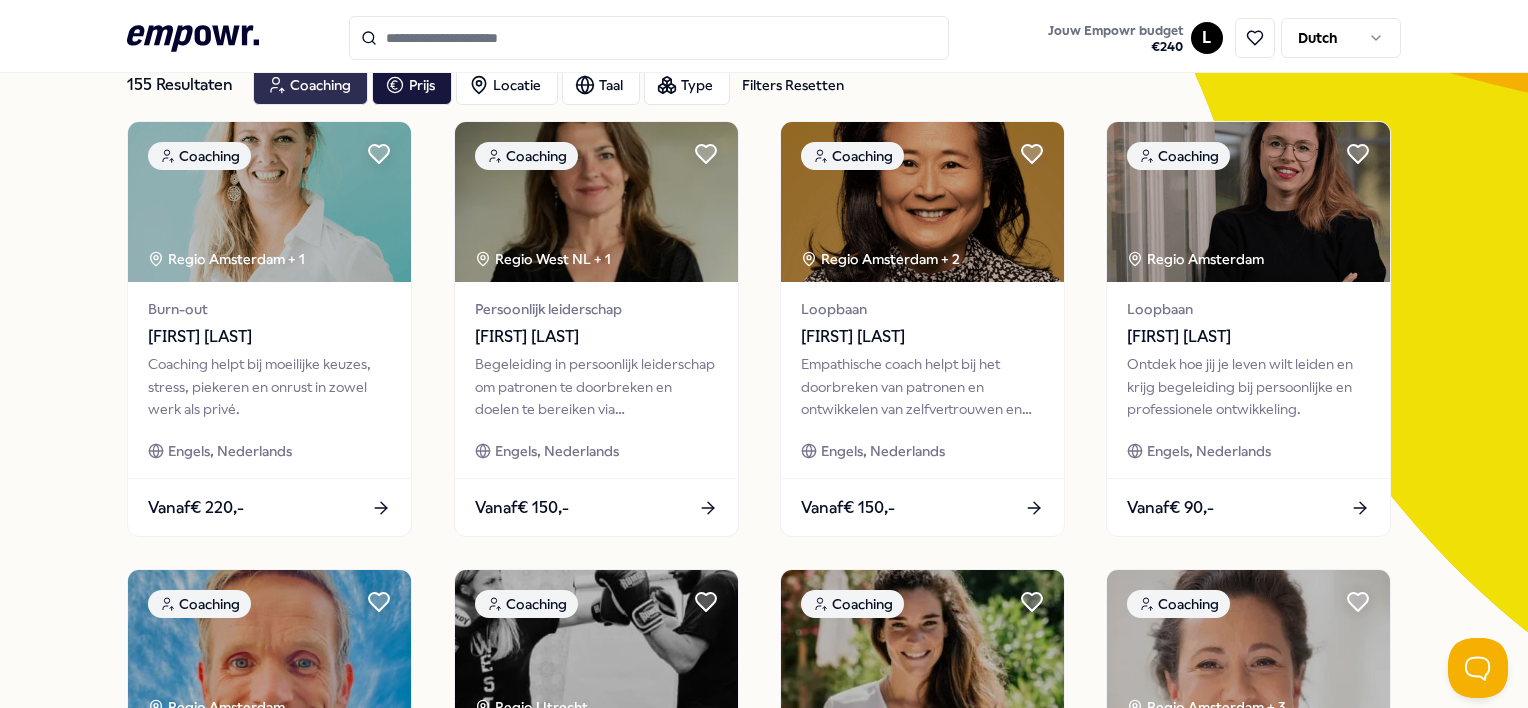 click on "Coaching" at bounding box center [310, 85] 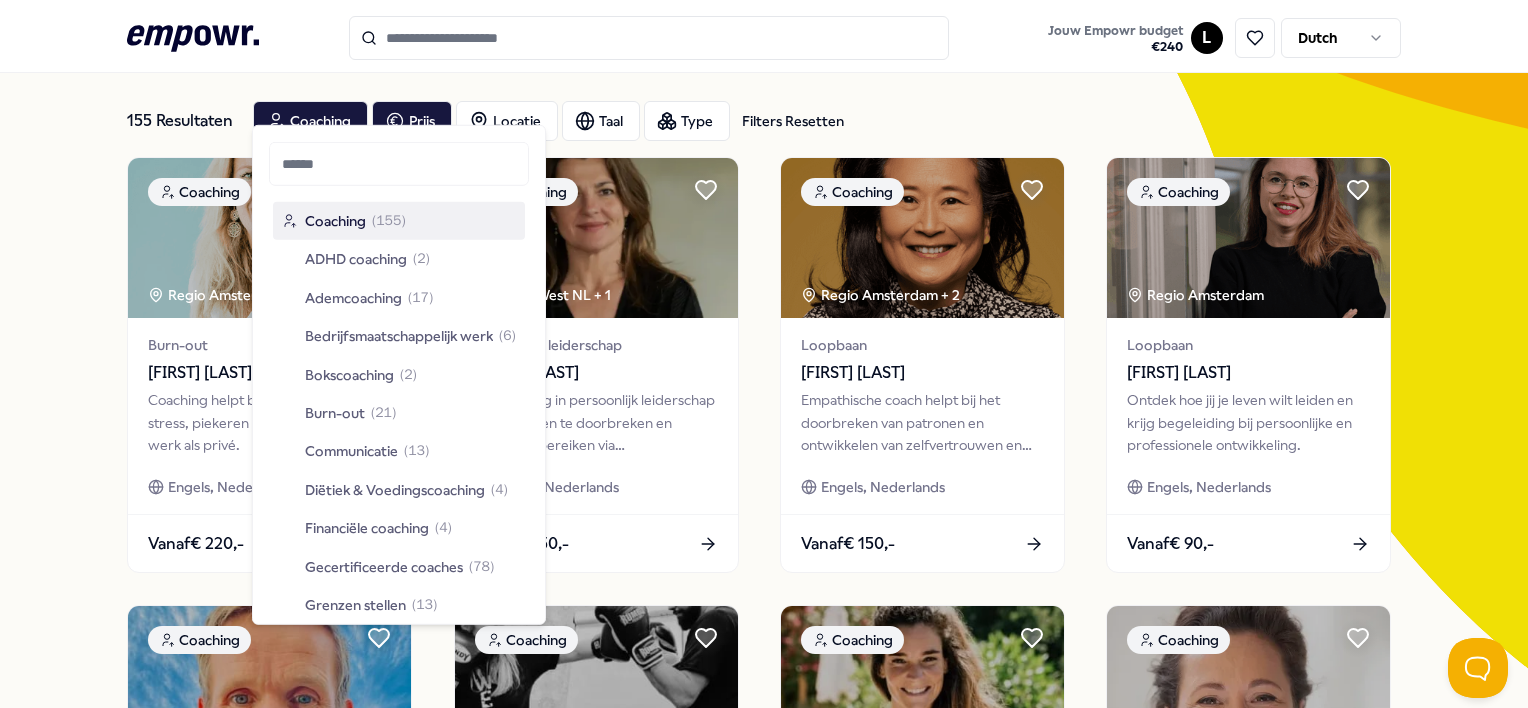 scroll, scrollTop: 117, scrollLeft: 0, axis: vertical 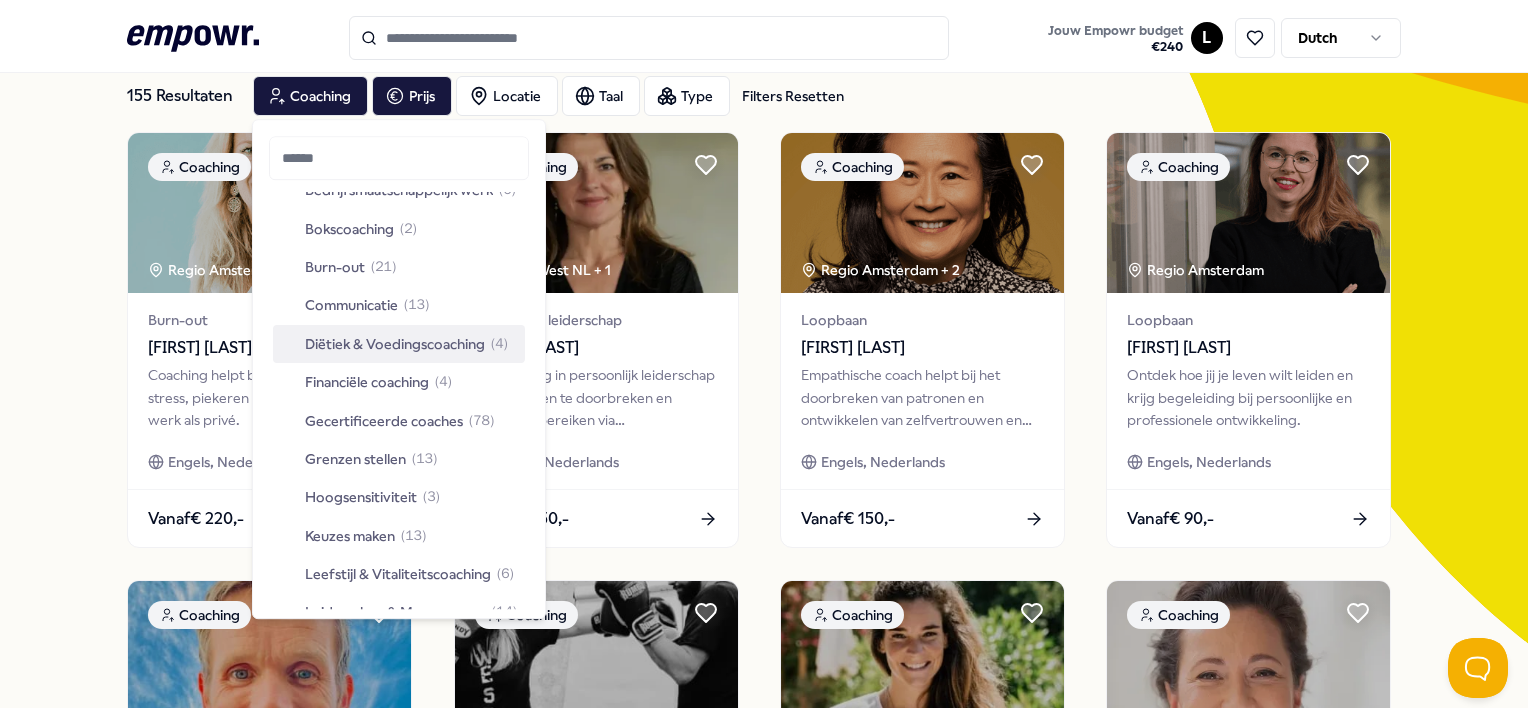 click on "Diëtiek & Voedingscoaching" at bounding box center [395, 344] 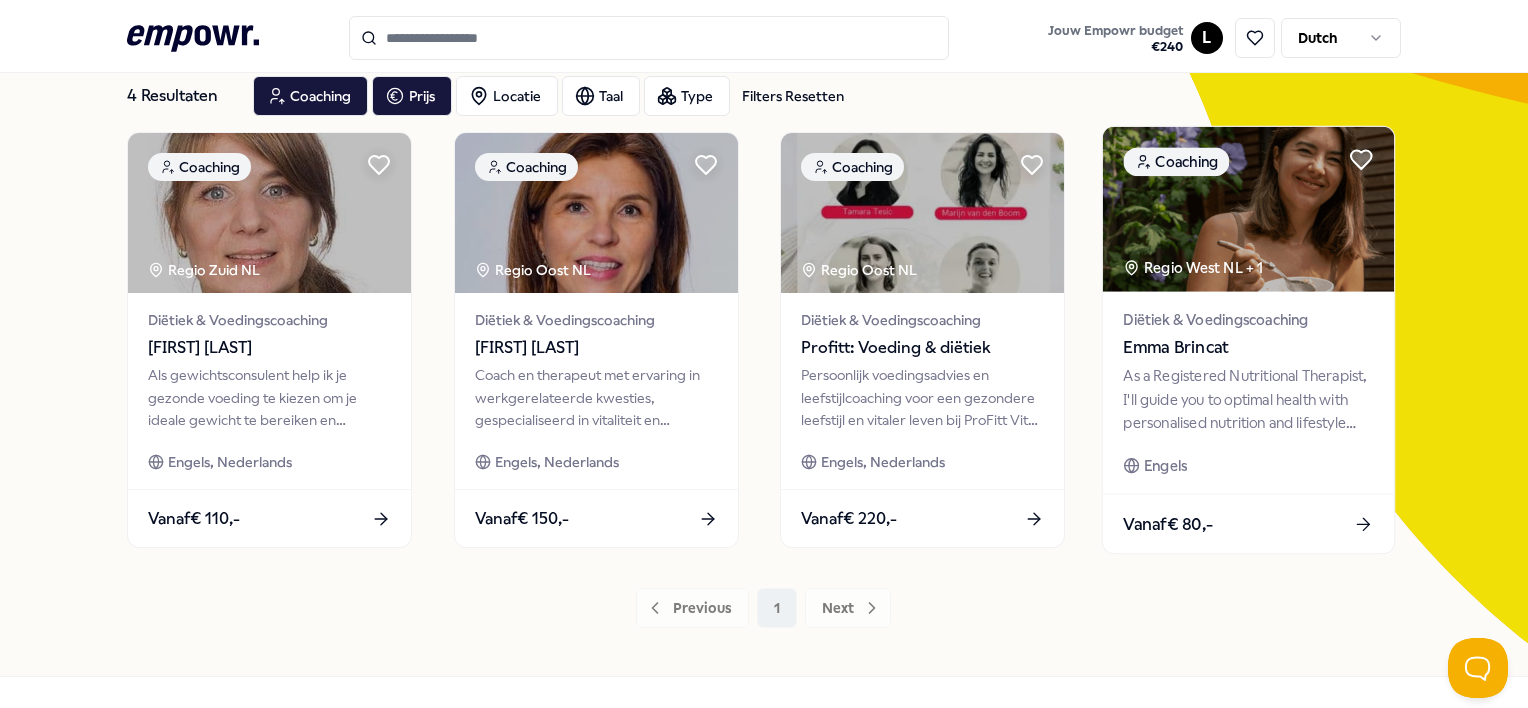 click on "Emma Brincat" at bounding box center [1249, 348] 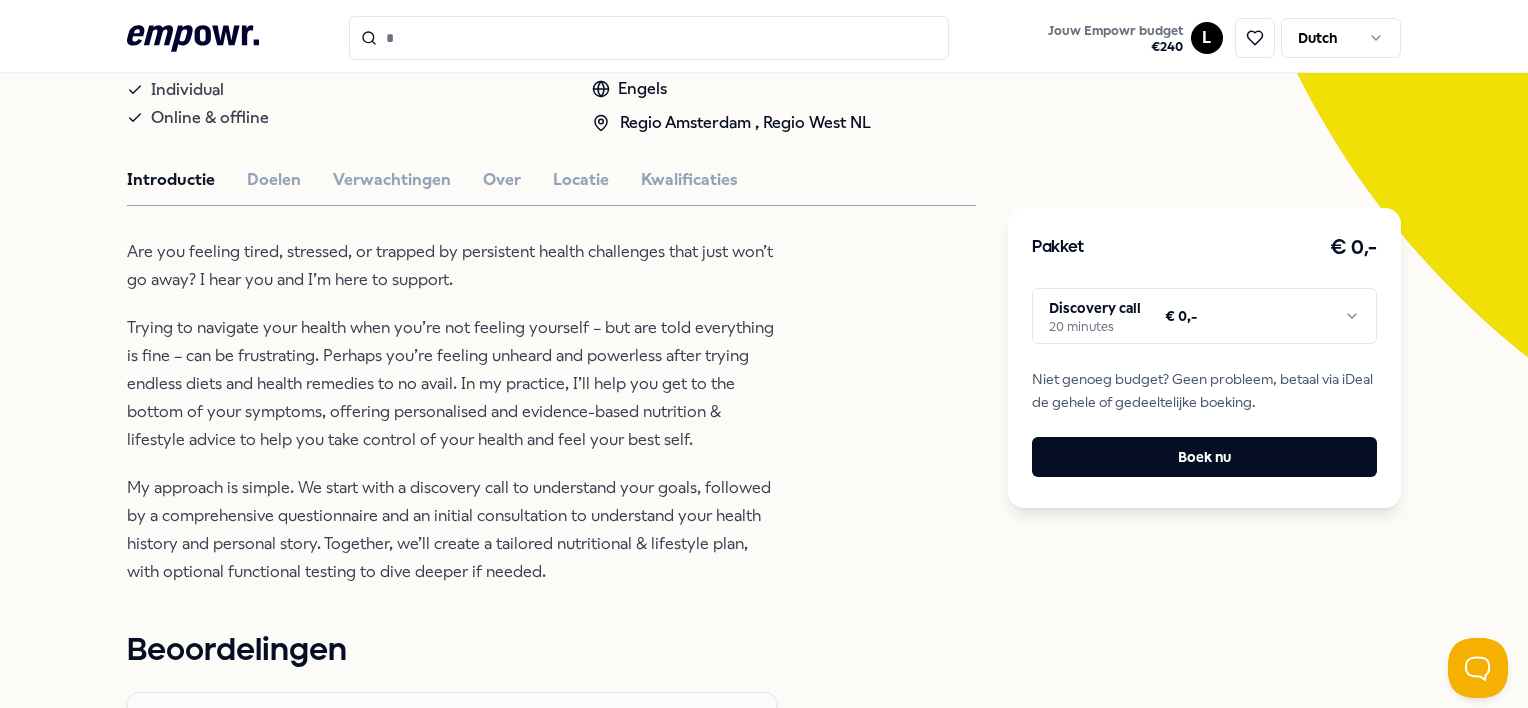 scroll, scrollTop: 88, scrollLeft: 0, axis: vertical 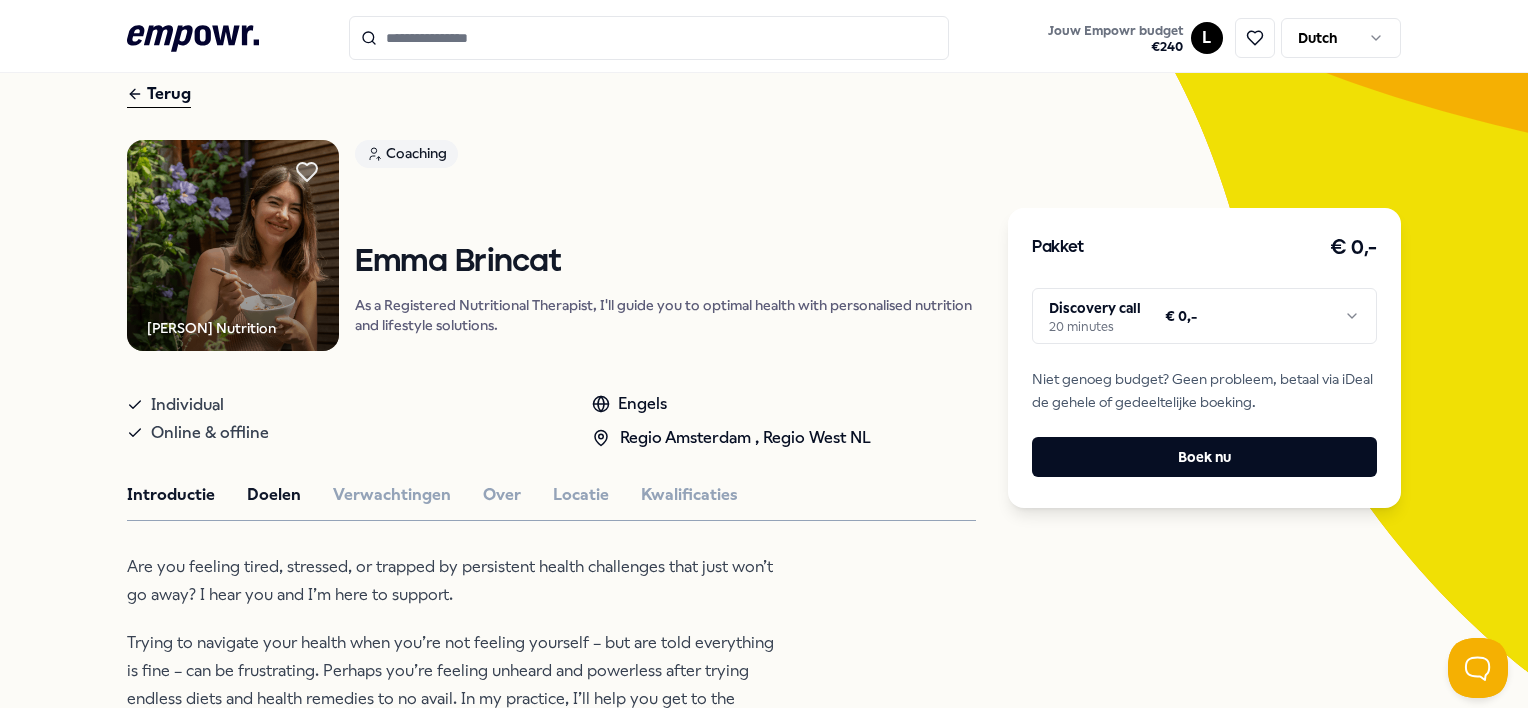 click on "Doelen" at bounding box center [274, 495] 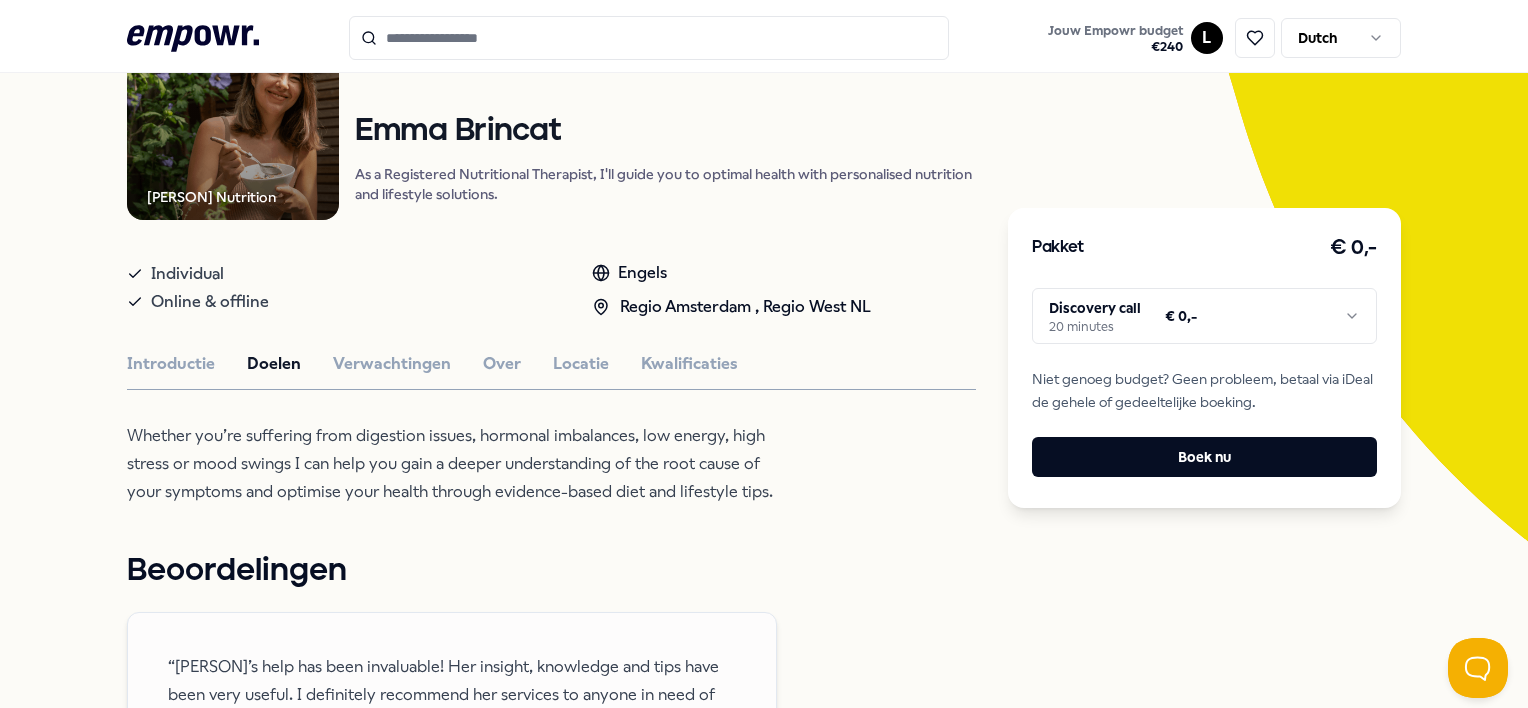 scroll, scrollTop: 217, scrollLeft: 0, axis: vertical 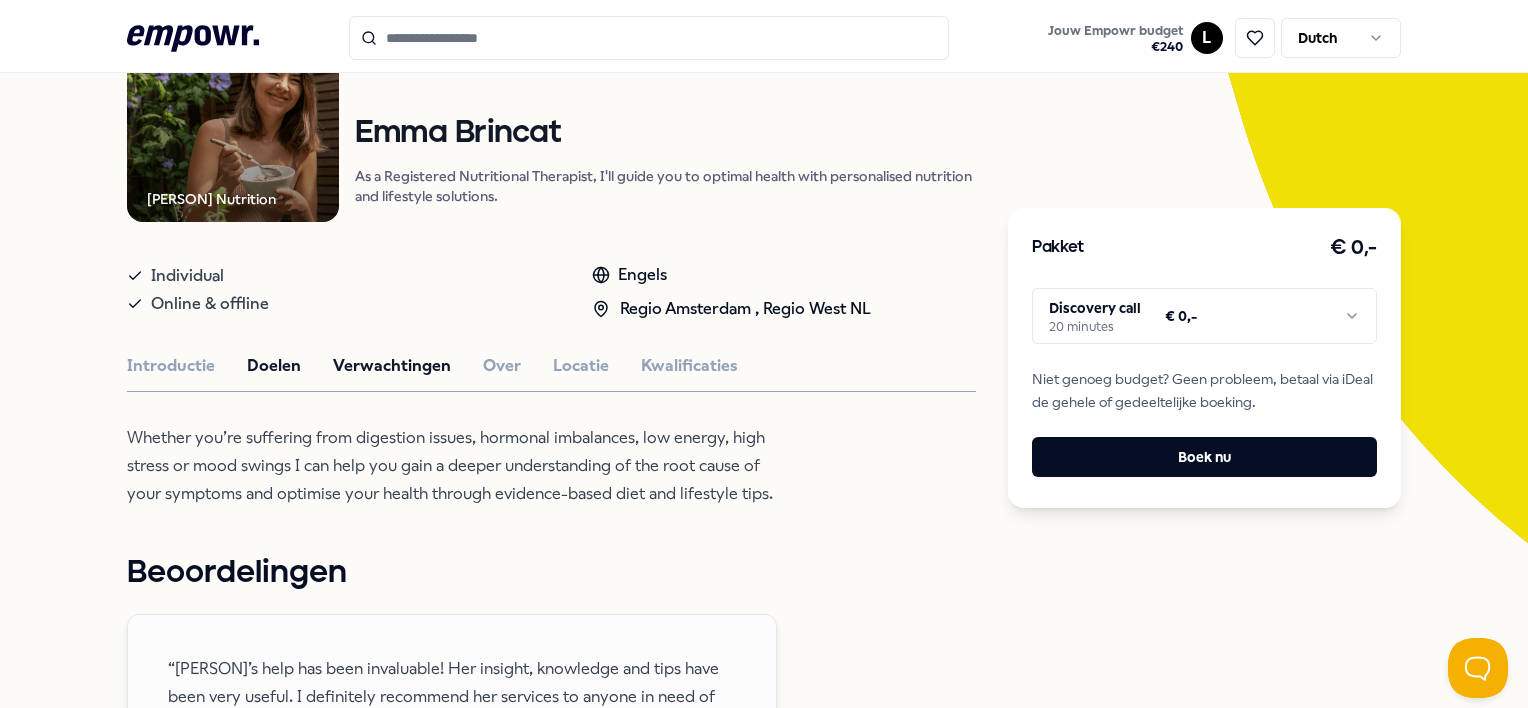 click on "Verwachtingen" at bounding box center (392, 366) 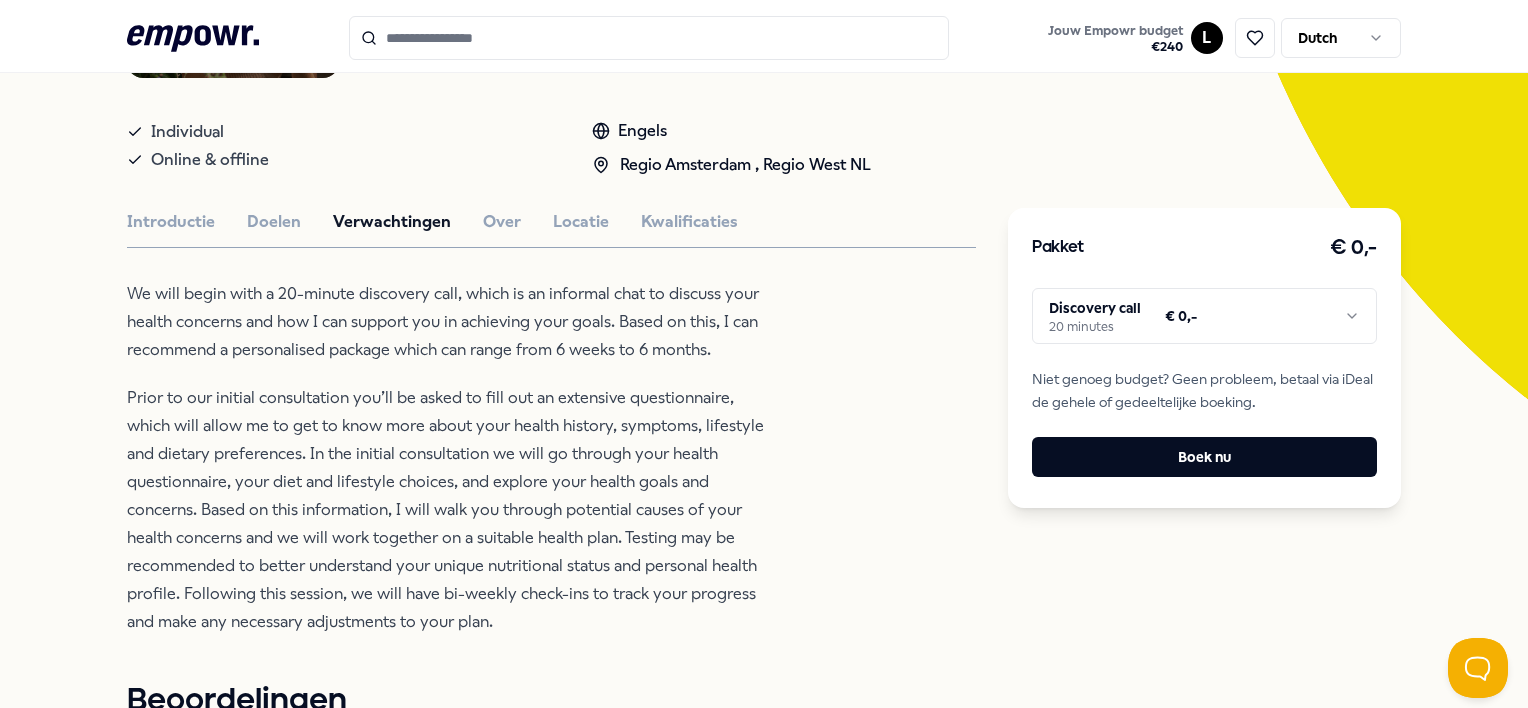 scroll, scrollTop: 359, scrollLeft: 0, axis: vertical 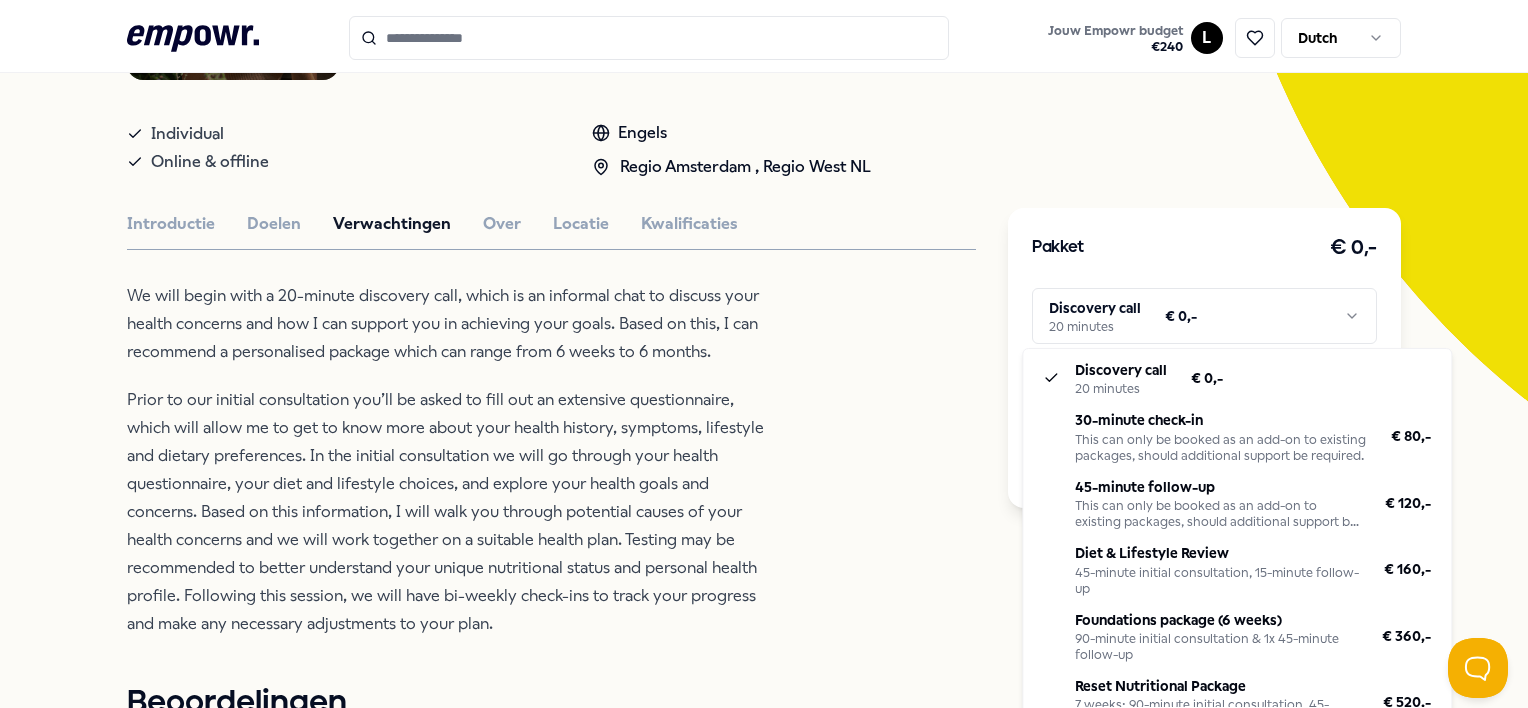 click on ".empowr-logo_svg__cls-1{fill:#03032f} Jouw Empowr budget € 240 L Dutch Alle categorieën   Self-care library Terug Brincat Nutrition Coaching Emma Brincat As a Registered Nutritional Therapist, I'll guide you to optimal health with personalised nutrition and lifestyle solutions. Individual Online & offline Engels Regio [REGION] , Regio  West  NL  Introductie Doelen Verwachtingen Over Locatie Kwalificaties We will begin with a 20-minute discovery call, which is an informal chat to discuss your health concerns and how I can support you in achieving your goals. Based on this, I can recommend a personalised package which can range from 6 weeks to 6 months.  Beoordelingen “Emma’s help has been invaluable! Her insight, knowledge and tips have been very useful. I definitely recommend her services to anyone in need of some help, be that overcoming any ailments or simply understanding how to better treat their gut and body. 10/10”  Alexia  Liesbeth      Micah   Aanbevolen Financieel Online Nederlands Vanaf" at bounding box center (764, 354) 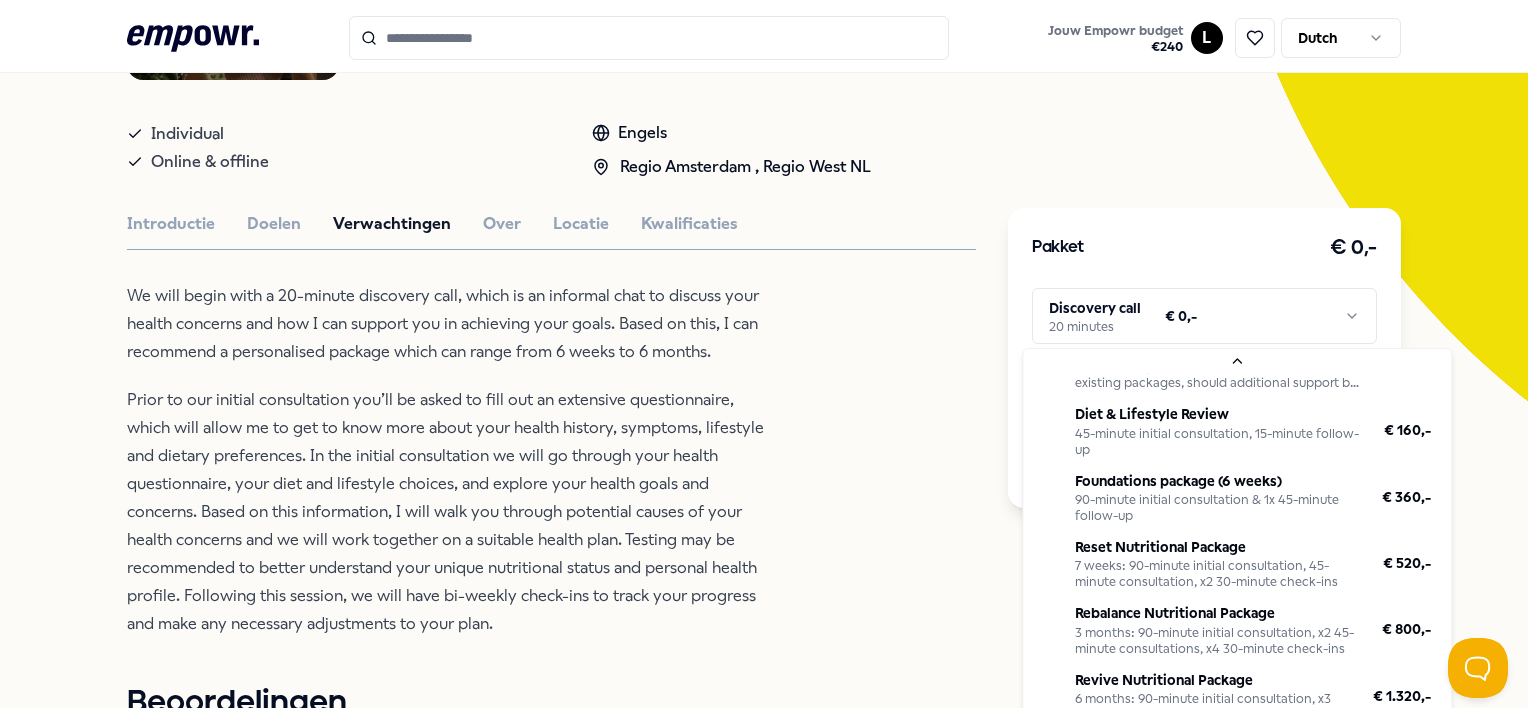 scroll, scrollTop: 164, scrollLeft: 0, axis: vertical 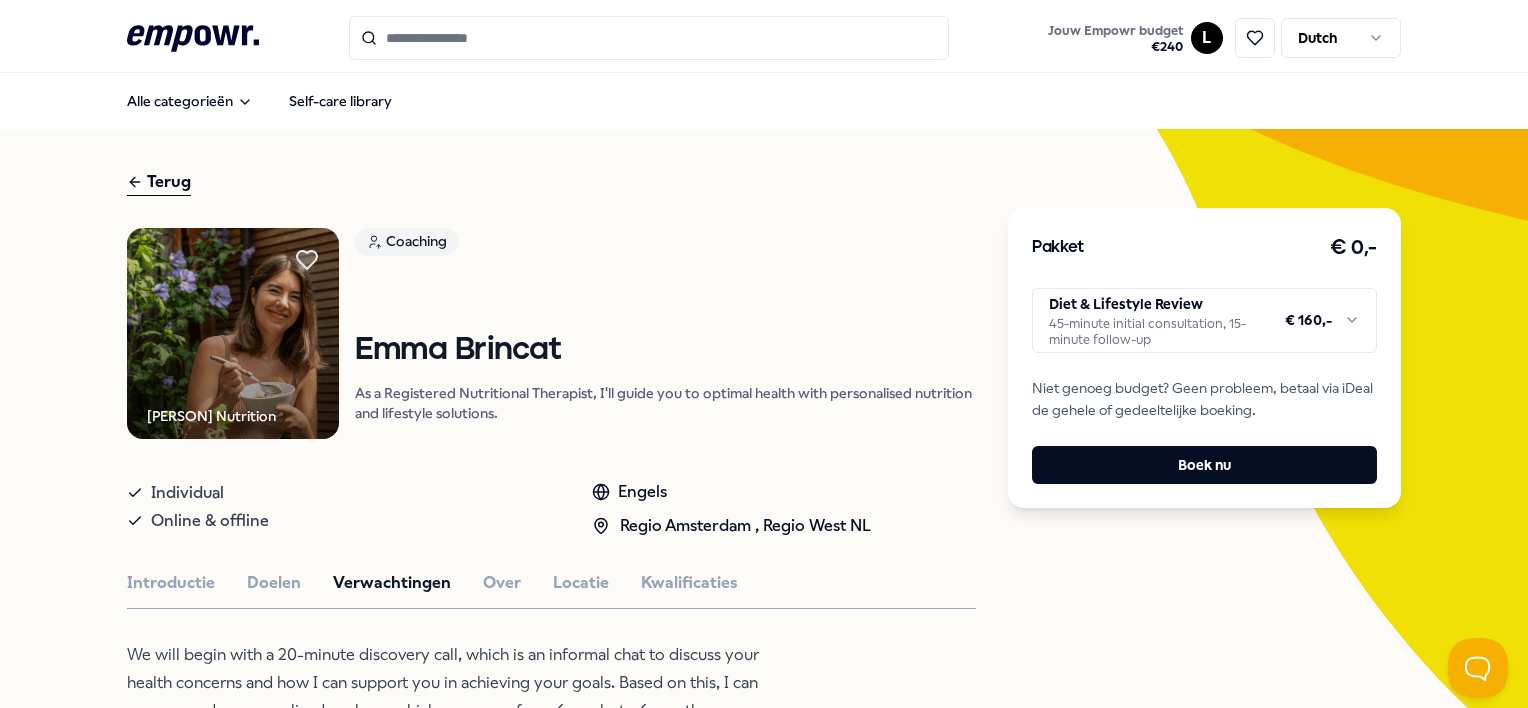 click on "Terug" at bounding box center [159, 182] 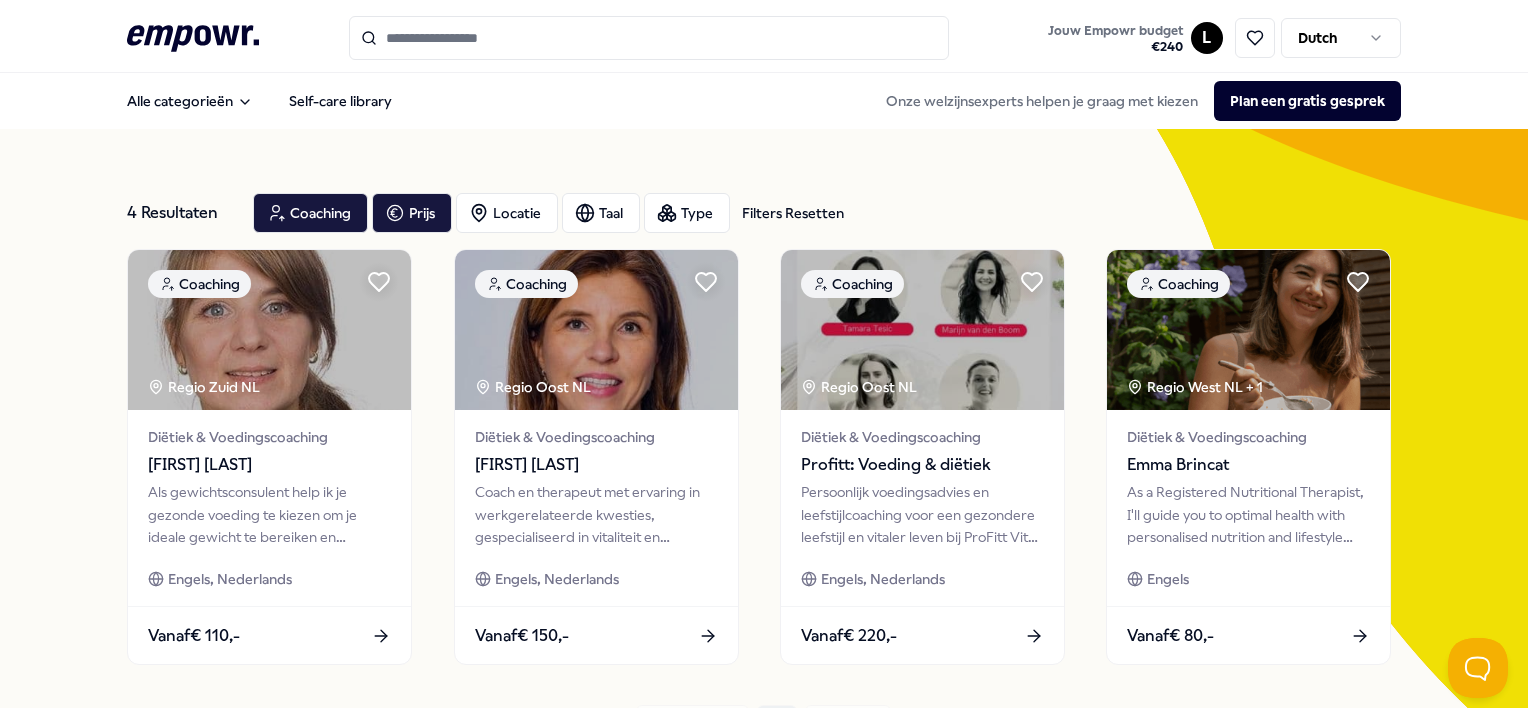scroll, scrollTop: 0, scrollLeft: 0, axis: both 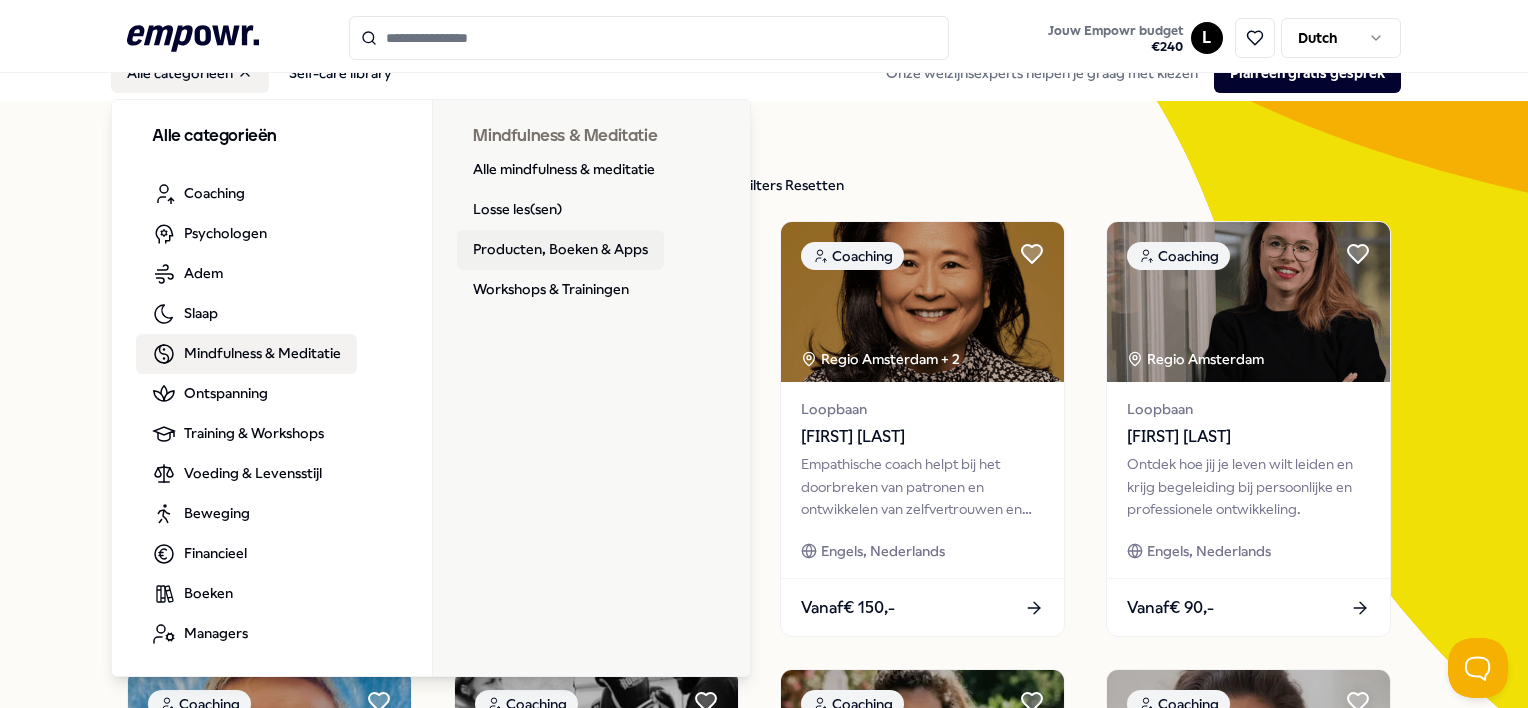 click on "Producten, Boeken & Apps" at bounding box center [560, 250] 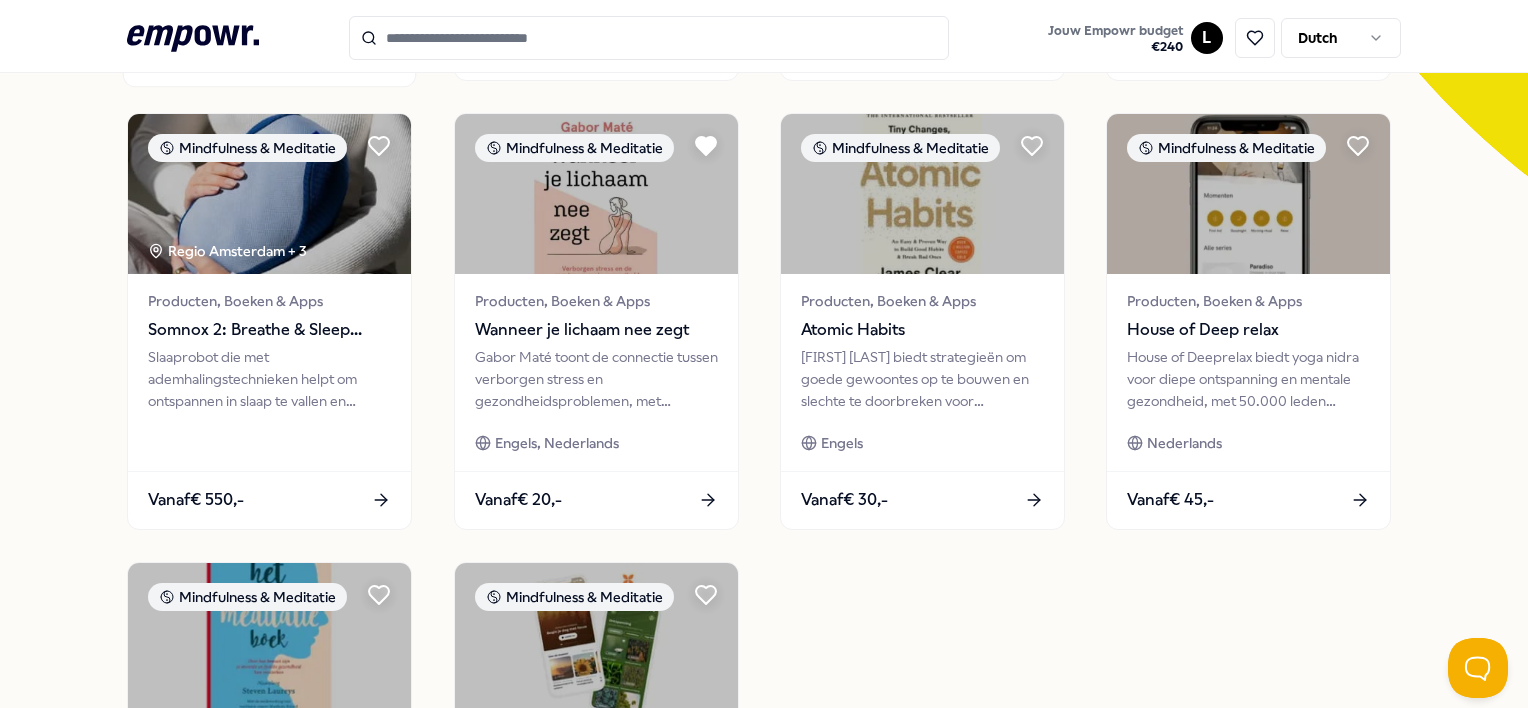 scroll, scrollTop: 587, scrollLeft: 0, axis: vertical 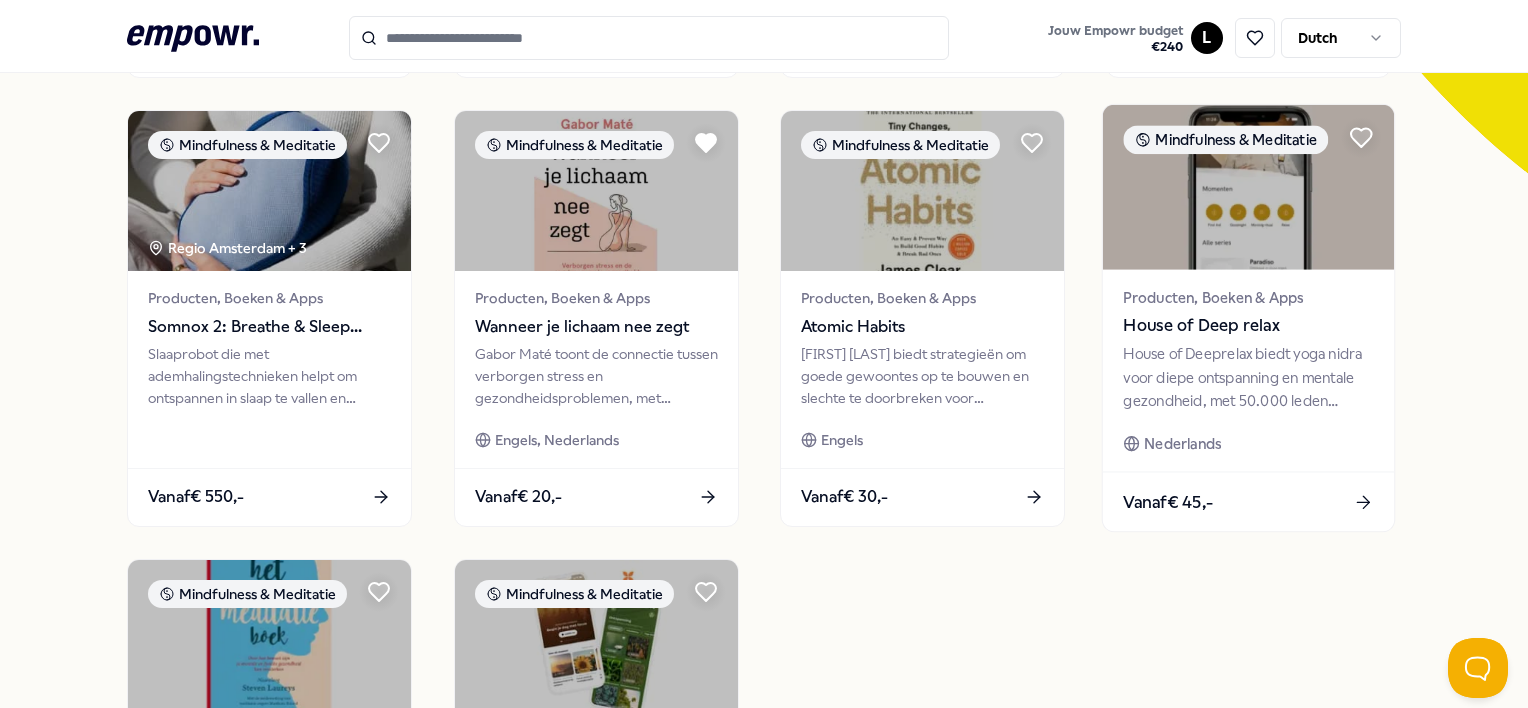 click on "House of Deeprelax biedt yoga nidra voor diepe ontspanning en mentale
gezondheid, met 50.000 leden wereldwijd." at bounding box center [1249, 377] 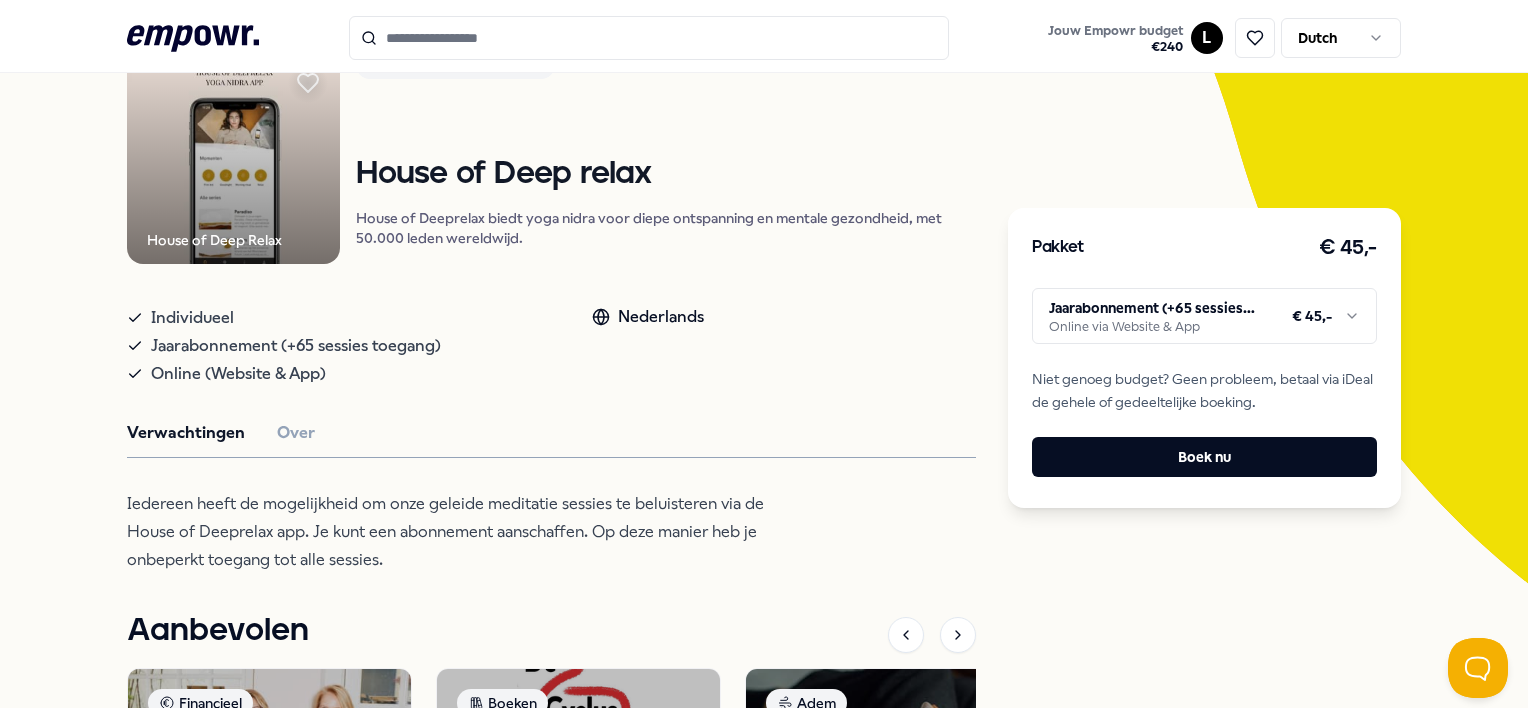 scroll, scrollTop: 180, scrollLeft: 0, axis: vertical 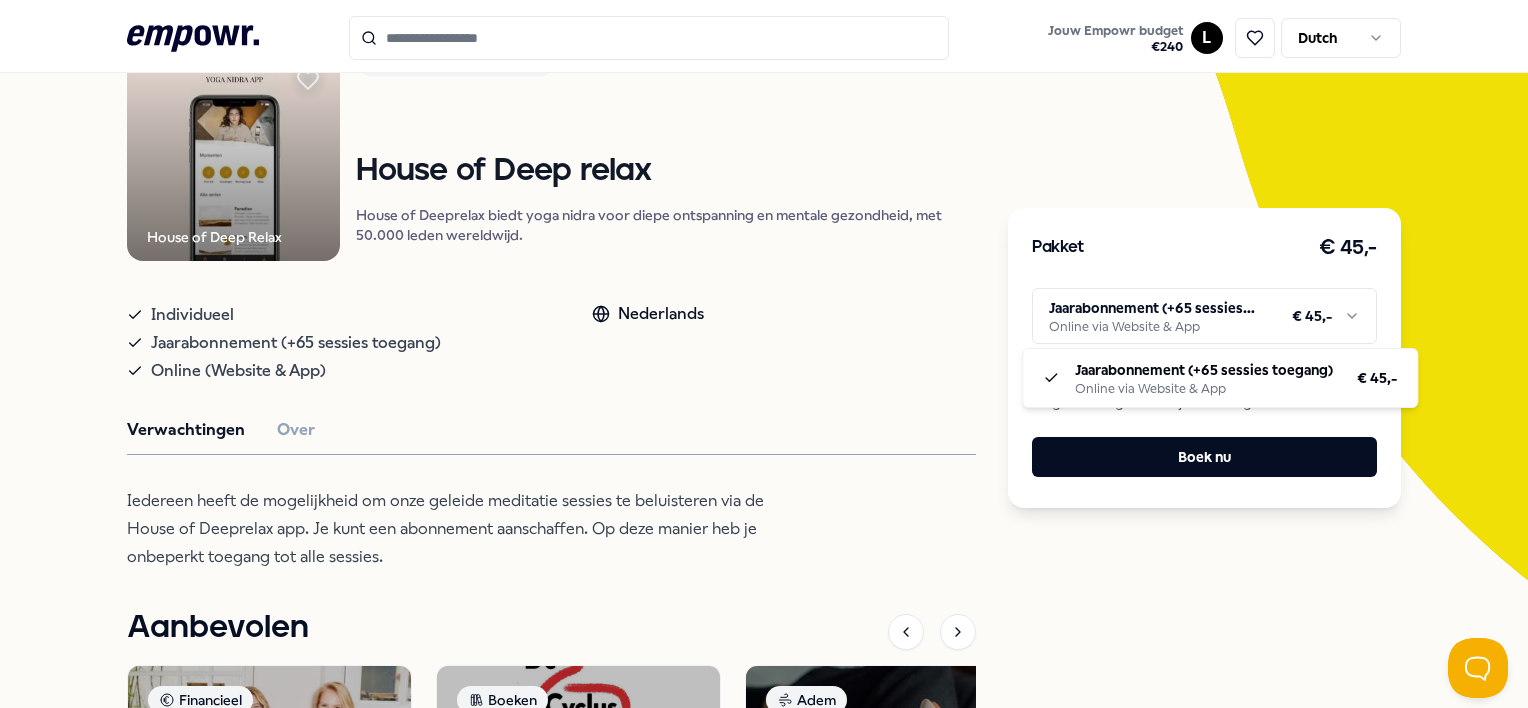click on ".empowr-logo_svg__cls-1{fill:#03032f} Jouw Empowr budget € 240 L Dutch Alle categorieën   Self-care library Terug House of Deep Relax Mindfulness & Meditatie House of Deep relax House of Deeprelax biedt yoga nidra voor diepe ontspanning en mentale gezondheid, met 50.000 leden wereldwijd. Individueel Jaarabonnement (+65 sessies toegang) Online (Website & App) Nederlands Verwachtingen Over Iedereen heeft de mogelijkheid om onze geleide meditatie sessies te beluisteren via de House of Deeprelax app. Je kunt een abonnement aanschaffen. Op deze manier heb je onbeperkt toegang tot alle sessies. Aanbevolen Financieel Online Elfin: Financieel platform voor vrouwen Leer beleggen en financieel onafhankelijk worden met de betrouwbare kennis en
to-do’s van Elfin. Nederlands Vanaf  € 170,-  Boeken Period Power 1 - De cyclus strategie Leer met je hormonen samenwerken om je leven te verbeteren met de Cyclus
Strategie. Nederlands Vanaf  € 35,-  Adem Pebbles - ademcoach in je handen Engels, Nederlands Vanaf  Boeken" at bounding box center [764, 354] 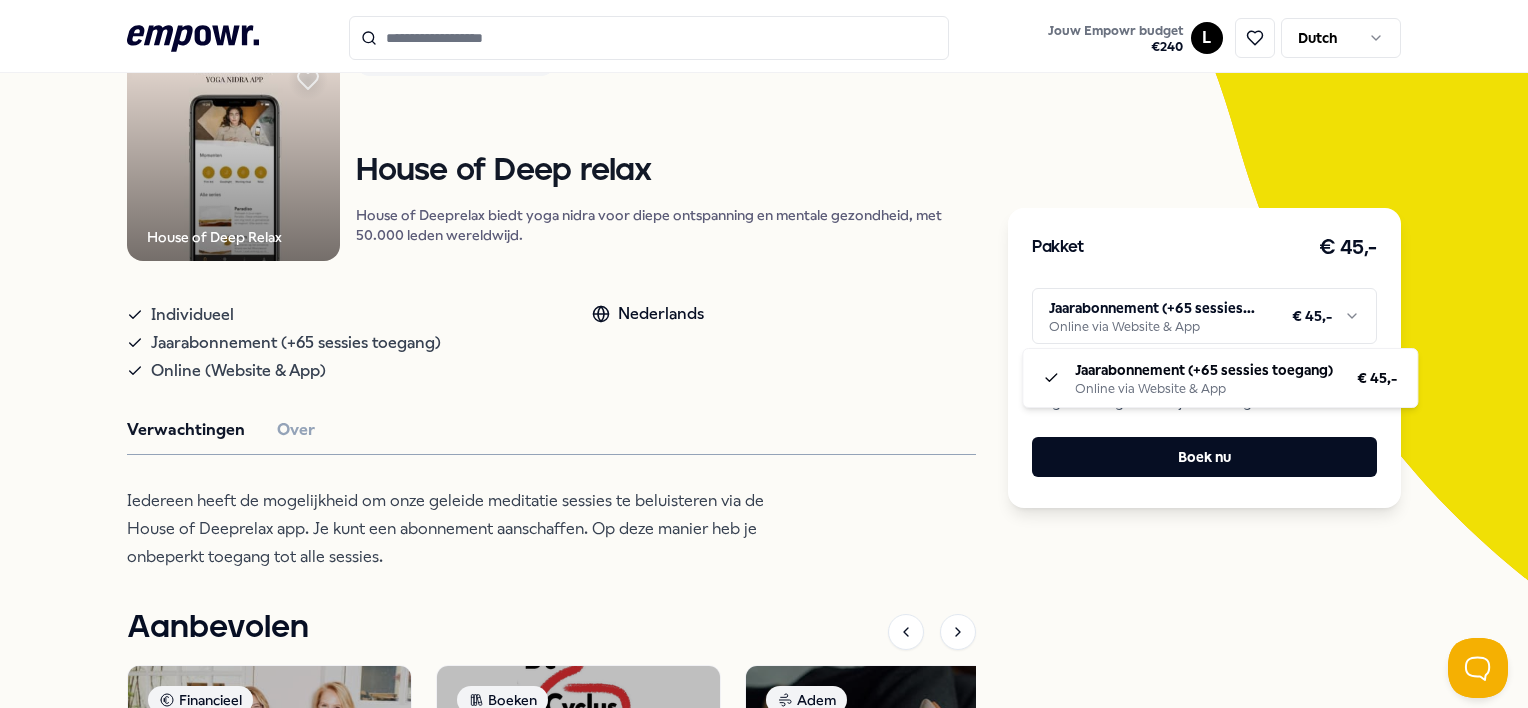 click on ".empowr-logo_svg__cls-1{fill:#03032f} Jouw Empowr budget € 240 L Dutch Alle categorieën   Self-care library Terug House of Deep Relax Mindfulness & Meditatie House of Deep relax House of Deeprelax biedt yoga nidra voor diepe ontspanning en mentale gezondheid, met 50.000 leden wereldwijd. Individueel Jaarabonnement (+65 sessies toegang) Online (Website & App) Nederlands Verwachtingen Over Iedereen heeft de mogelijkheid om onze geleide meditatie sessies te beluisteren via de House of Deeprelax app. Je kunt een abonnement aanschaffen. Op deze manier heb je onbeperkt toegang tot alle sessies. Aanbevolen Financieel Online Elfin: Financieel platform voor vrouwen Leer beleggen en financieel onafhankelijk worden met de betrouwbare kennis en
to-do’s van Elfin. Nederlands Vanaf  € 170,-  Boeken Period Power 1 - De cyclus strategie Leer met je hormonen samenwerken om je leven te verbeteren met de Cyclus
Strategie. Nederlands Vanaf  € 35,-  Adem Pebbles - ademcoach in je handen Engels, Nederlands Vanaf  Boeken" at bounding box center (764, 354) 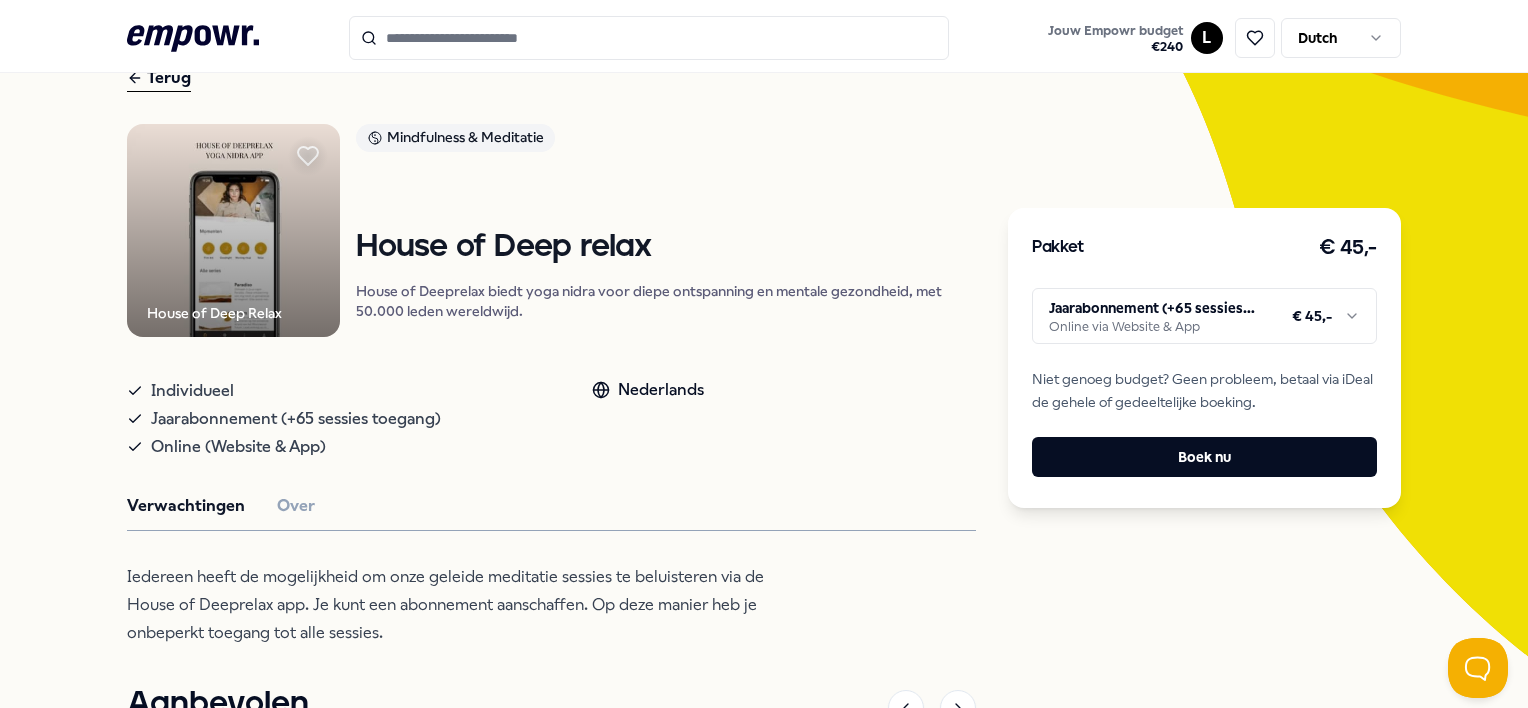 scroll, scrollTop: 86, scrollLeft: 0, axis: vertical 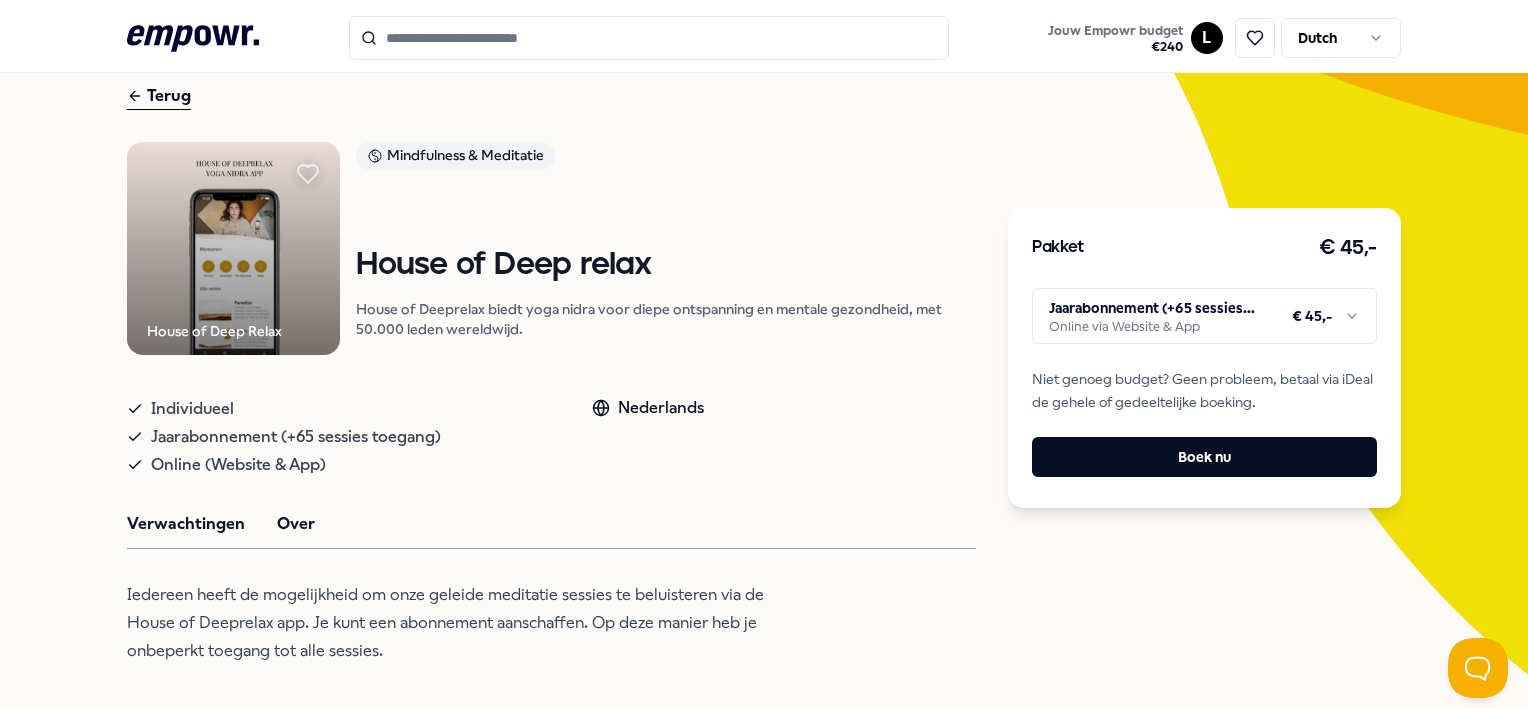 click on "Over" at bounding box center (296, 524) 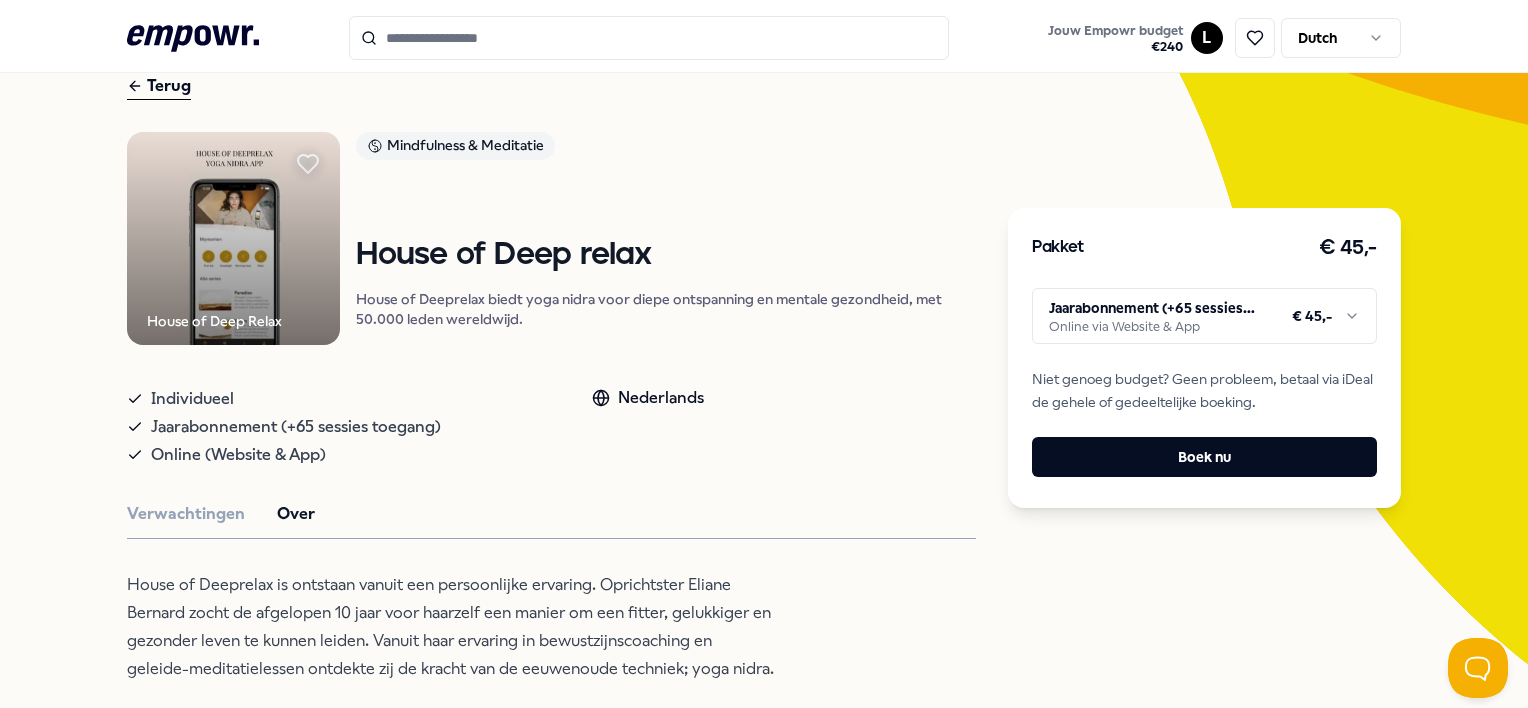 scroll, scrollTop: 96, scrollLeft: 0, axis: vertical 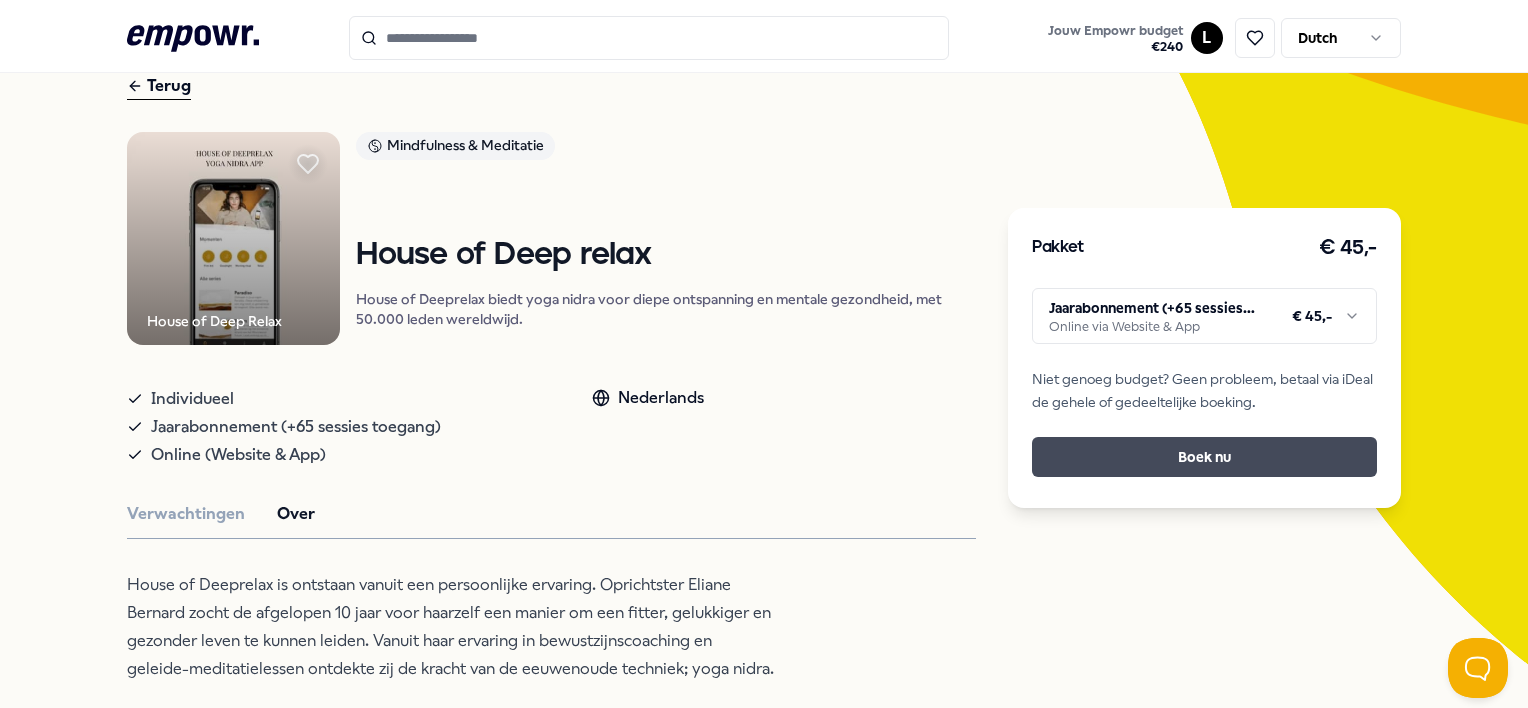 click on "Boek nu" at bounding box center [1204, 457] 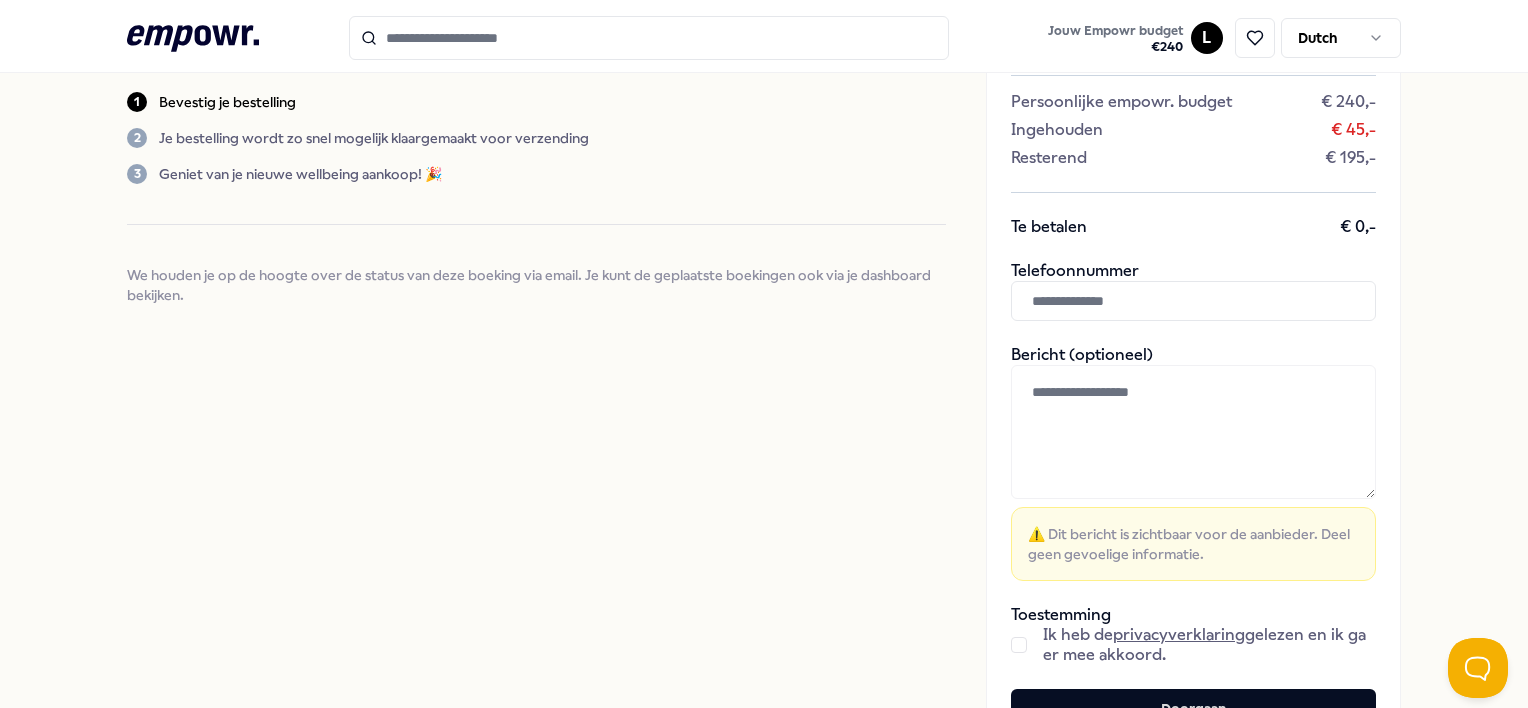 scroll, scrollTop: 270, scrollLeft: 0, axis: vertical 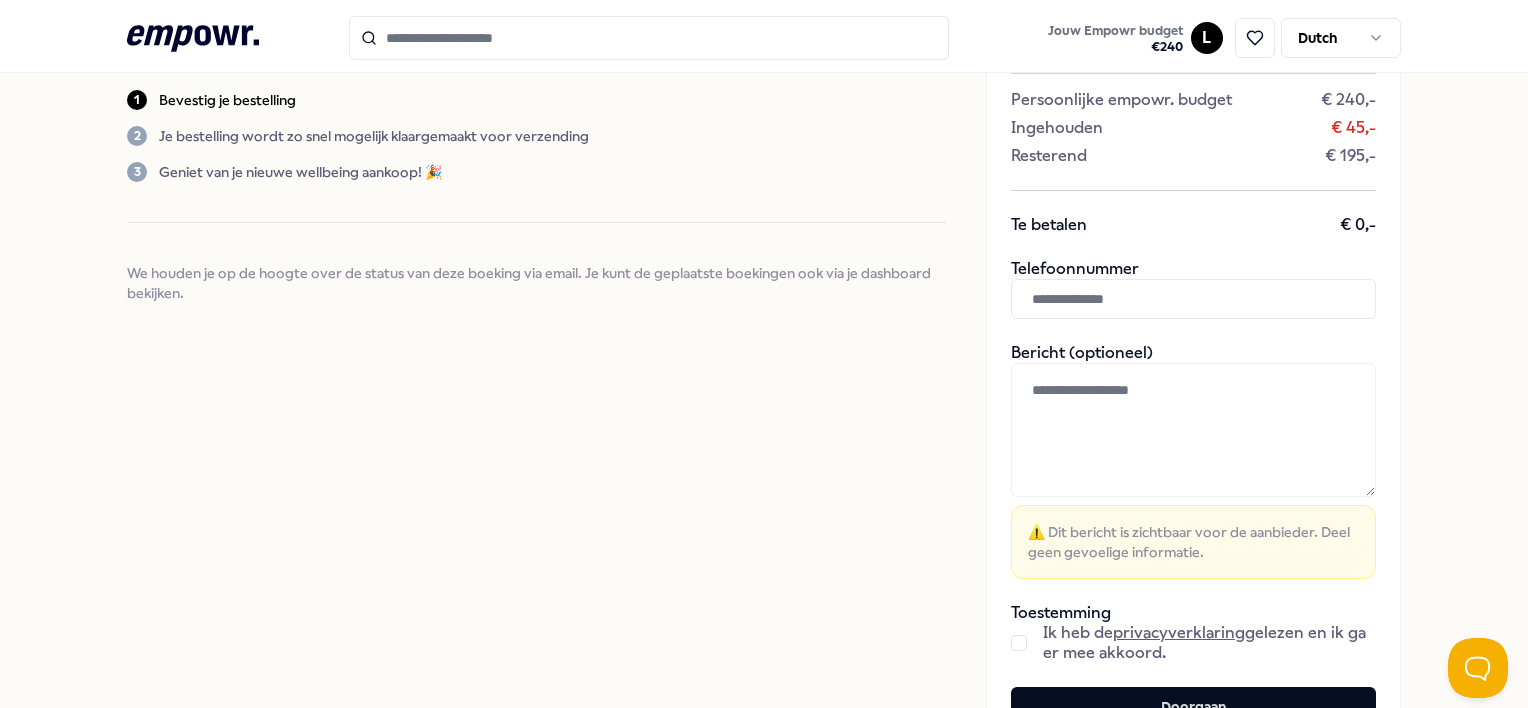 click at bounding box center [1193, 299] 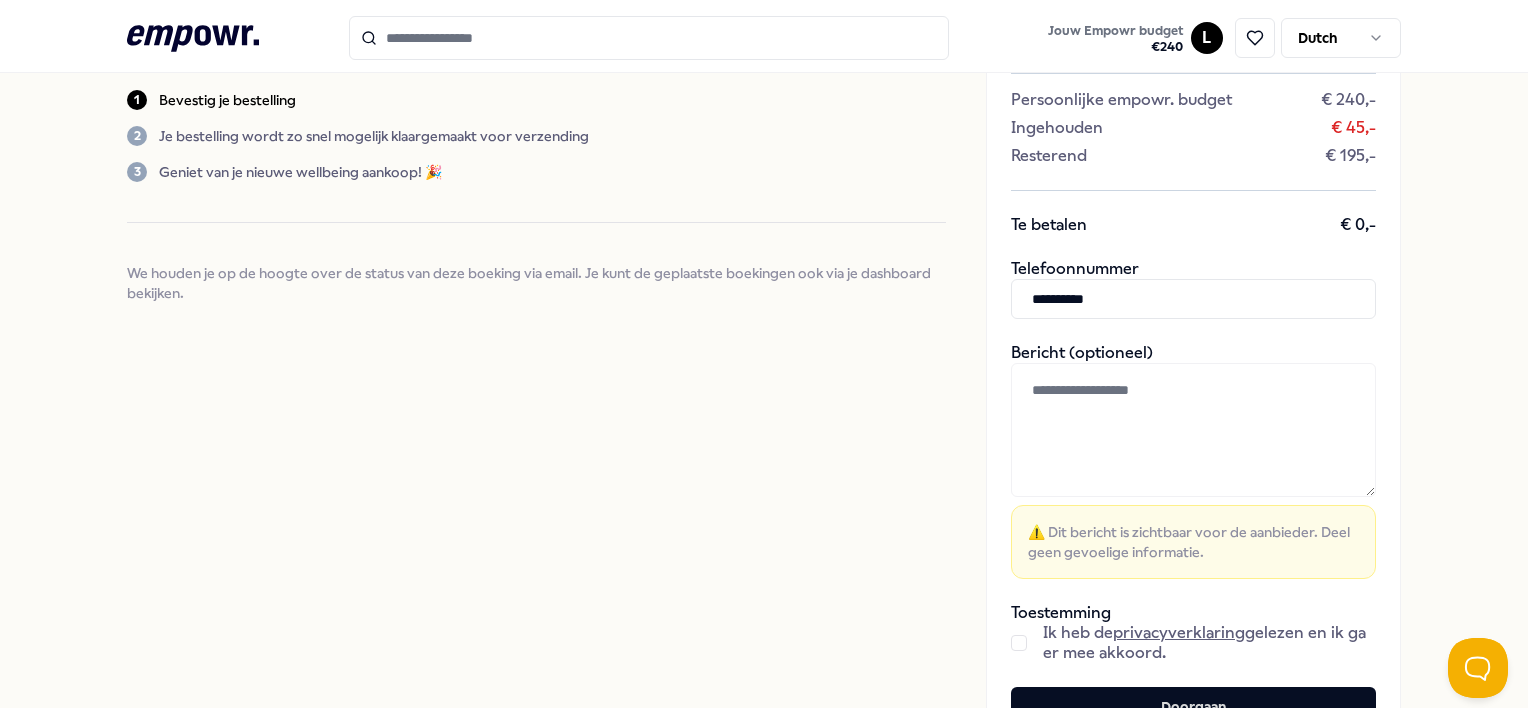 scroll, scrollTop: 355, scrollLeft: 0, axis: vertical 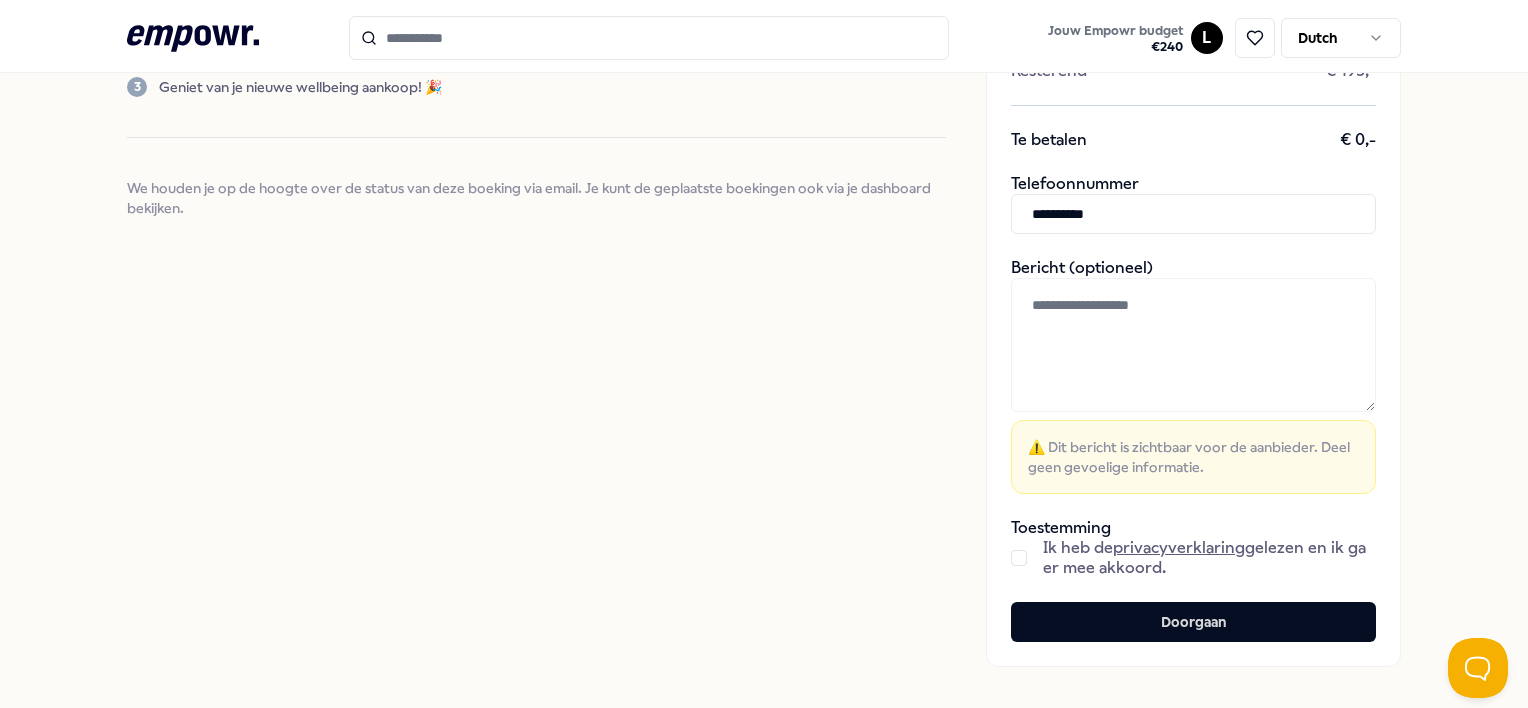 type on "**********" 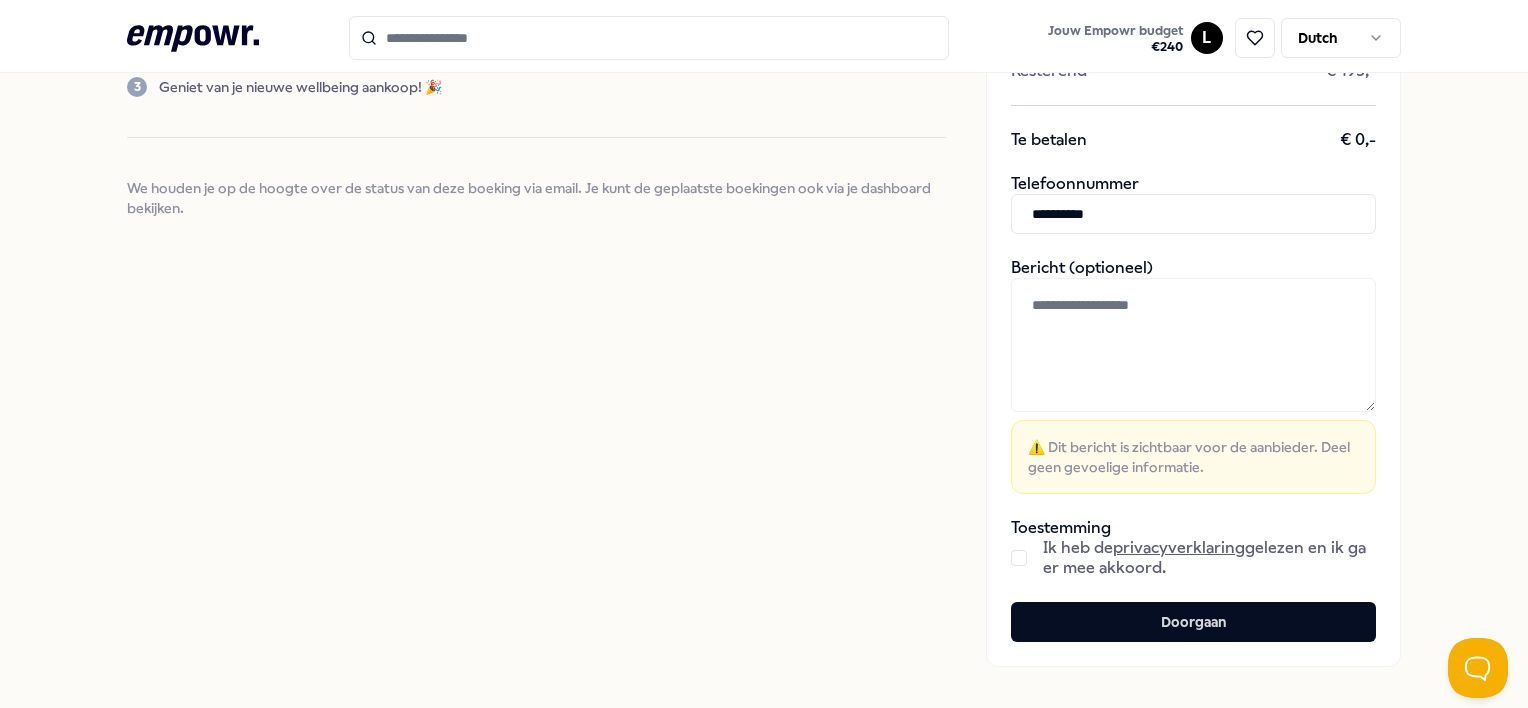 click at bounding box center [1193, 345] 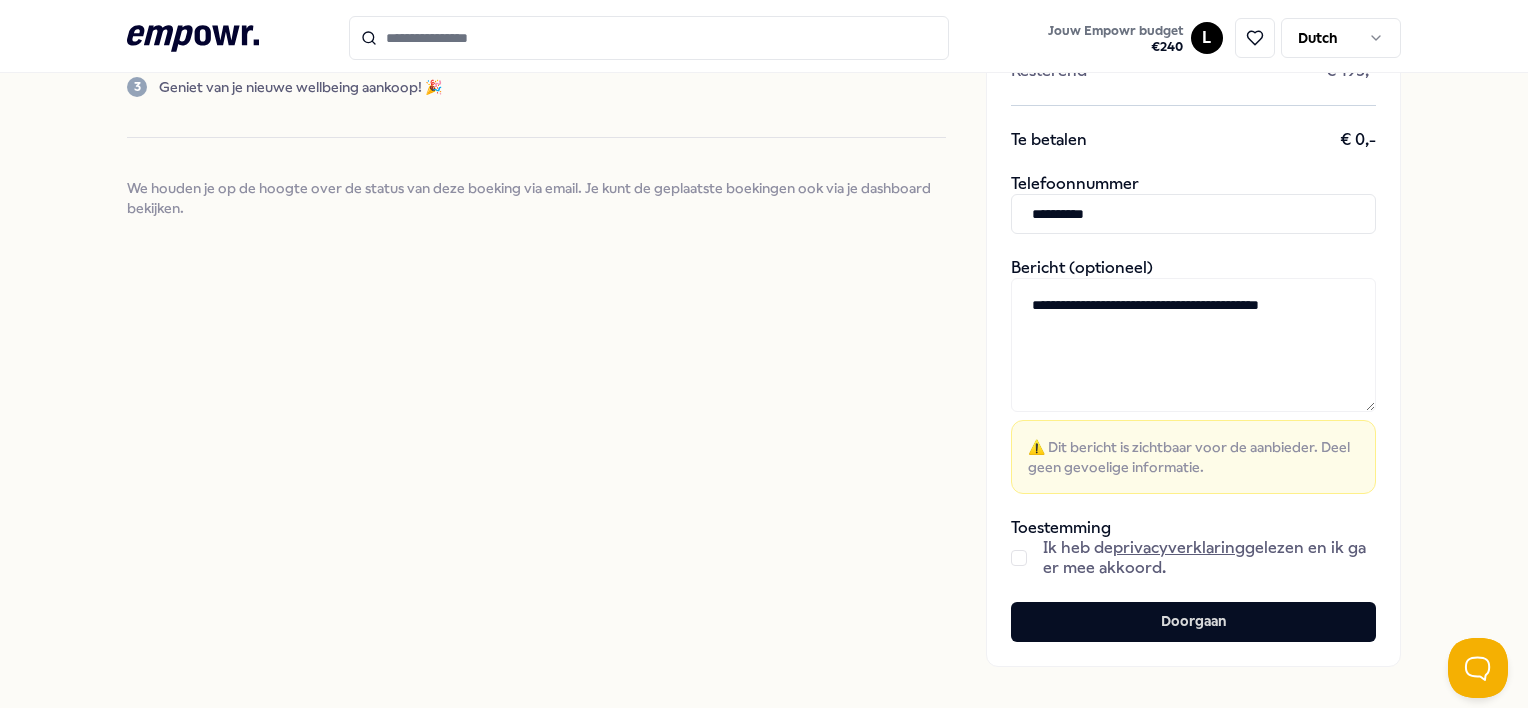 type on "**********" 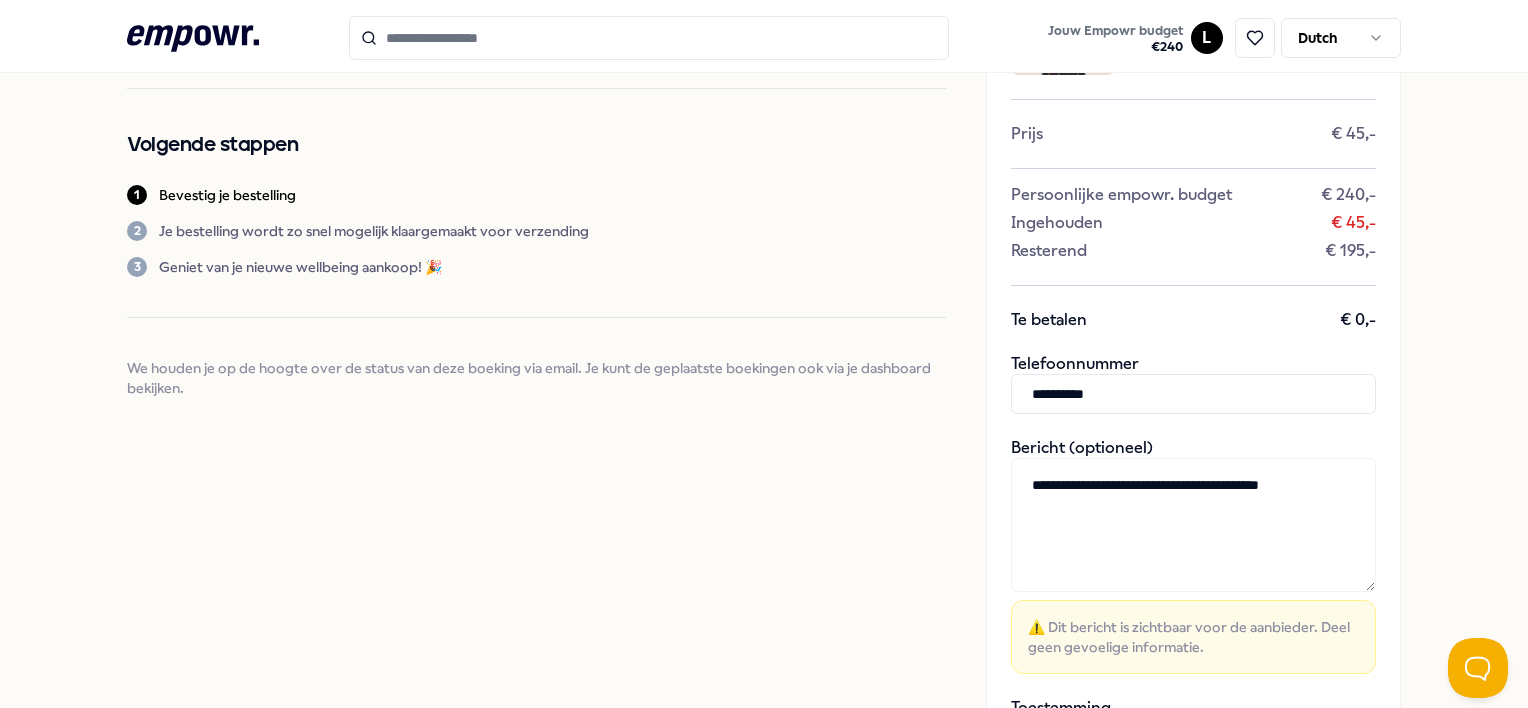 scroll, scrollTop: 459, scrollLeft: 0, axis: vertical 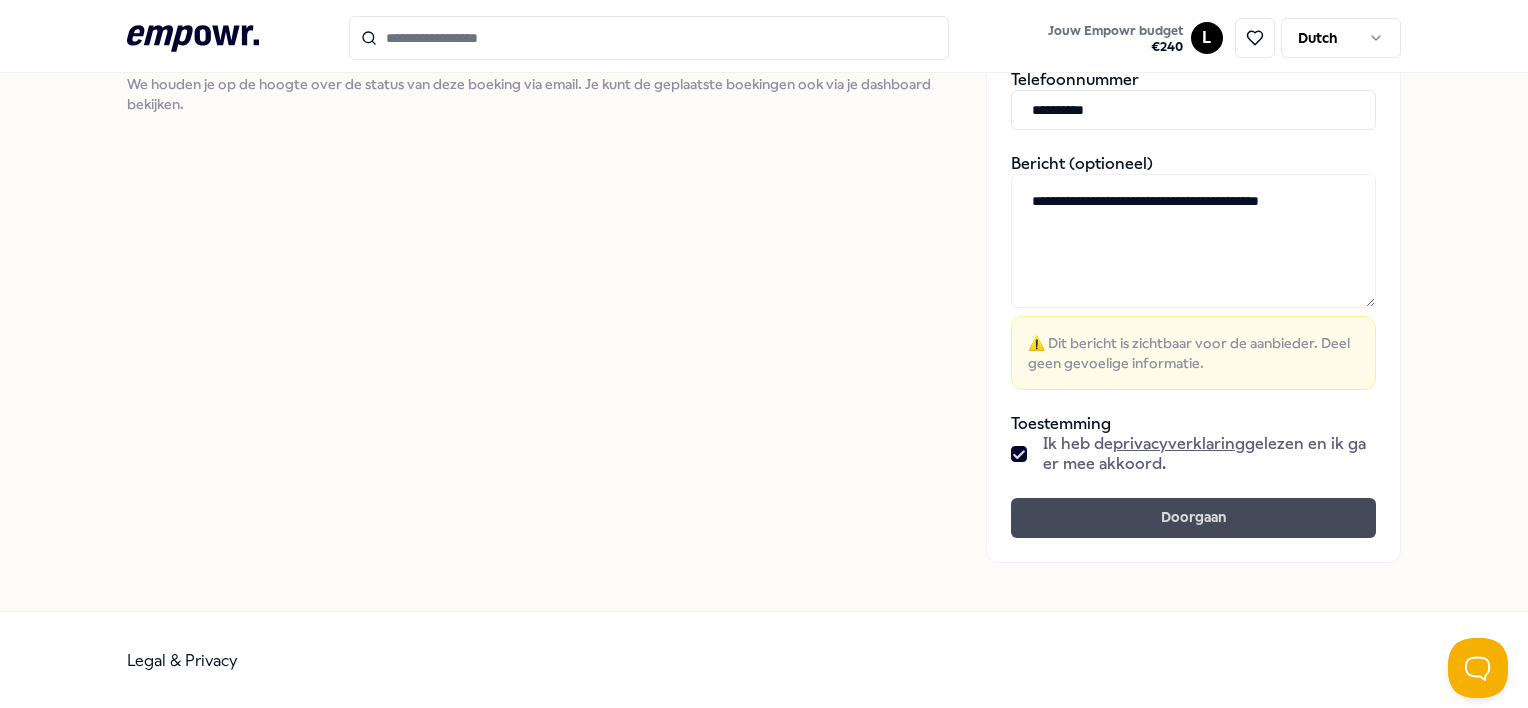 click on "Doorgaan" at bounding box center [1193, 518] 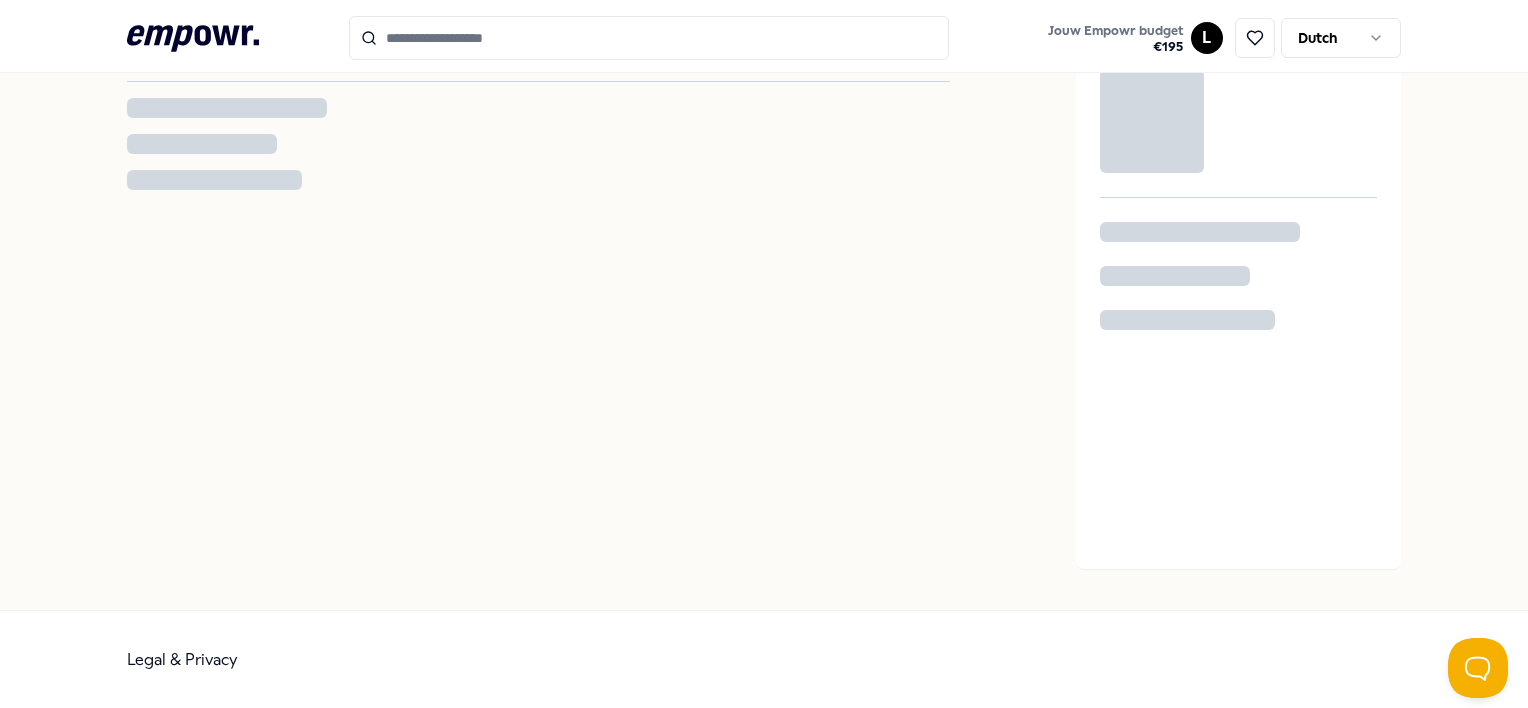 scroll, scrollTop: 0, scrollLeft: 0, axis: both 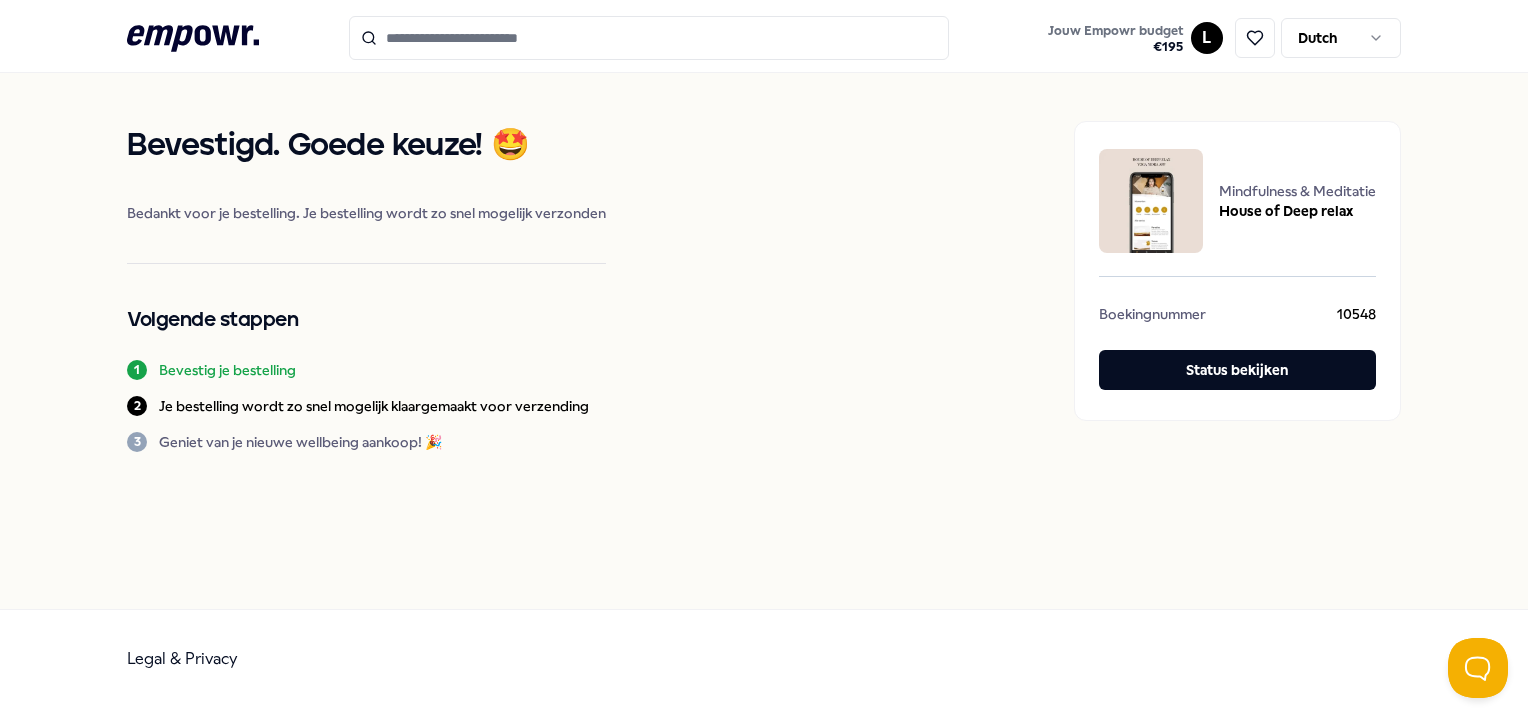 click at bounding box center (1252, 38) 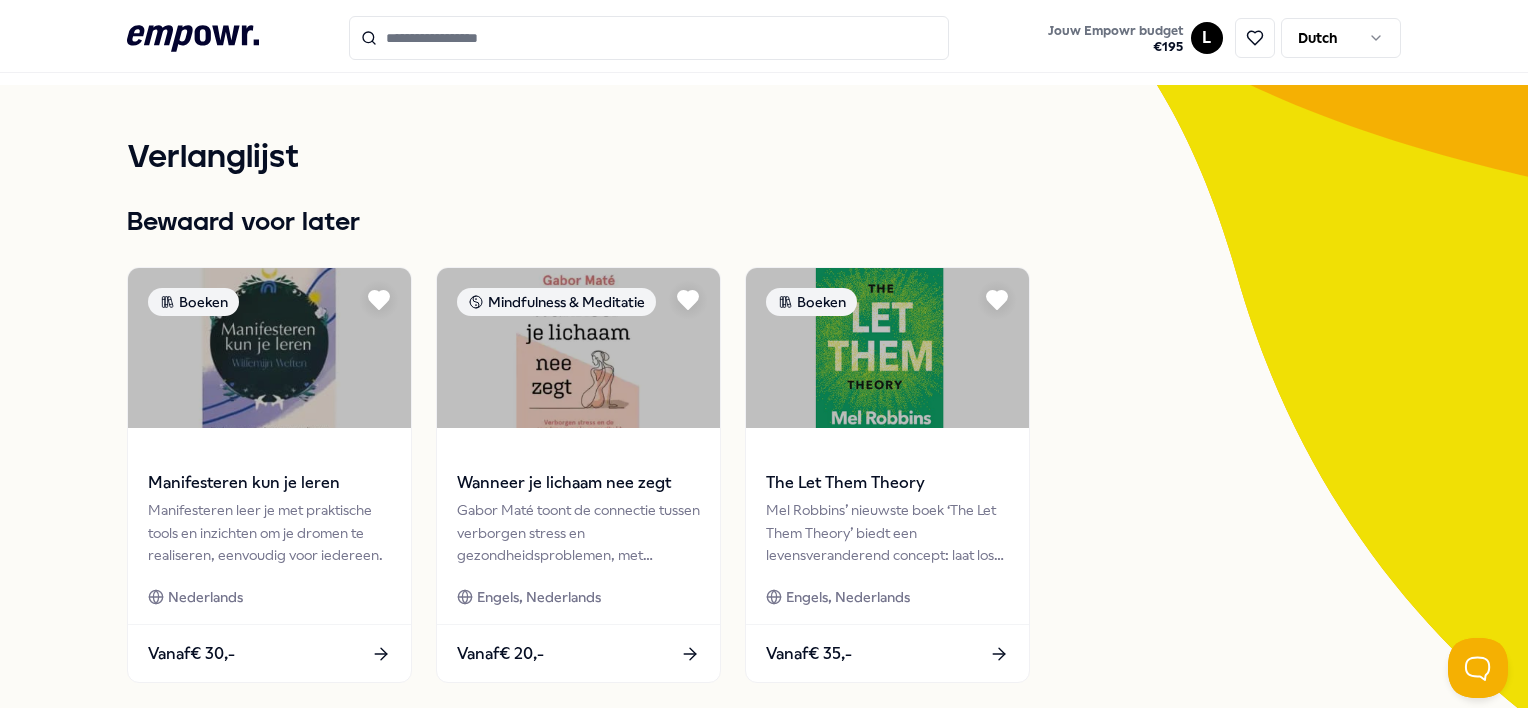 scroll, scrollTop: 0, scrollLeft: 0, axis: both 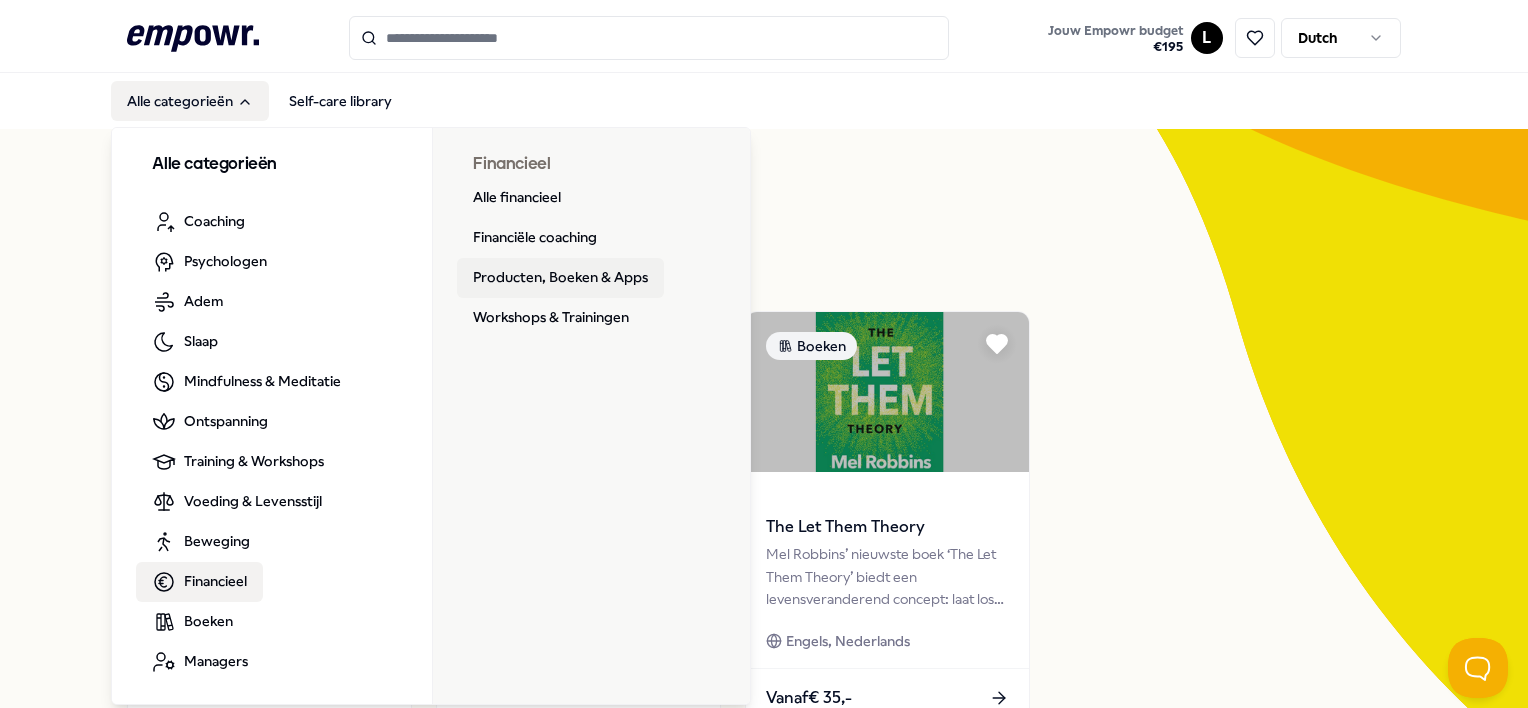 click on "Producten, Boeken & Apps" at bounding box center [560, 278] 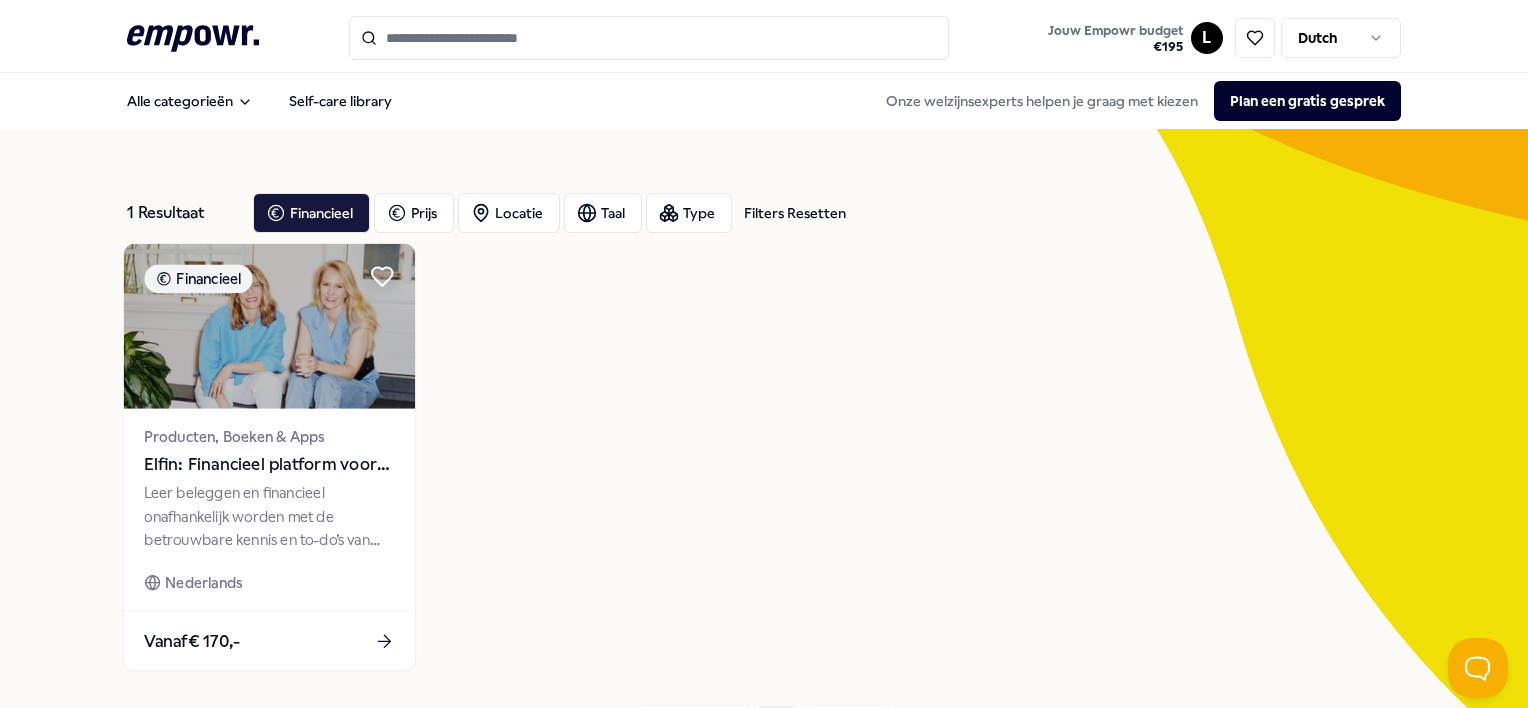click at bounding box center [269, 326] 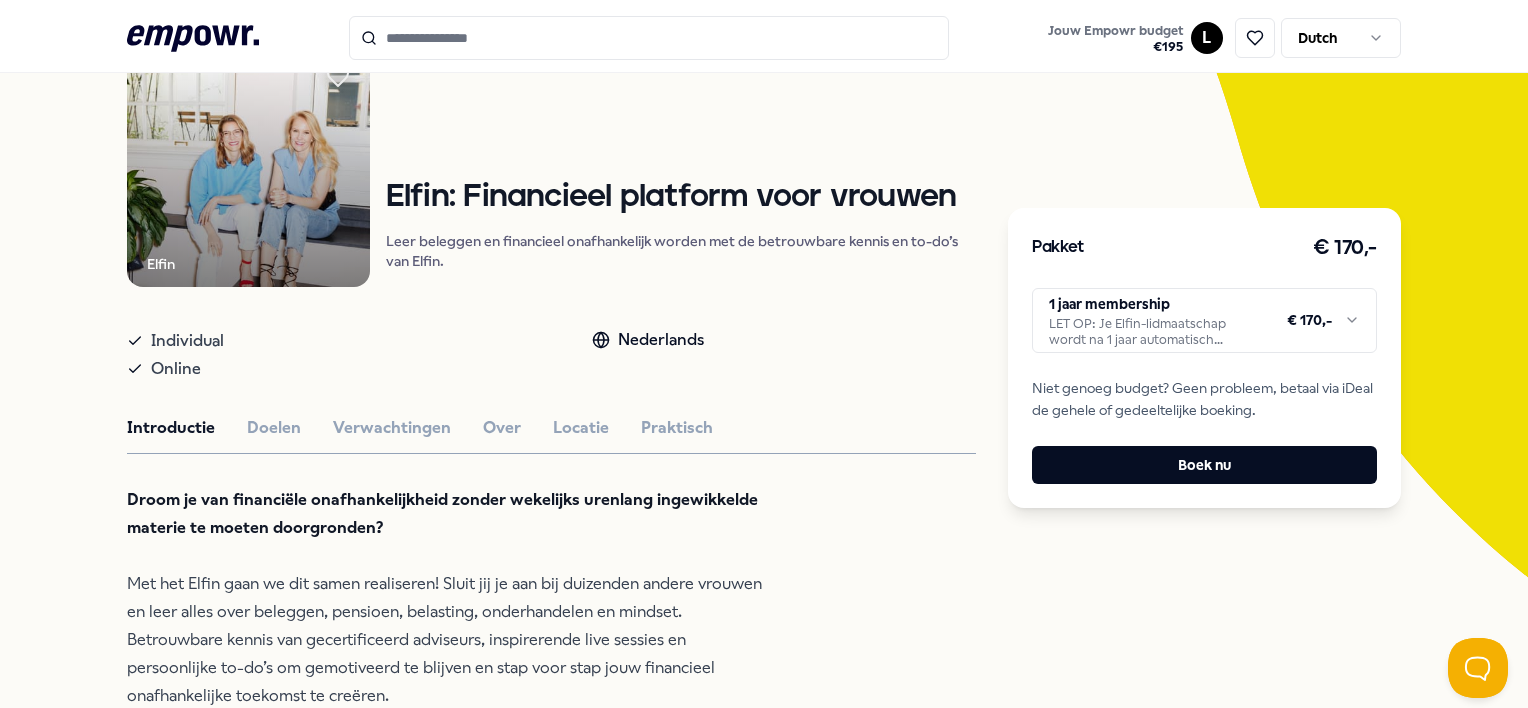 scroll, scrollTop: 0, scrollLeft: 0, axis: both 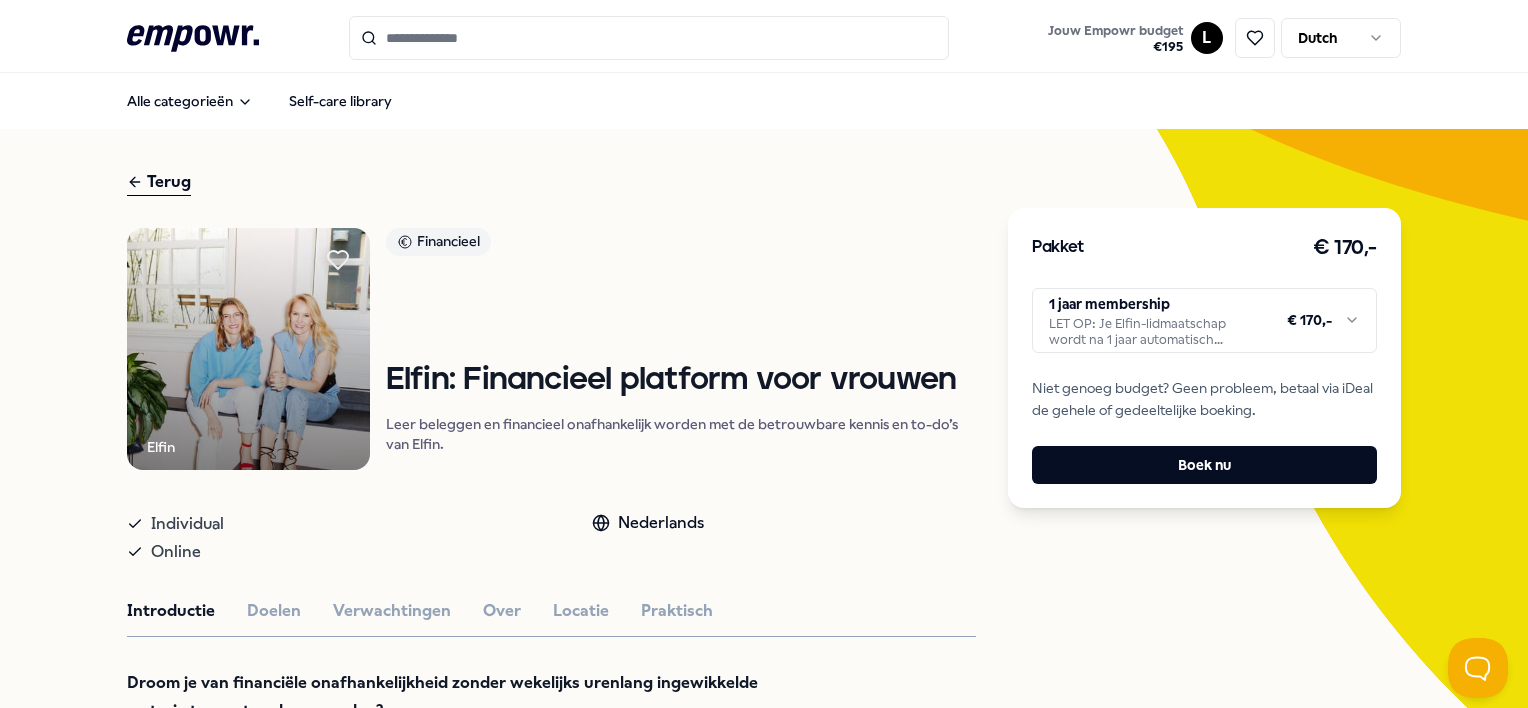 click 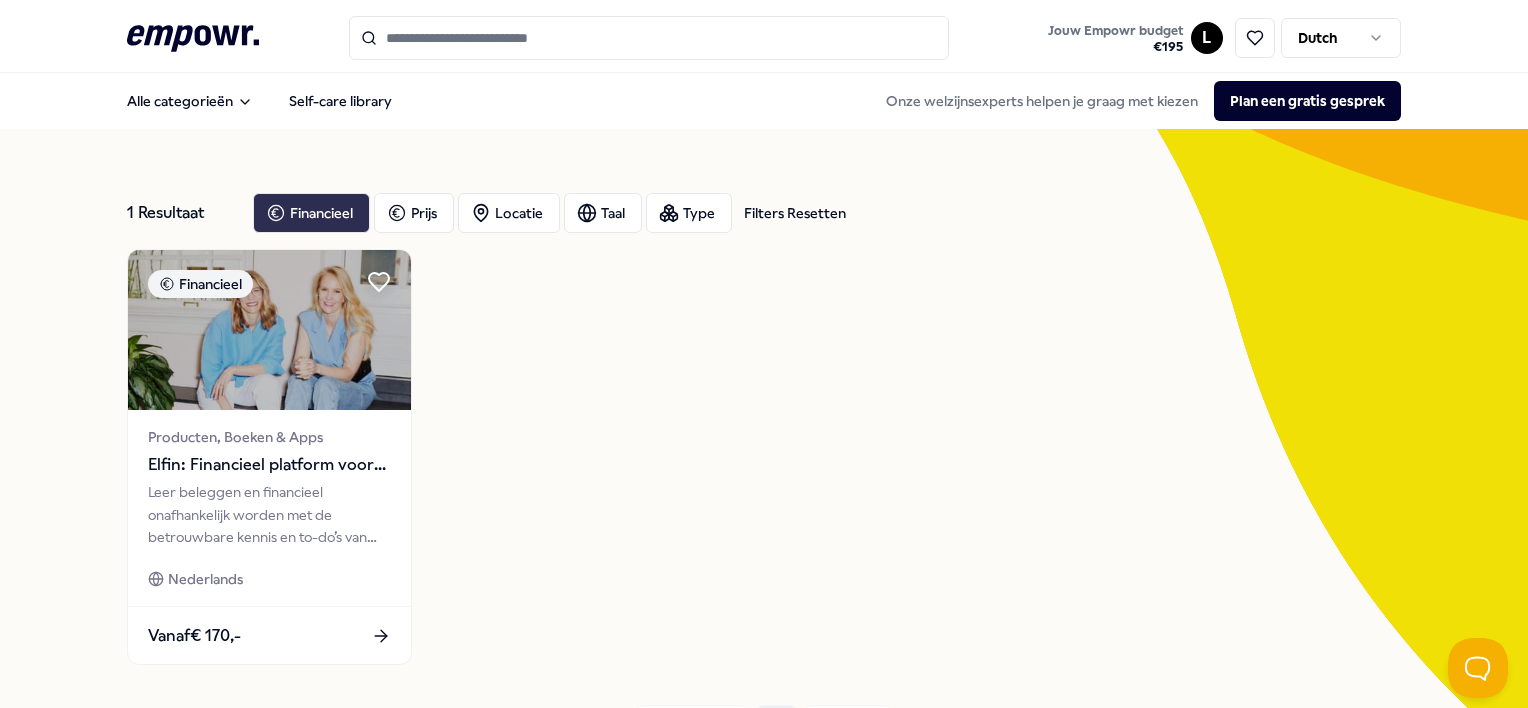 click on "Financieel" at bounding box center [311, 213] 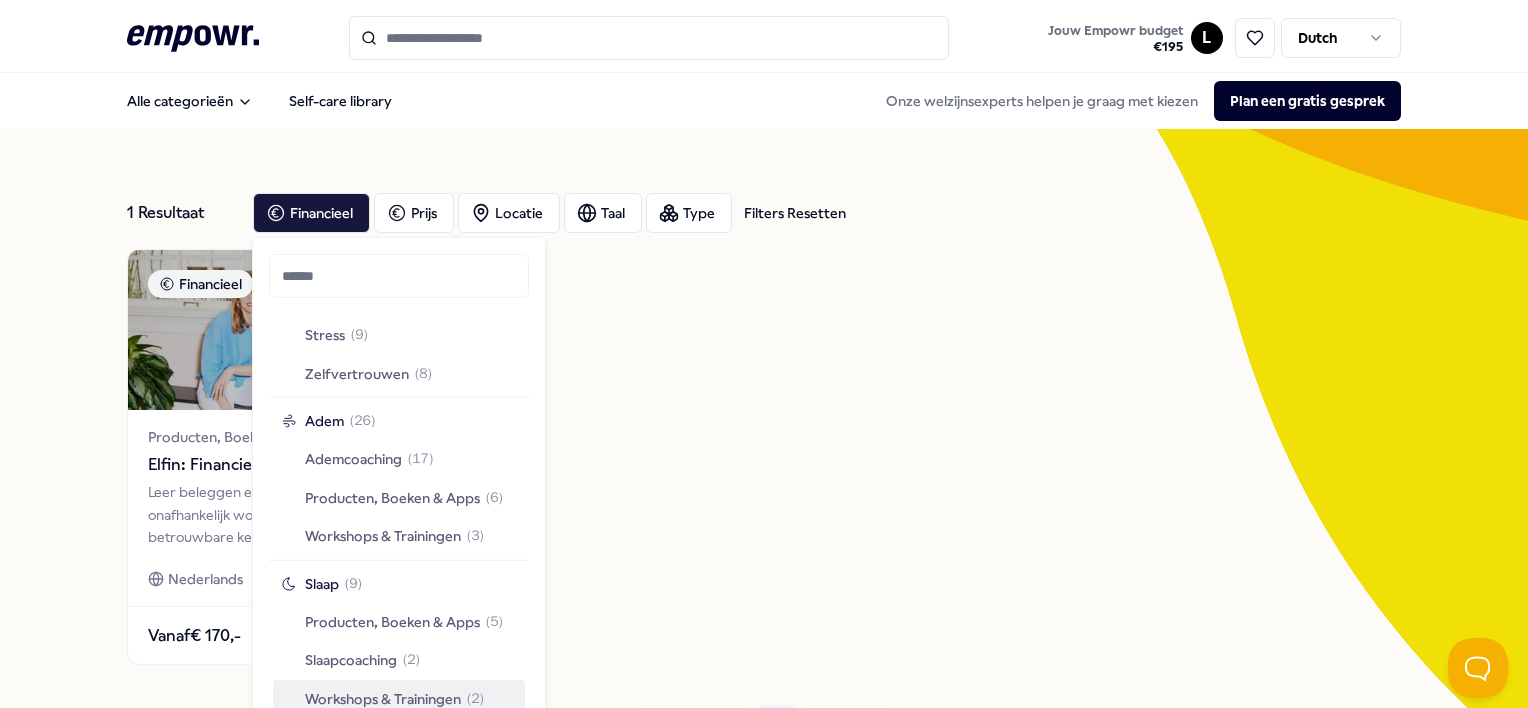scroll, scrollTop: 1312, scrollLeft: 0, axis: vertical 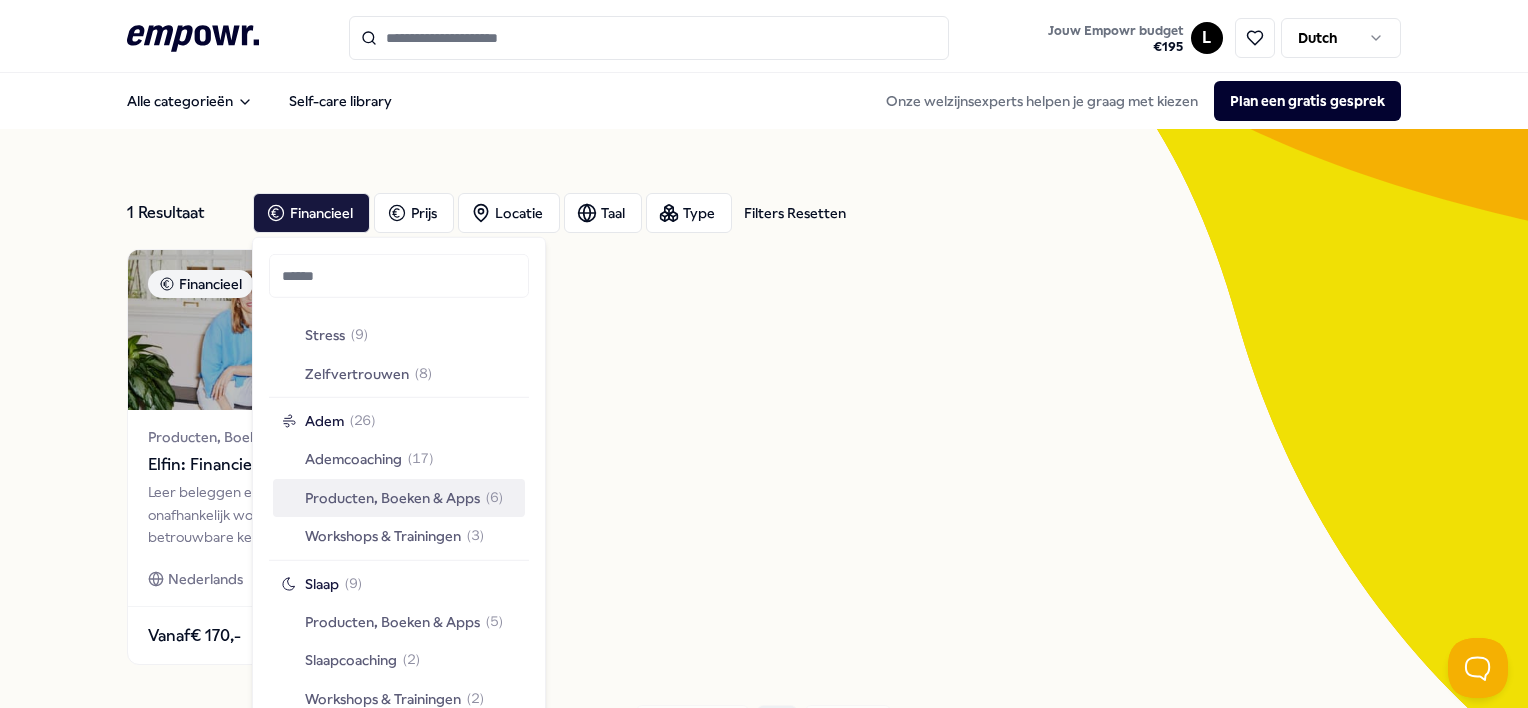 click on "Producten, Boeken & Apps" at bounding box center (392, 498) 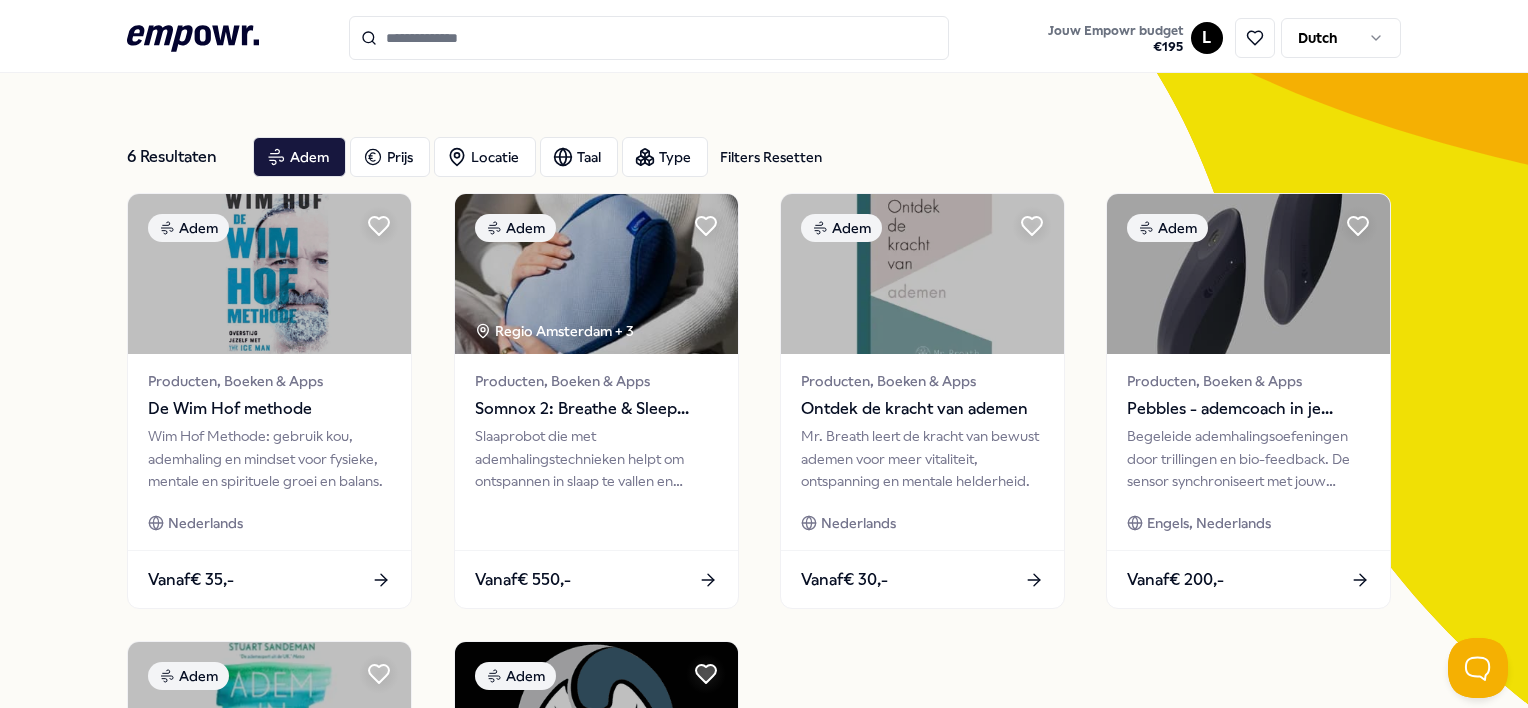 scroll, scrollTop: 44, scrollLeft: 0, axis: vertical 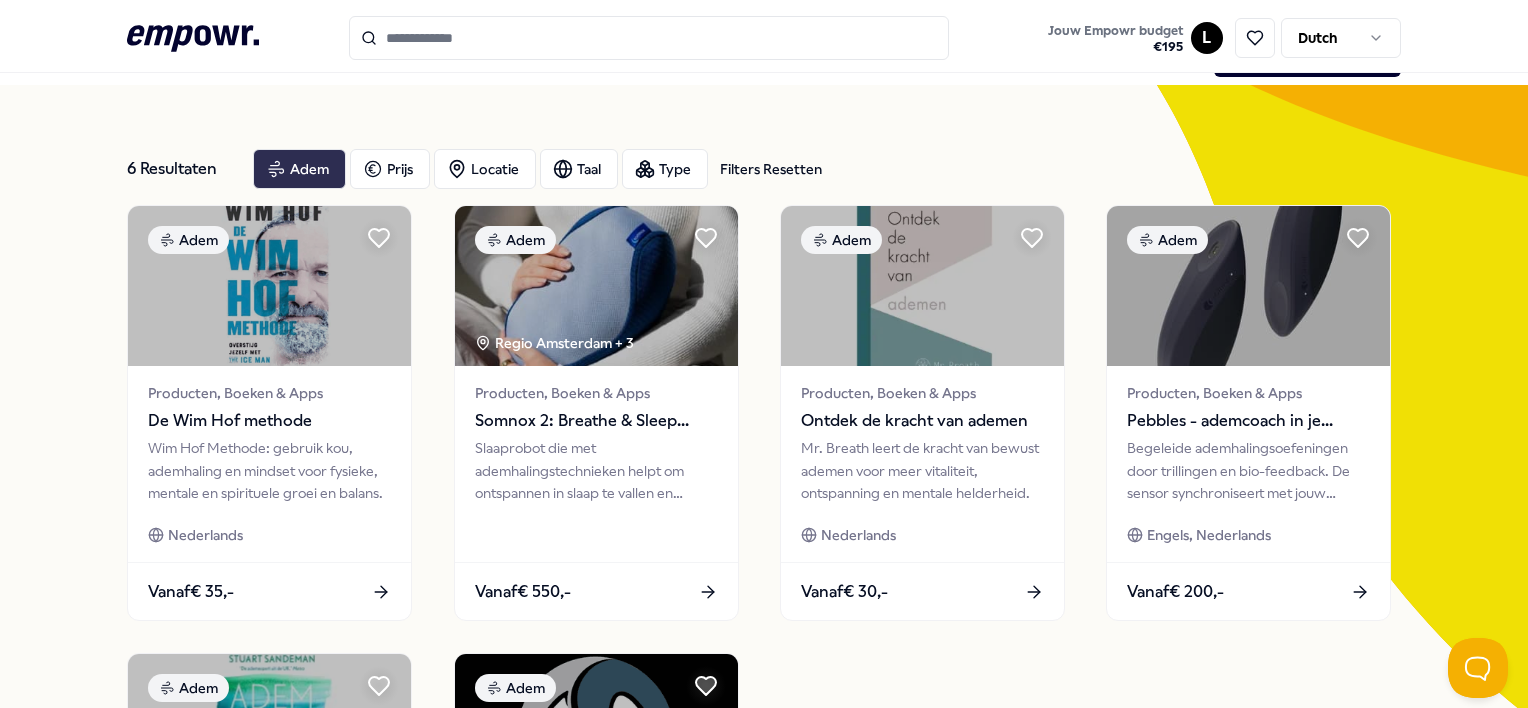 click 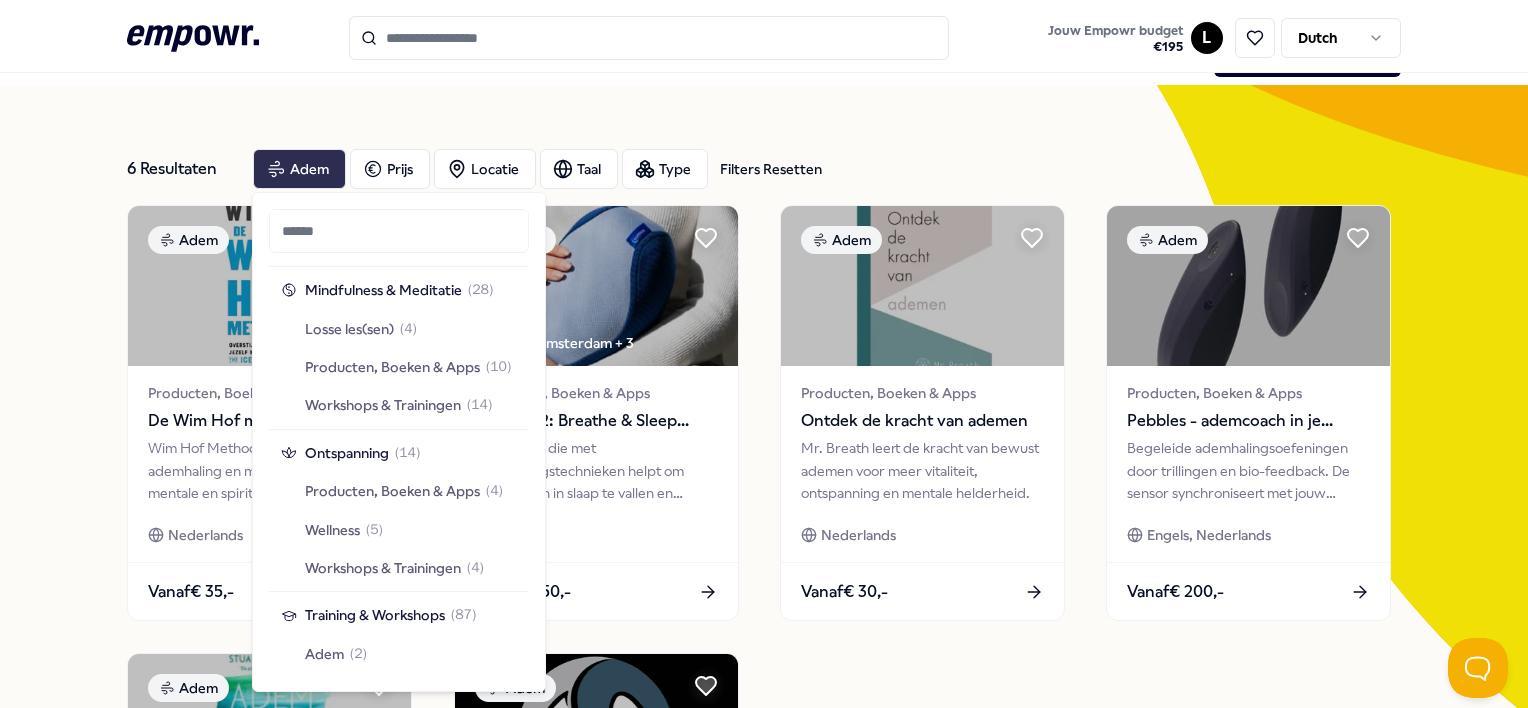 scroll, scrollTop: 1724, scrollLeft: 0, axis: vertical 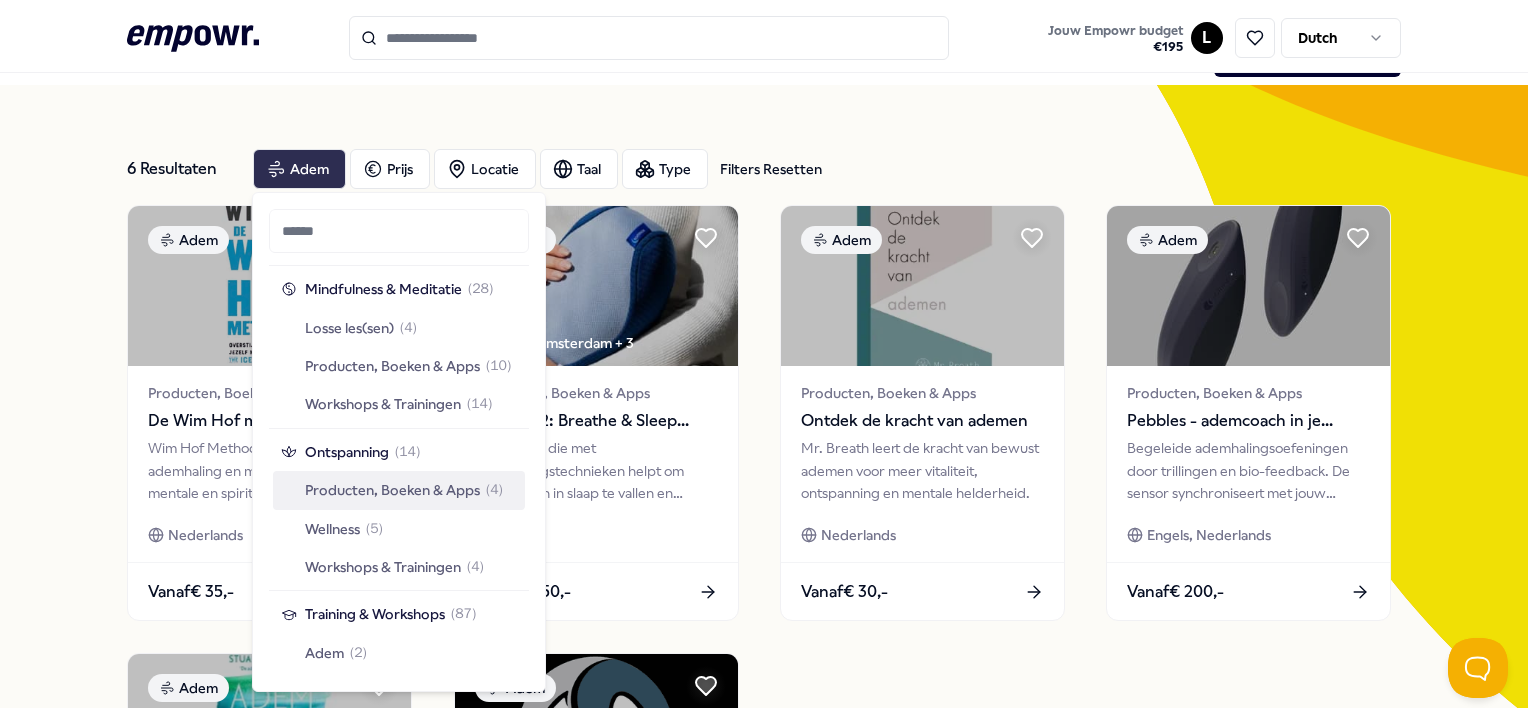click on "Producten, Boeken & Apps" at bounding box center [392, 490] 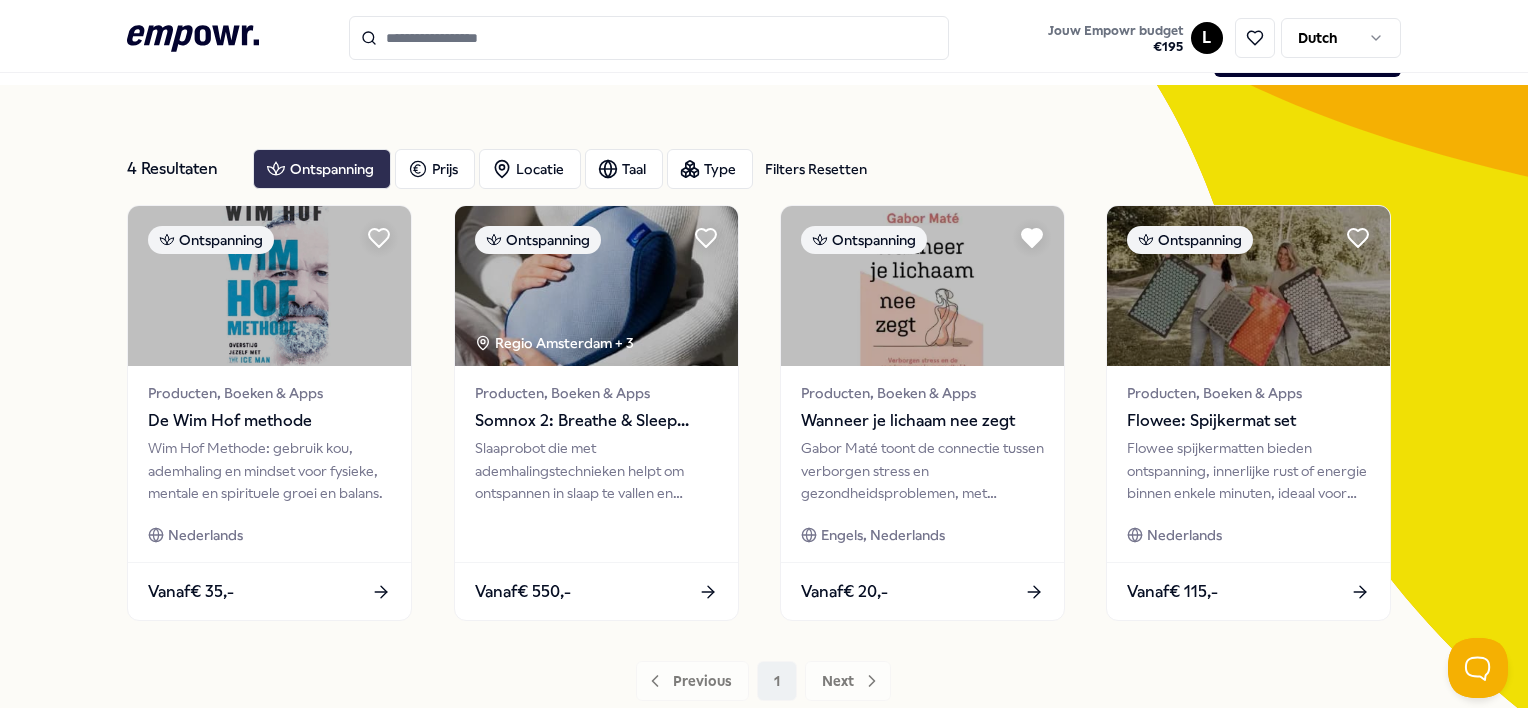 click on "Ontspanning" at bounding box center [322, 169] 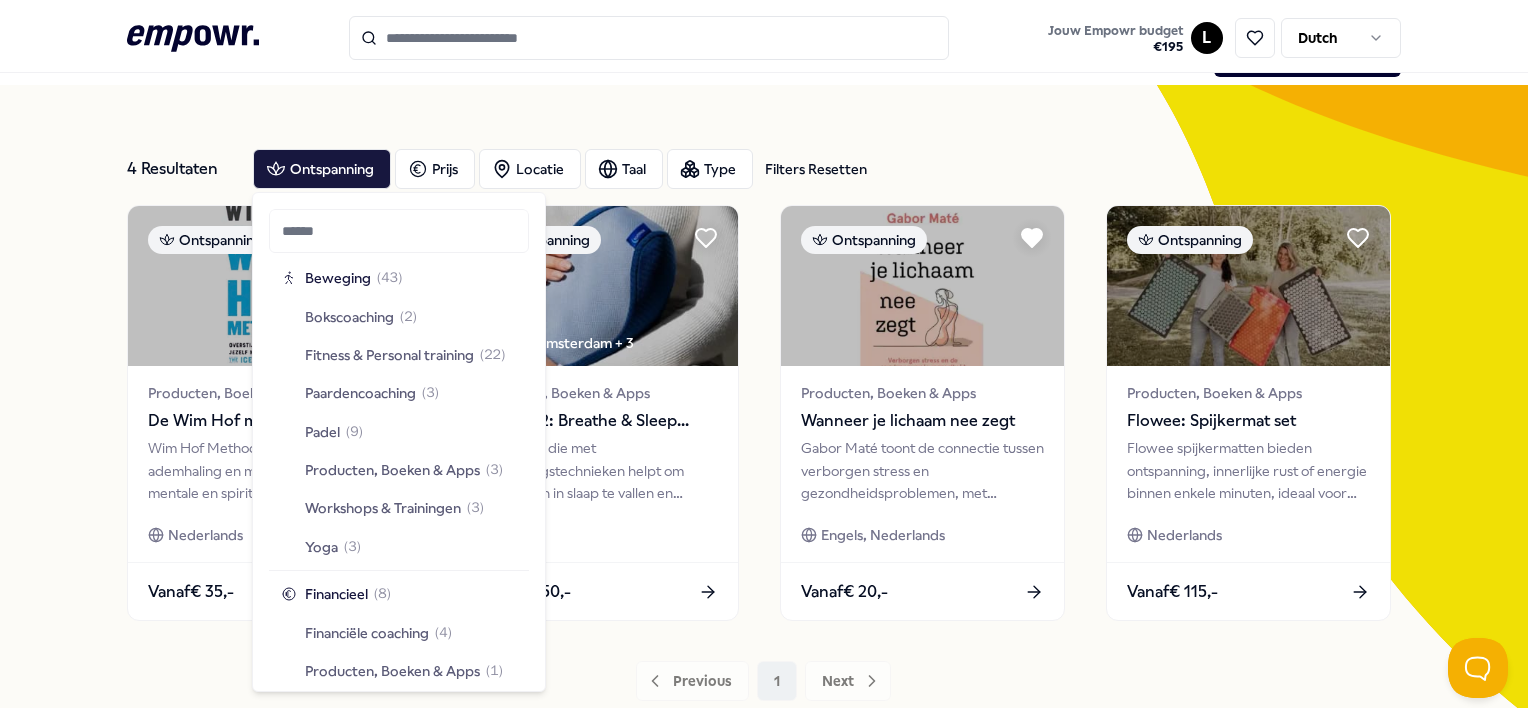 scroll, scrollTop: 2848, scrollLeft: 0, axis: vertical 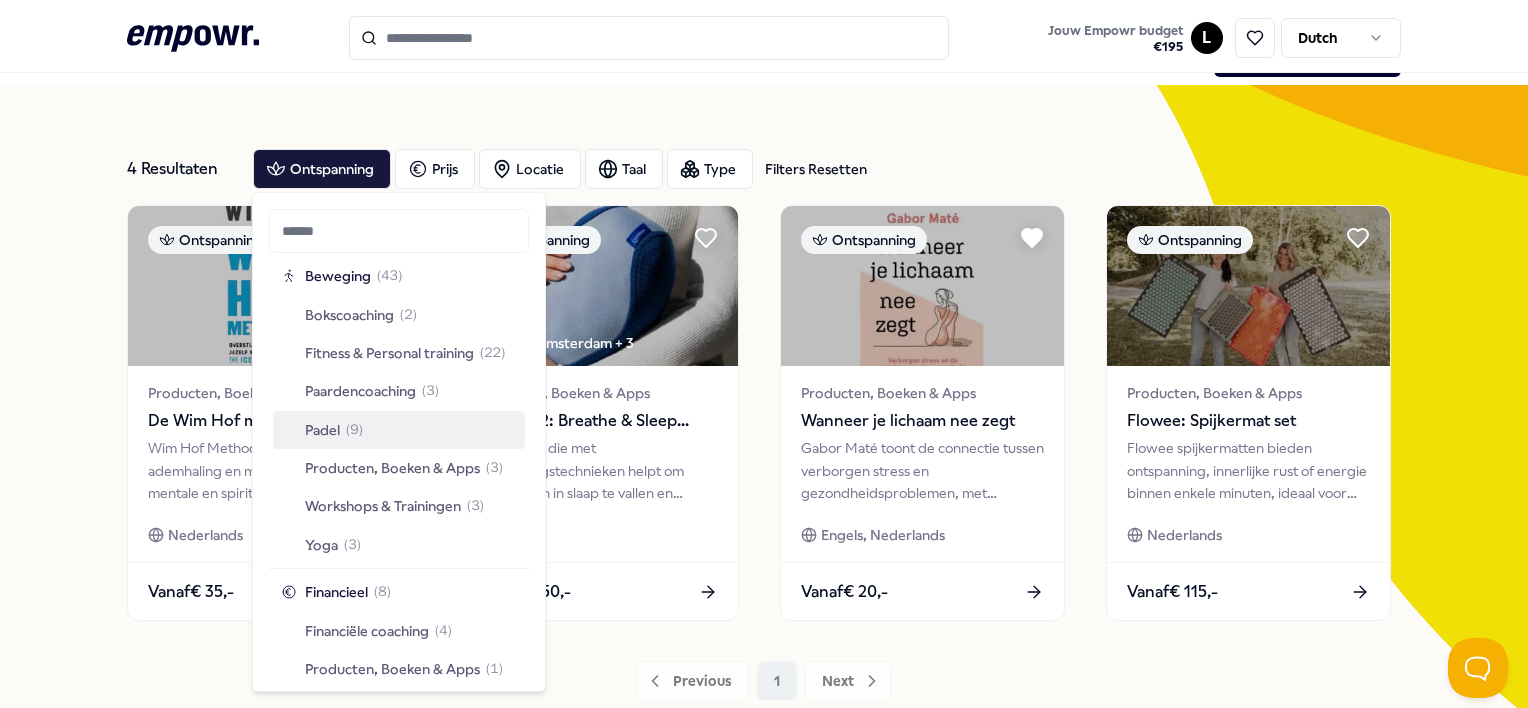 click on "Padel ( 9 )" at bounding box center (399, 430) 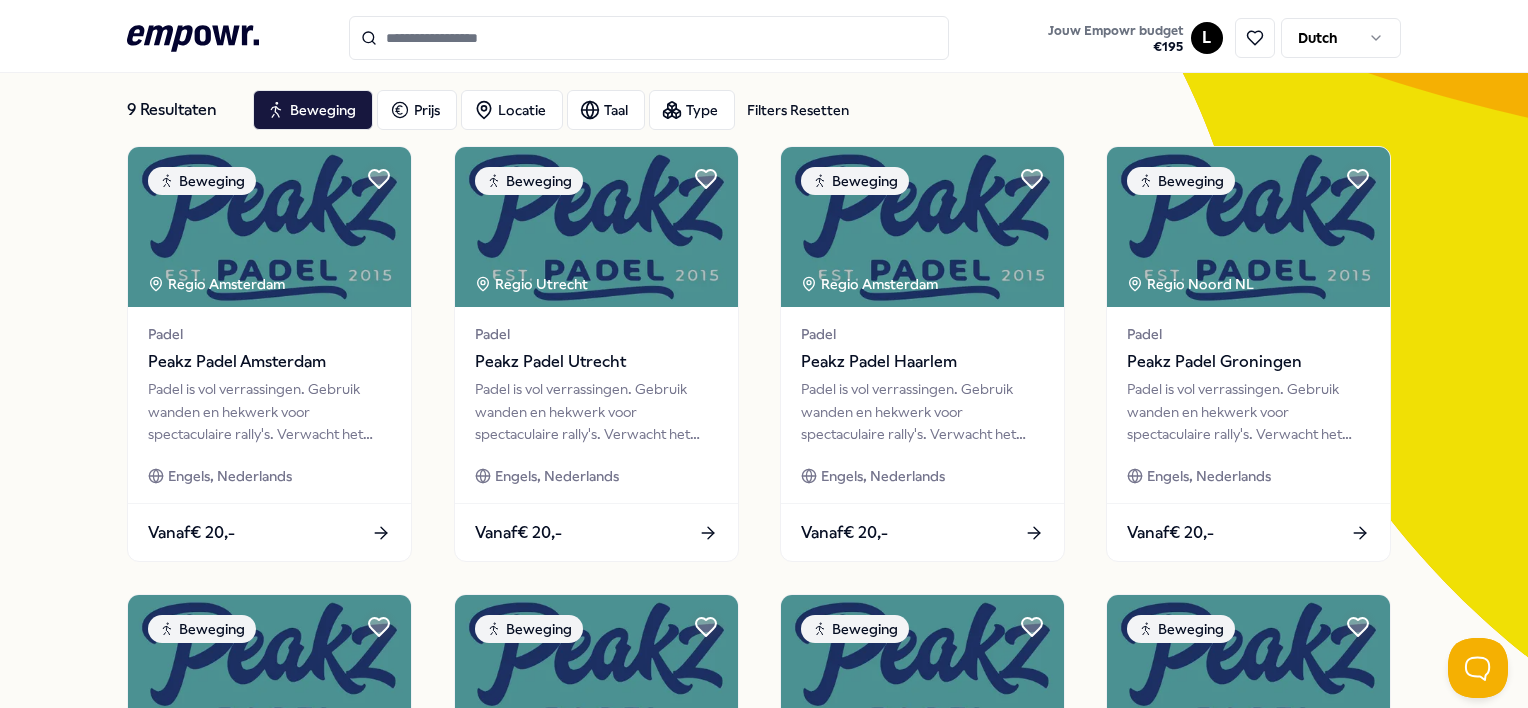 scroll, scrollTop: 102, scrollLeft: 0, axis: vertical 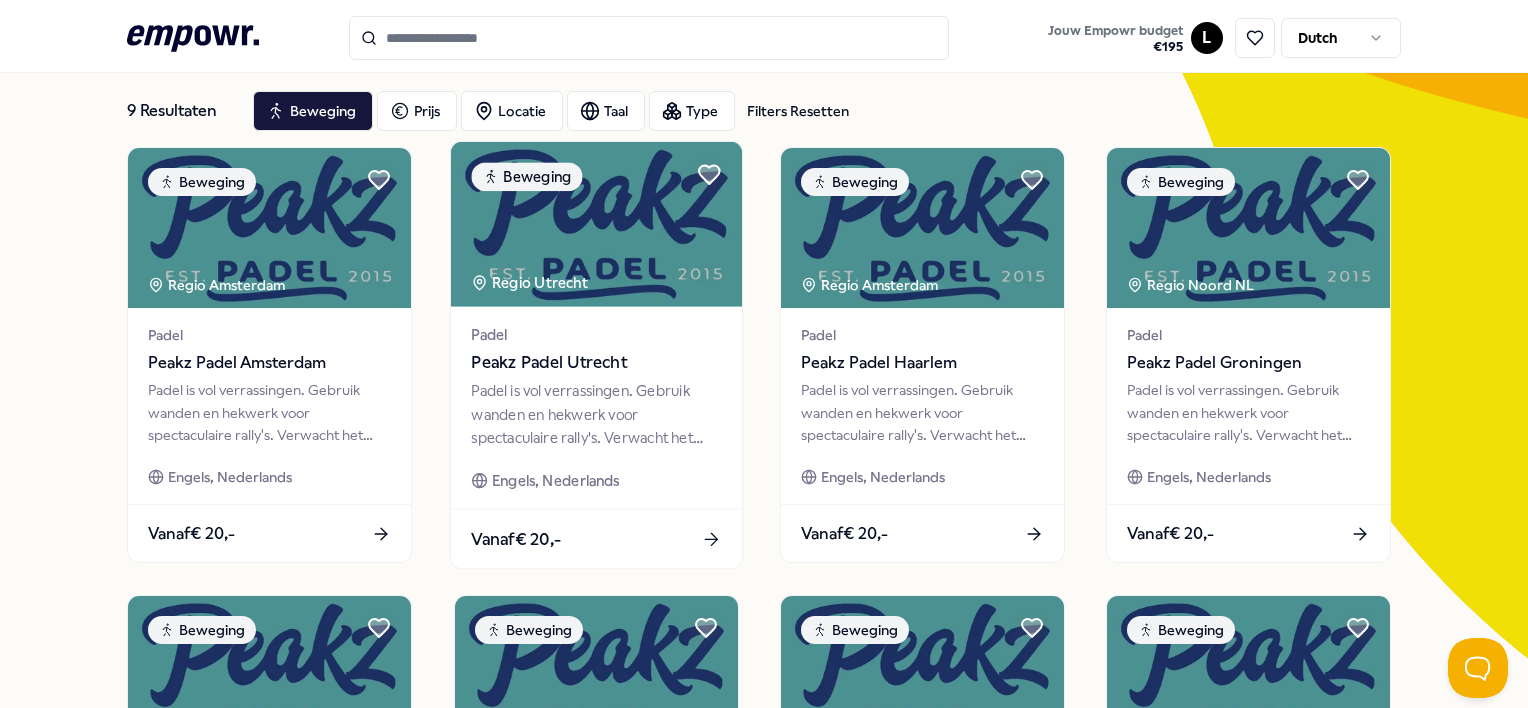click on "Engels, Nederlands" at bounding box center (556, 480) 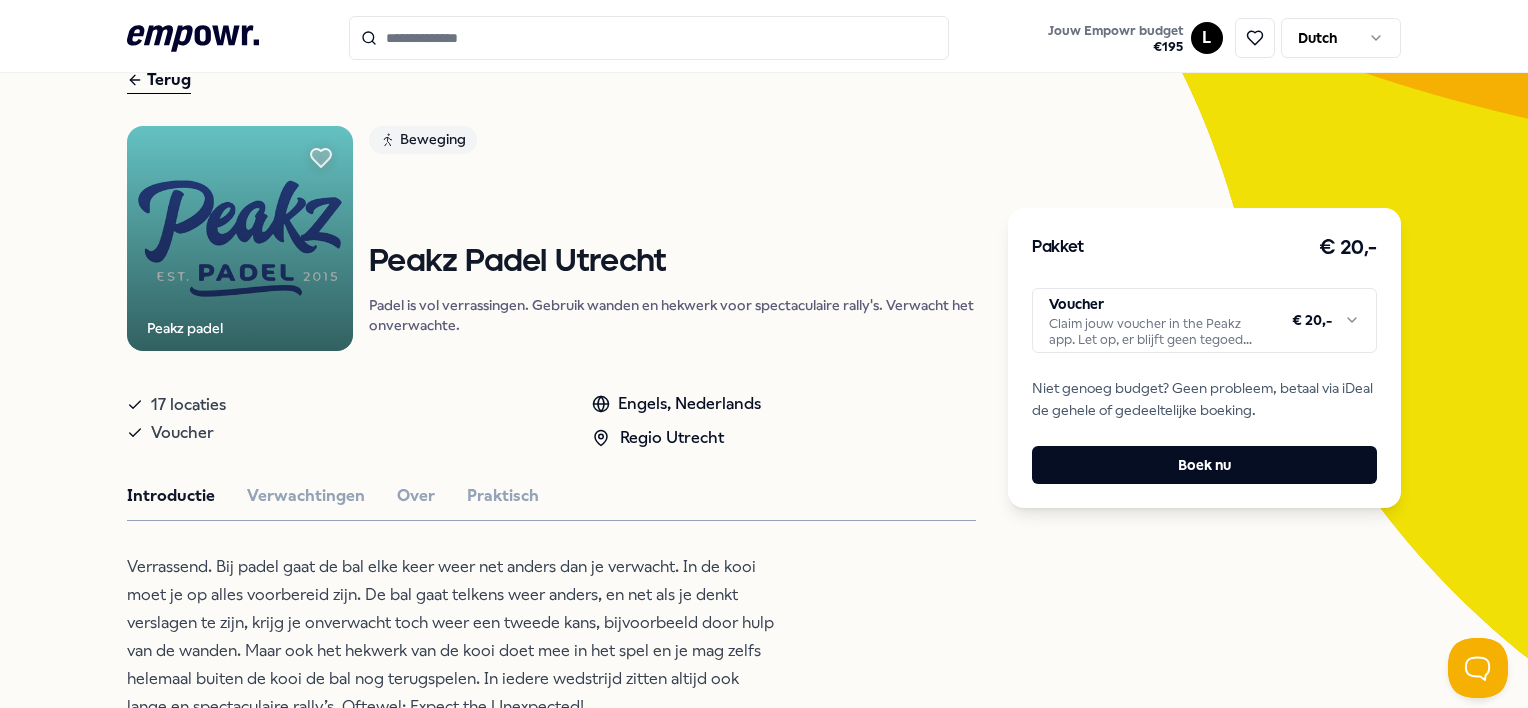 scroll, scrollTop: 248, scrollLeft: 0, axis: vertical 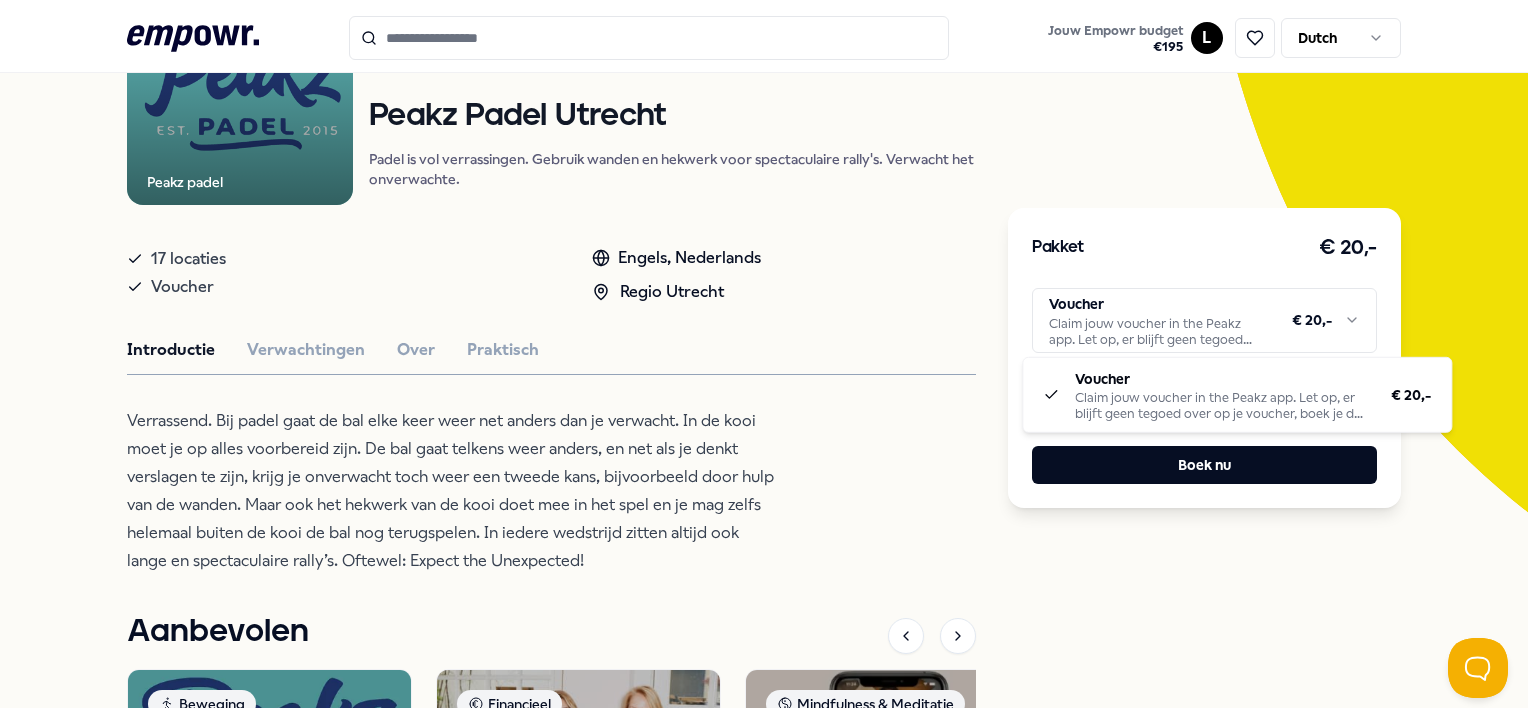 click on ".empowr-logo_svg__cls-1{fill:#03032f} Jouw Empowr budget € 195 L Dutch Alle categorieën   Self-care library Terug Peakz padel Beweging Peakz Padel Utrecht Padel is vol verrassingen. Gebruik wanden en hekwerk voor spectaculaire rally's. Verwacht het onverwachte. 17 locaties Voucher Engels, Nederlands Regio Utrecht  Introductie Verwachtingen Over Praktisch Verrassend. Bij padel gaat de bal elke keer weer net anders dan je verwacht. In de kooi moet je op alles voorbereid zijn. De bal gaat telkens weer anders, en net als je denkt verslagen te zijn, krijg je onverwacht toch weer een tweede kans, bijvoorbeeld door hulp van de wanden. Maar ook het hekwerk van de kooi doet mee in het spel en je mag zelfs helemaal buiten de kooi de bal nog terugspelen. In iedere wedstrijd zitten altijd ook lange en spectaculaire rally’s. Oftewel: Expect the Unexpected! Aanbevolen Beweging Regio Utrecht    Peakz Padel Utrecht Engels, Nederlands Vanaf  € 20,- Financieel Online Elfin: Financieel platform voor vrouwen" at bounding box center [764, 354] 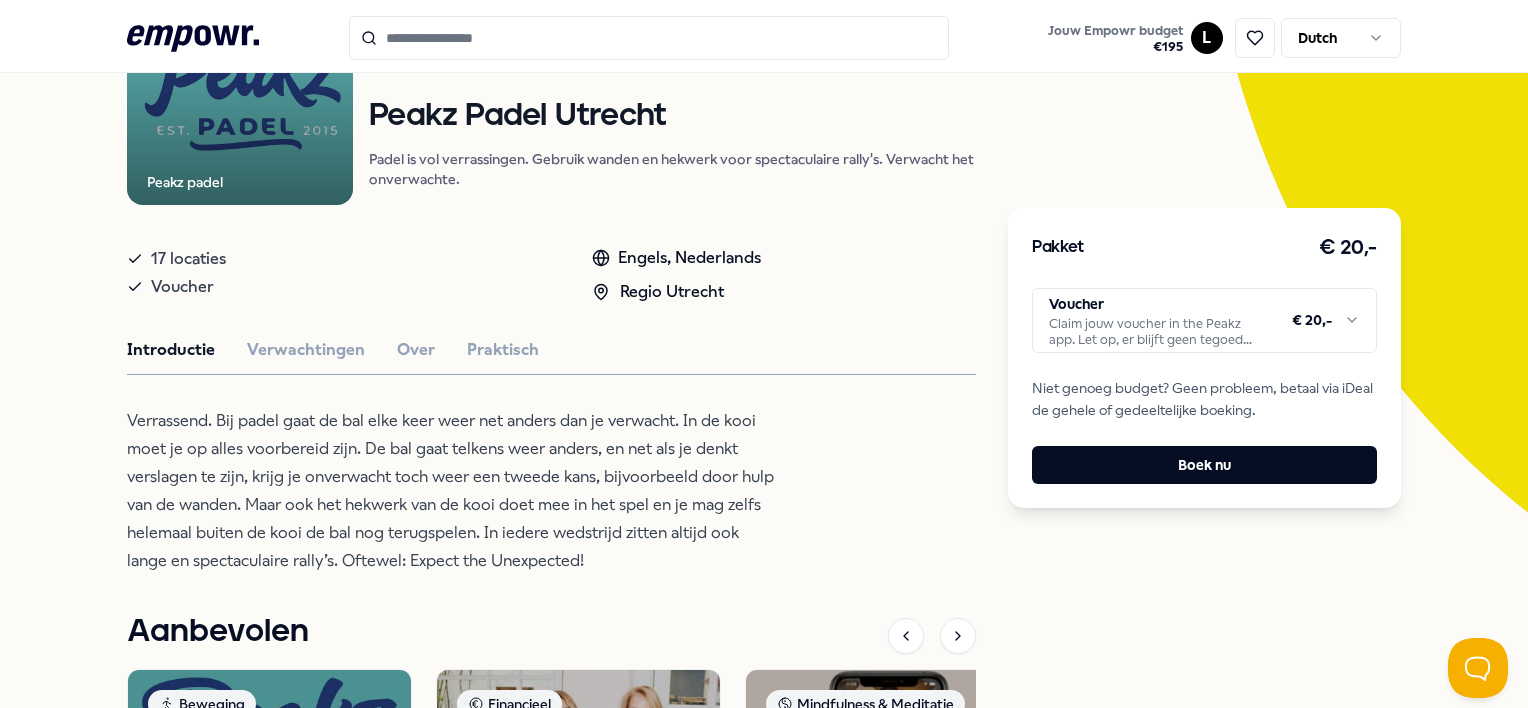 click on ".empowr-logo_svg__cls-1{fill:#03032f} Jouw Empowr budget € 195 L Dutch Alle categorieën   Self-care library Terug Peakz padel Beweging Peakz Padel Utrecht Padel is vol verrassingen. Gebruik wanden en hekwerk voor spectaculaire rally's. Verwacht het onverwachte. 17 locaties Voucher Engels, Nederlands Regio Utrecht  Introductie Verwachtingen Over Praktisch Verrassend. Bij padel gaat de bal elke keer weer net anders dan je verwacht. In de kooi moet je op alles voorbereid zijn. De bal gaat telkens weer anders, en net als je denkt verslagen te zijn, krijg je onverwacht toch weer een tweede kans, bijvoorbeeld door hulp van de wanden. Maar ook het hekwerk van de kooi doet mee in het spel en je mag zelfs helemaal buiten de kooi de bal nog terugspelen. In iedere wedstrijd zitten altijd ook lange en spectaculaire rally’s. Oftewel: Expect the Unexpected! Aanbevolen Beweging Regio Utrecht    Peakz Padel Utrecht Engels, Nederlands Vanaf  € 20,- Financieel Online Elfin: Financieel platform voor vrouwen" at bounding box center (764, 354) 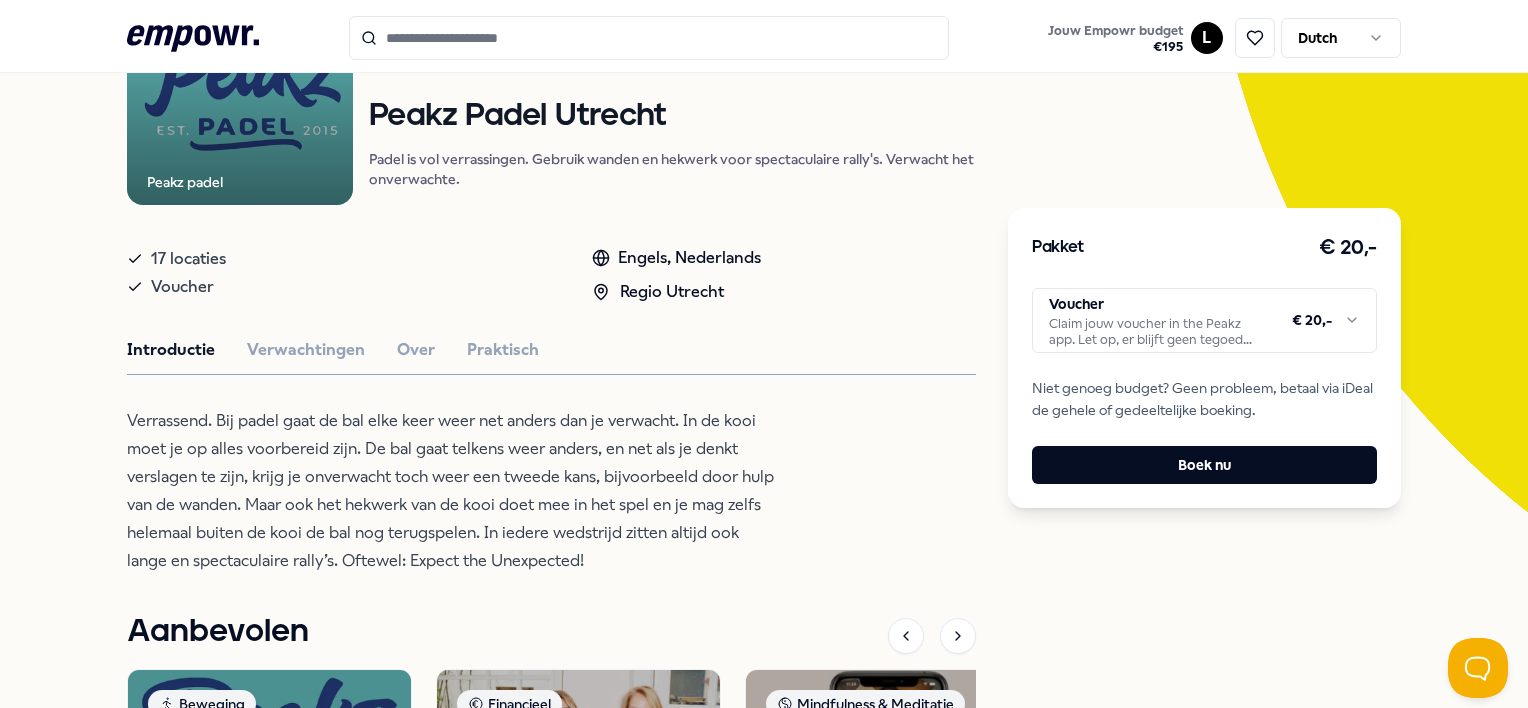 click on "Verrassend. Bij padel gaat de bal elke keer weer net anders dan je verwacht. In de kooi moet je op alles voorbereid zijn. De bal gaat telkens weer anders, en net als je denkt verslagen te zijn, krijg je onverwacht toch weer een tweede kans, bijvoorbeeld door hulp van de wanden. Maar ook het hekwerk van de kooi doet mee in het spel en je mag zelfs helemaal buiten de kooi de bal nog terugspelen. In iedere wedstrijd zitten altijd ook lange en spectaculaire rally’s. Oftewel: Expect the Unexpected!" at bounding box center [452, 491] 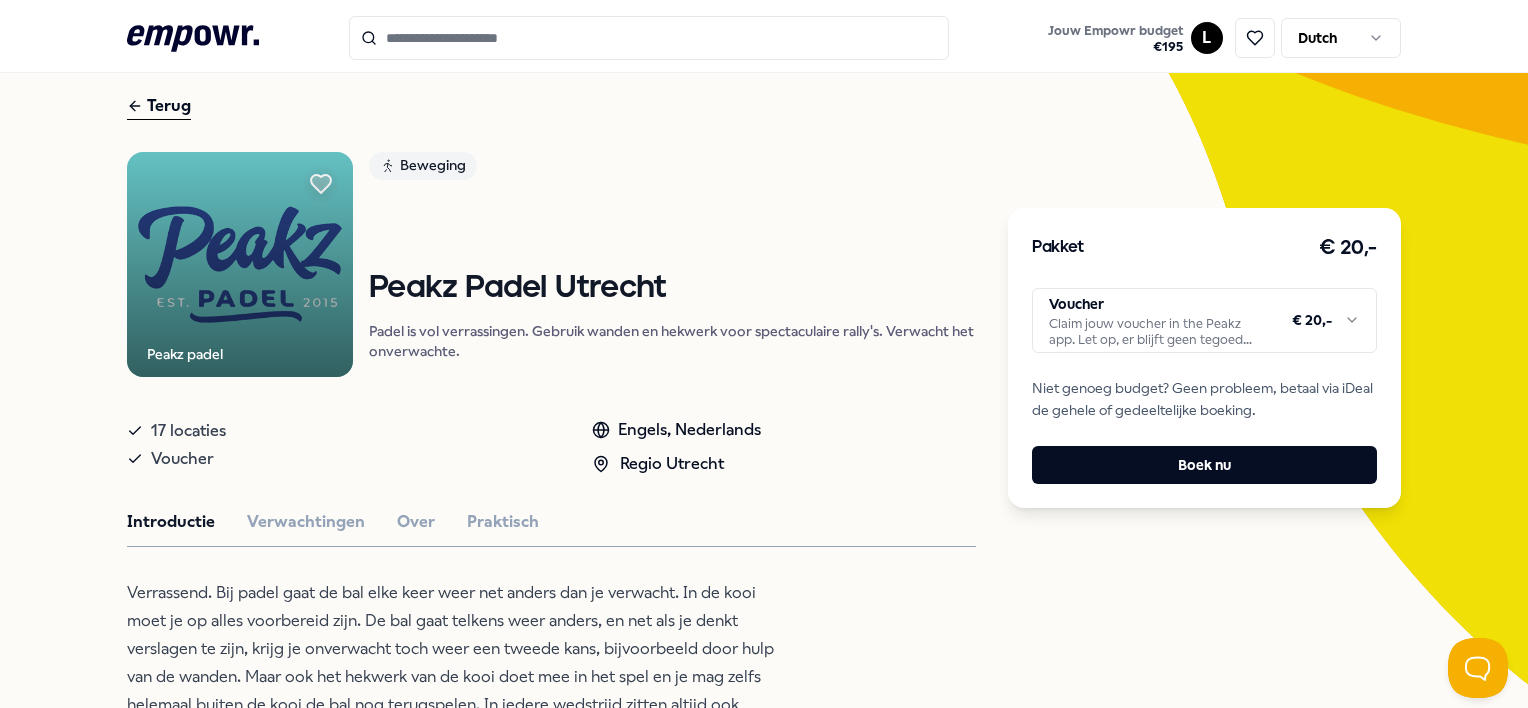 scroll, scrollTop: 0, scrollLeft: 0, axis: both 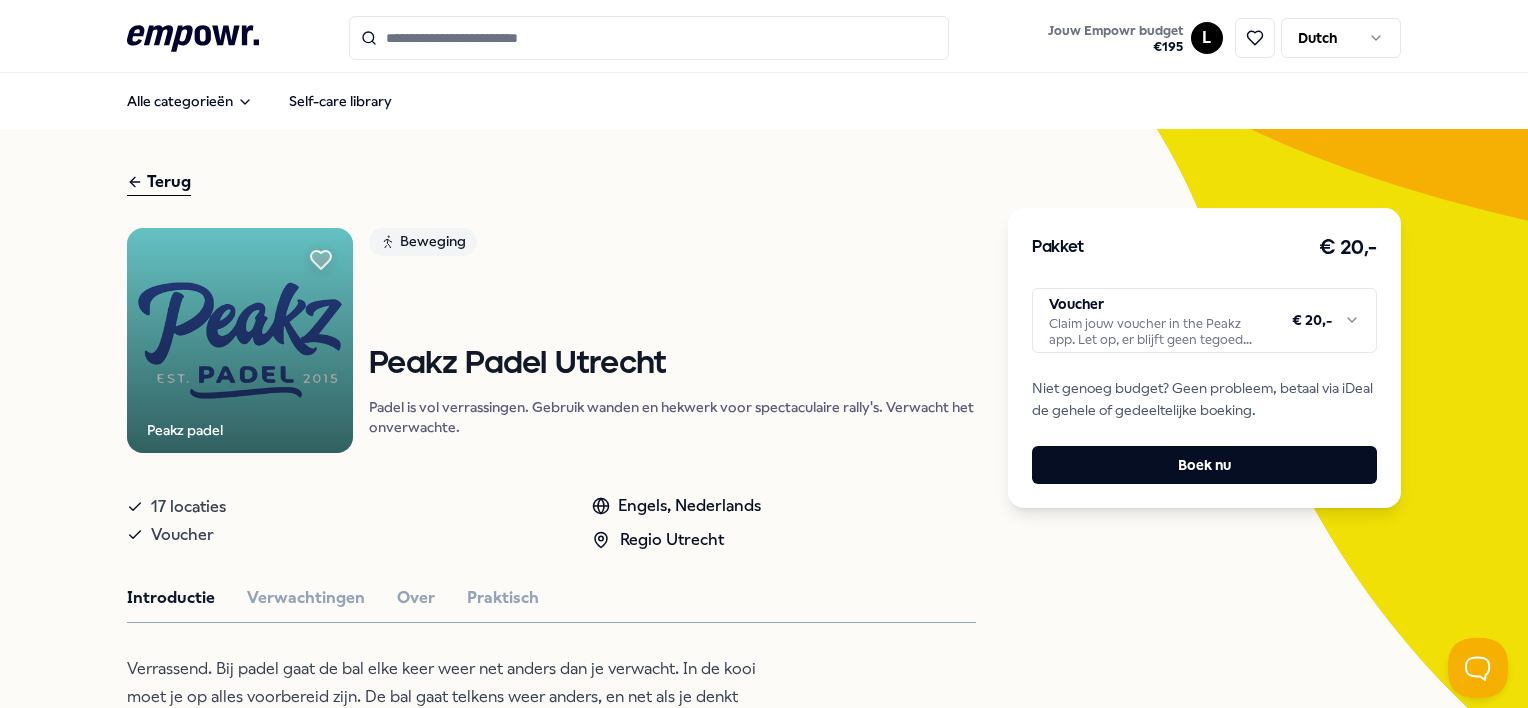click on "Terug" at bounding box center [159, 182] 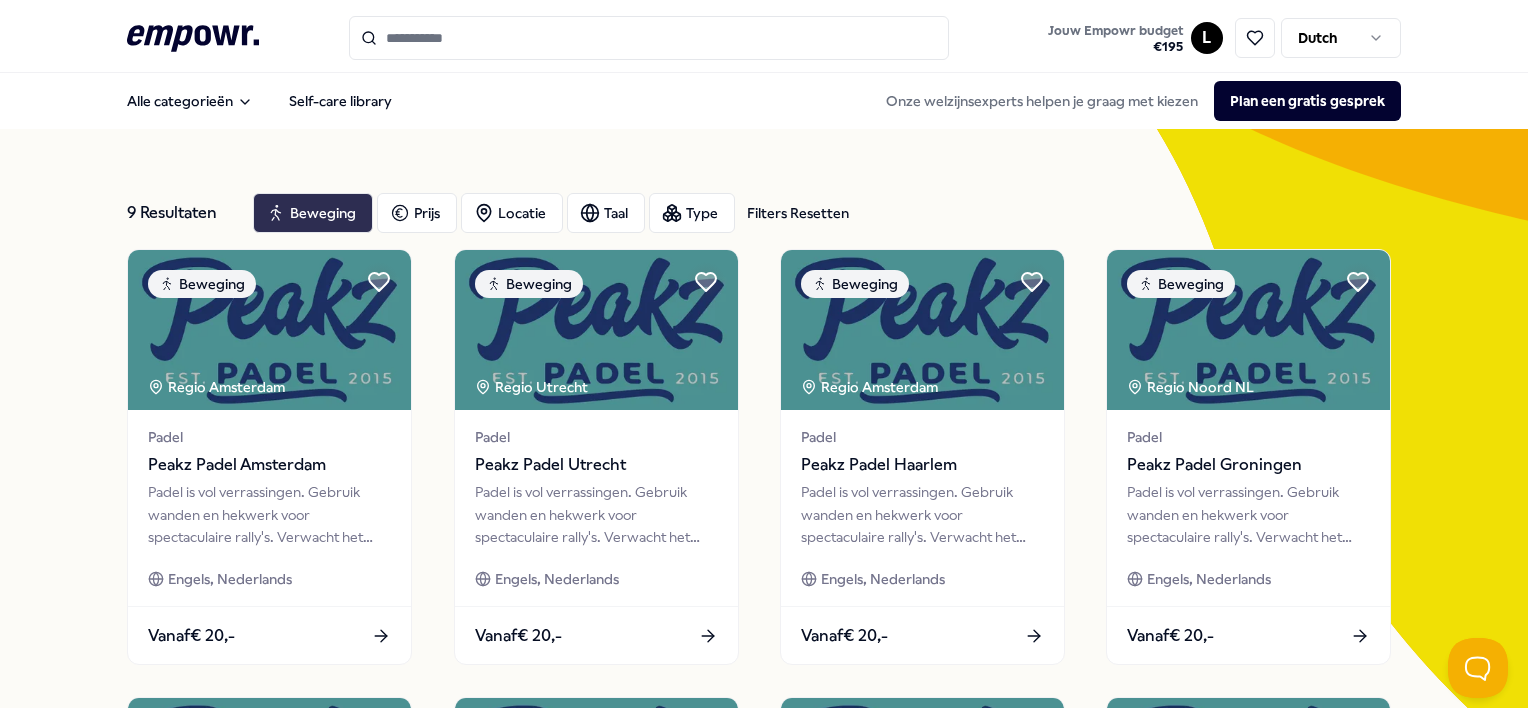 click on "Beweging" at bounding box center [313, 213] 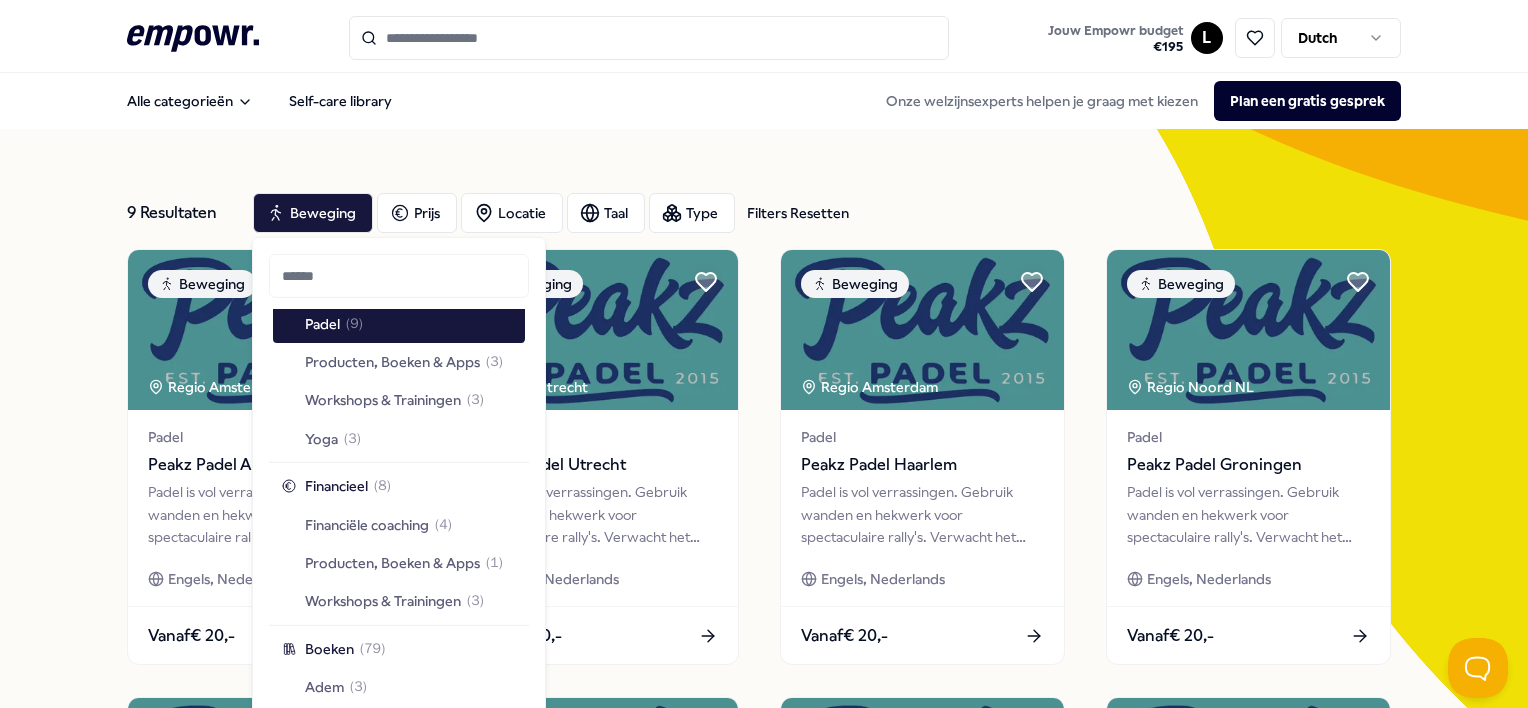 scroll, scrollTop: 3000, scrollLeft: 0, axis: vertical 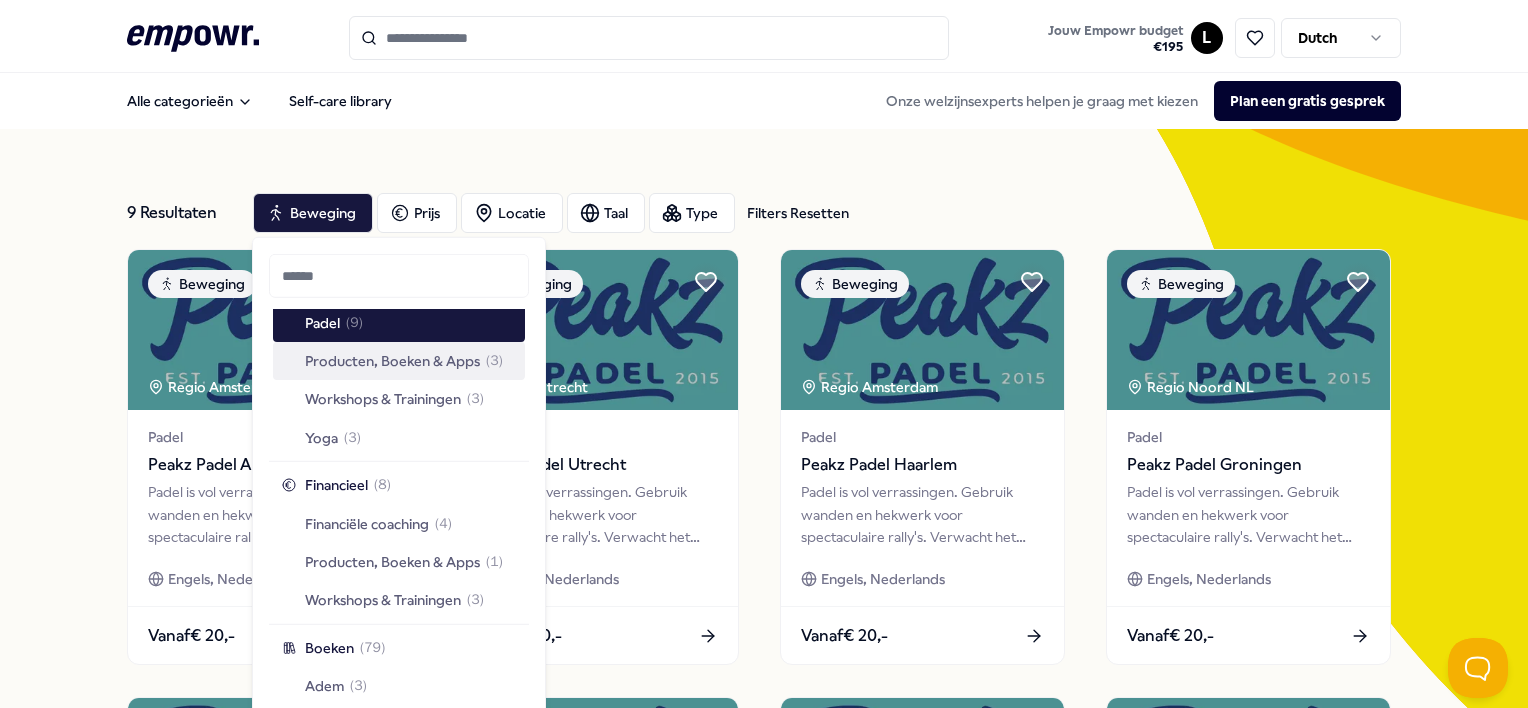 click on "Producten, Boeken & Apps" at bounding box center (392, 361) 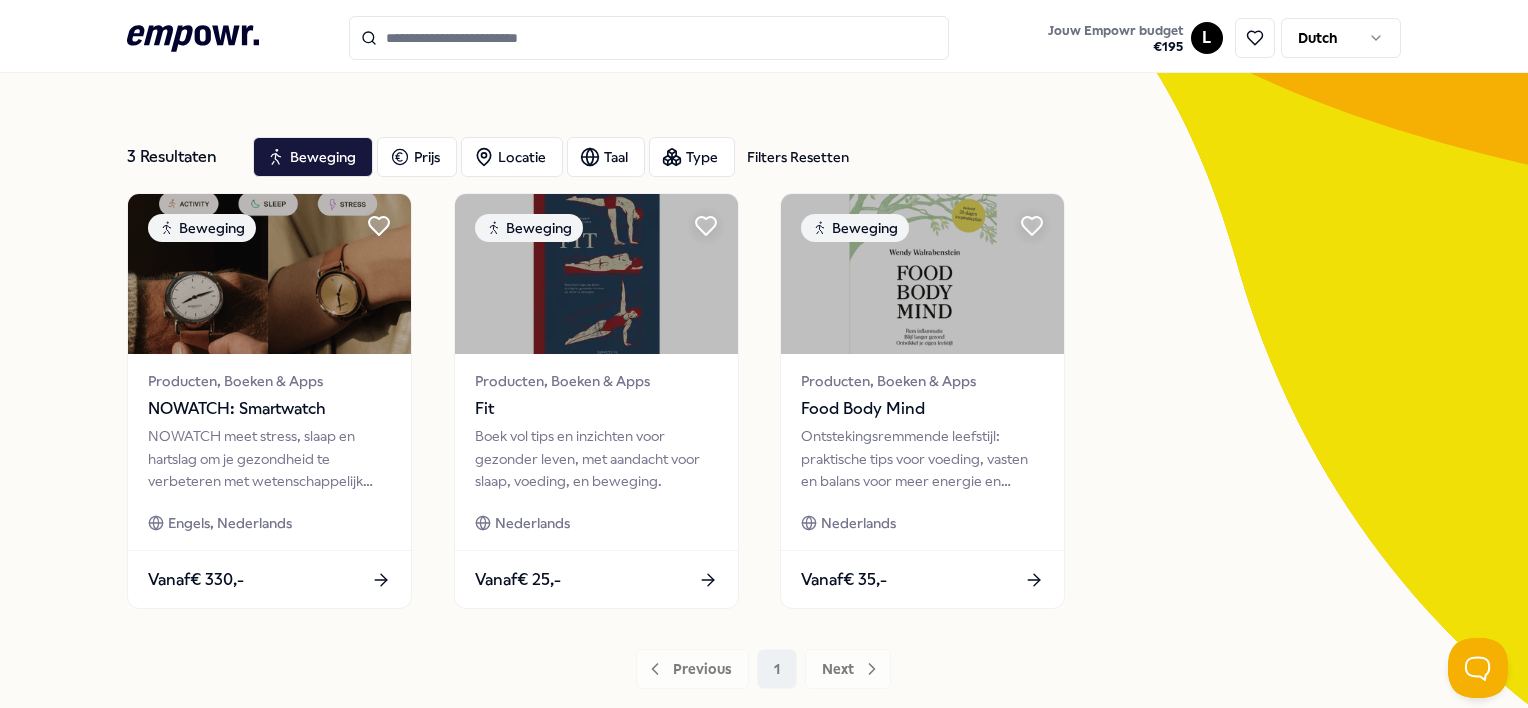 scroll, scrollTop: 0, scrollLeft: 0, axis: both 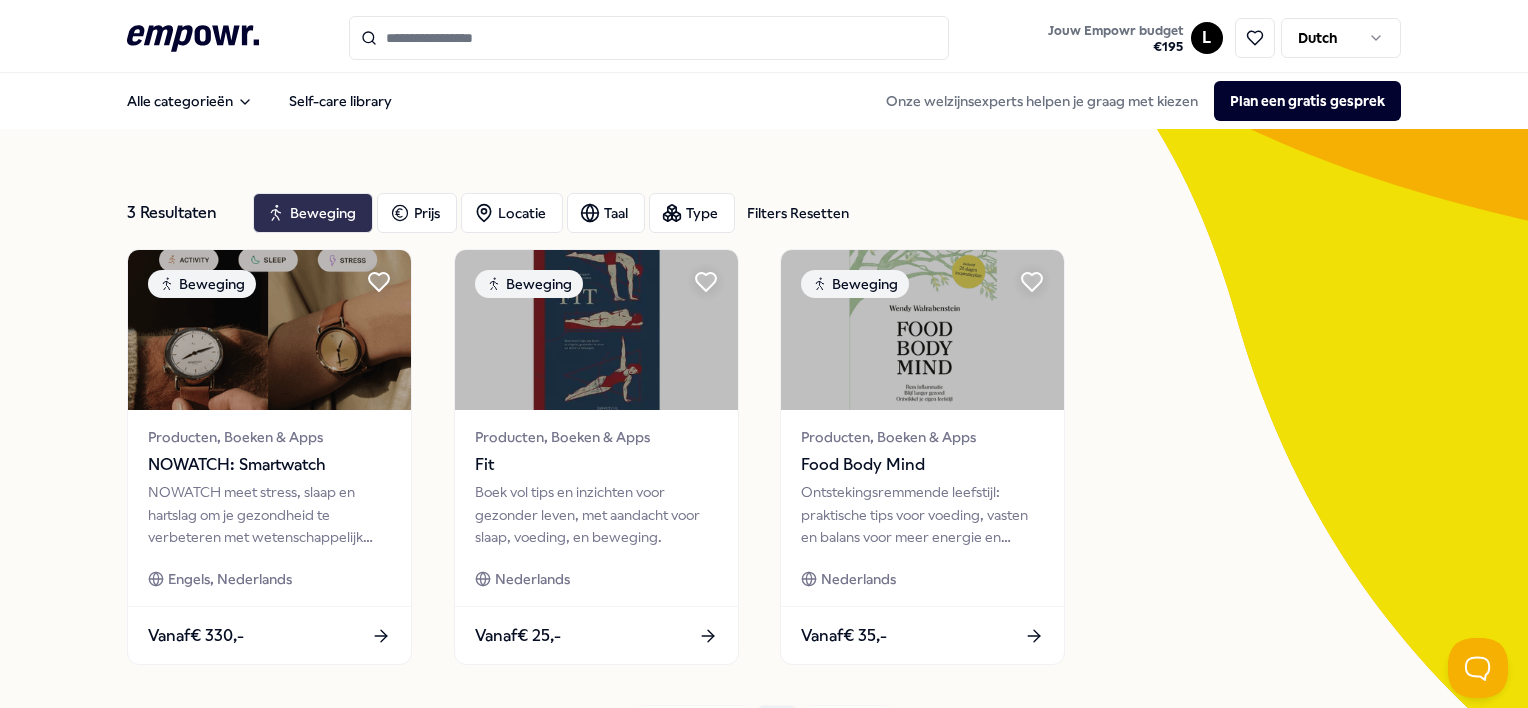 click on "Beweging" at bounding box center [313, 213] 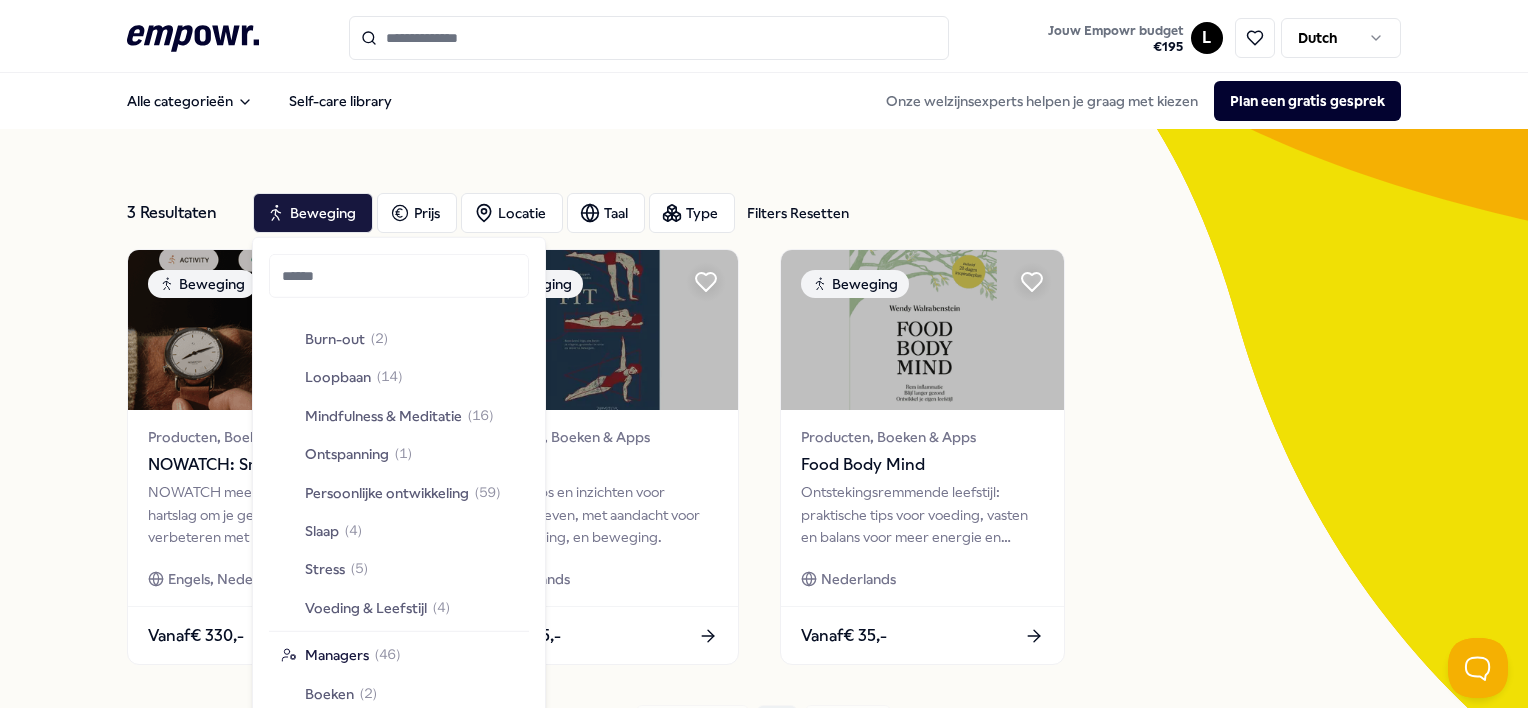scroll, scrollTop: 3531, scrollLeft: 0, axis: vertical 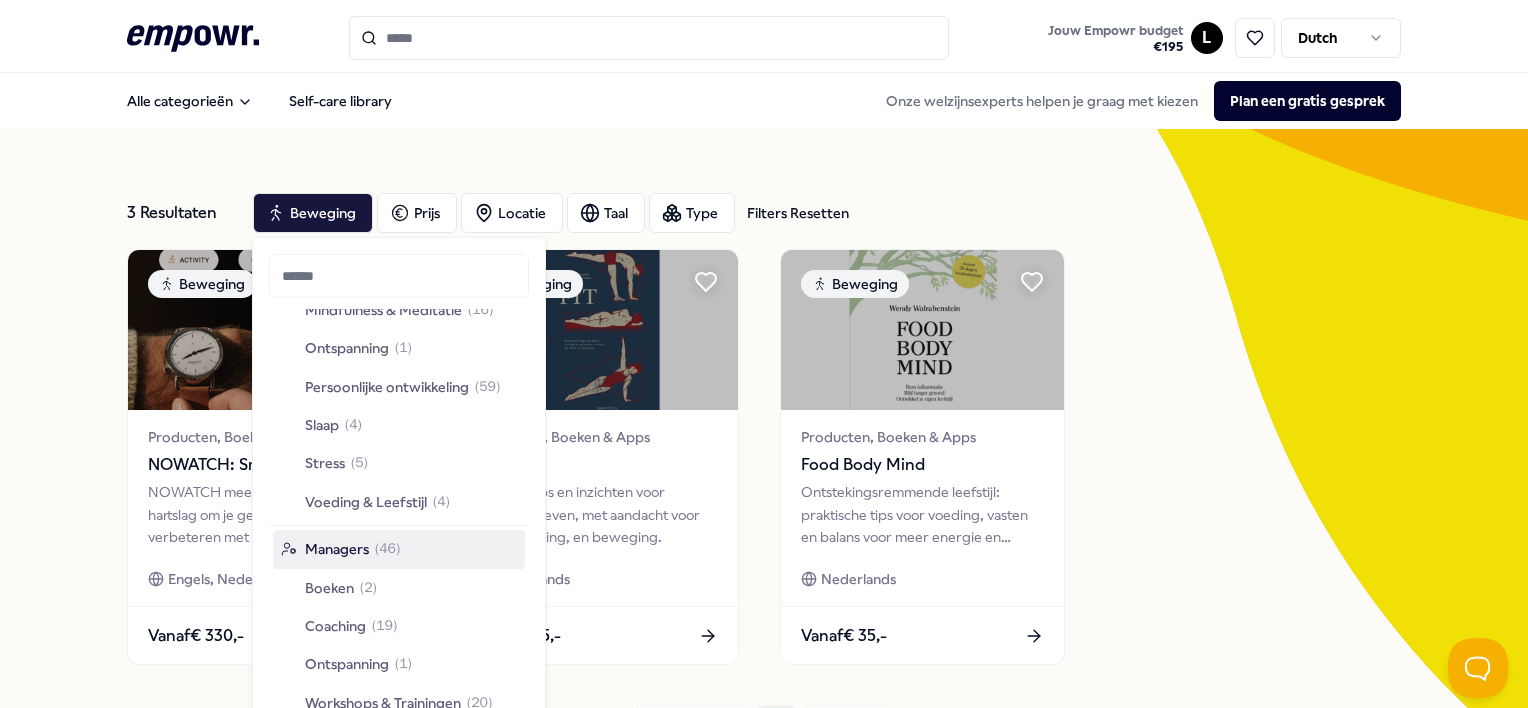 click on "Managers" at bounding box center (337, 549) 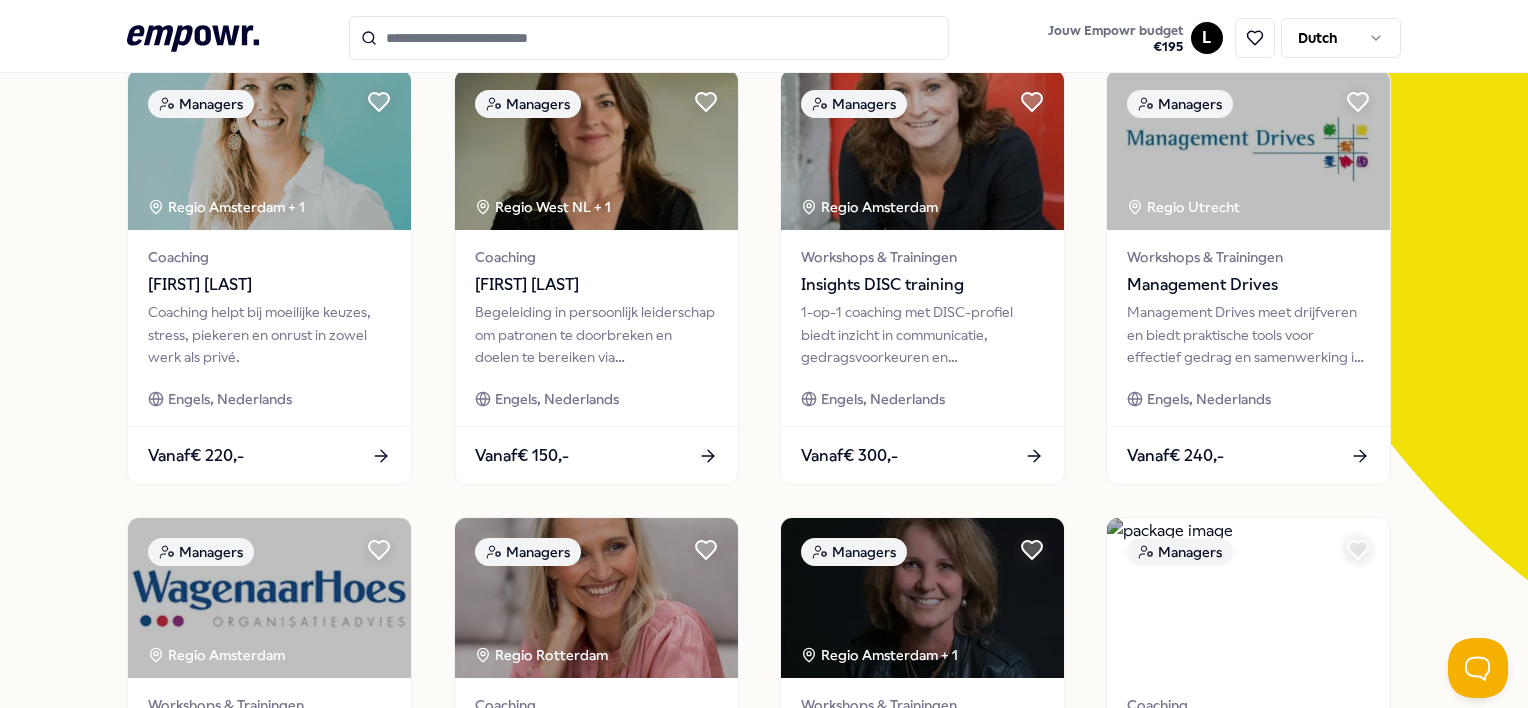 scroll, scrollTop: 0, scrollLeft: 0, axis: both 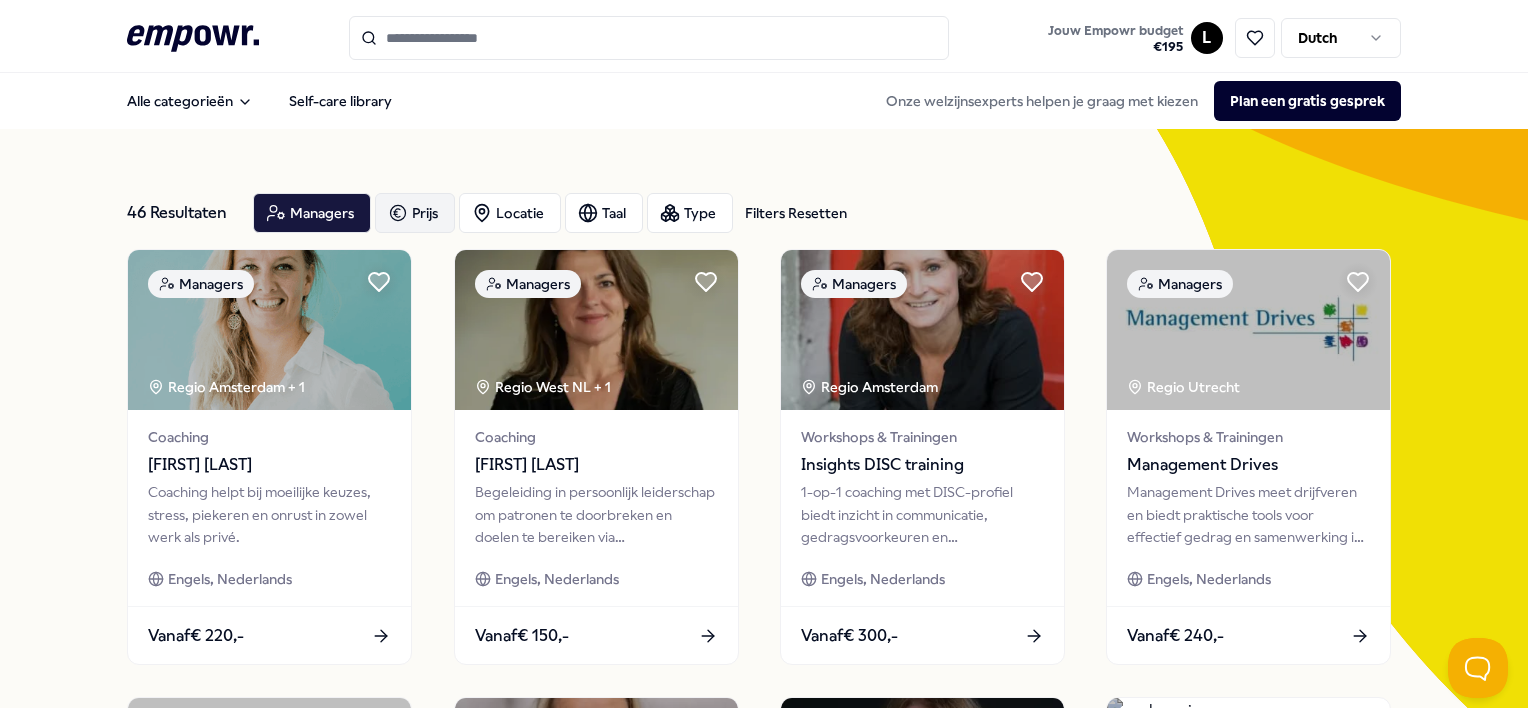 click on "Prijs" at bounding box center (415, 213) 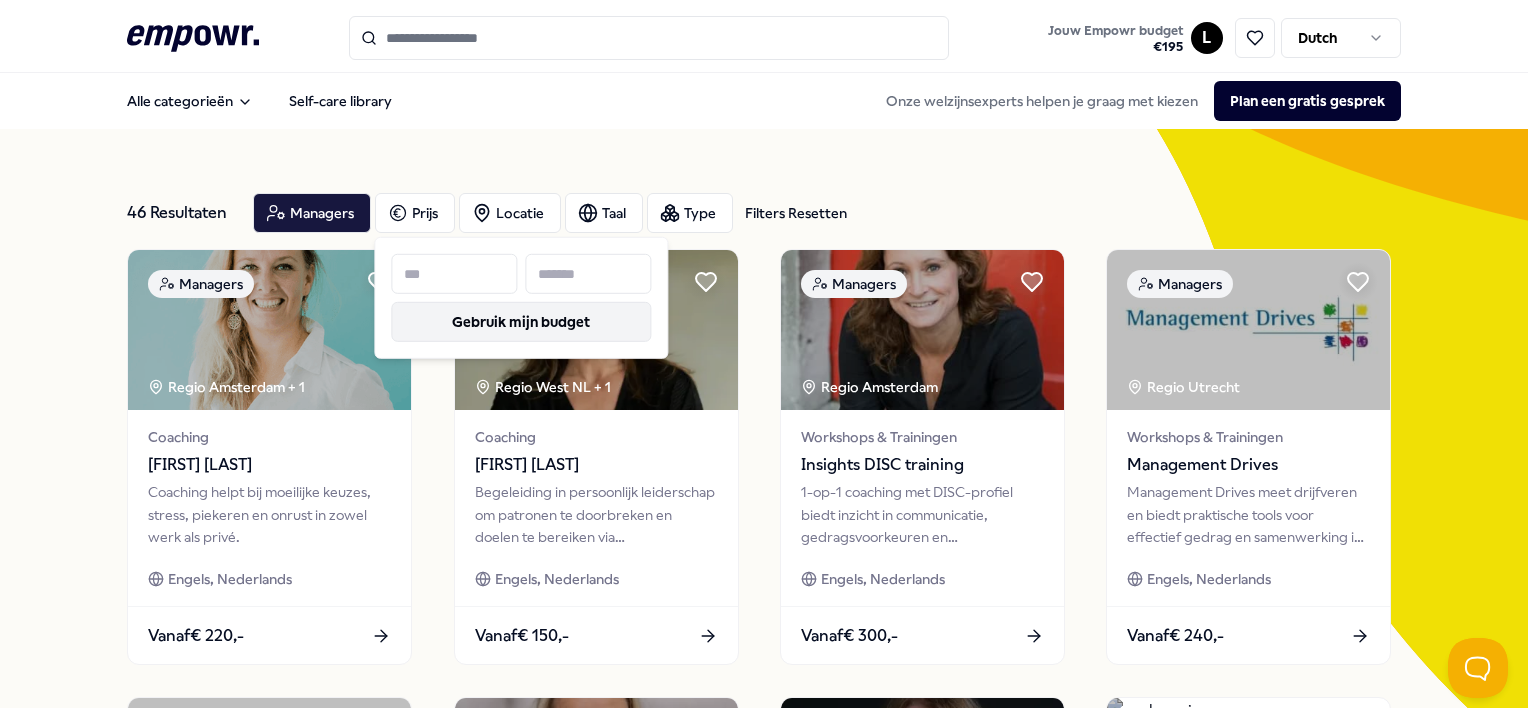 click on "Gebruik mijn budget" at bounding box center (521, 322) 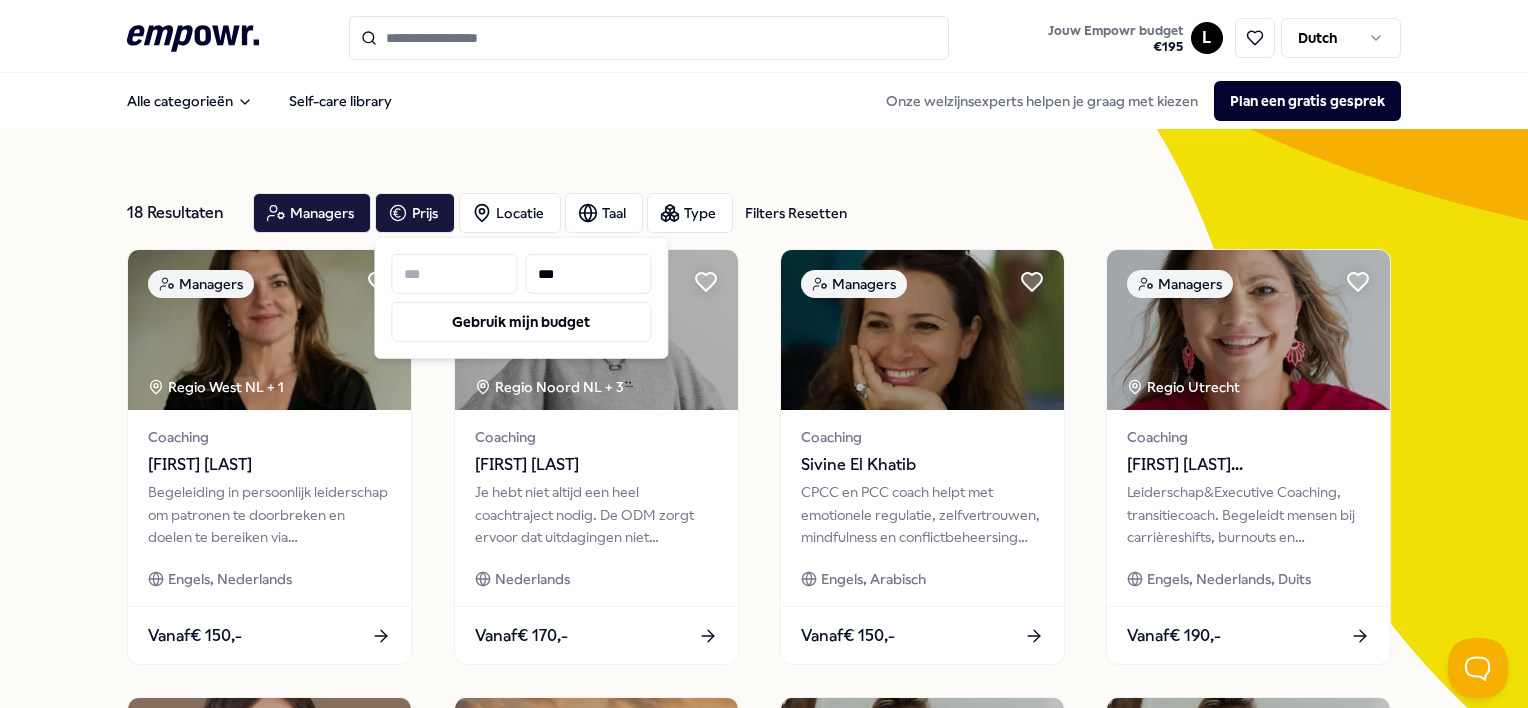 click on "18 Resultaten Filters Resetten Managers Prijs Locatie Taal Type Filters Resetten Managers Regio  West  NL    + 1 Coaching [FIRST] [LAST] Begeleiding in persoonlijk leiderschap om patronen te doorbreken en doelen te
bereiken via bewustwording en actie. Engels, Nederlands Vanaf  € 150,- Managers Regio Noord NL    + 3 Coaching [FIRST] [LAST] Je hebt niet altijd een heel coachtraject nodig. De ODM zorgt ervoor dat
uitdagingen niet complex(er) worden. Stevig reflecteren op je leven is goud. Nederlands Vanaf  € 170,- Managers Coaching [FIRST] [LAST] CPCC en PCC coach helpt met emotionele regulatie, zelfvertrouwen, mindfulness en
conflictbeheersing voor levensstijltransformatie. Engels, Arabisch Vanaf  € 150,- Managers Regio Utrecht    Coaching [FIRST] [LAST]  Coaching*Facilitation*Teams Leiderschap&Executive Coaching, transitiecoach. Begeleidt mensen bij
carrièreshifts, burnouts en ouderschap life balance Engels, Nederlands, Duits Vanaf  € 190,- Managers Coaching [FIRST] [LAST] Engels, Koreaans Vanaf    1" at bounding box center (763, 909) 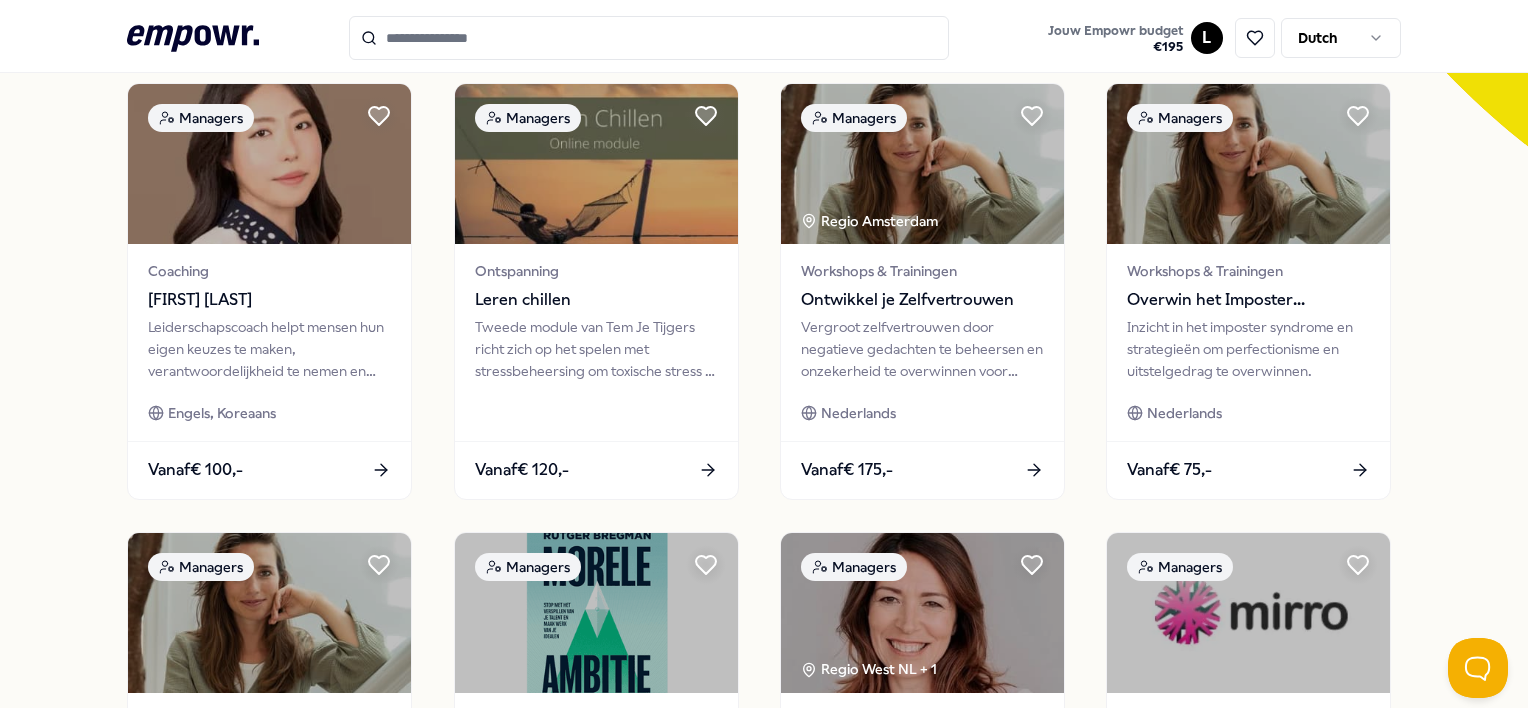 scroll, scrollTop: 574, scrollLeft: 0, axis: vertical 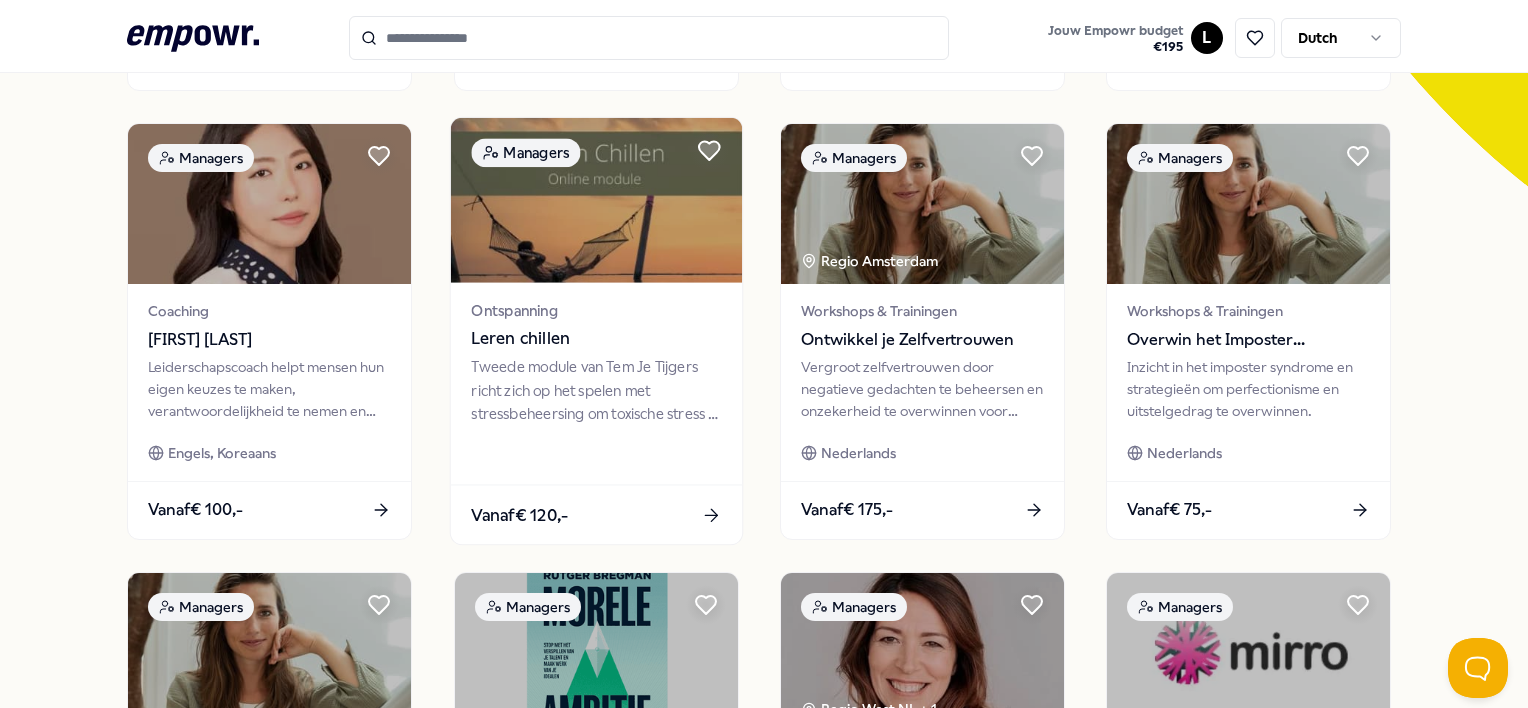 click on "Tweede module van Tem Je Tijgers richt zich op het spelen met stressbeheersing
om toxische stress te voorkomen." at bounding box center (596, 390) 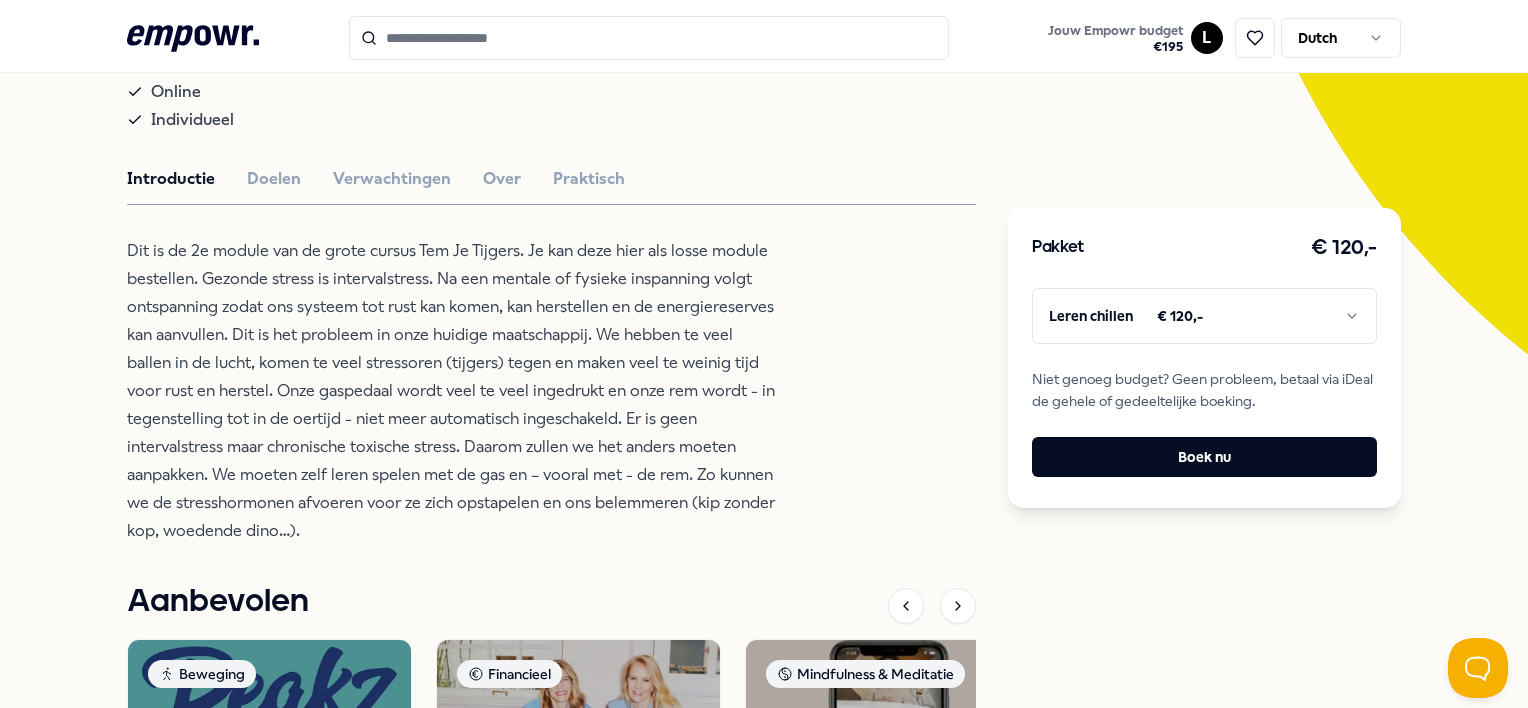 scroll, scrollTop: 405, scrollLeft: 0, axis: vertical 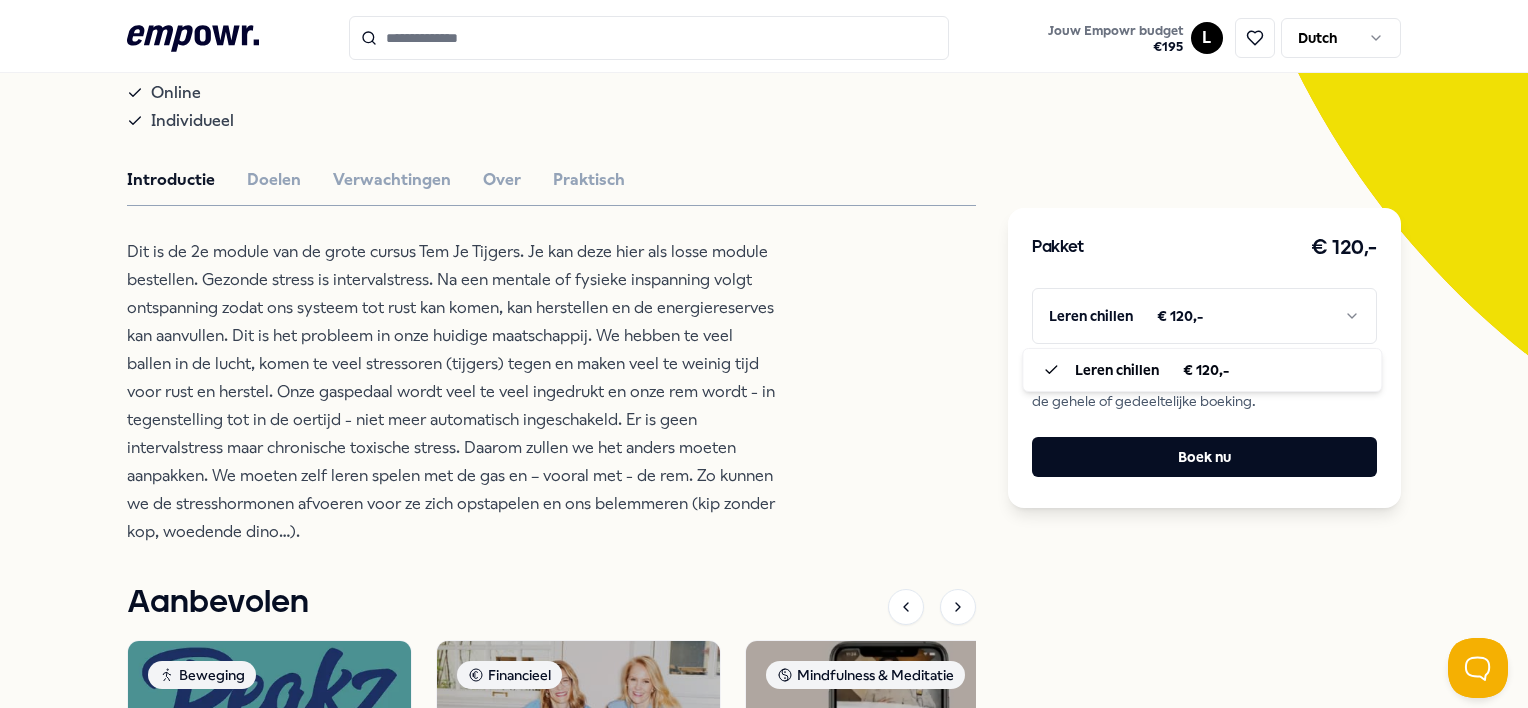 click on ".empowr-logo_svg__cls-1{fill:#03032f} Jouw Empowr budget € 195 L Dutch Alle categorieën   Self-care library Terug Van stress naar veerkracht academy Ontspanning Leren chillen Tweede module van Tem Je Tijgers richt zich op het spelen met stressbeheersing om toxische stress te voorkomen. Online Individueel Introductie Doelen Verwachtingen Over Praktisch Aanbevolen Beweging Regio Utrecht    Peakz Padel Utrecht Padel is vol verrassingen. Gebruik wanden en hekwerk voor spectaculaire rally's.
Verwacht het onverwachte. Engels, Nederlands Vanaf  € 20,- Financieel Online Elfin: Financieel platform voor vrouwen Leer beleggen en financieel onafhankelijk worden met de betrouwbare kennis en
to-do’s van Elfin. Nederlands Vanaf  € 170,- Mindfulness & Meditatie Online House of Deep relax House of Deeprelax biedt yoga nidra voor diepe ontspanning en mentale
gezondheid, met 50.000 leden wereldwijd. Nederlands Vanaf  € 45,- Coaching Regio  West  NL    + 1 [FIRST] [LAST] Engels Vanaf  € 80,- Boeken Vanaf" at bounding box center [764, 354] 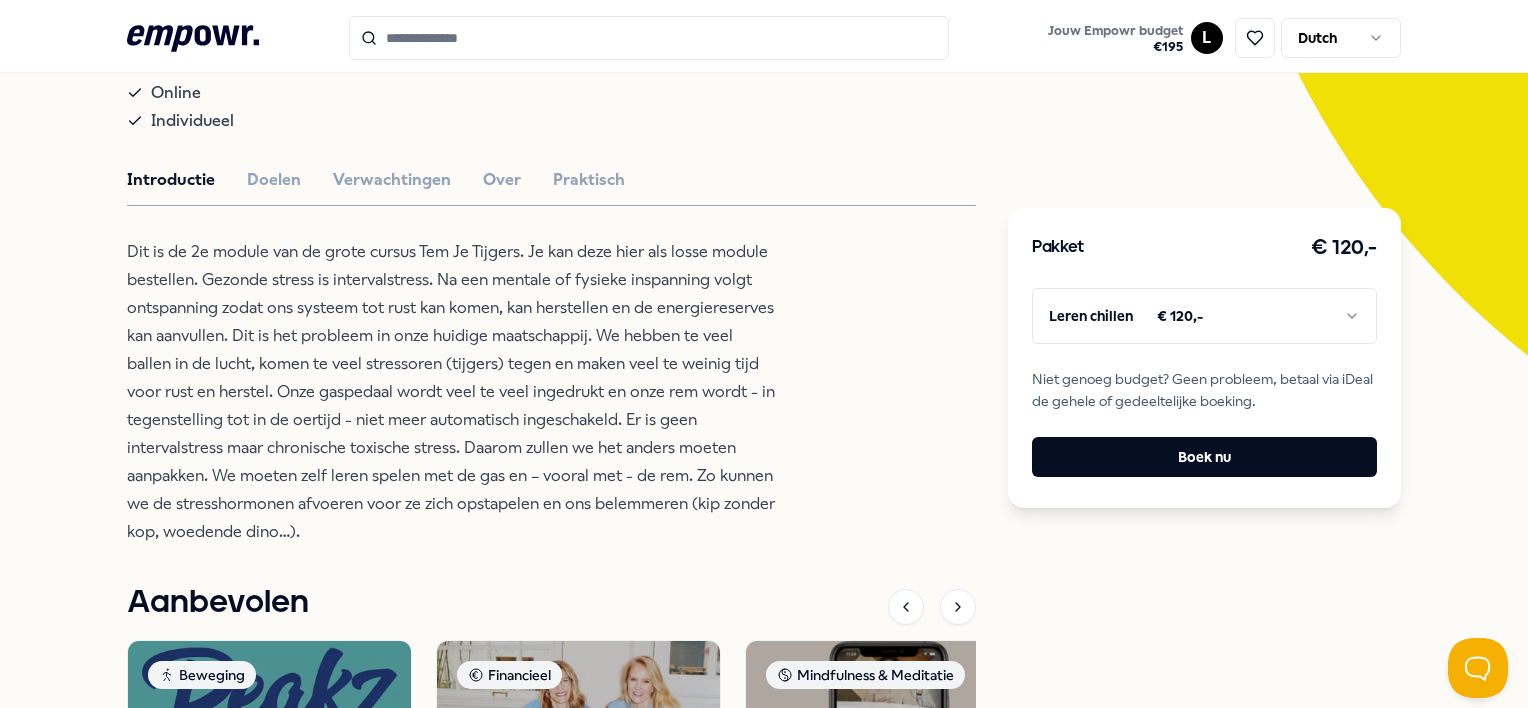 click on ".empowr-logo_svg__cls-1{fill:#03032f} Jouw Empowr budget € 195 L Dutch Alle categorieën   Self-care library Terug Van stress naar veerkracht academy Ontspanning Leren chillen Tweede module van Tem Je Tijgers richt zich op het spelen met stressbeheersing om toxische stress te voorkomen. Online Individueel Introductie Doelen Verwachtingen Over Praktisch Aanbevolen Beweging Regio Utrecht    Peakz Padel Utrecht Padel is vol verrassingen. Gebruik wanden en hekwerk voor spectaculaire rally's.
Verwacht het onverwachte. Engels, Nederlands Vanaf  € 20,- Financieel Online Elfin: Financieel platform voor vrouwen Leer beleggen en financieel onafhankelijk worden met de betrouwbare kennis en
to-do’s van Elfin. Nederlands Vanaf  € 170,- Mindfulness & Meditatie Online House of Deep relax House of Deeprelax biedt yoga nidra voor diepe ontspanning en mentale
gezondheid, met 50.000 leden wereldwijd. Nederlands Vanaf  € 45,- Coaching Regio  West  NL    + 1 [FIRST] [LAST] Engels Vanaf  € 80,- Boeken Vanaf" at bounding box center [764, 354] 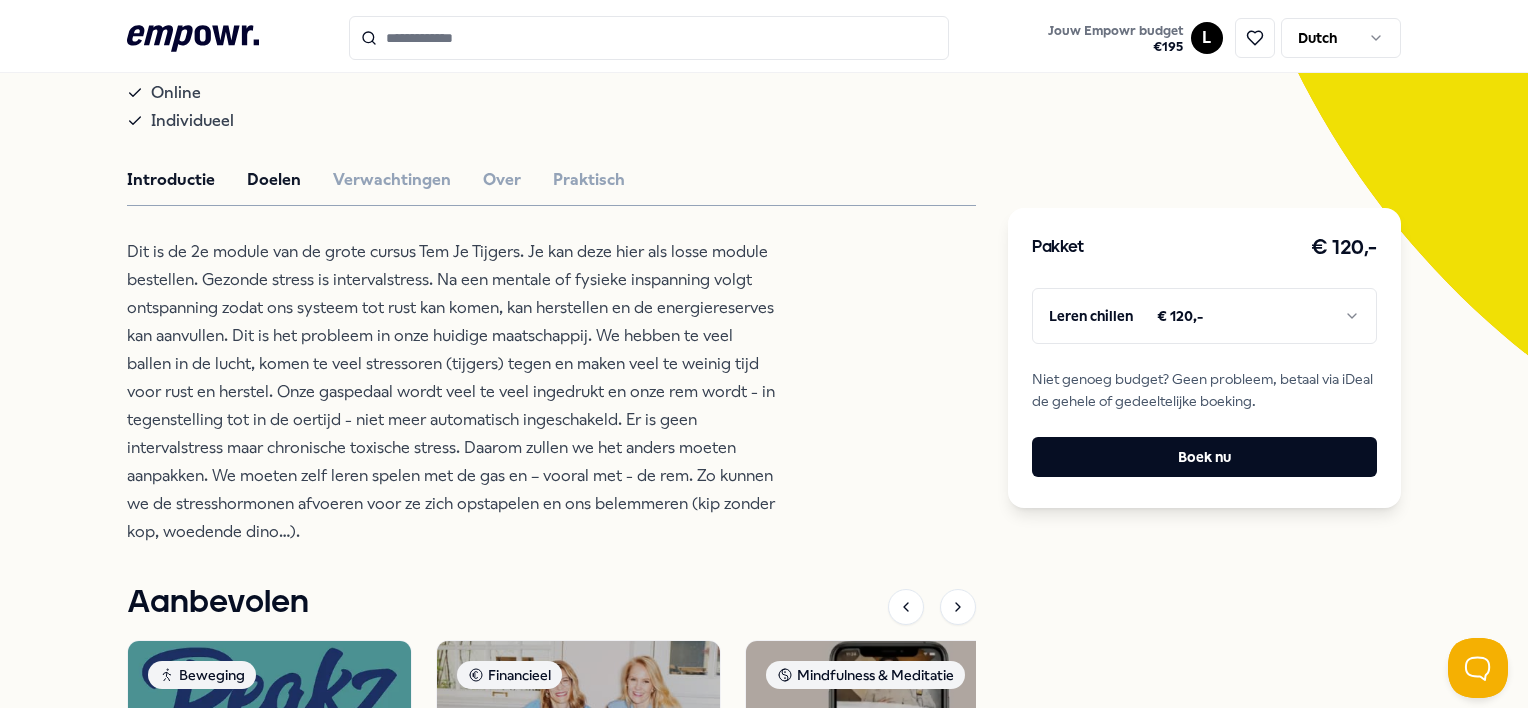 click on "Doelen" at bounding box center [274, 180] 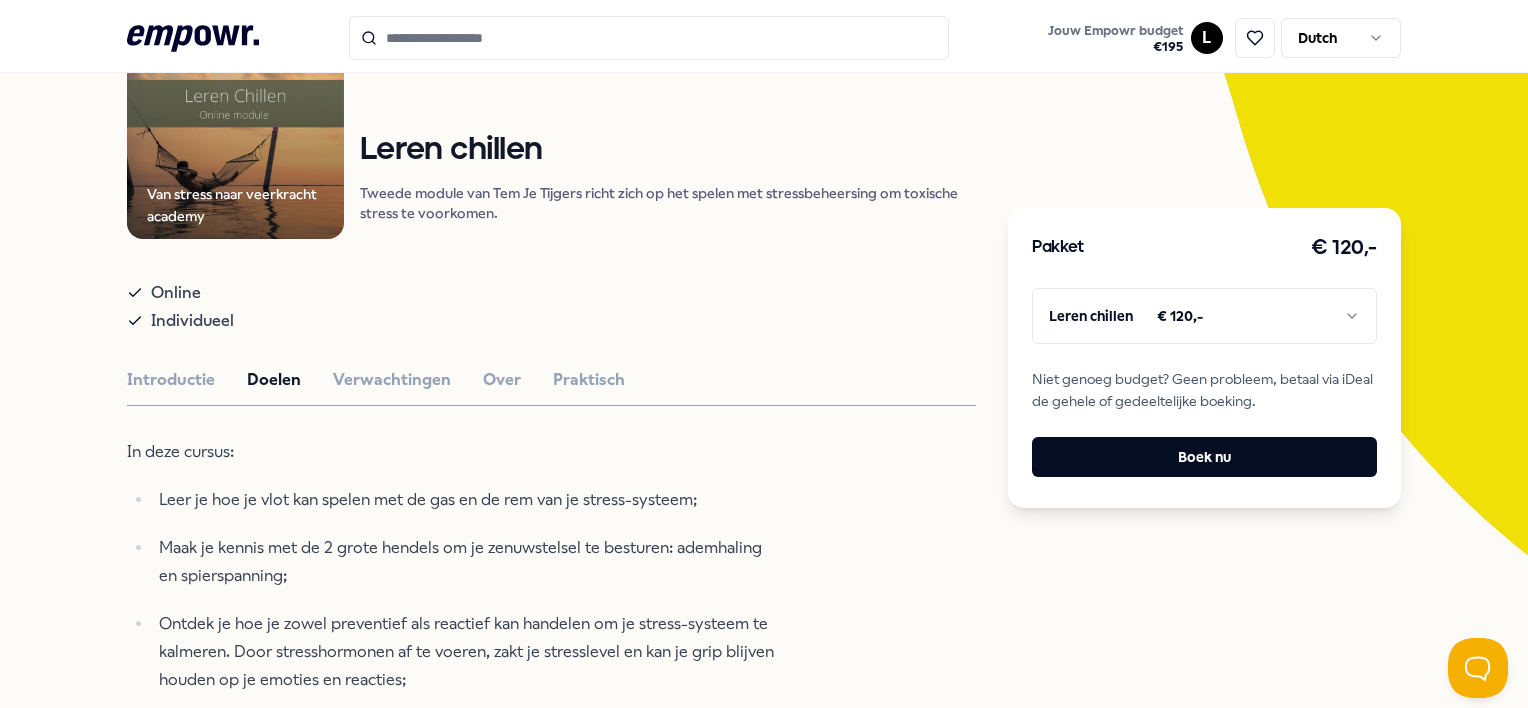scroll, scrollTop: 175, scrollLeft: 0, axis: vertical 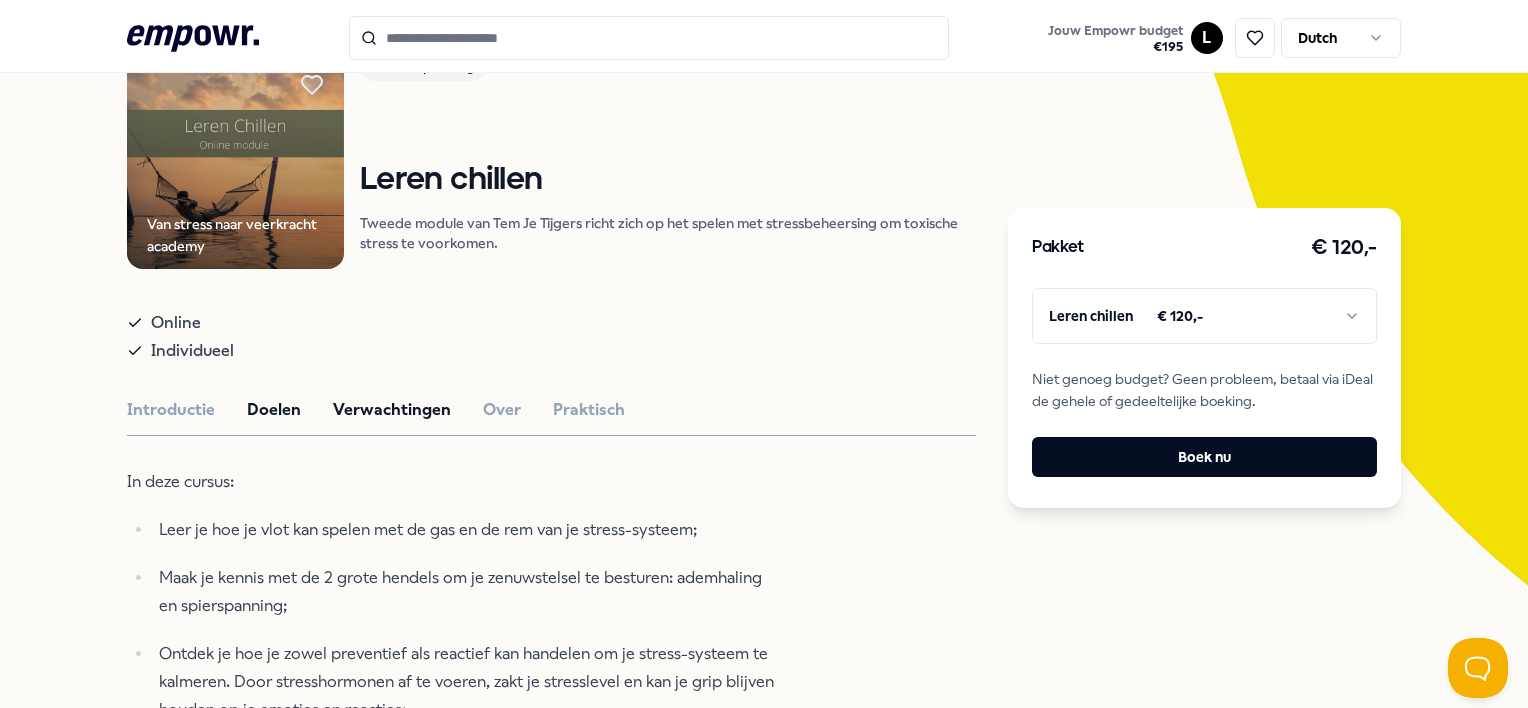 click on "Verwachtingen" at bounding box center (392, 410) 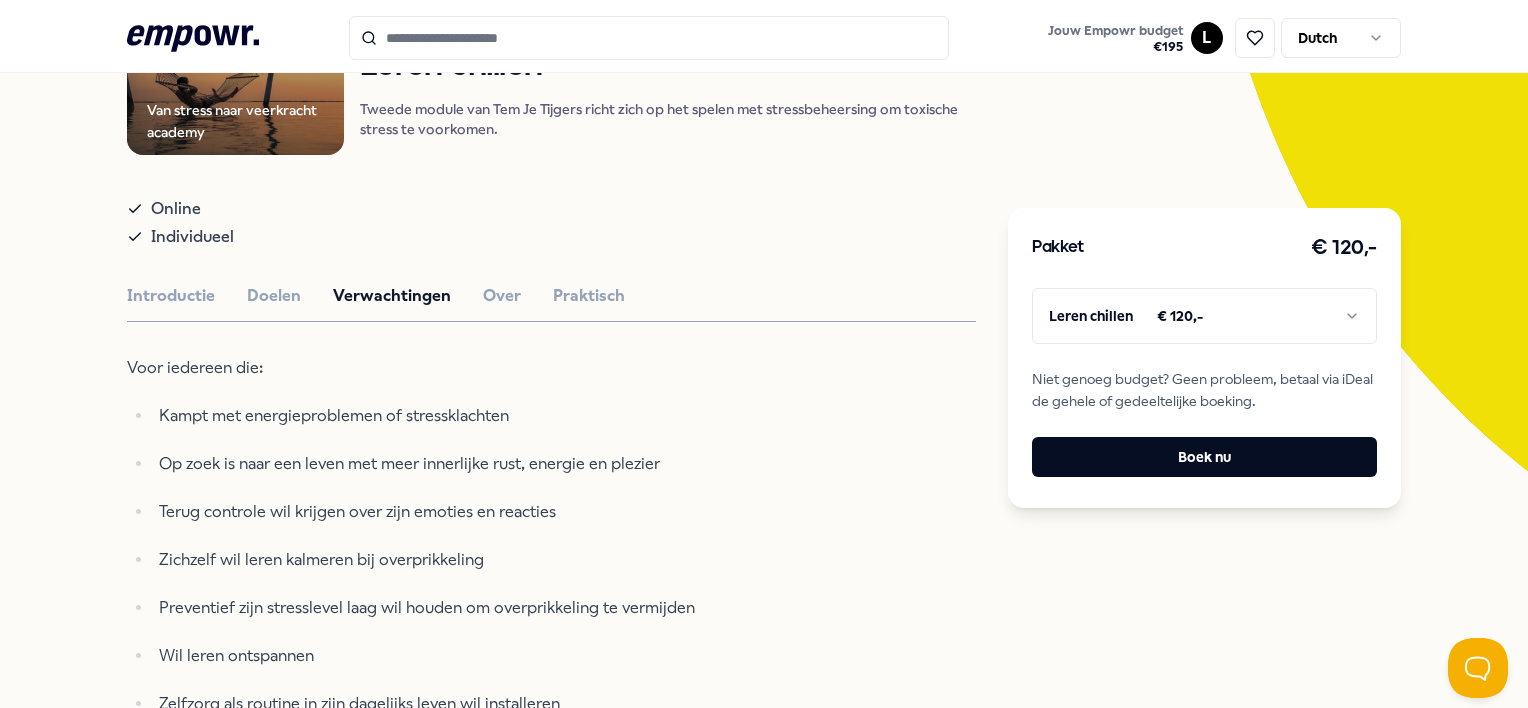 scroll, scrollTop: 281, scrollLeft: 0, axis: vertical 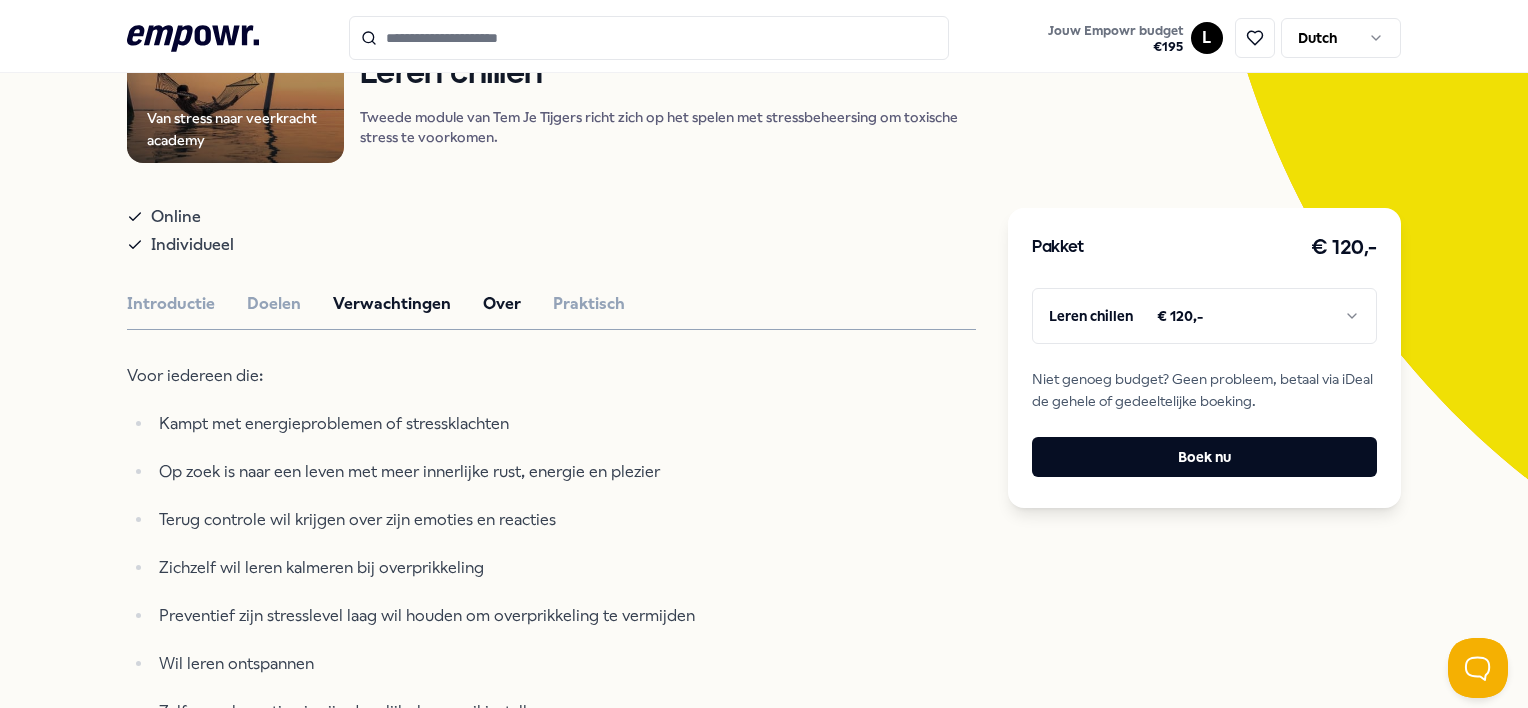 click on "Over" at bounding box center (502, 304) 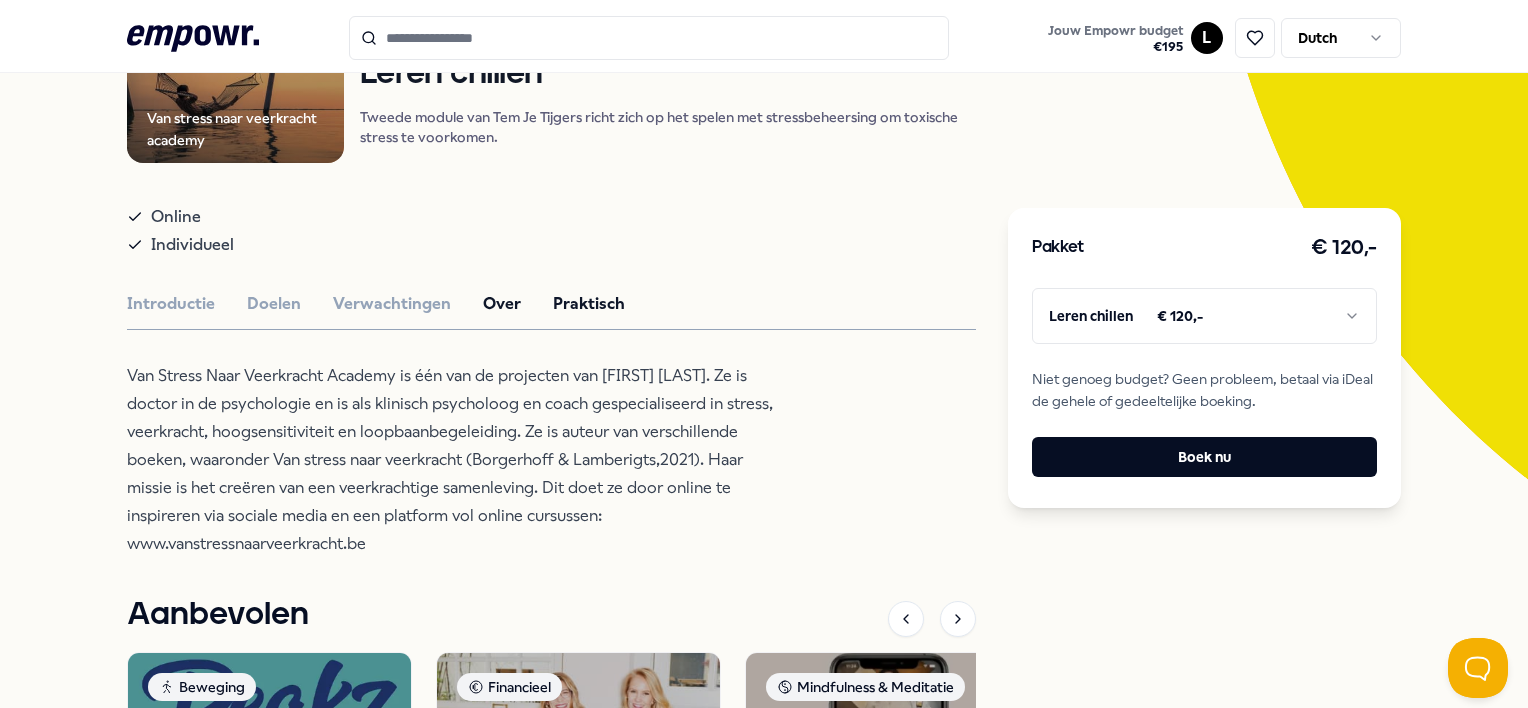 click on "Praktisch" at bounding box center (589, 304) 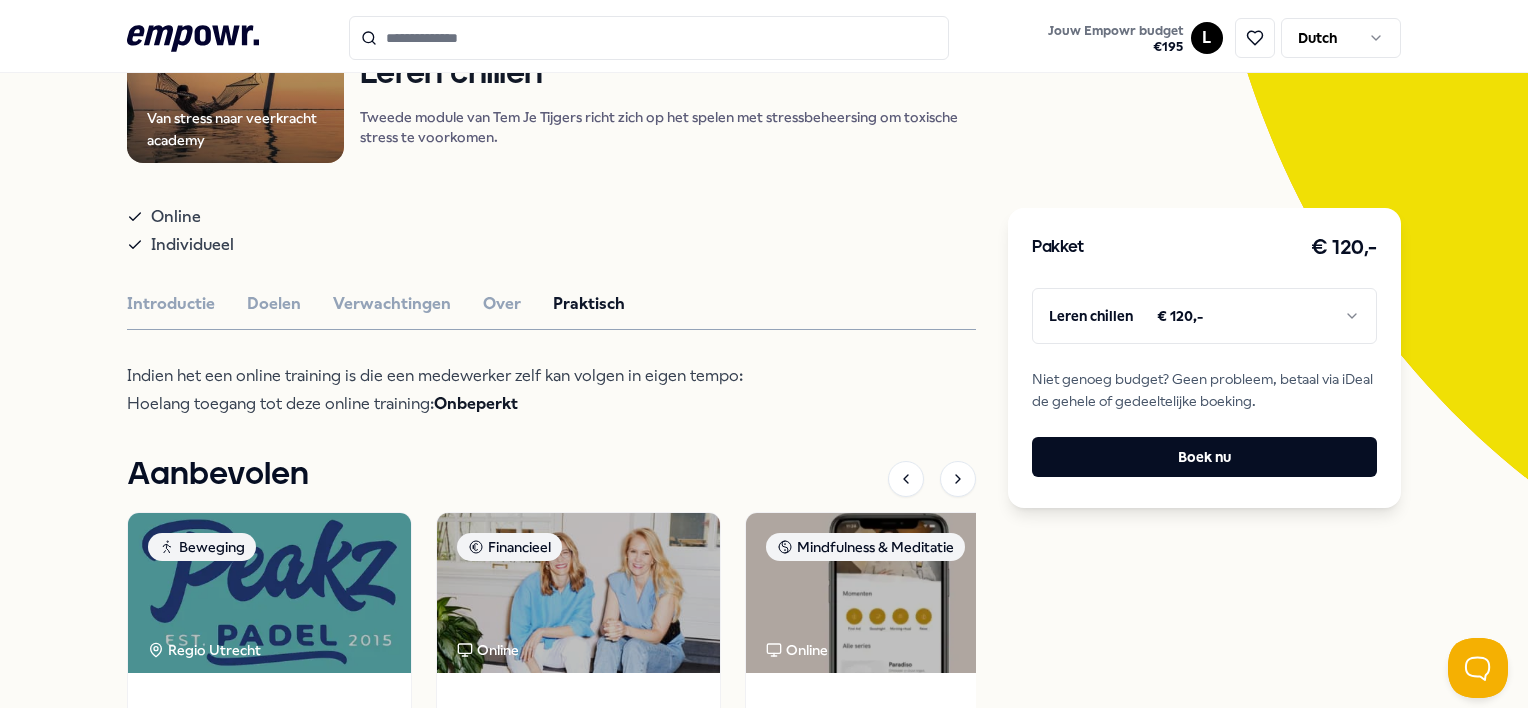 click on "Introductie Doelen Verwachtingen Over Praktisch" at bounding box center [551, 304] 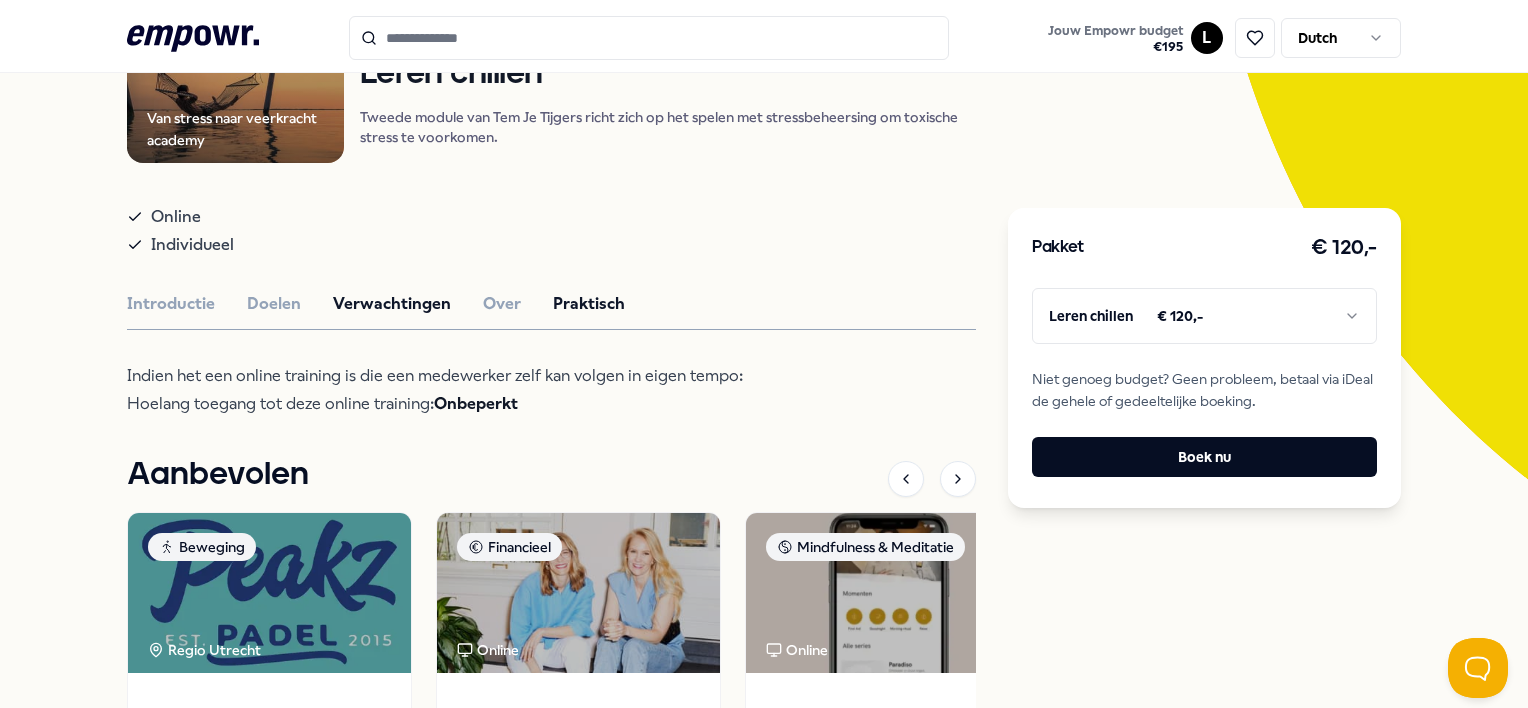 click on "Verwachtingen" at bounding box center (392, 304) 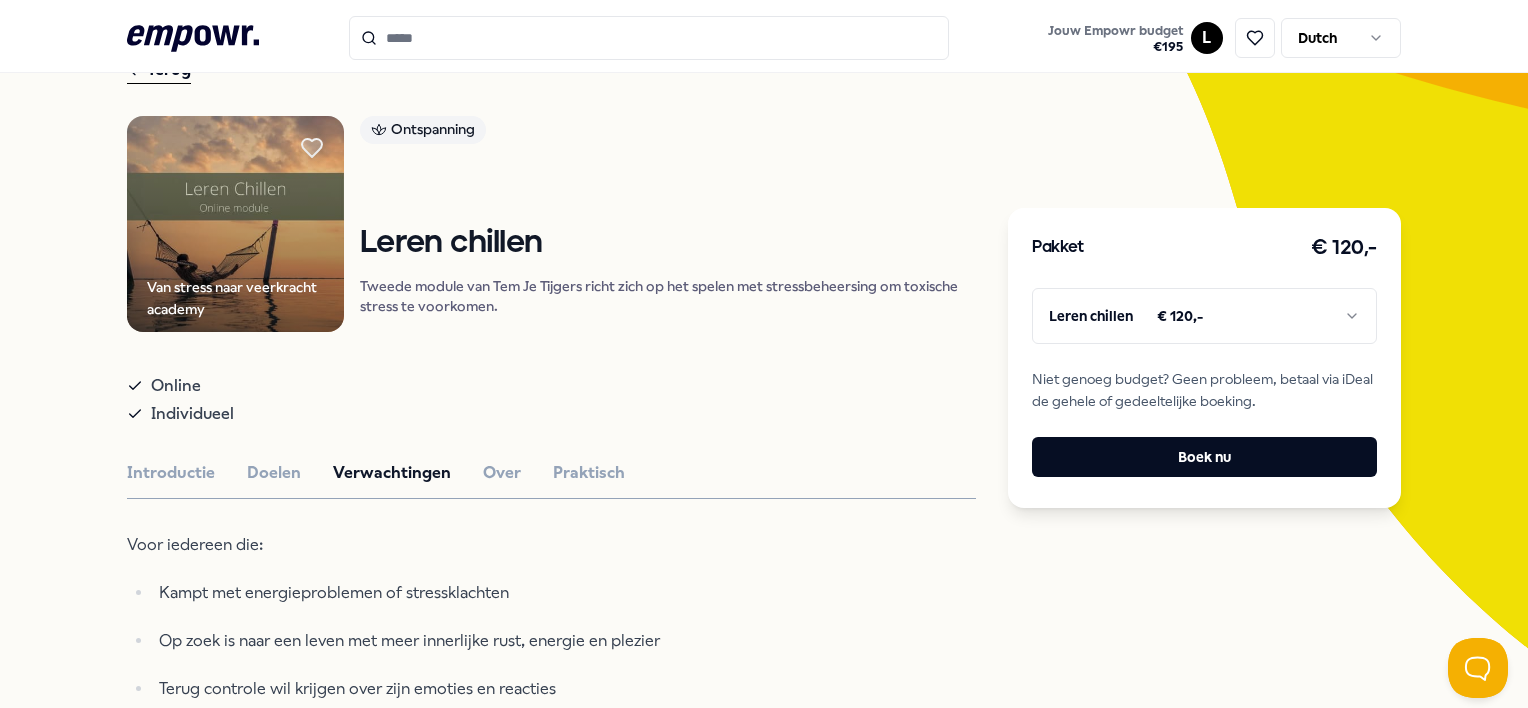 scroll, scrollTop: 113, scrollLeft: 0, axis: vertical 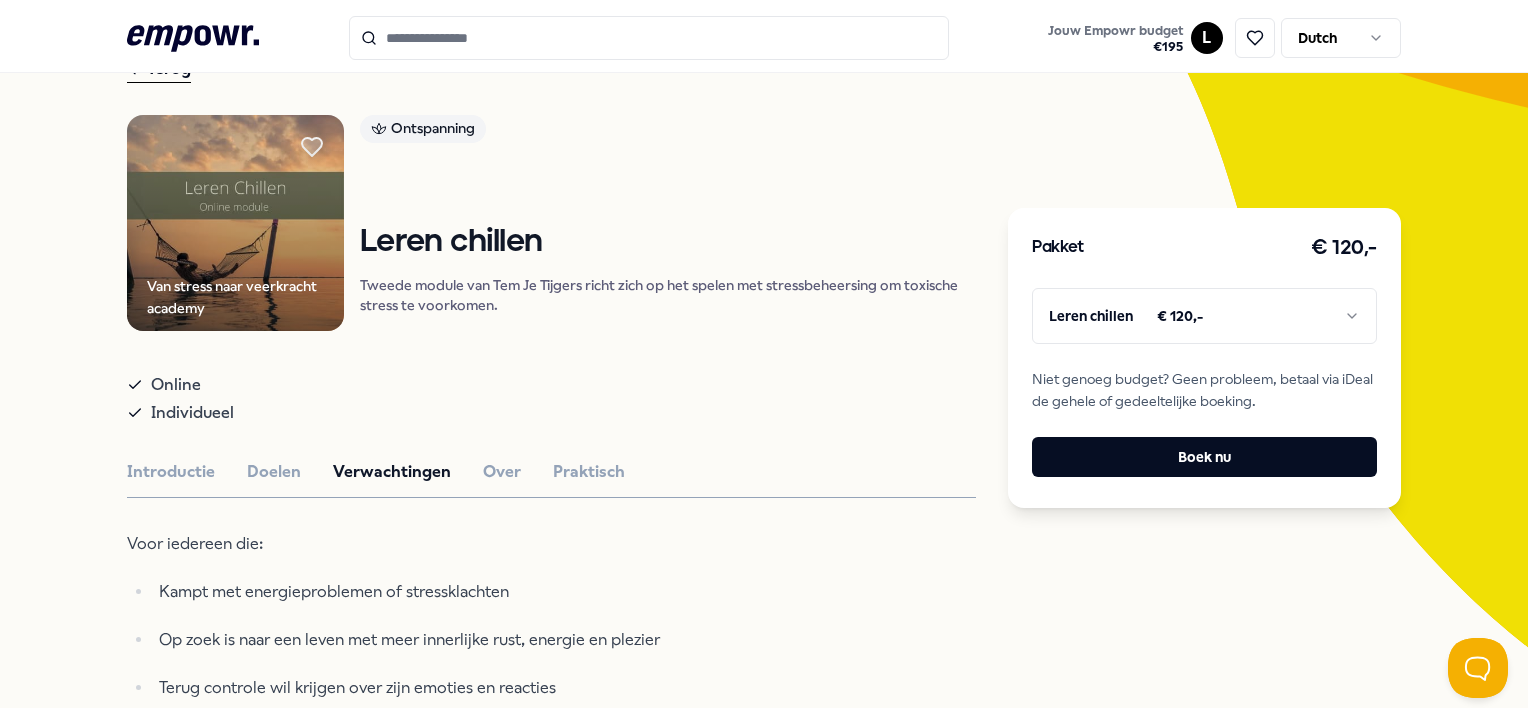 click on "Leren chillen" at bounding box center (668, 242) 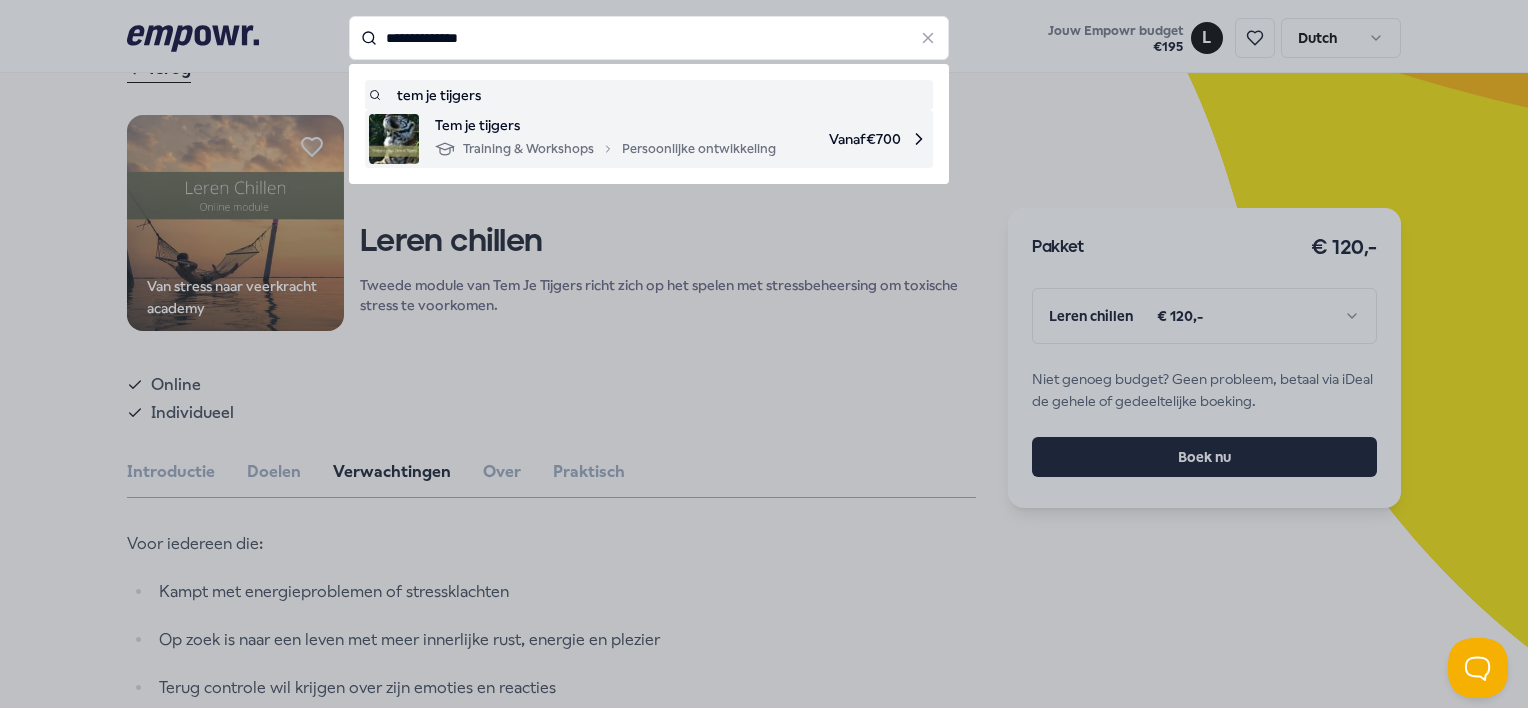 click on "Training & Workshops Persoonlijke ontwikkeling" at bounding box center (605, 149) 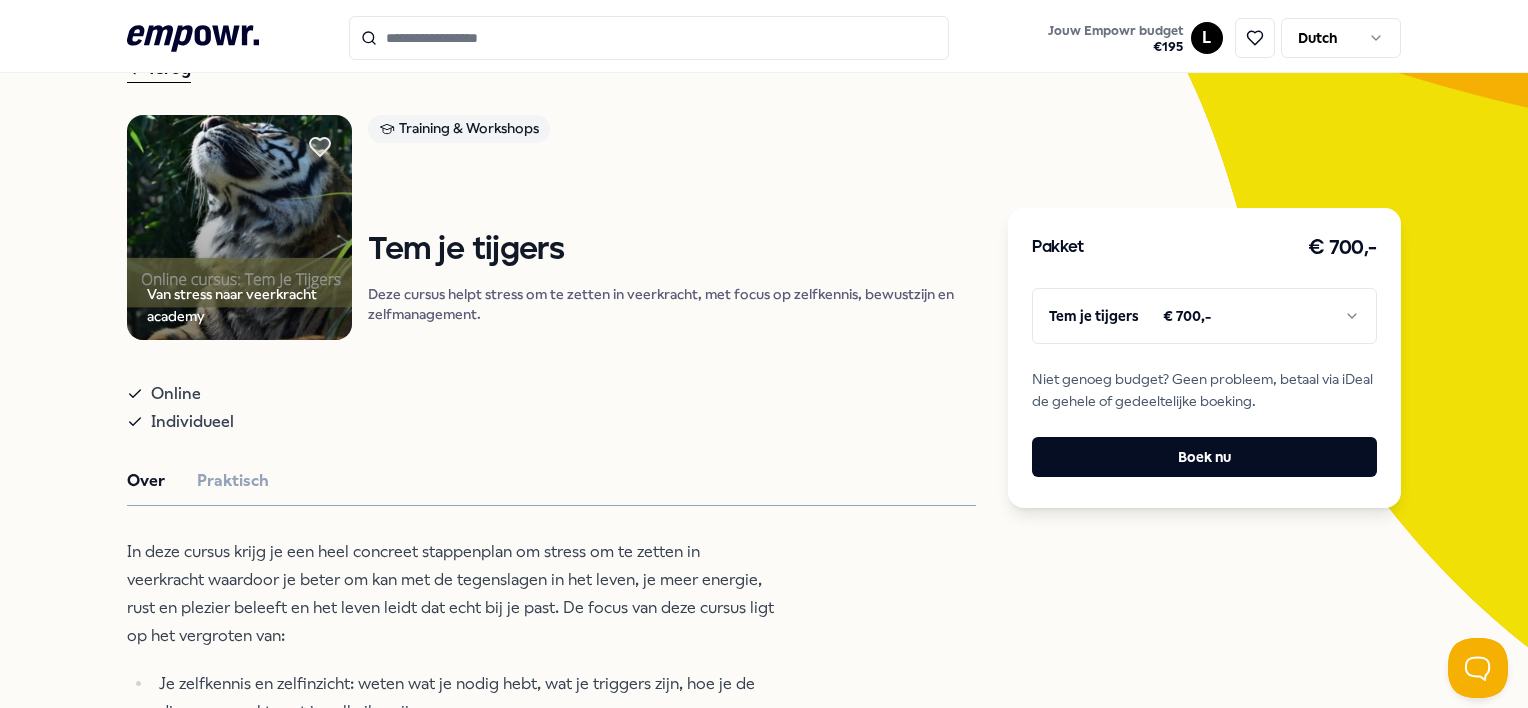 click on ".empowr-logo_svg__cls-1{fill:#03032f} Jouw Empowr budget € 195 L Dutch Alle categorieën   Self-care library Terug Van stress naar veerkracht academy Training & Workshops Tem je tijgers Deze cursus helpt stress om te zetten in veerkracht, met focus op zelfkennis, bewustzijn en zelfmanagement. Online Individueel Over Praktisch In deze cursus krijg je een heel concreet stappenplan om stress om te zetten in veerkracht waardoor je beter om kan met de tegenslagen in het leven, je meer energie, rust en plezier beleeft en het leven leidt dat echt bij je past. De focus van deze cursus ligt op het vergroten van:   Je zelfkennis en zelfinzicht: weten wat je nodig hebt, wat je triggers zijn, hoe je de dingen aanpakt, wat je valkuilen zijn,...   Je zelfbewustzijn: beseffen wanneer je in je valkuilen trapt of in oude patronen vervalt, je stress-signalen herkennen,...         Na deze cursus zal je:     Je eigen werkzame toolbox hebben samengesteld door te reflecteren, uit te proberen en te oefenen" at bounding box center [764, 354] 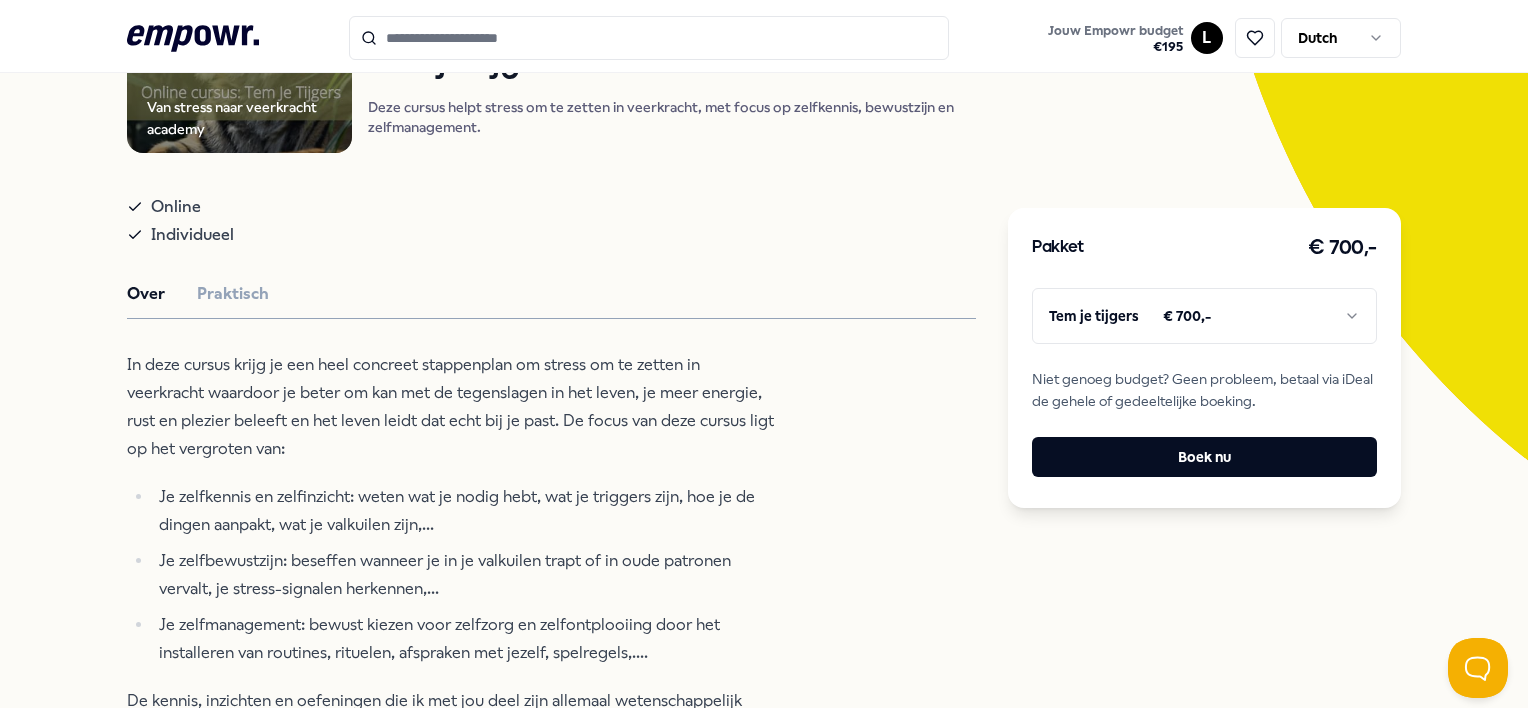 scroll, scrollTop: 0, scrollLeft: 0, axis: both 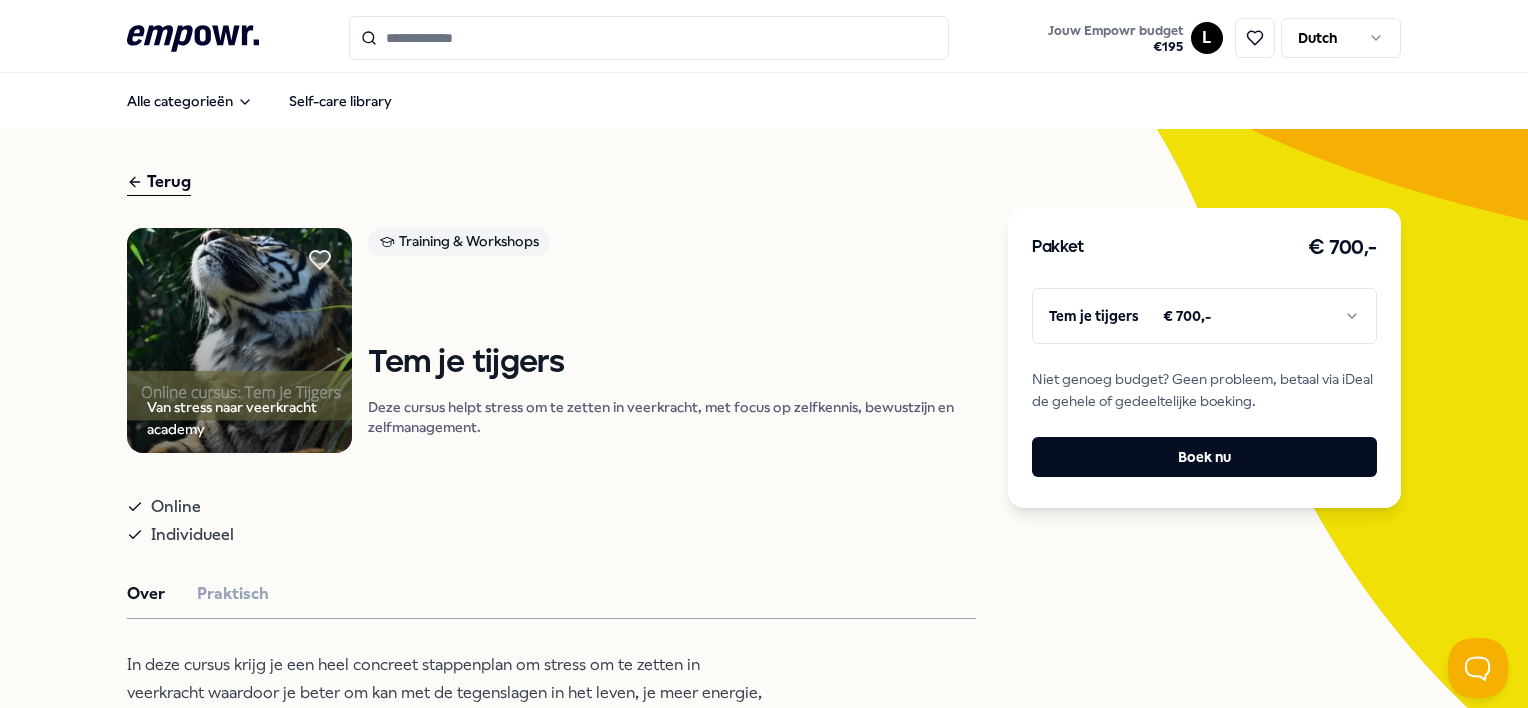 click at bounding box center (649, 38) 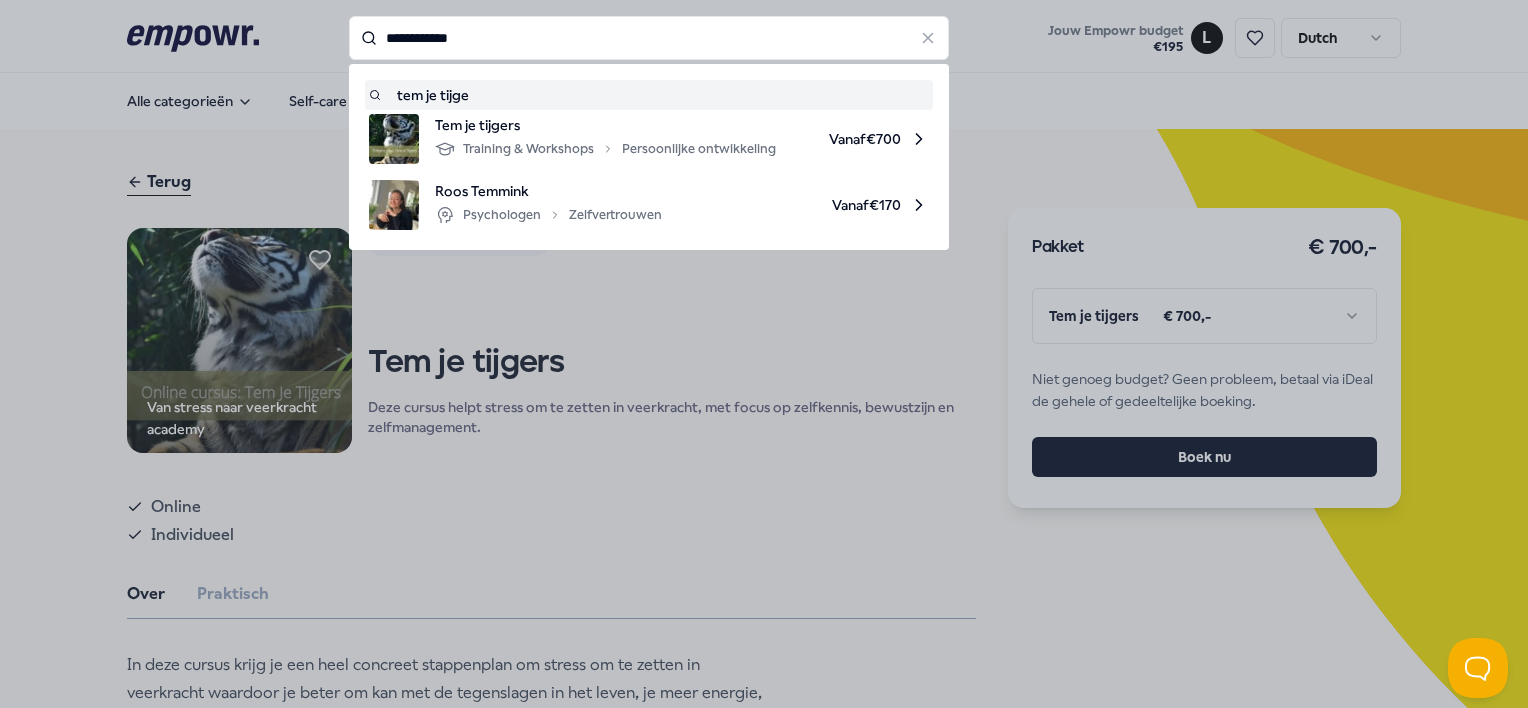 type on "**********" 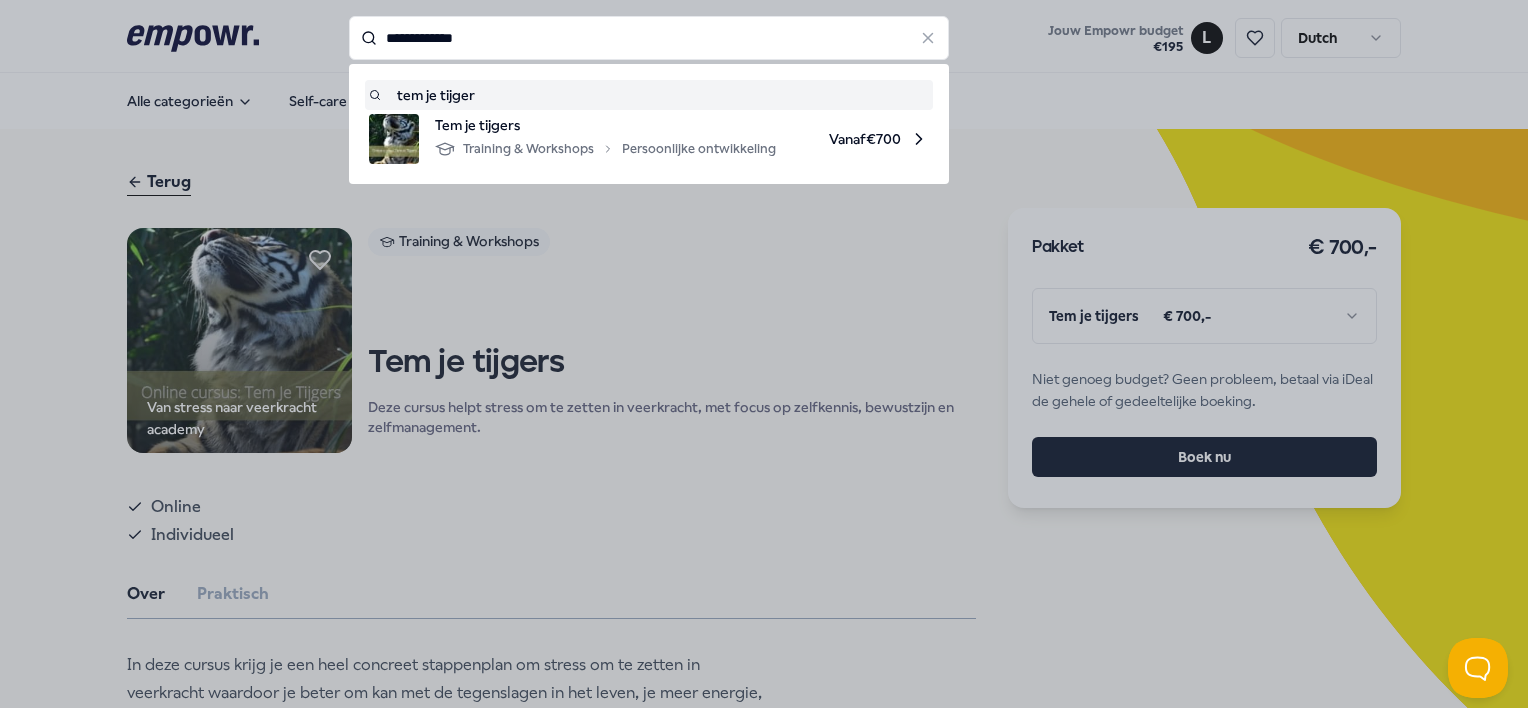 type 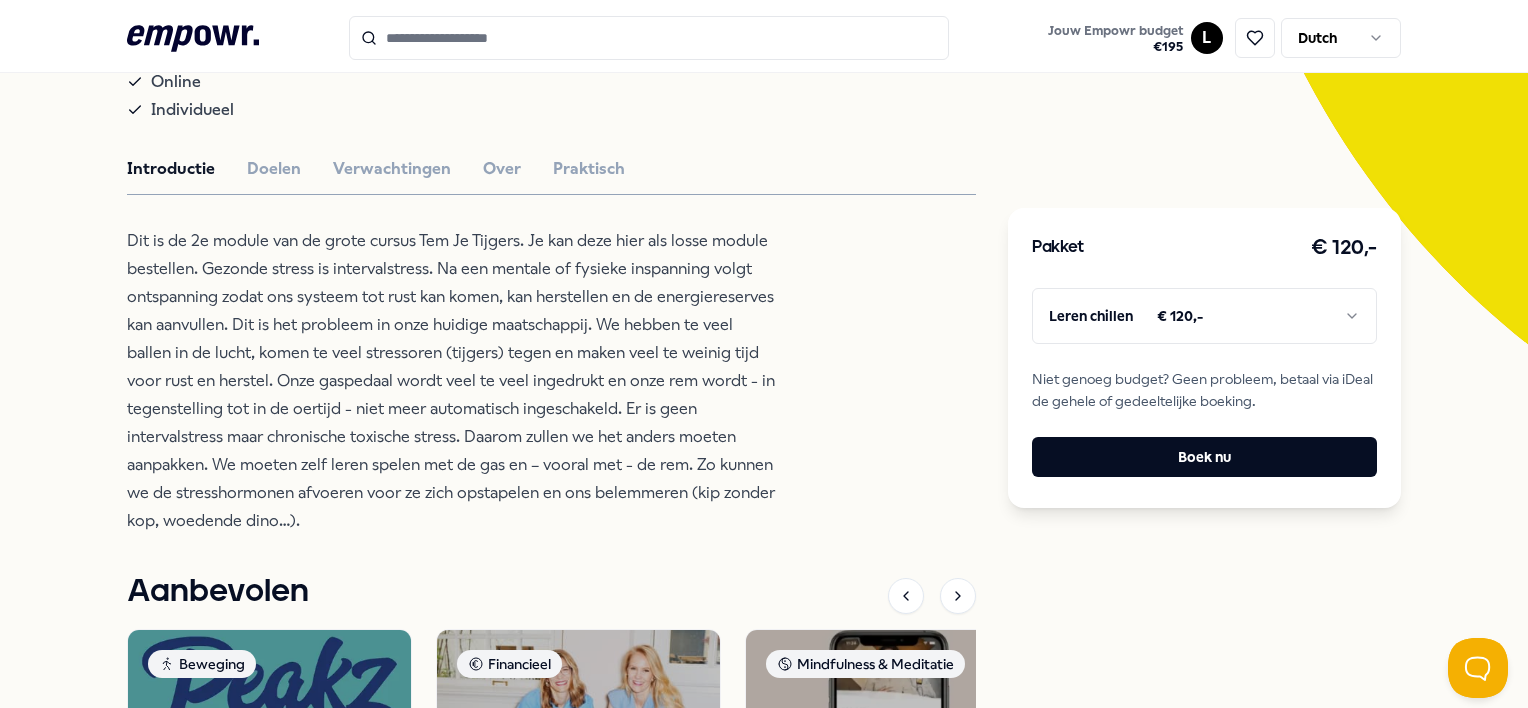 scroll, scrollTop: 416, scrollLeft: 0, axis: vertical 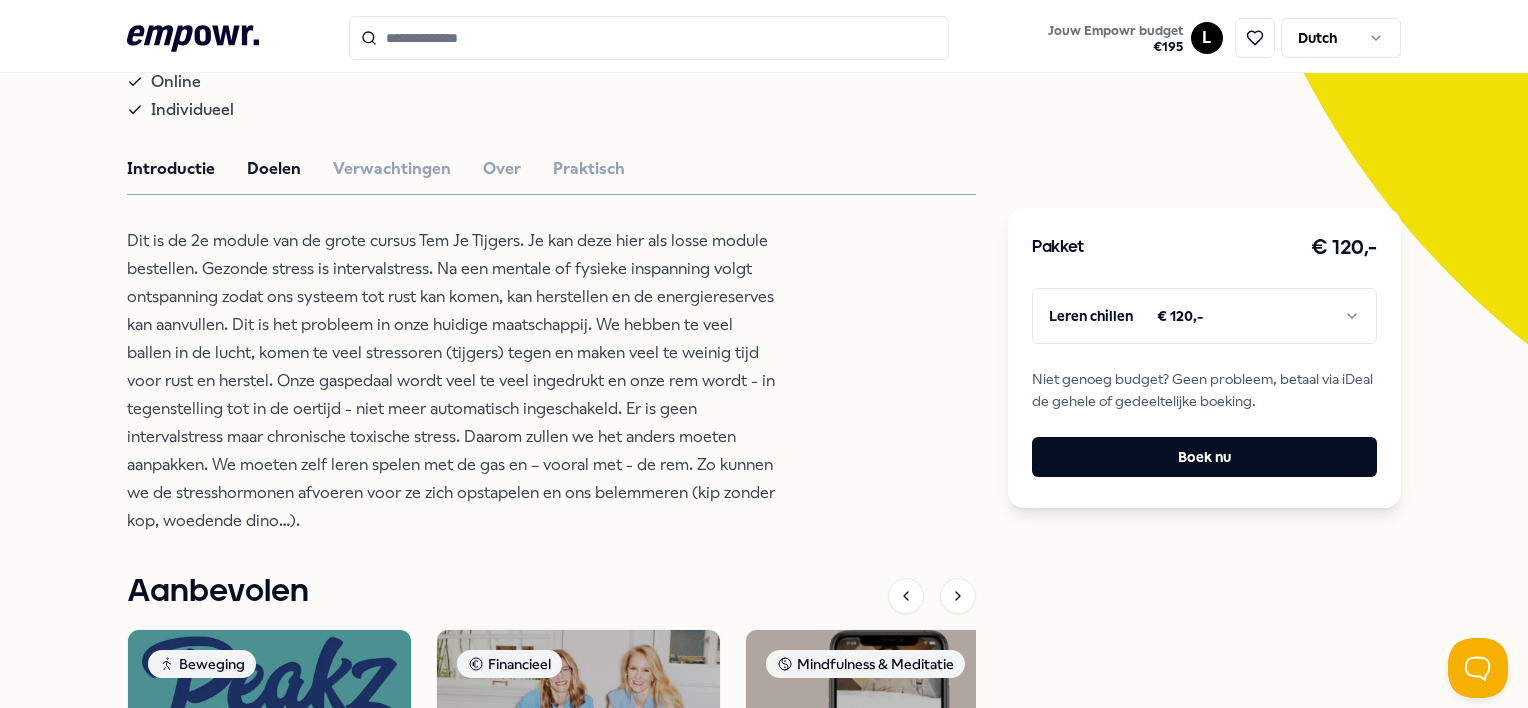 click on "Doelen" at bounding box center [274, 169] 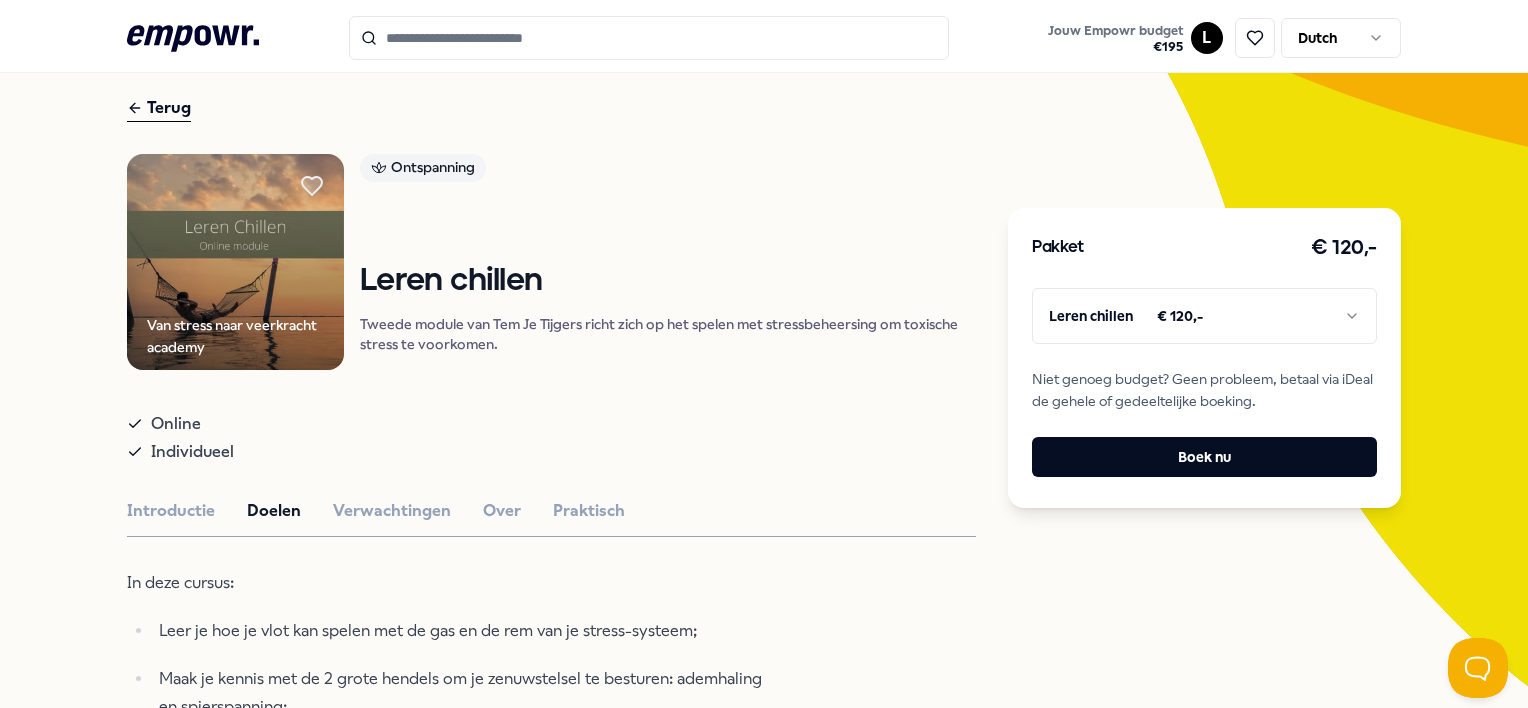 scroll, scrollTop: 68, scrollLeft: 0, axis: vertical 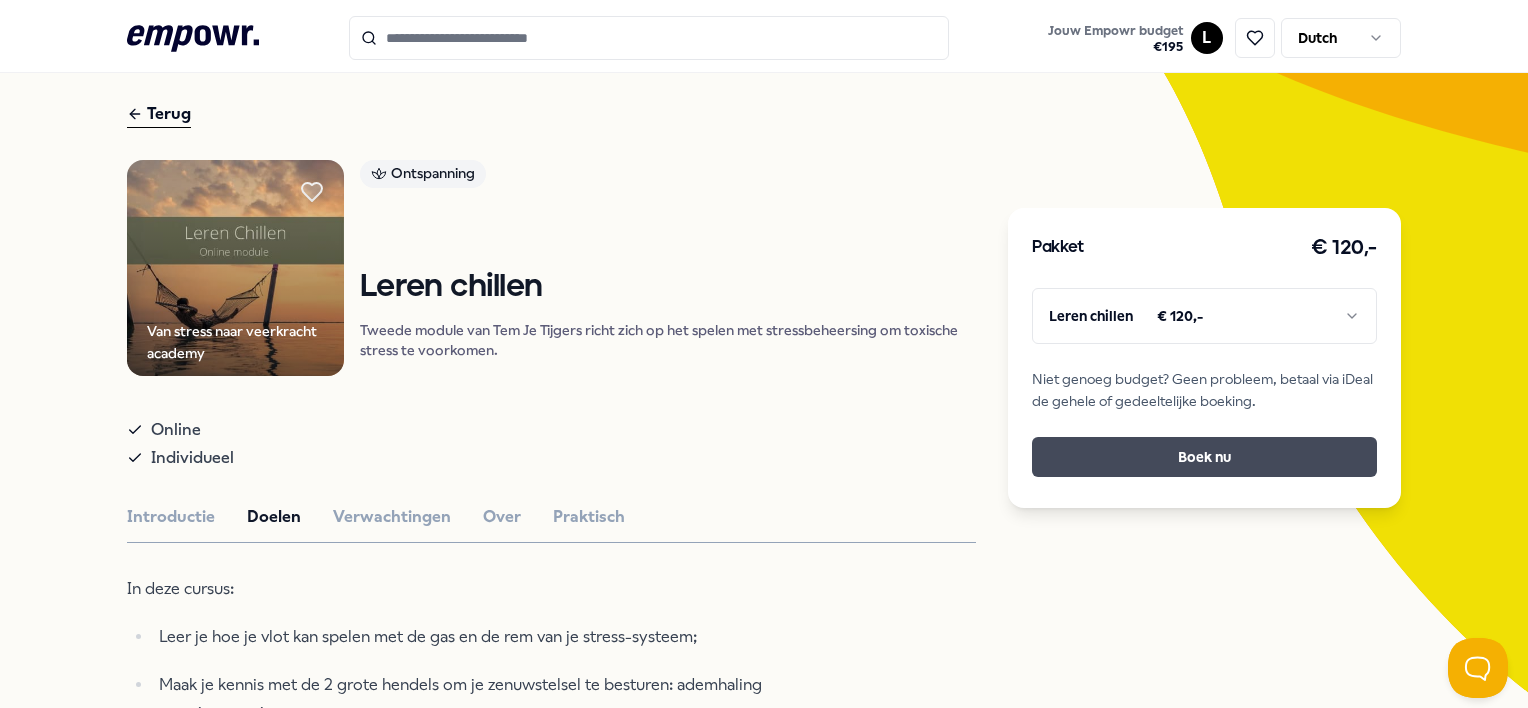 click on "Boek nu" at bounding box center [1204, 457] 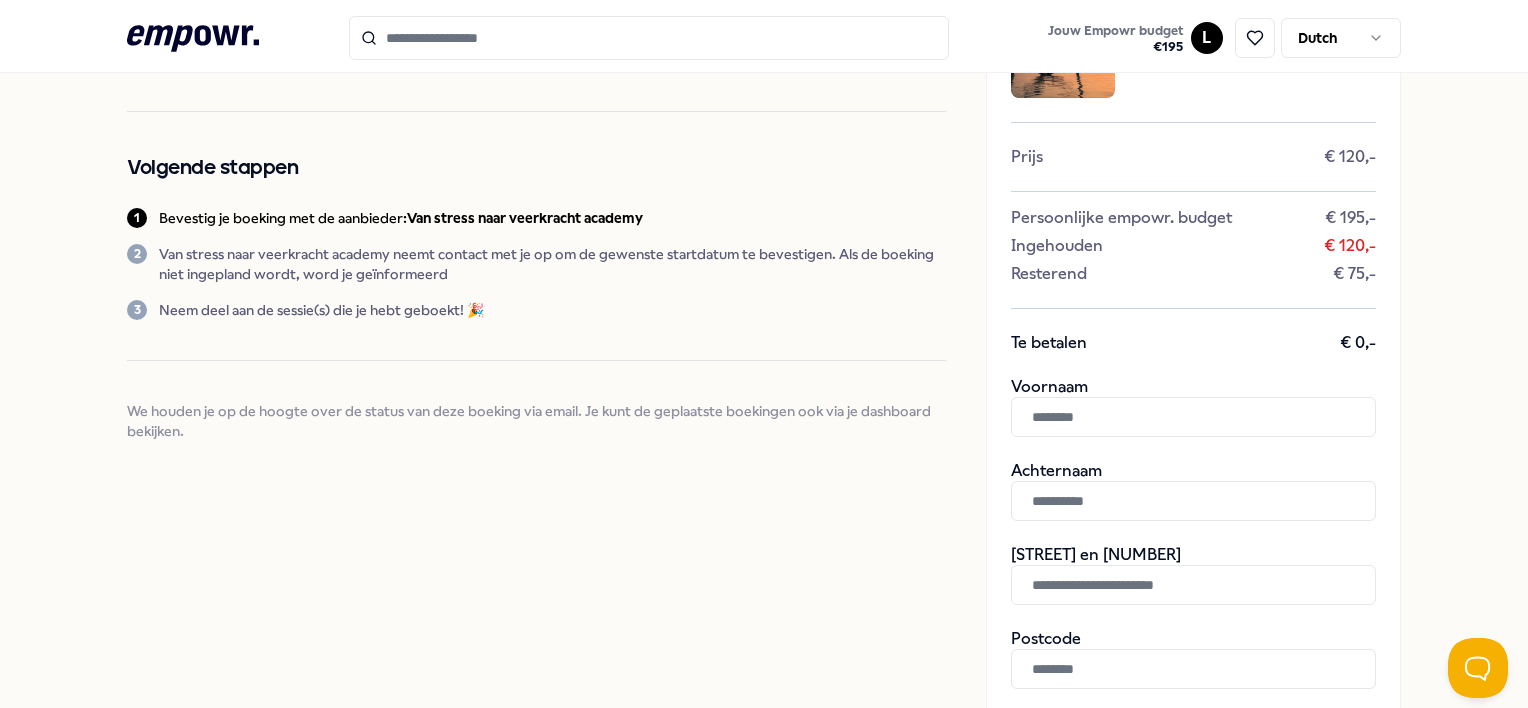 scroll, scrollTop: 160, scrollLeft: 0, axis: vertical 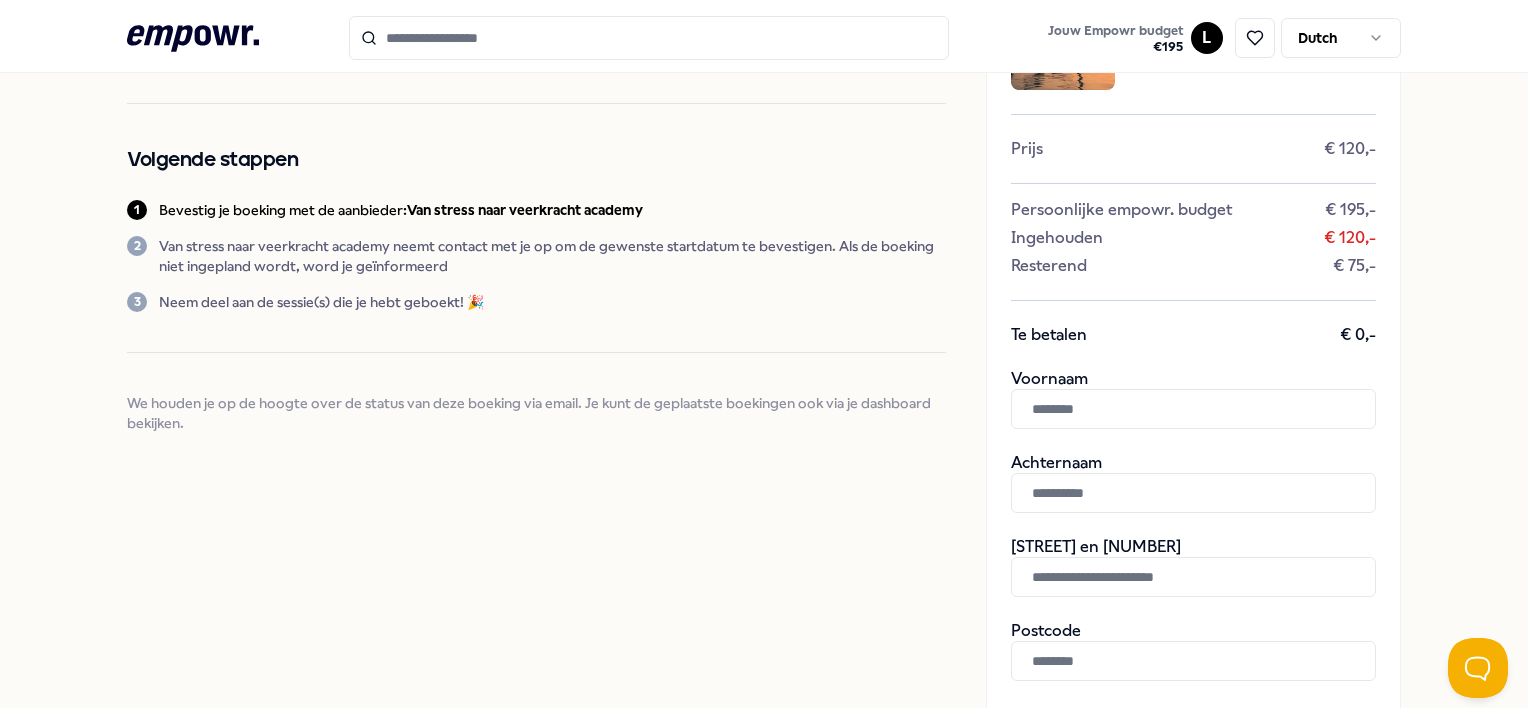 click at bounding box center (1193, 409) 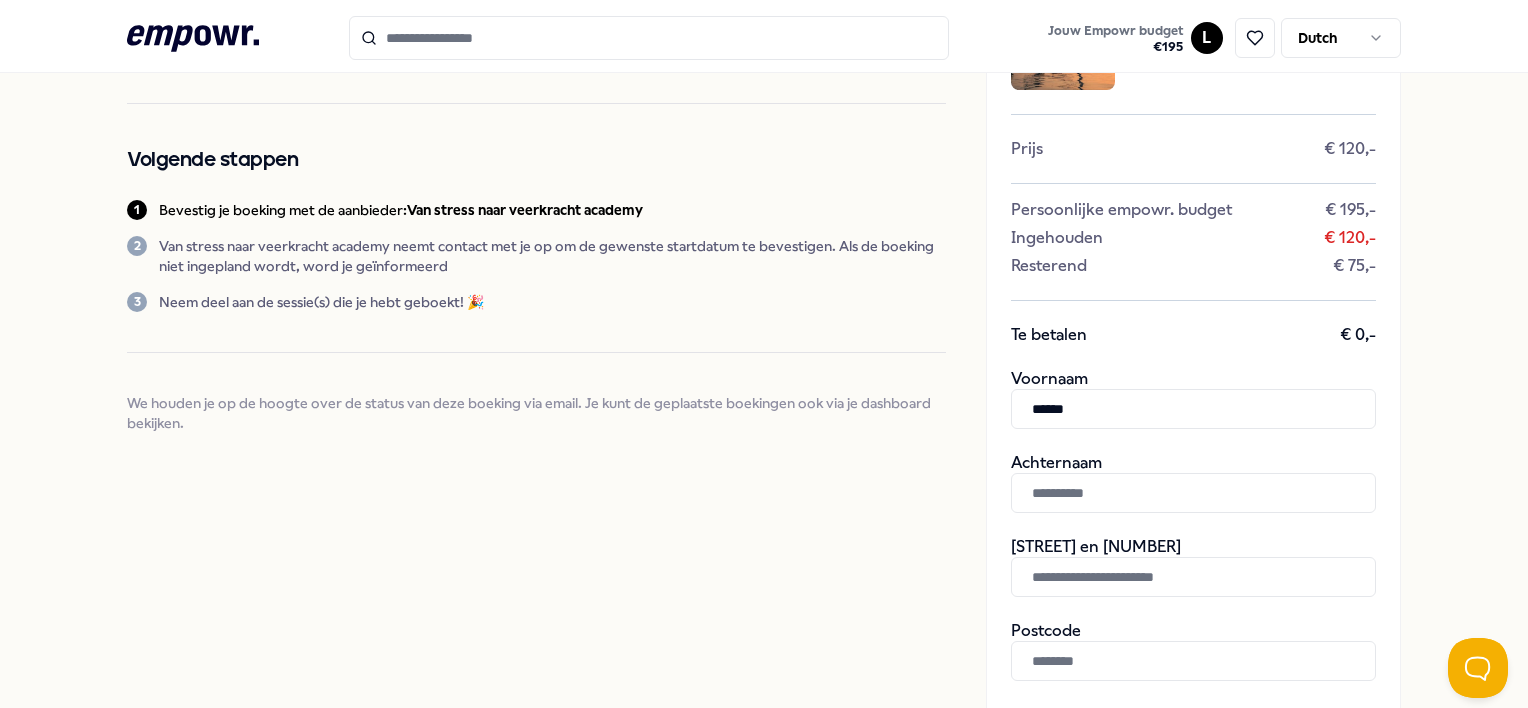 type on "******" 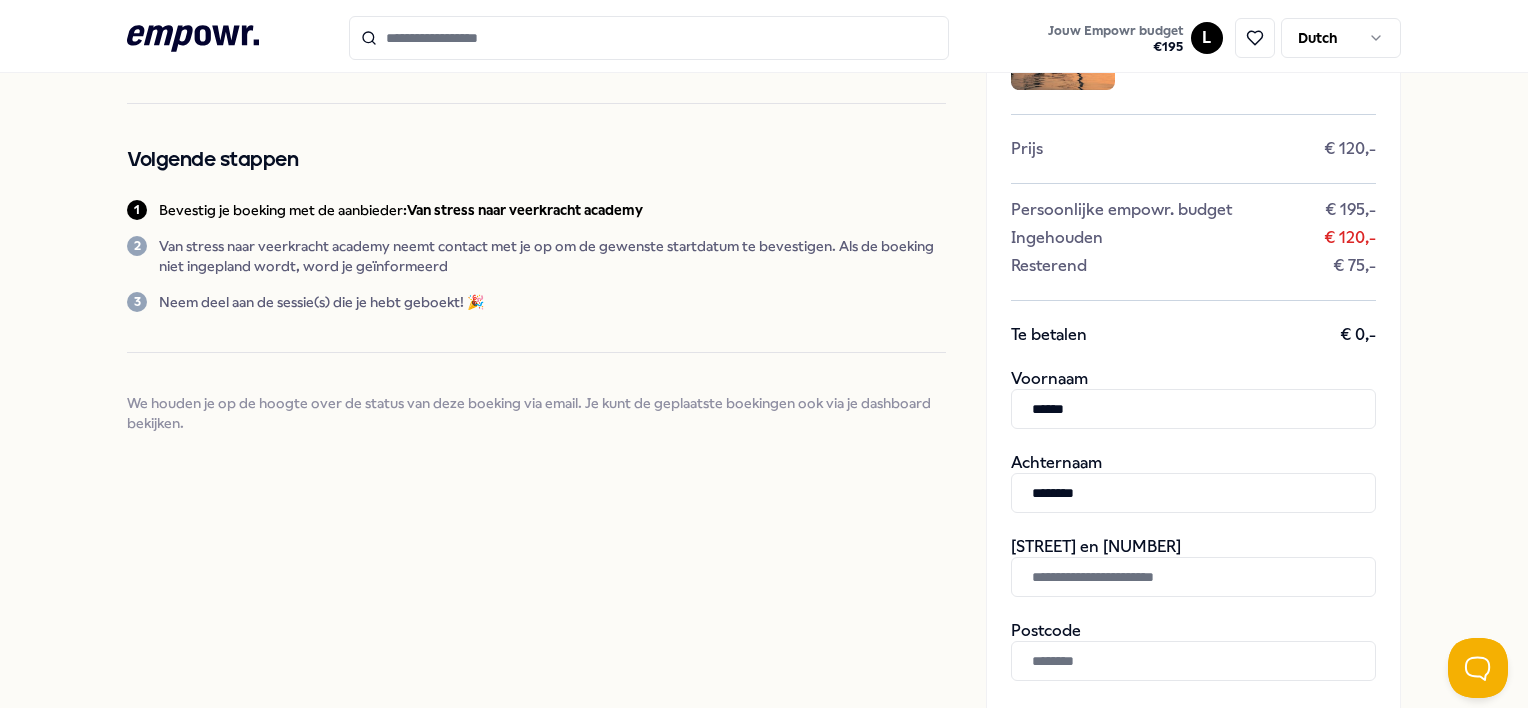 type on "********" 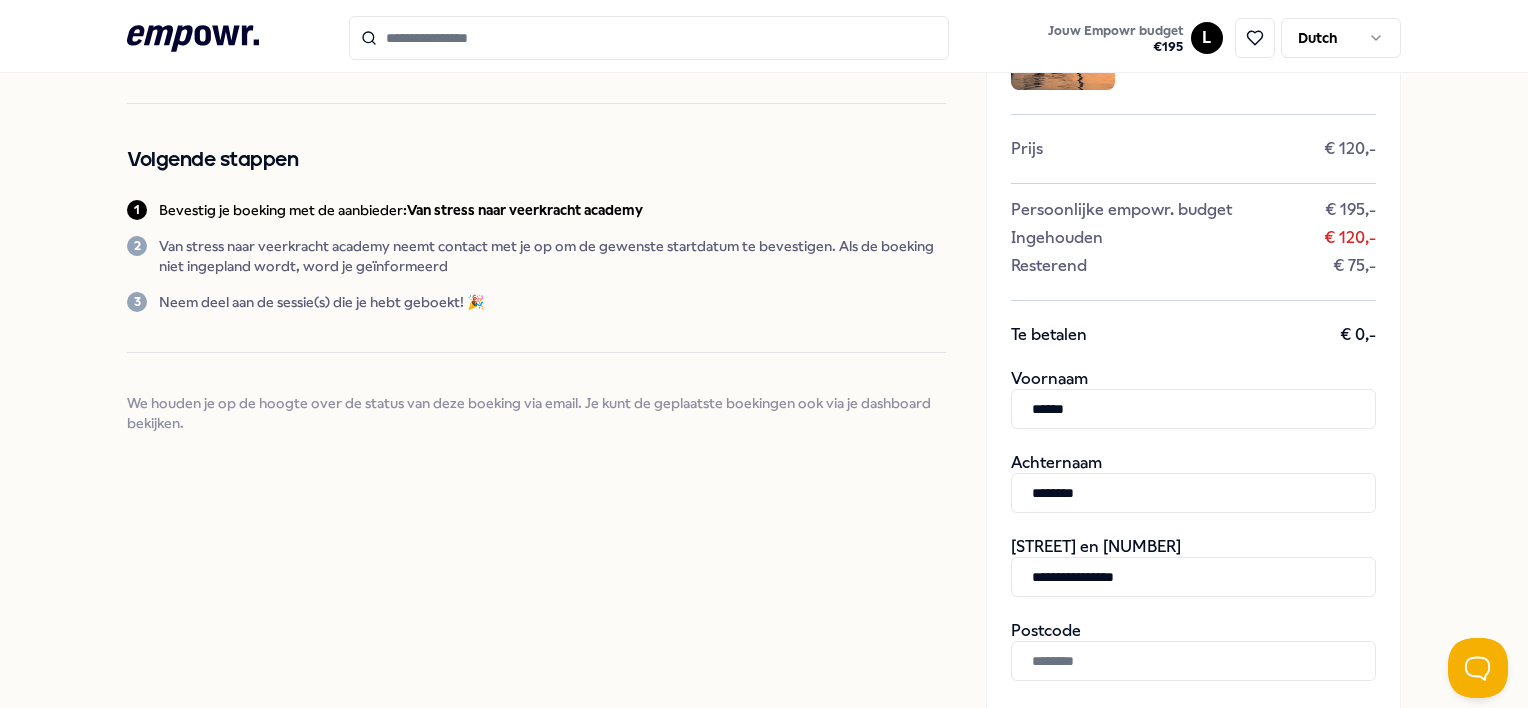 type on "**********" 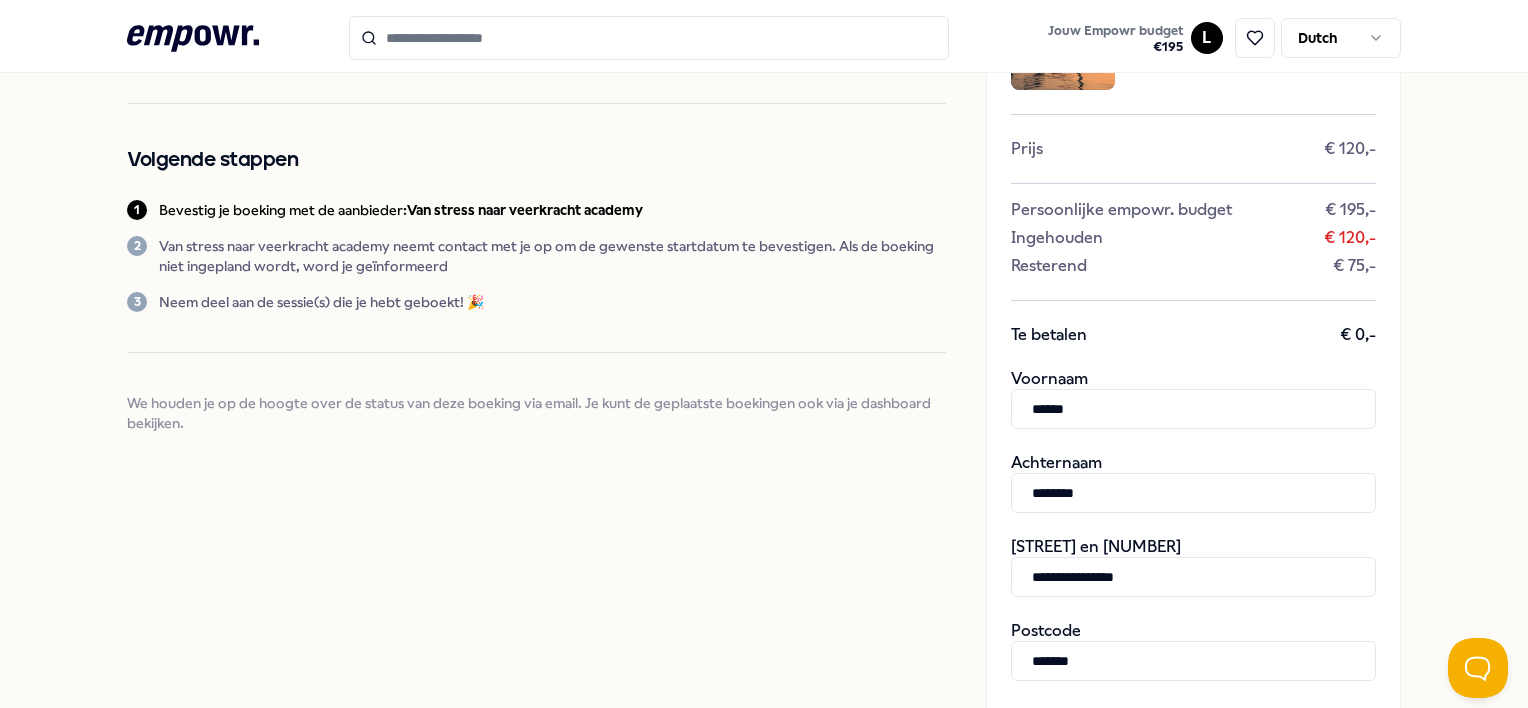 type on "*******" 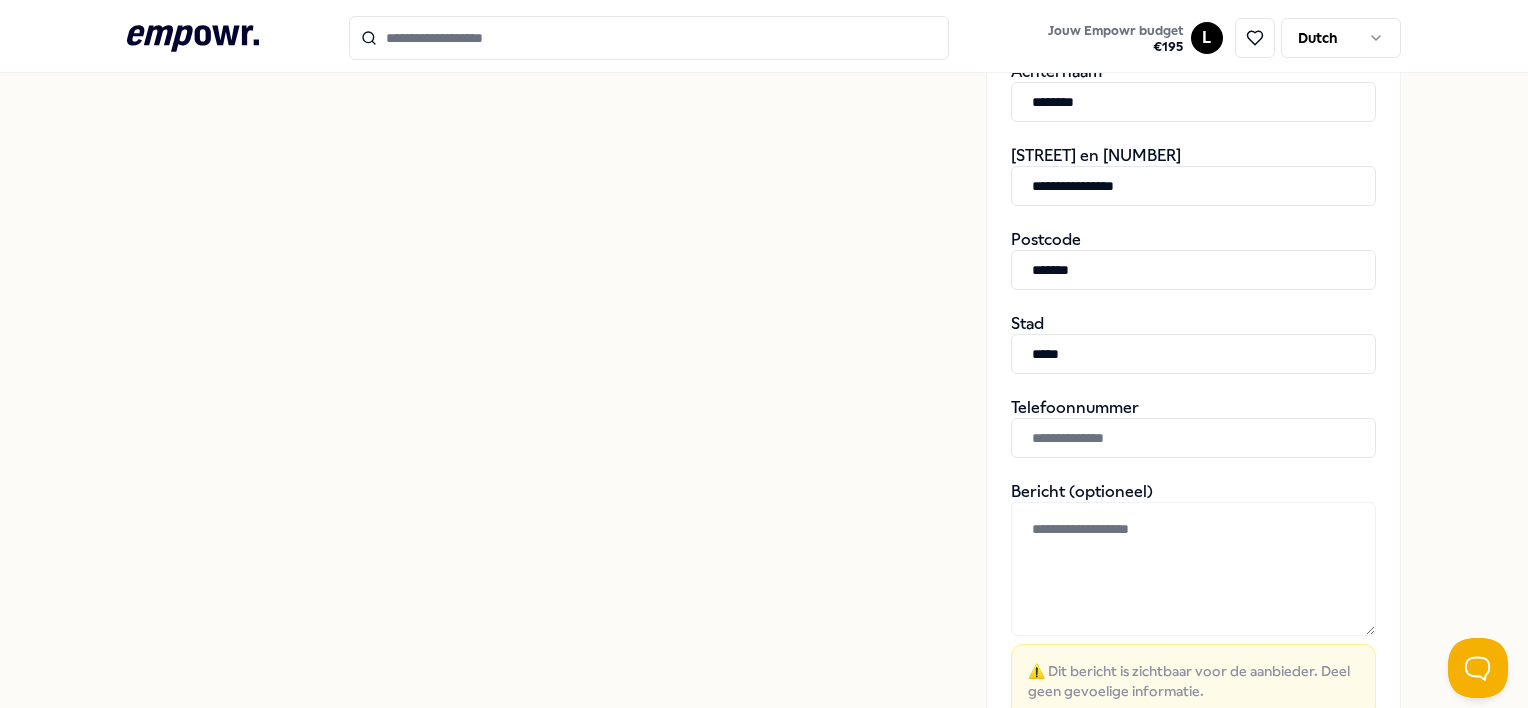 type on "*****" 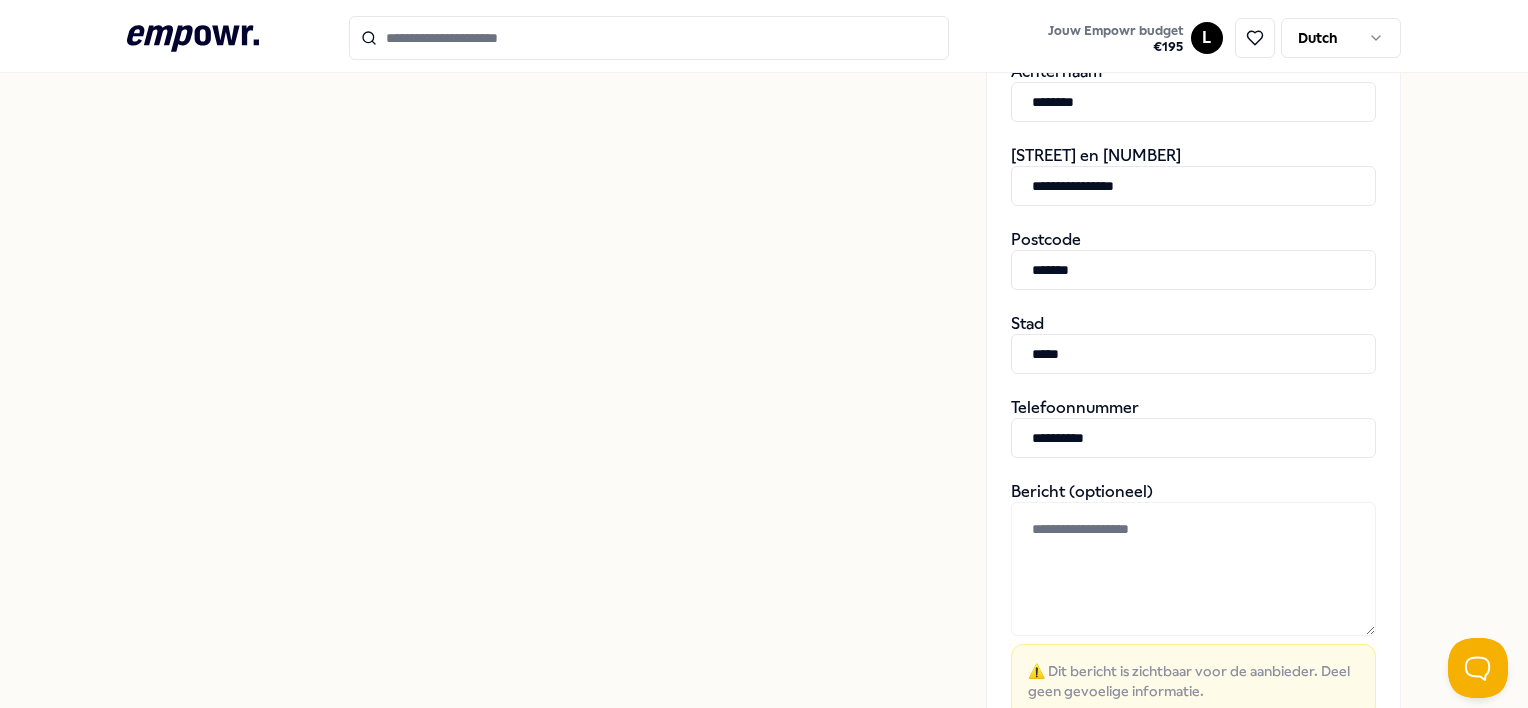 type on "**********" 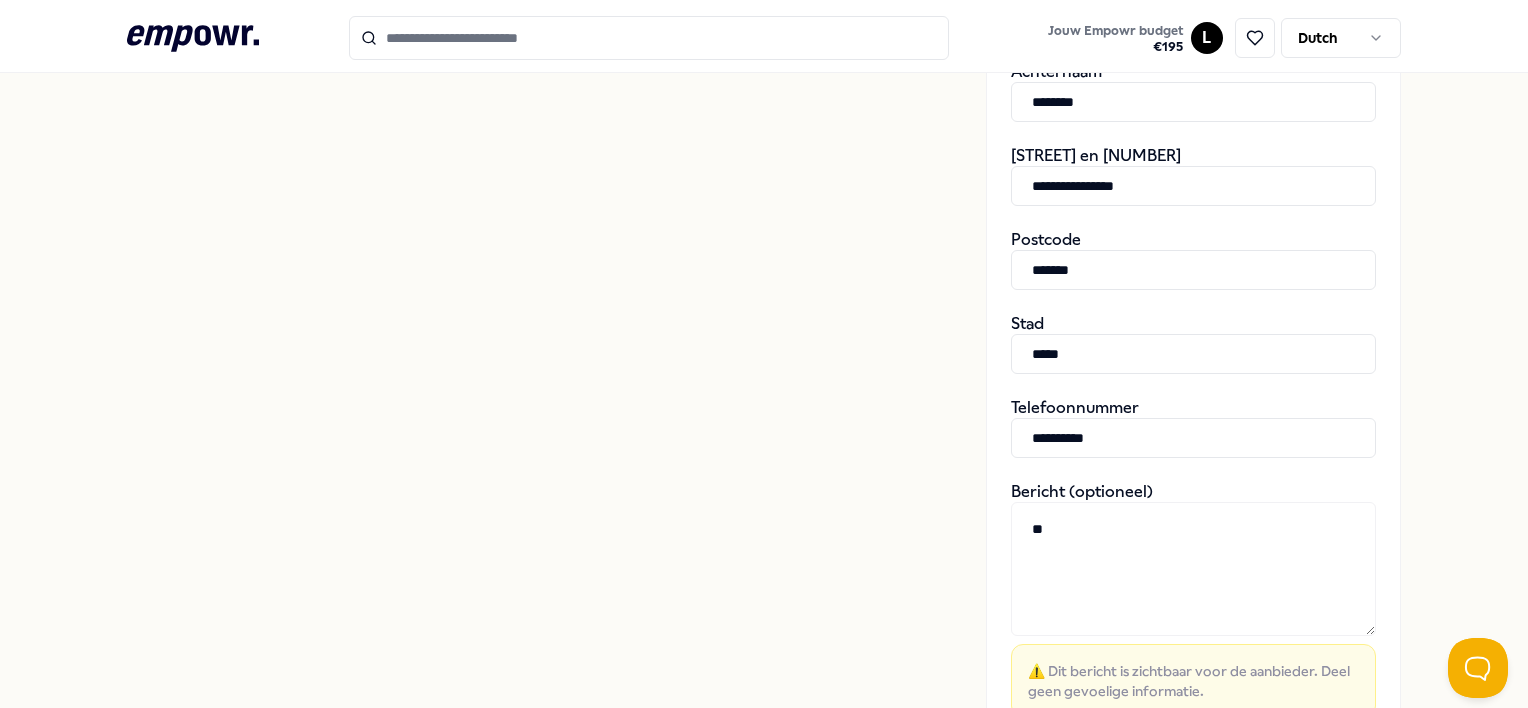 type on "*" 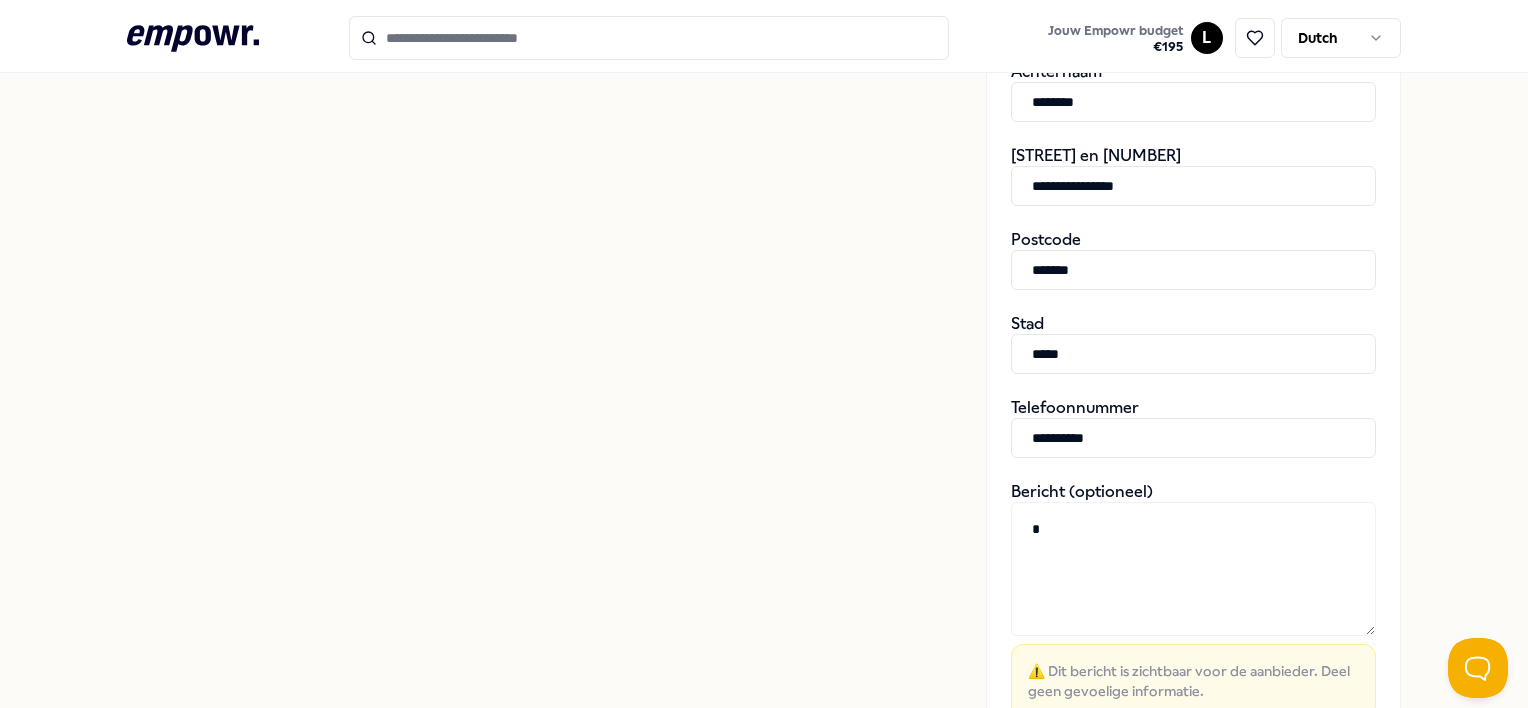 type 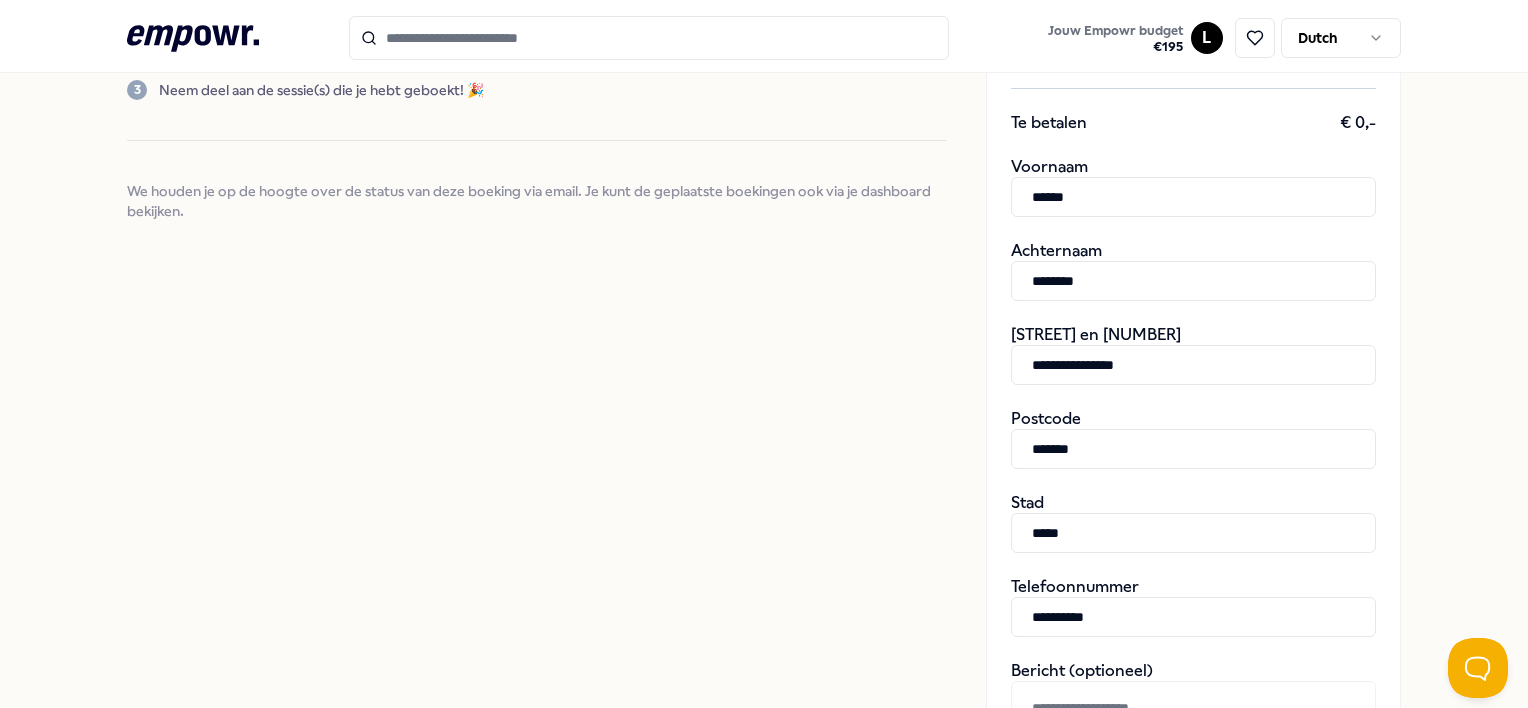 scroll, scrollTop: 371, scrollLeft: 0, axis: vertical 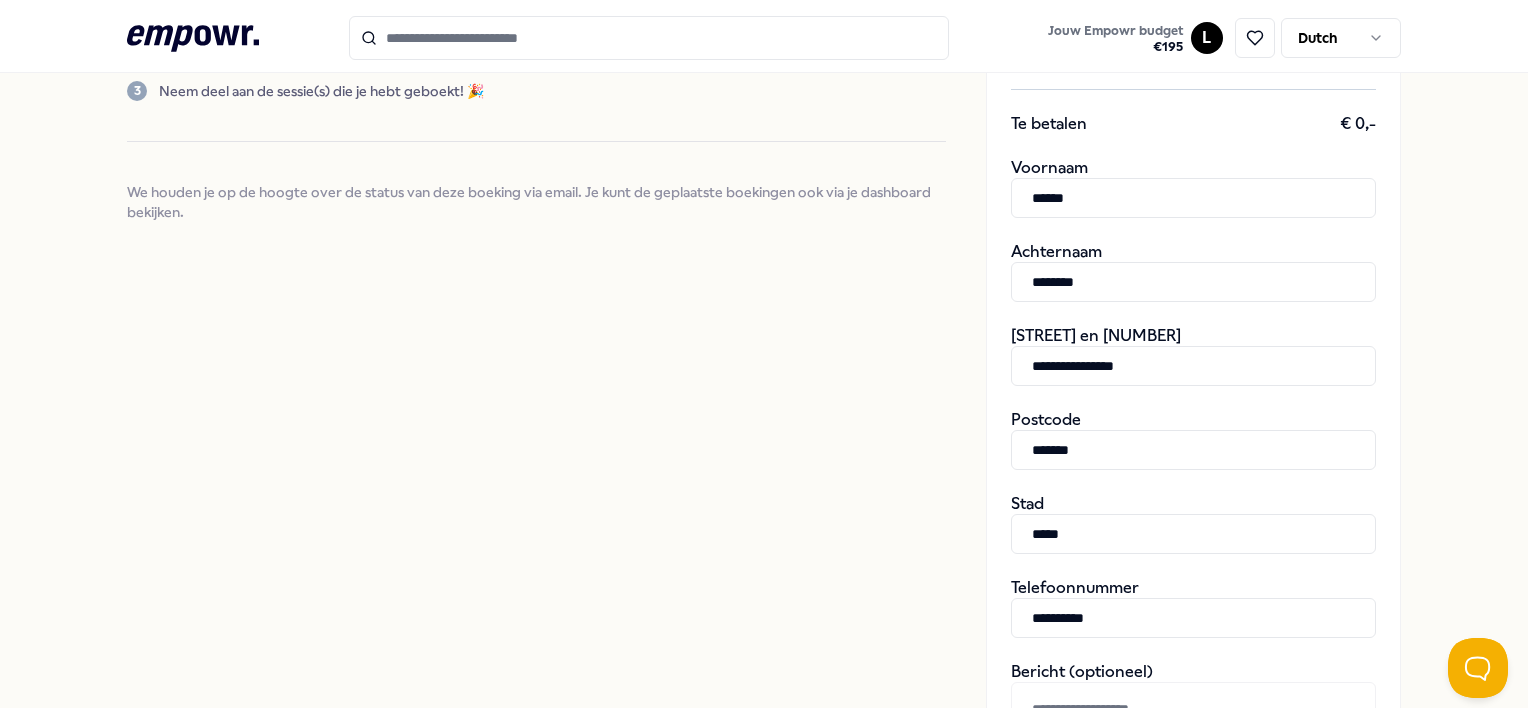 click on "******" at bounding box center [1193, 198] 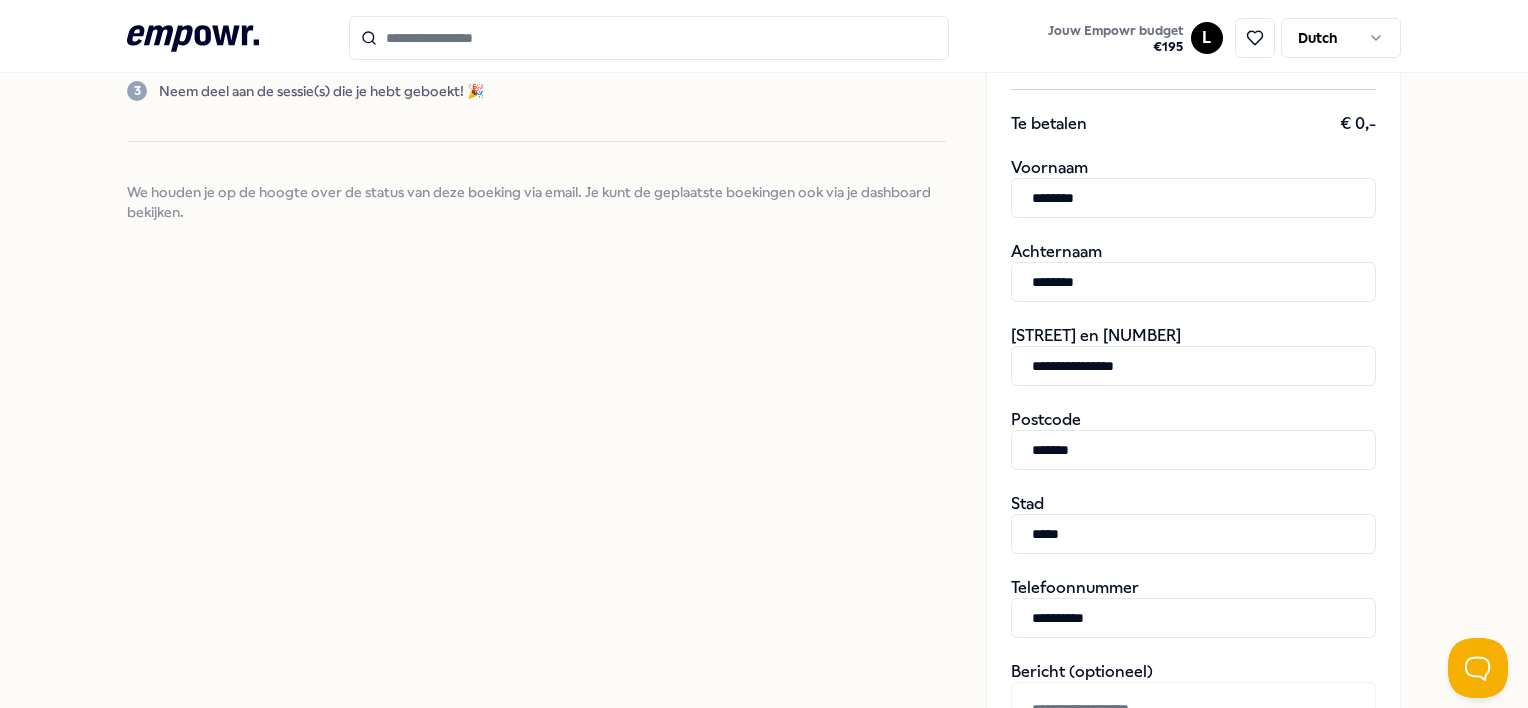 type on "*******" 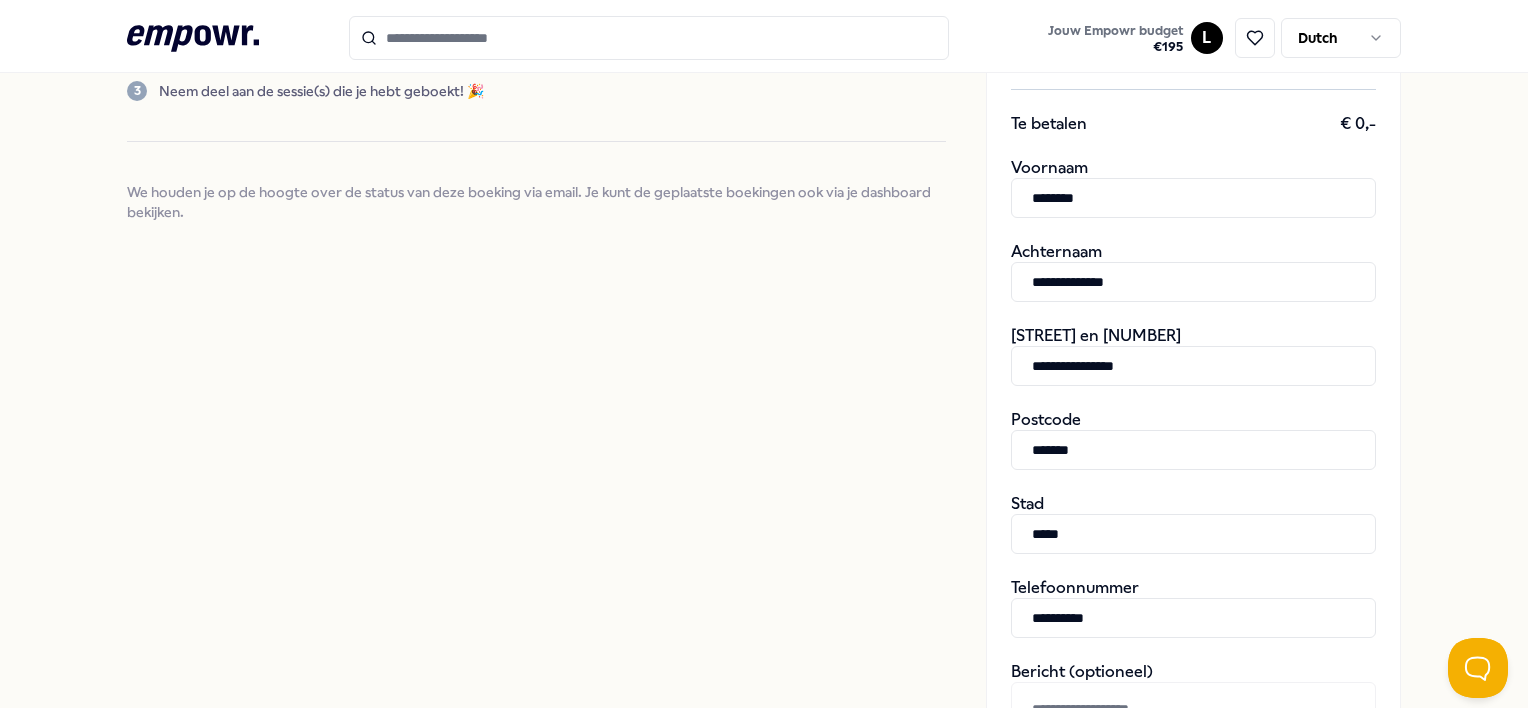 type on "**********" 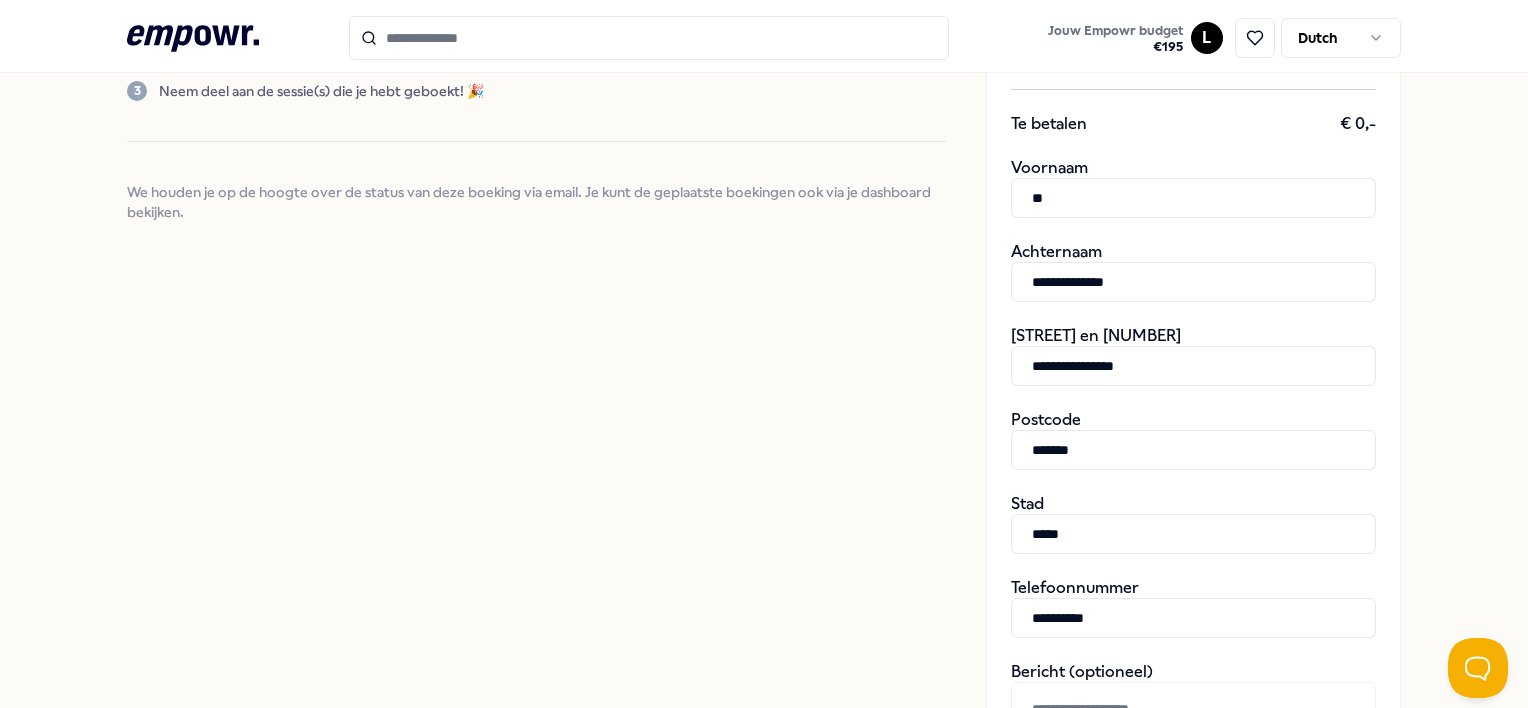 type on "*" 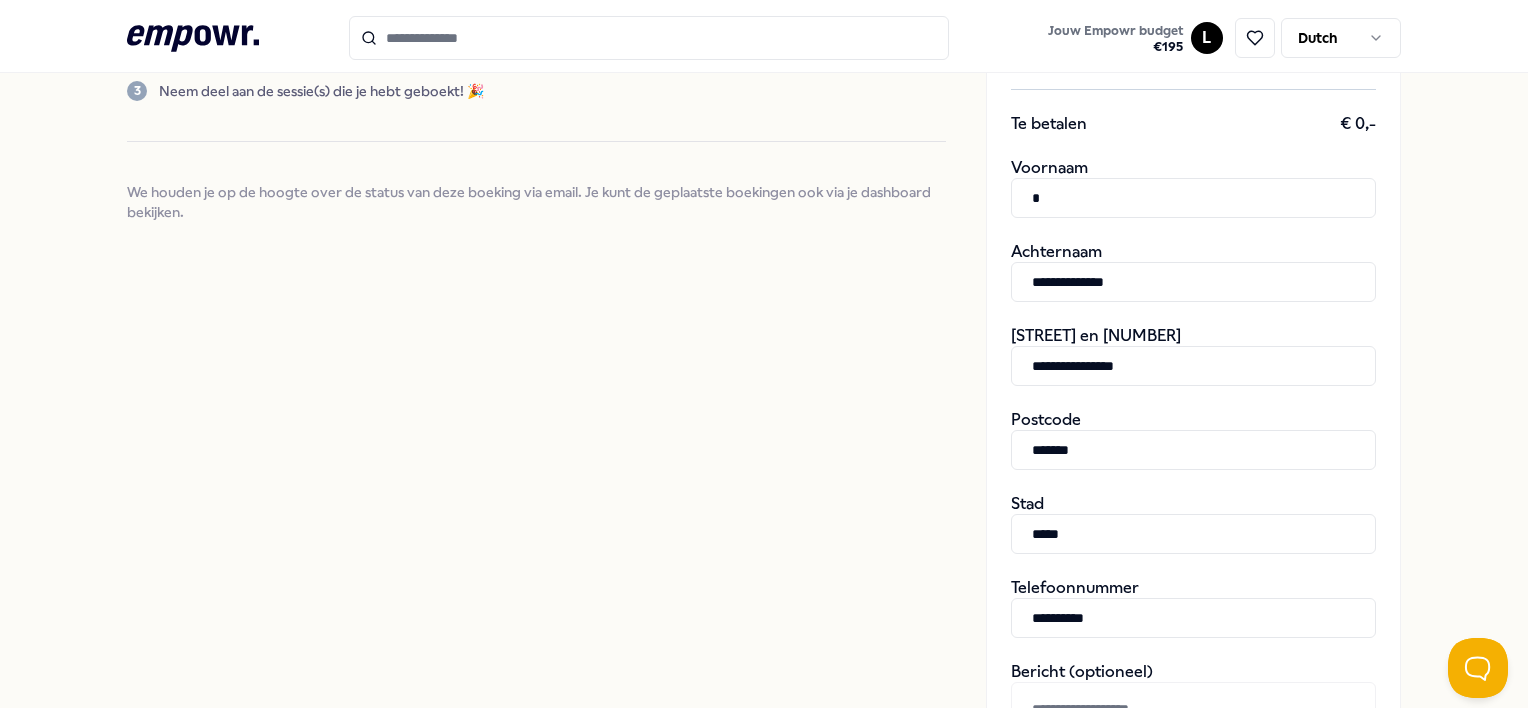 type on "*" 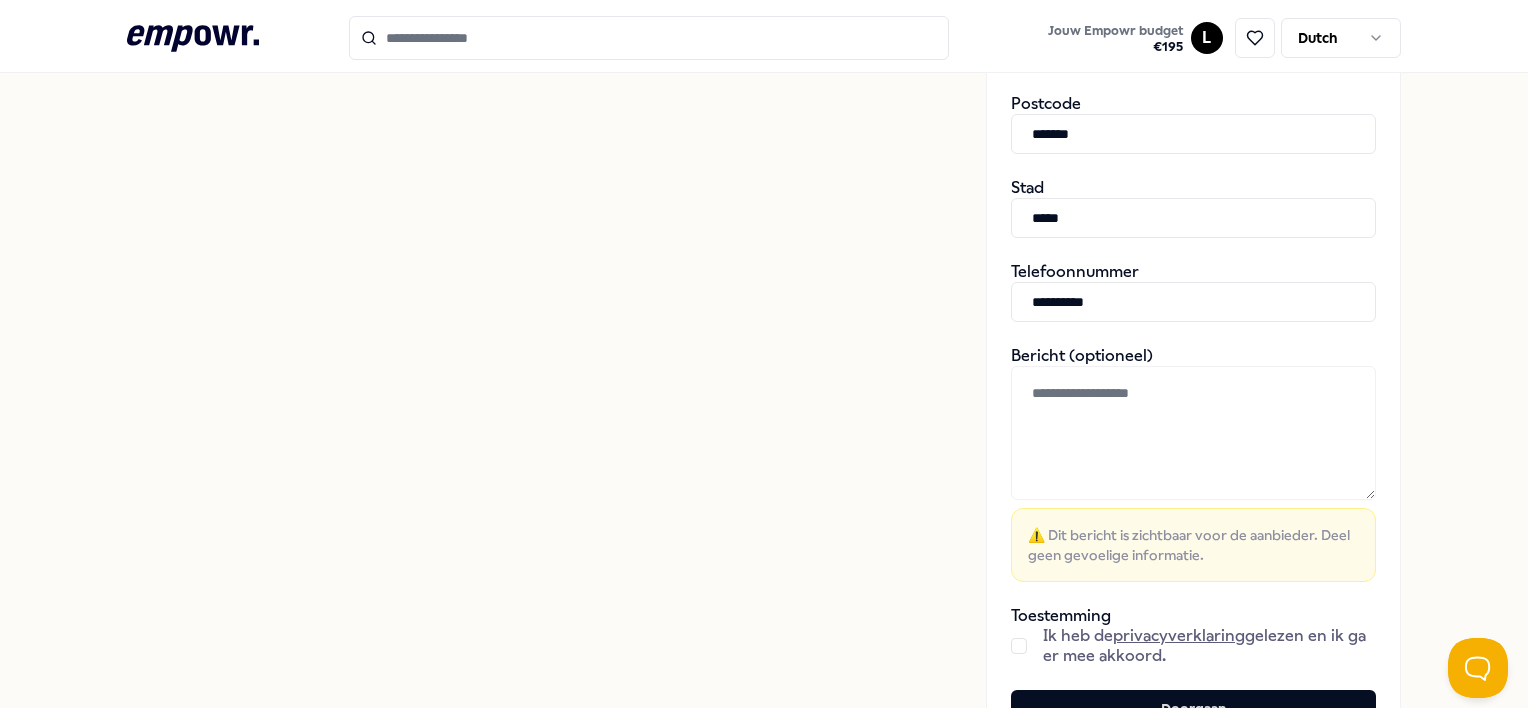 scroll, scrollTop: 688, scrollLeft: 0, axis: vertical 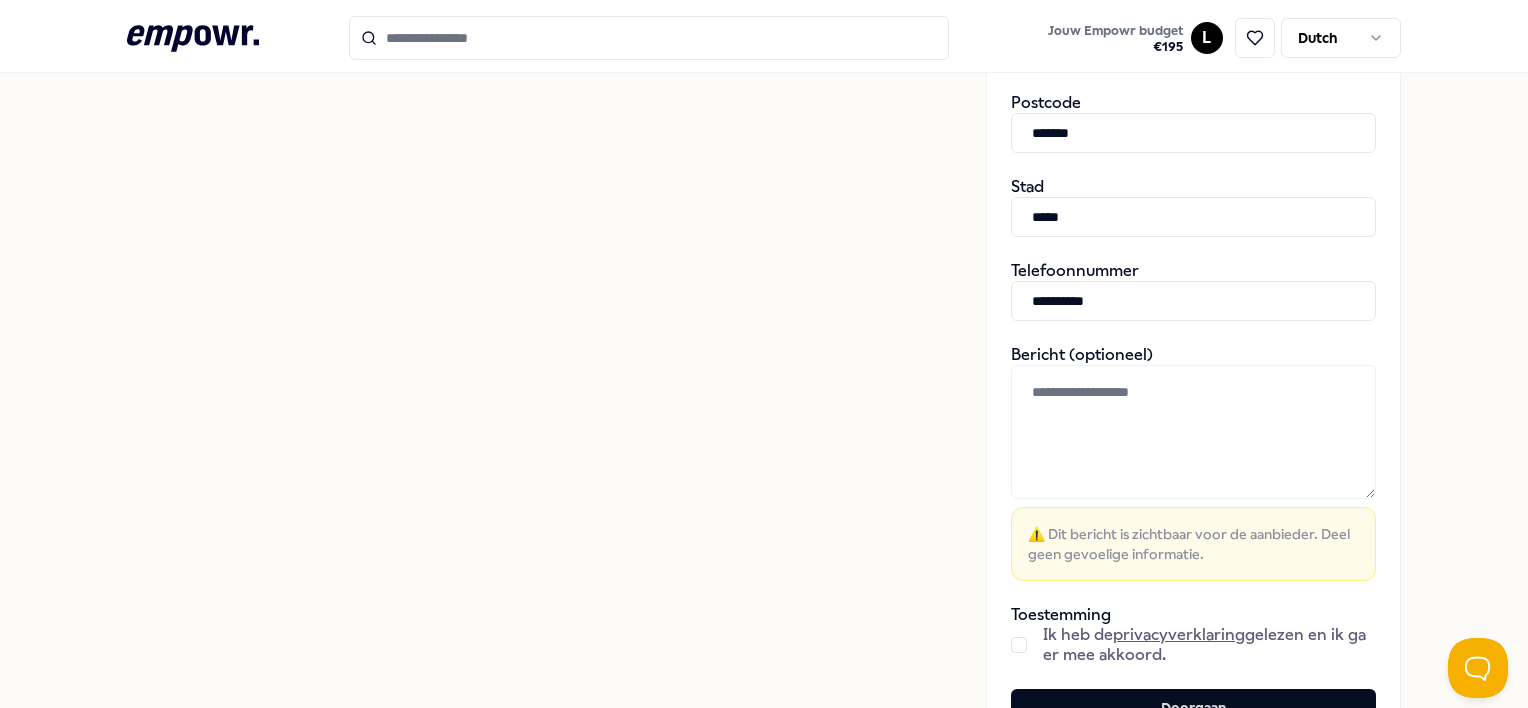 type on "********" 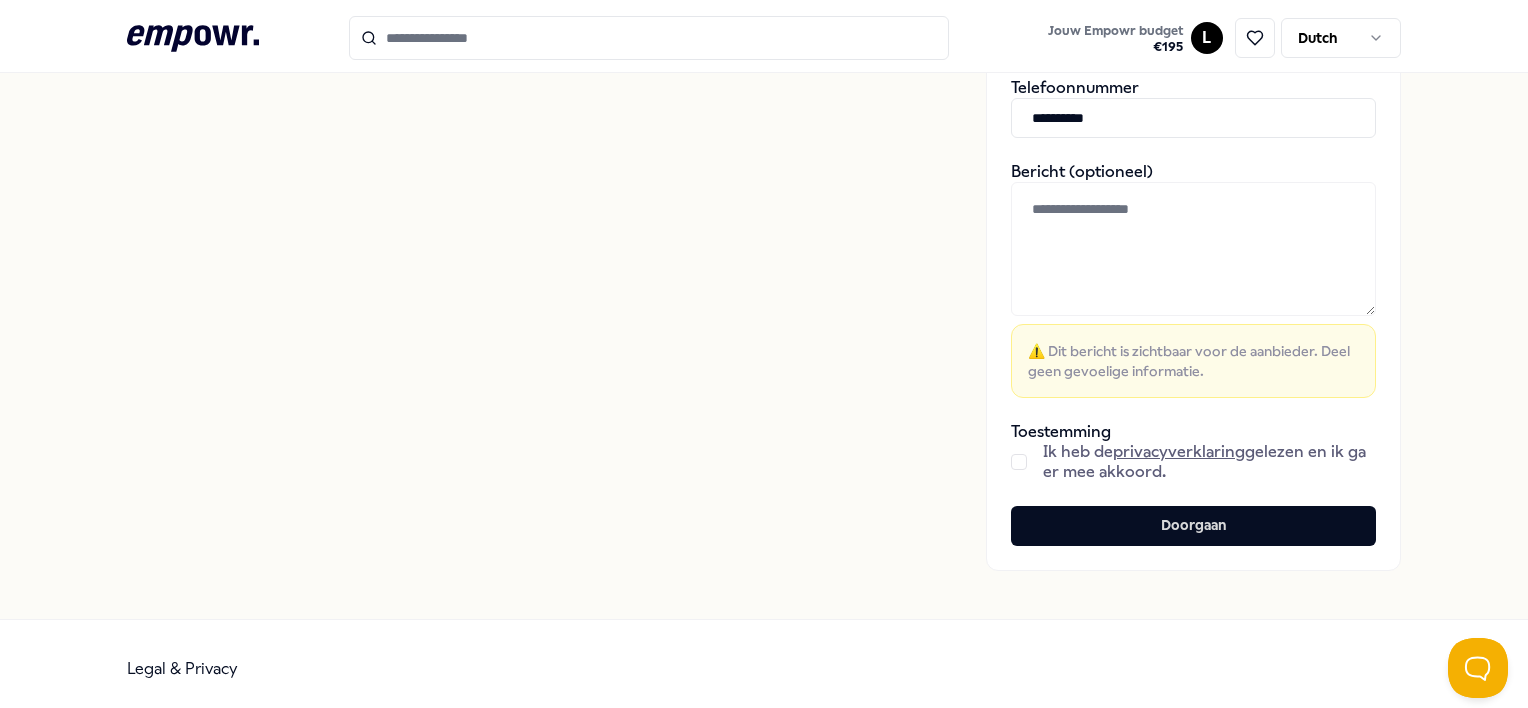 scroll, scrollTop: 872, scrollLeft: 0, axis: vertical 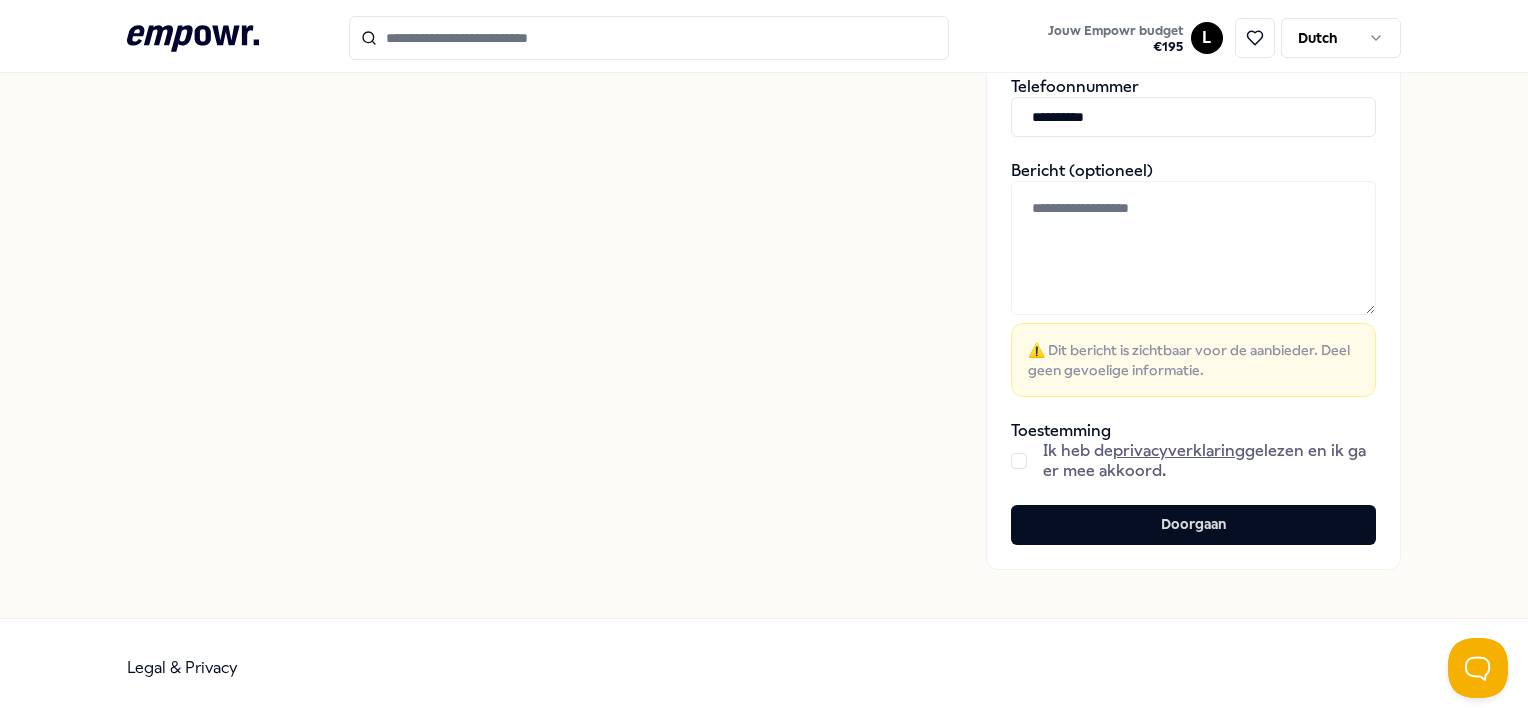 click on "Ik heb de  privacyverklaring  gelezen en ik ga er mee akkoord." at bounding box center [1193, 461] 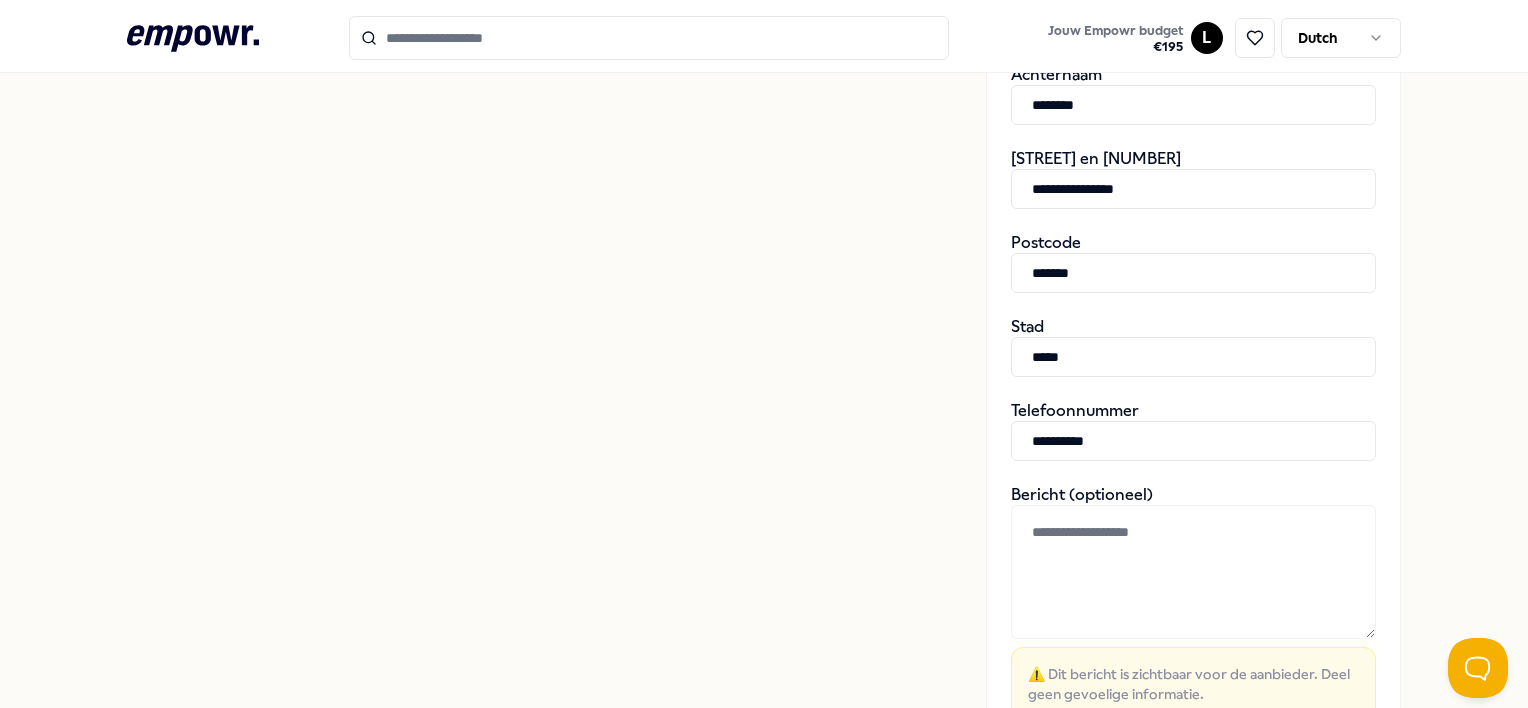 scroll, scrollTop: 547, scrollLeft: 0, axis: vertical 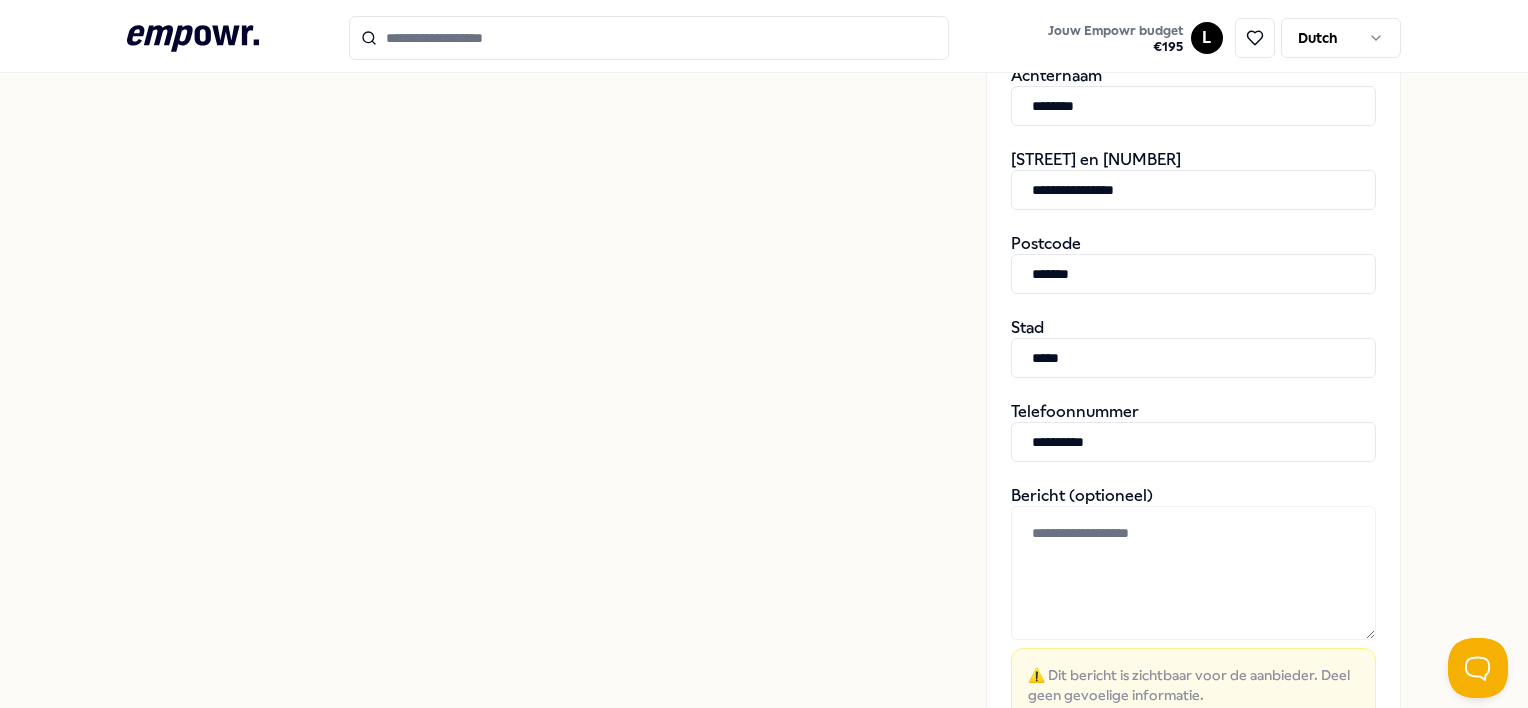 click on "Bericht (optioneel) 👊 Dit bericht is zichtbaar voor de aanbieder. Deel geen gevoelige informatie." at bounding box center [1193, 604] 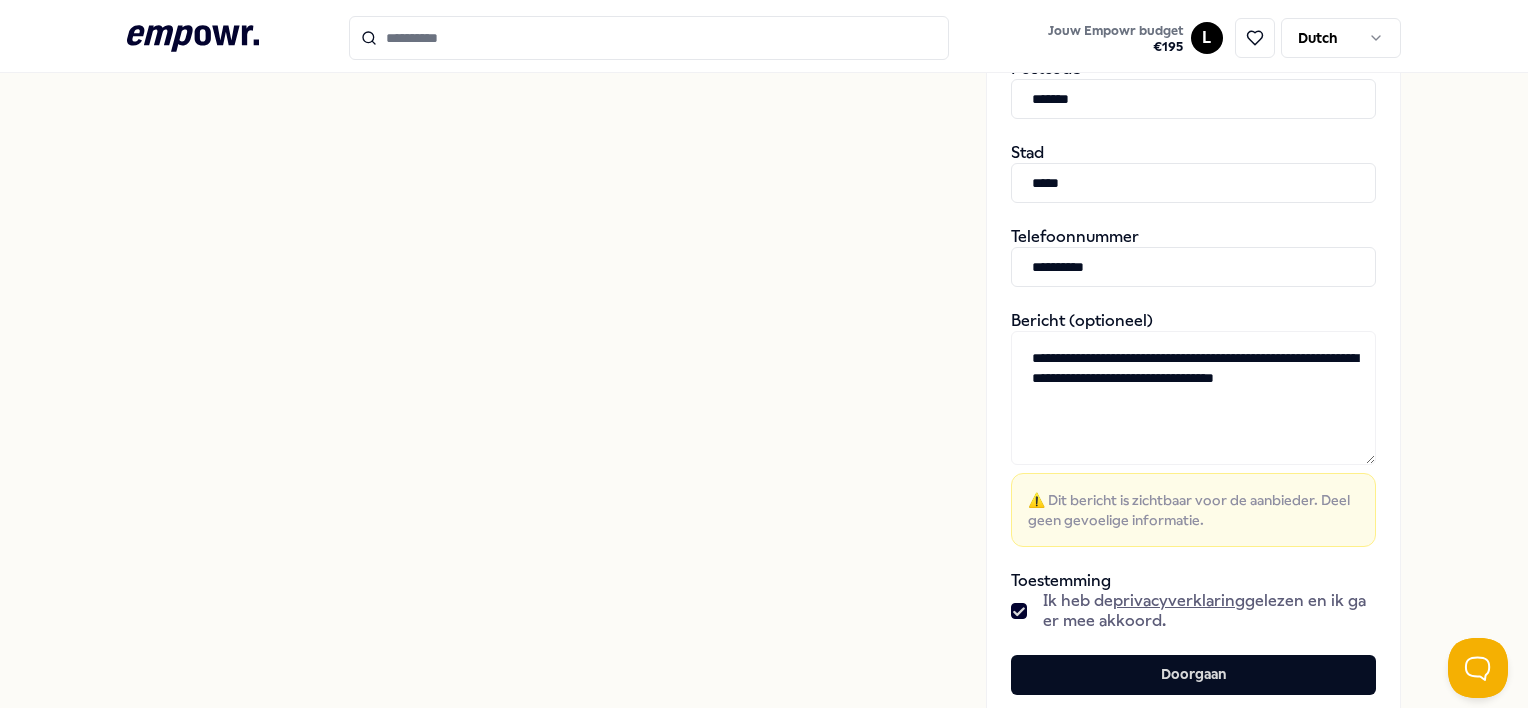 scroll, scrollTop: 879, scrollLeft: 0, axis: vertical 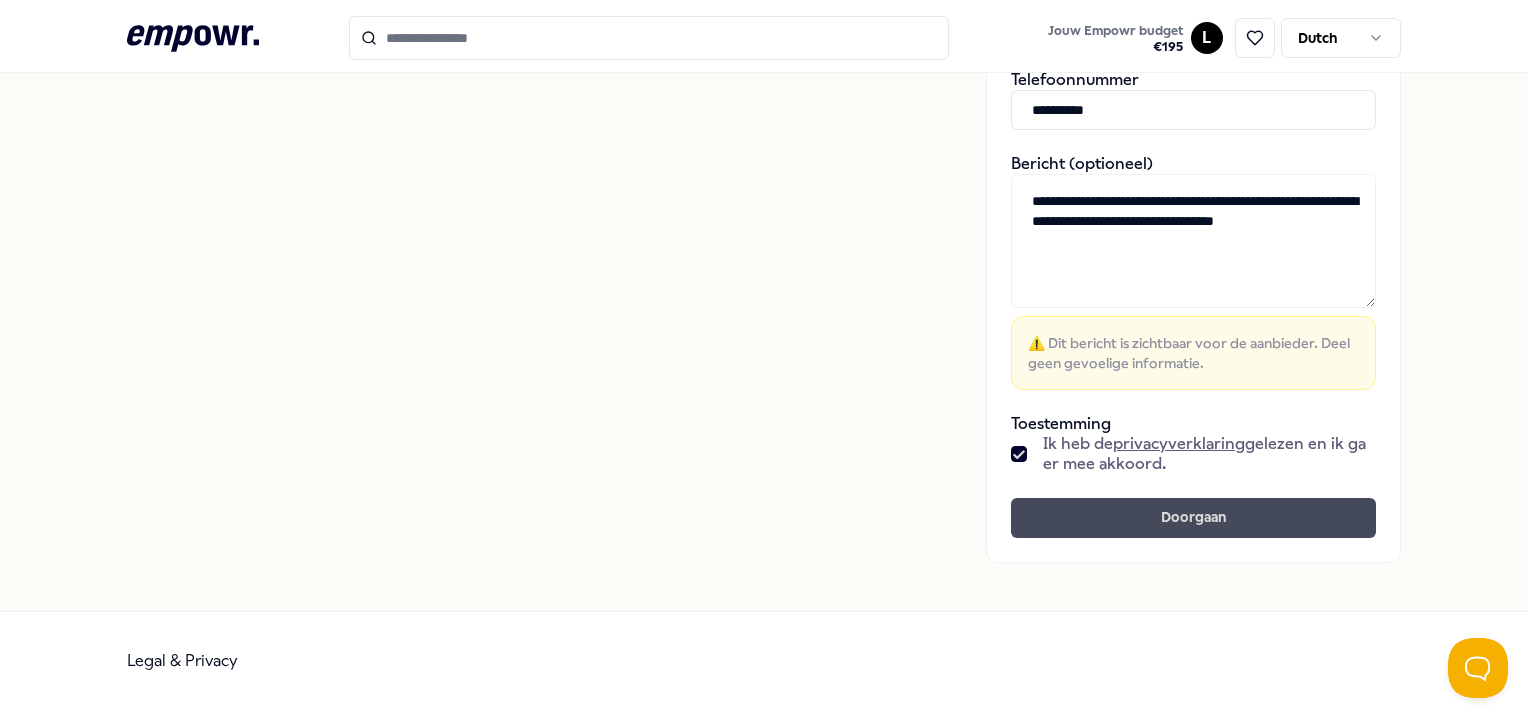 type on "**********" 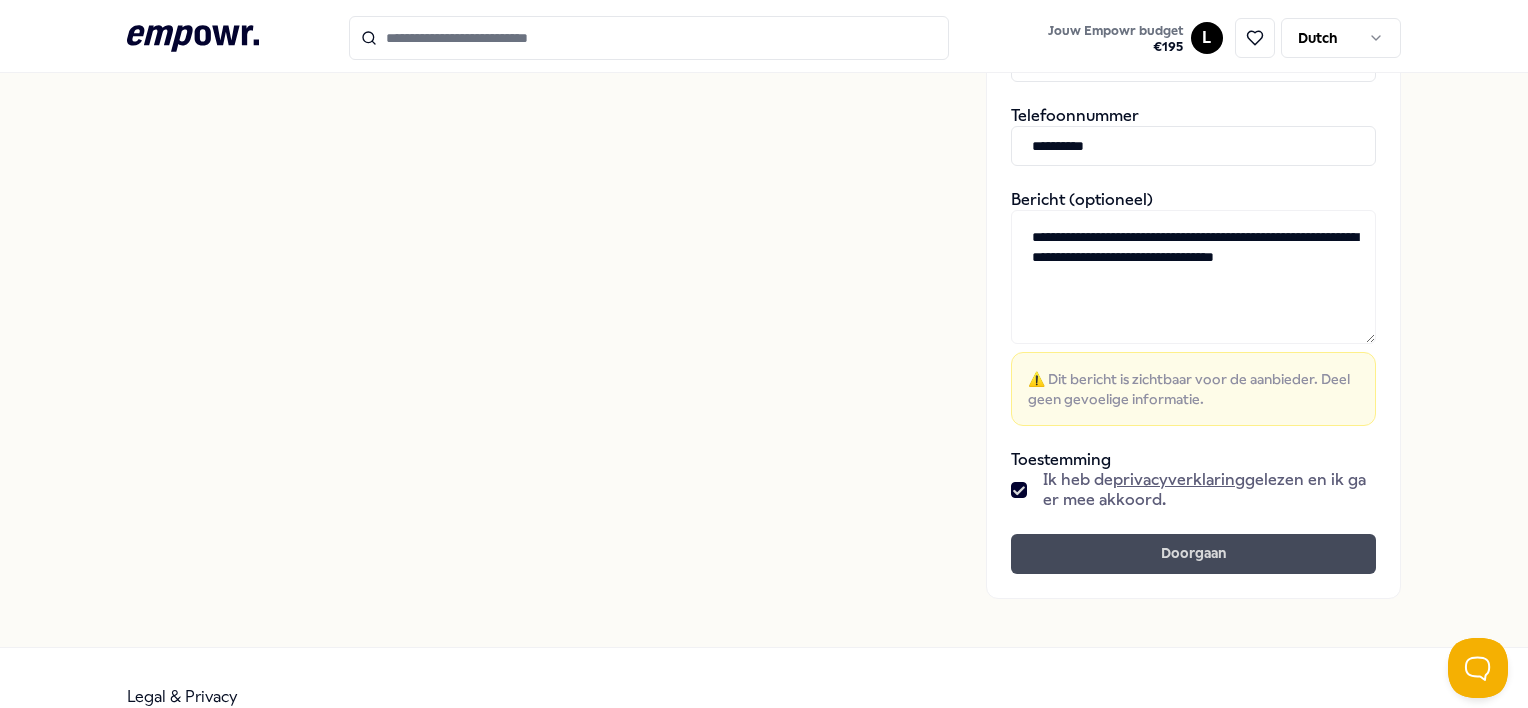 click on "Doorgaan" at bounding box center [1193, 554] 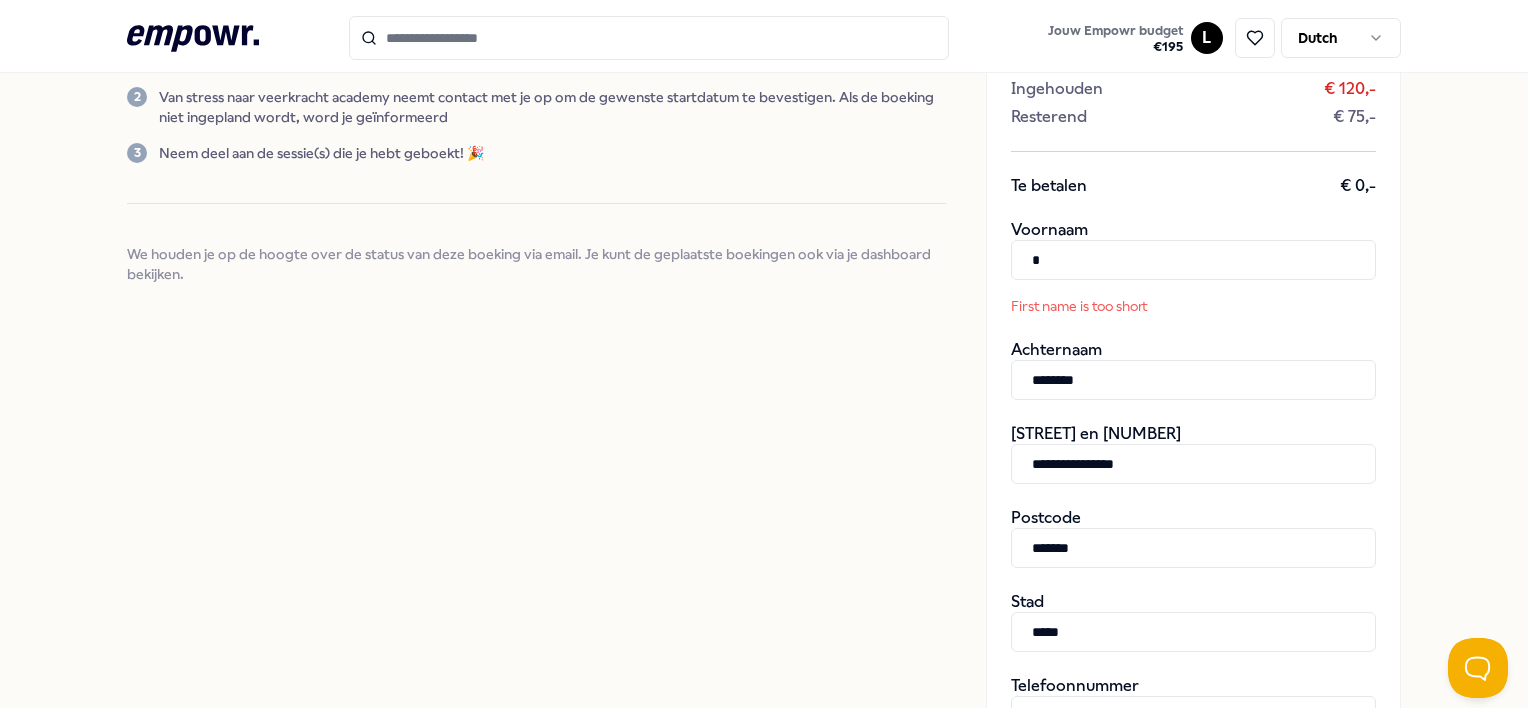 scroll, scrollTop: 308, scrollLeft: 0, axis: vertical 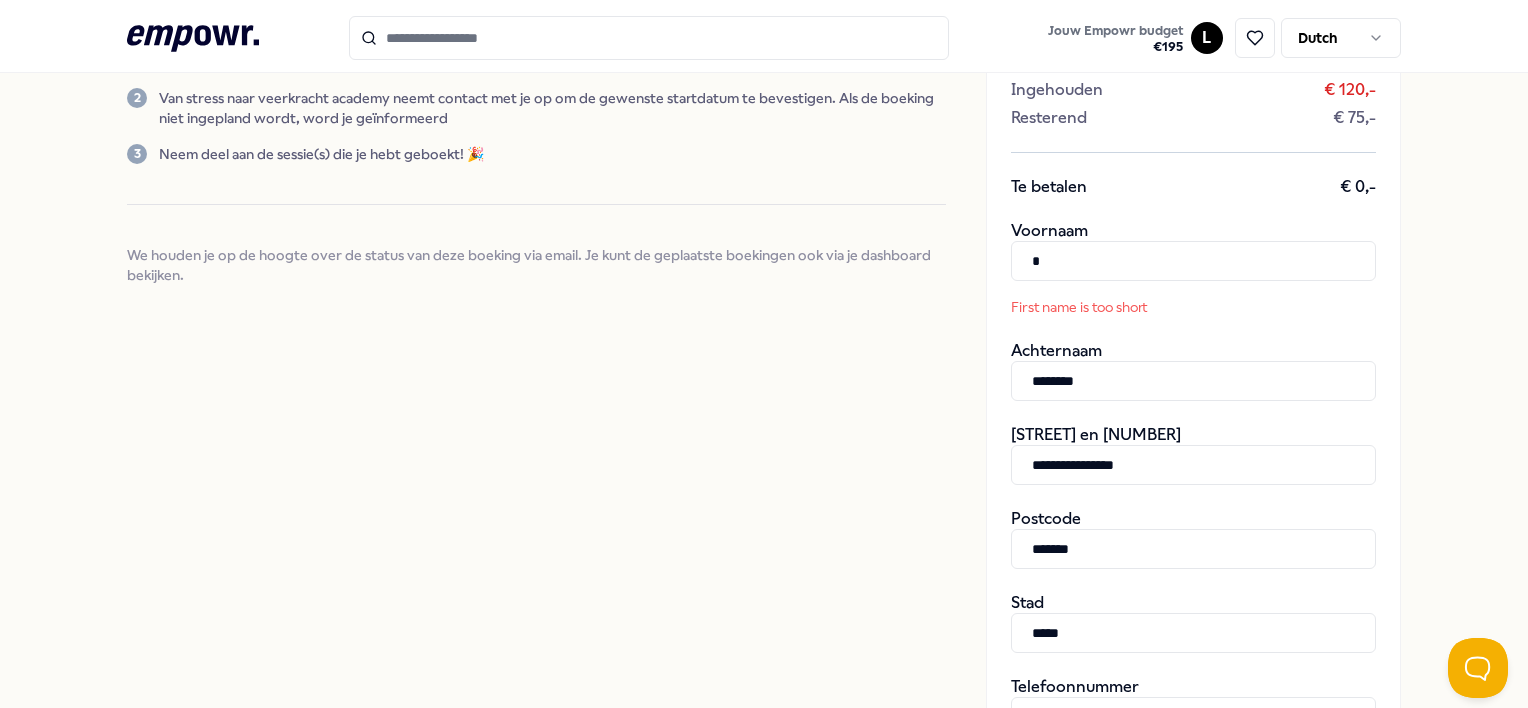 click on "*" at bounding box center (1193, 261) 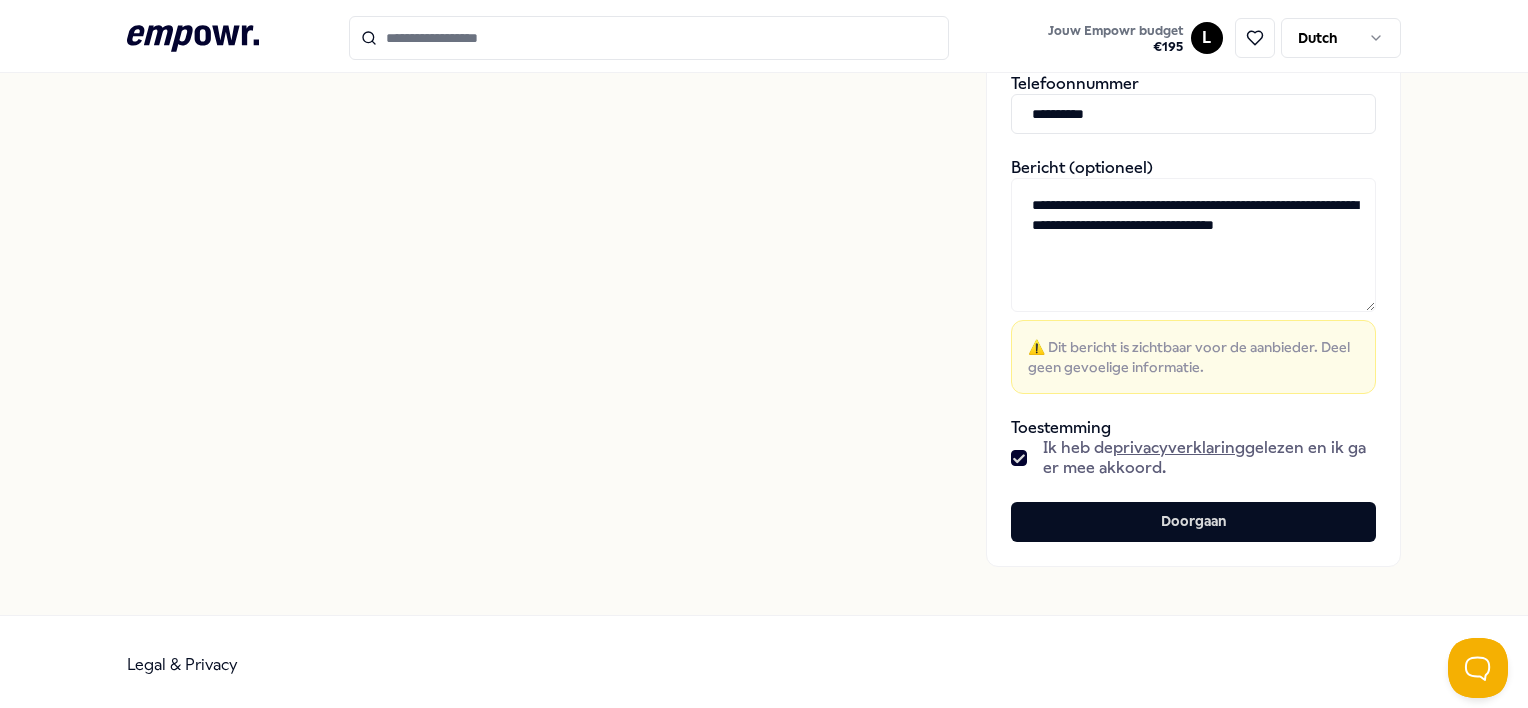 scroll, scrollTop: 876, scrollLeft: 0, axis: vertical 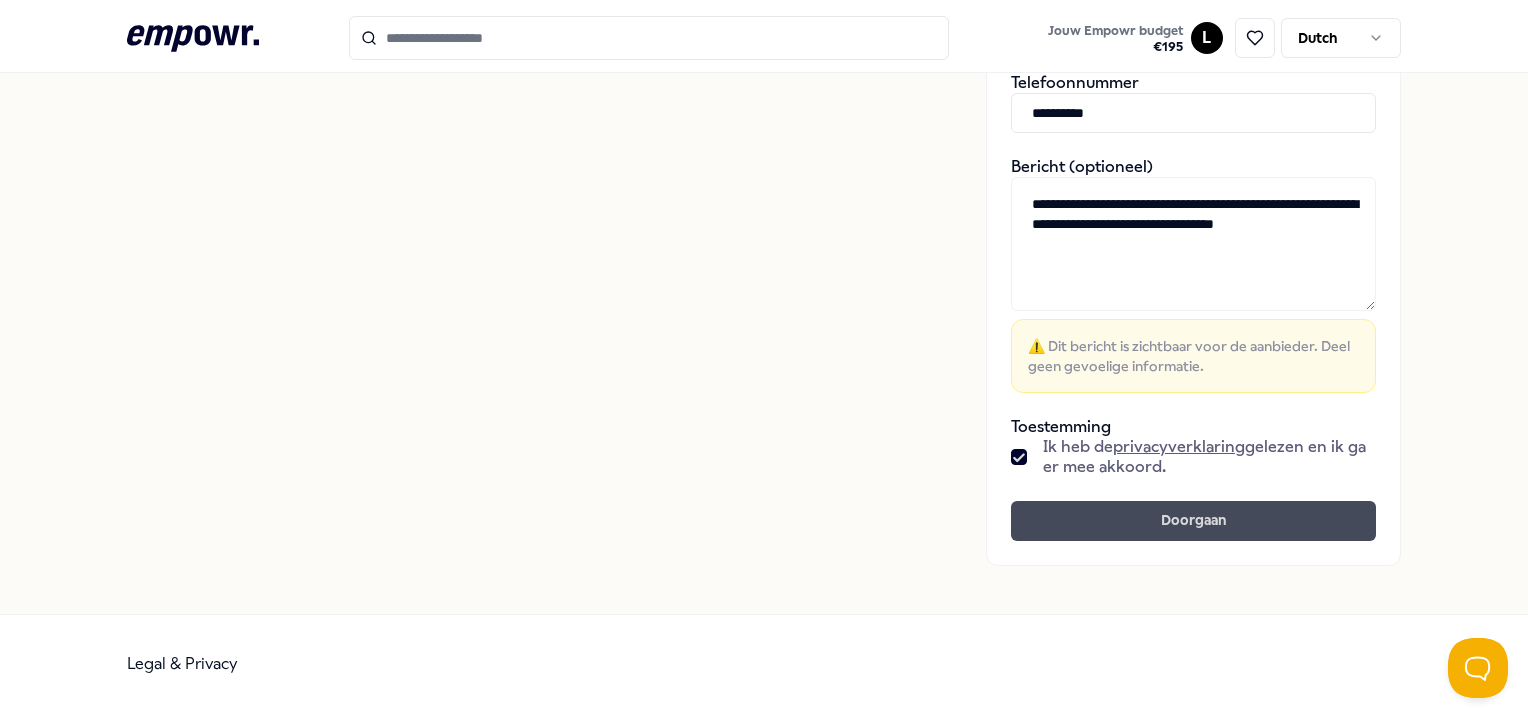 type on "*******" 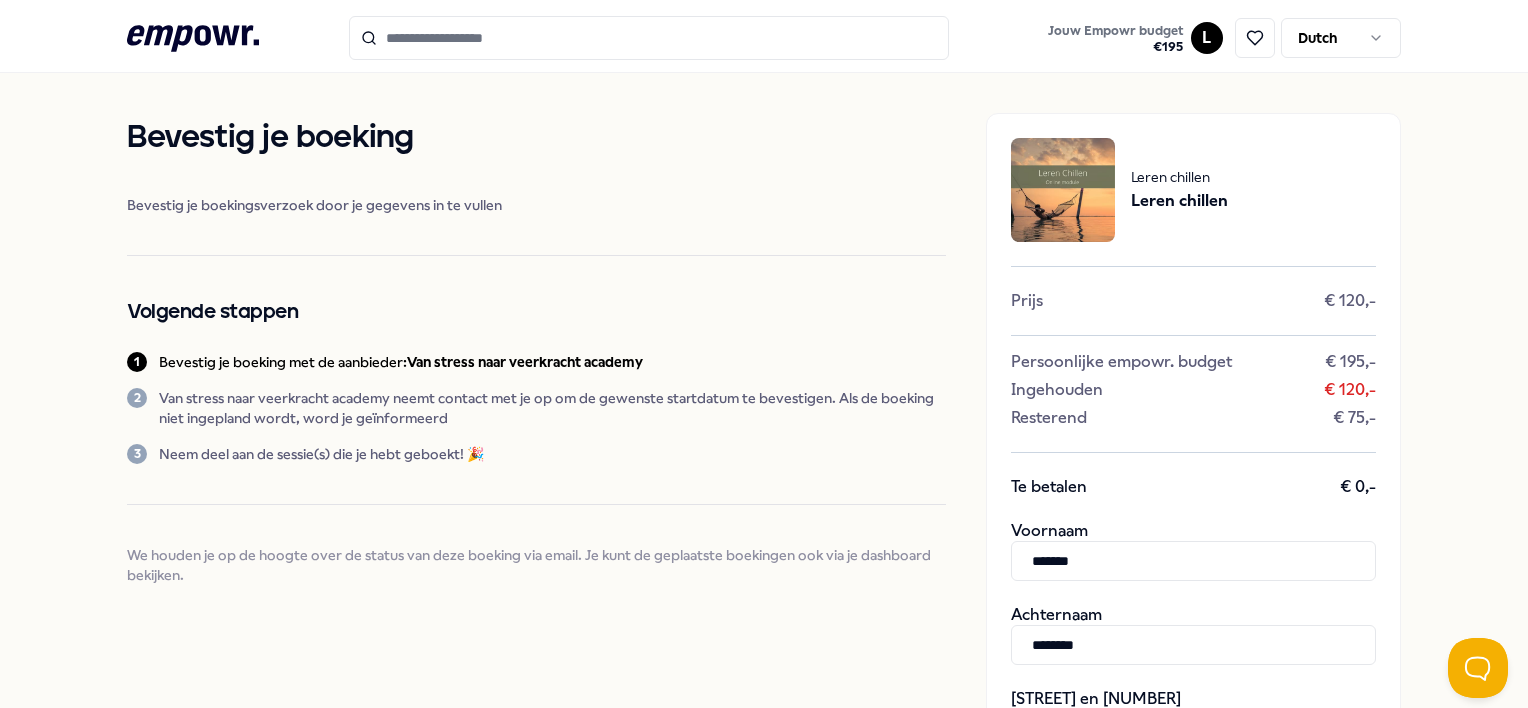scroll, scrollTop: 0, scrollLeft: 0, axis: both 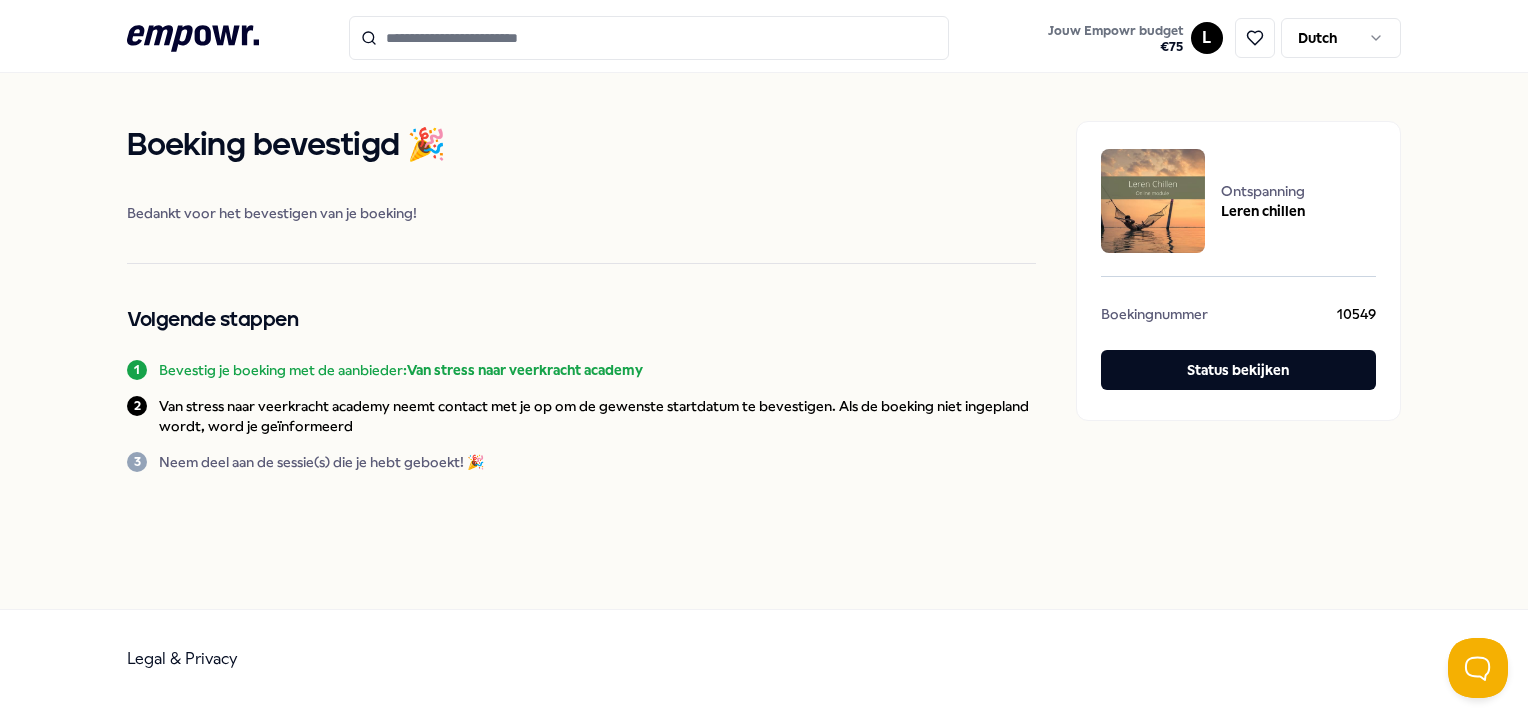 click at bounding box center (649, 38) 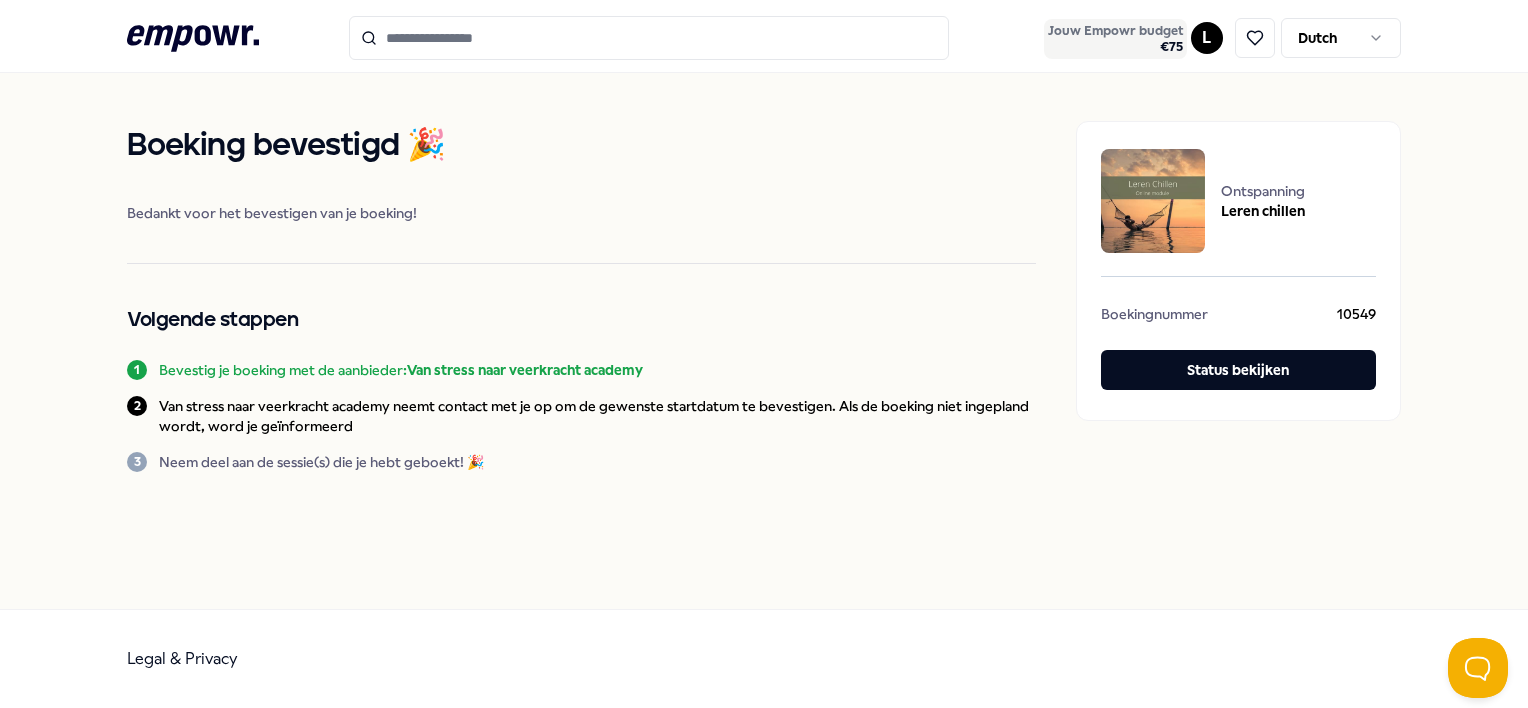 click on "€ 75" at bounding box center (1115, 47) 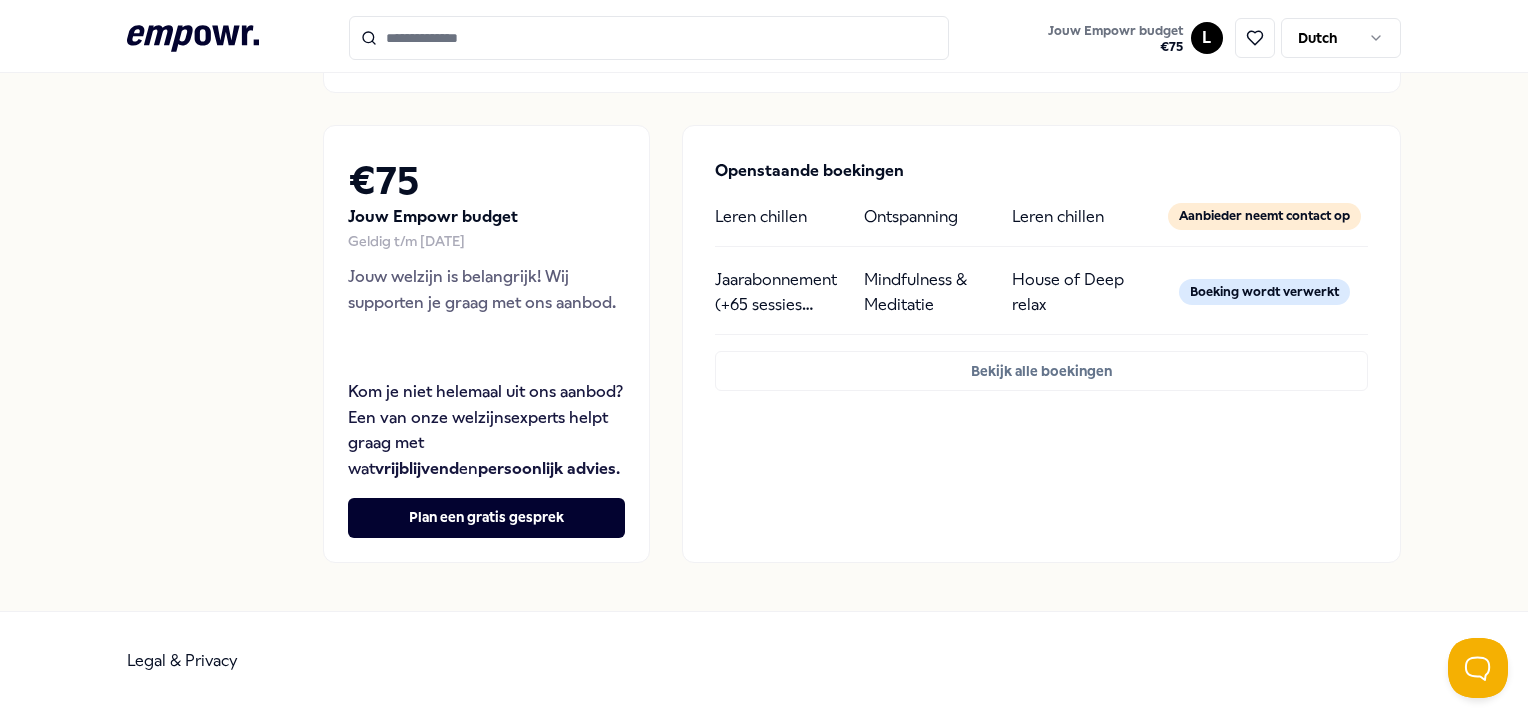 scroll, scrollTop: 0, scrollLeft: 0, axis: both 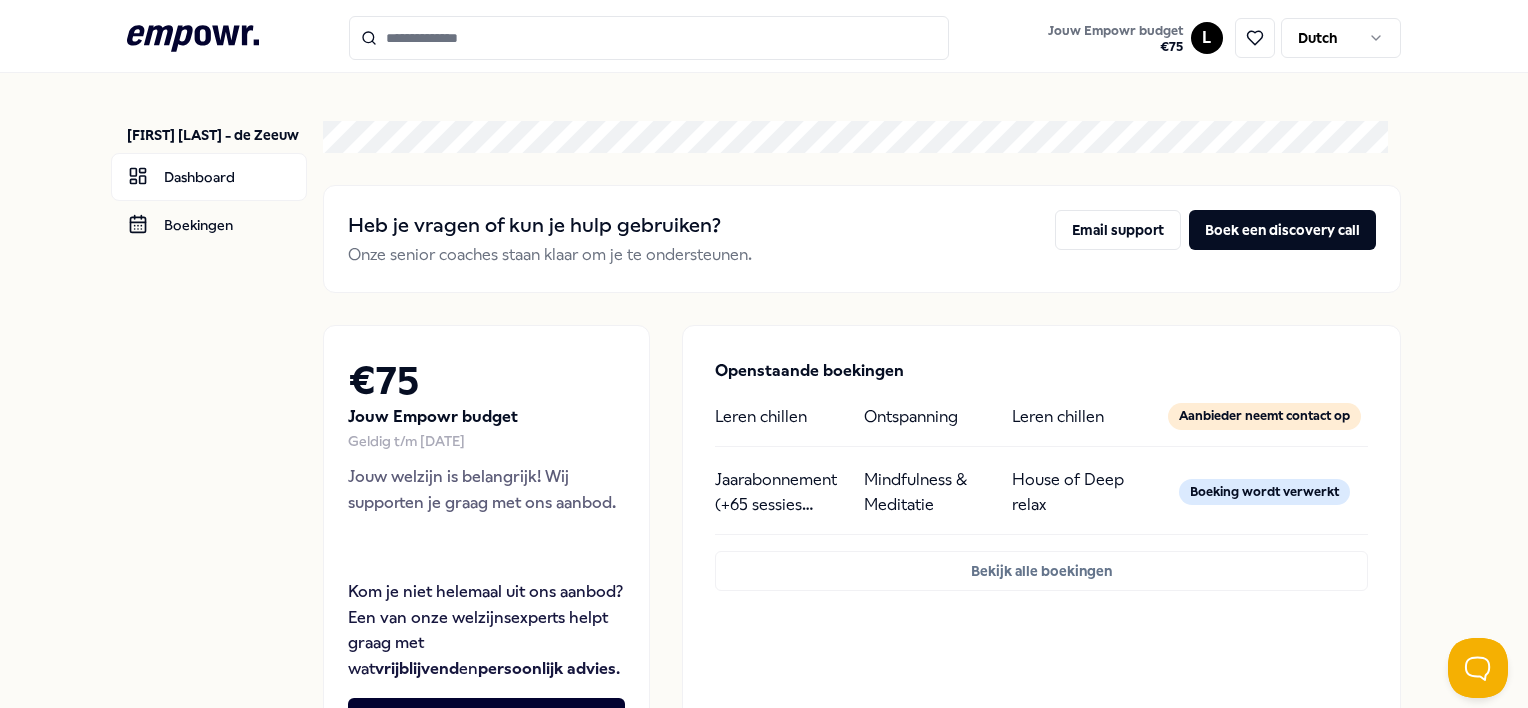 click at bounding box center [649, 38] 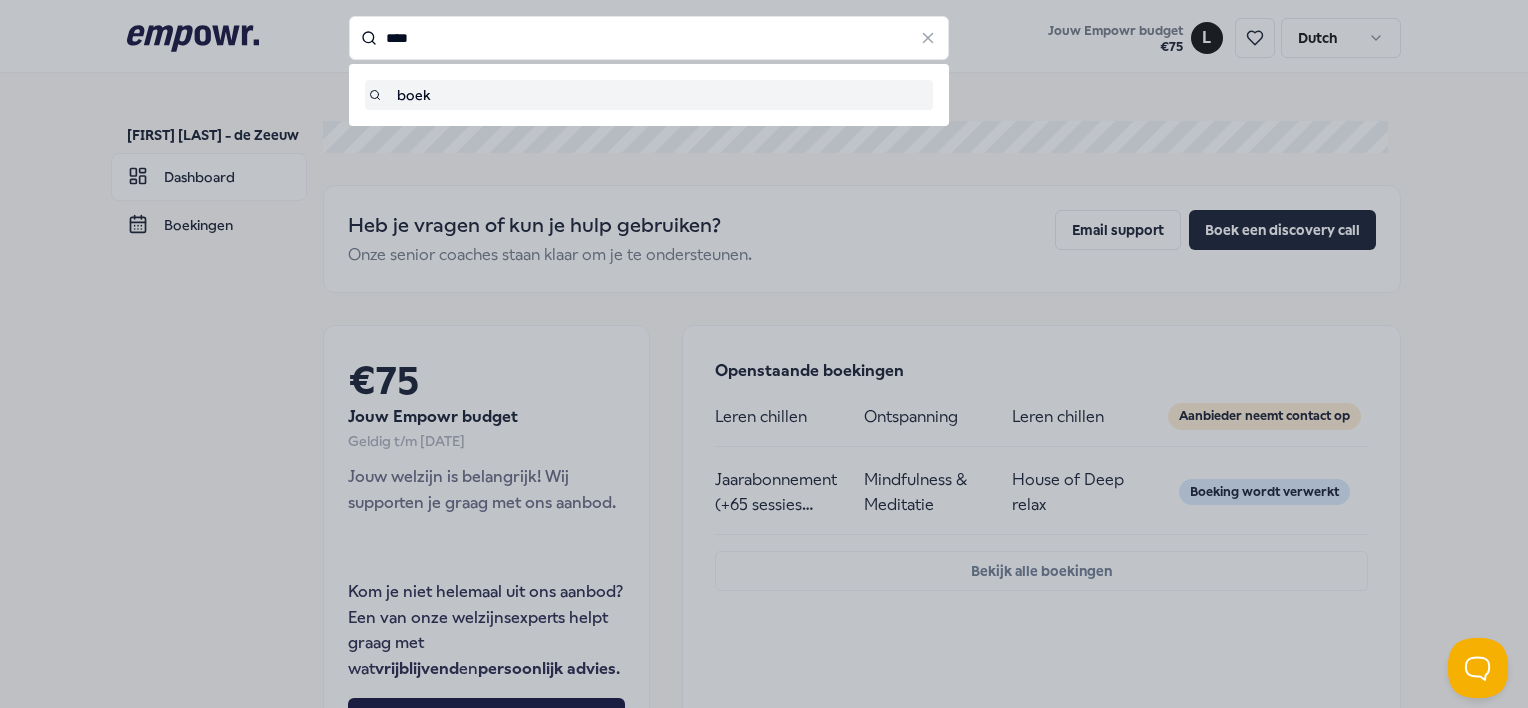 type on "****" 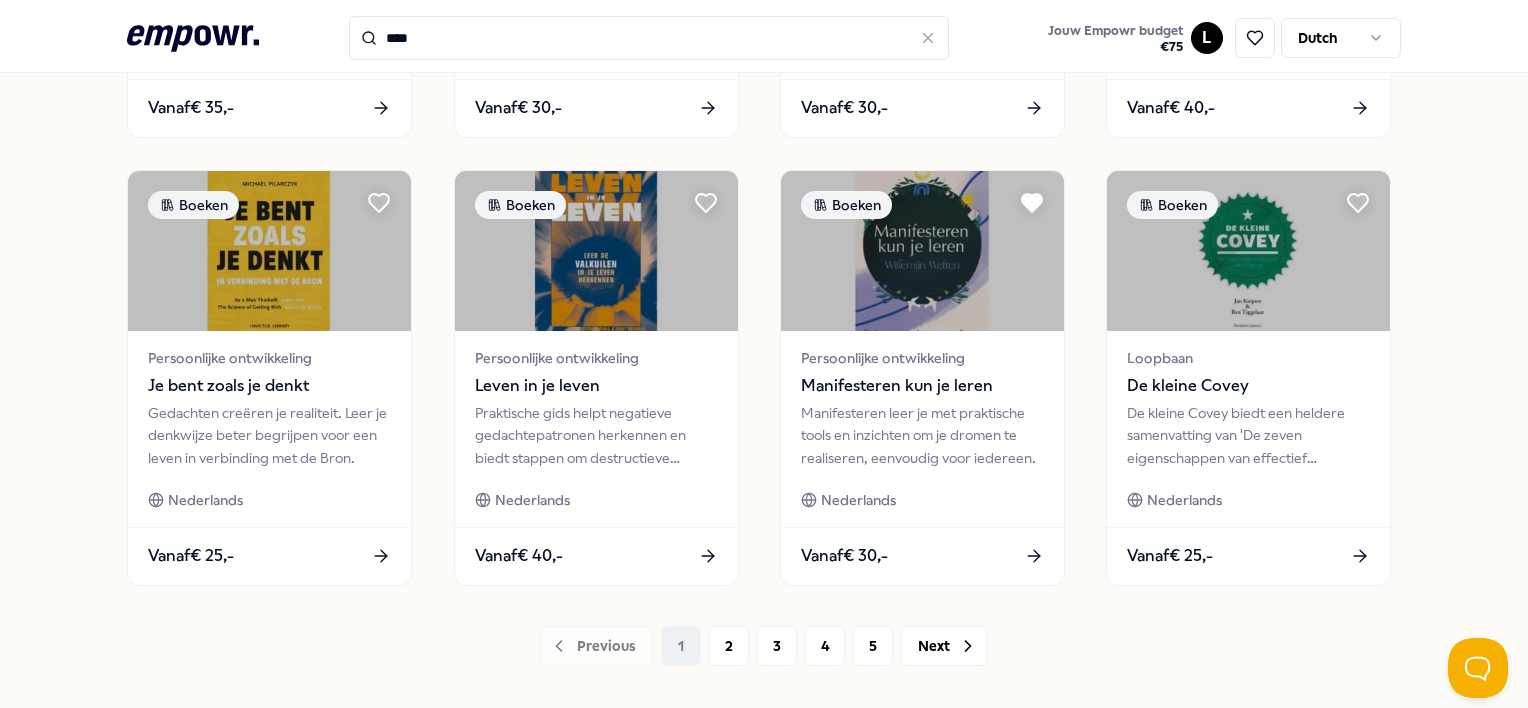 scroll, scrollTop: 1011, scrollLeft: 0, axis: vertical 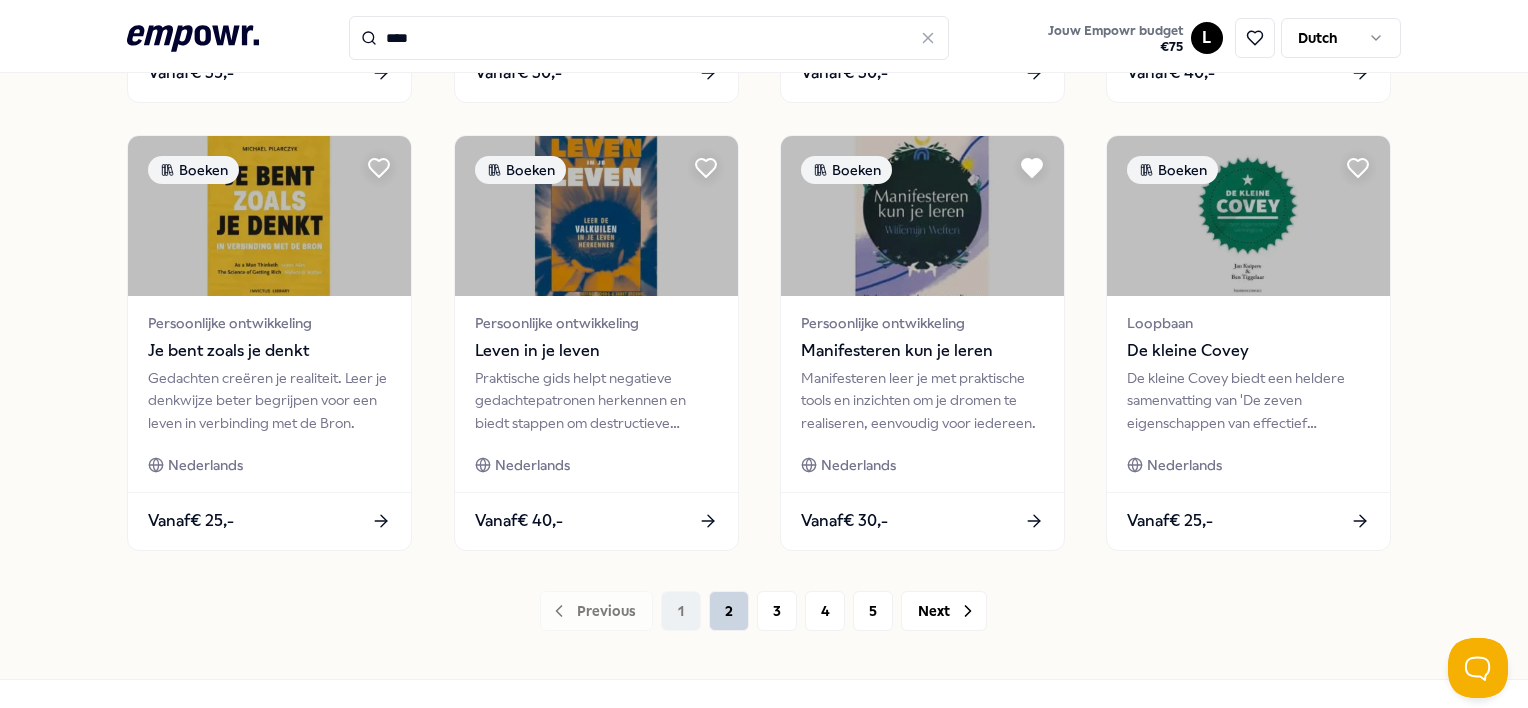 click on "2" at bounding box center (729, 611) 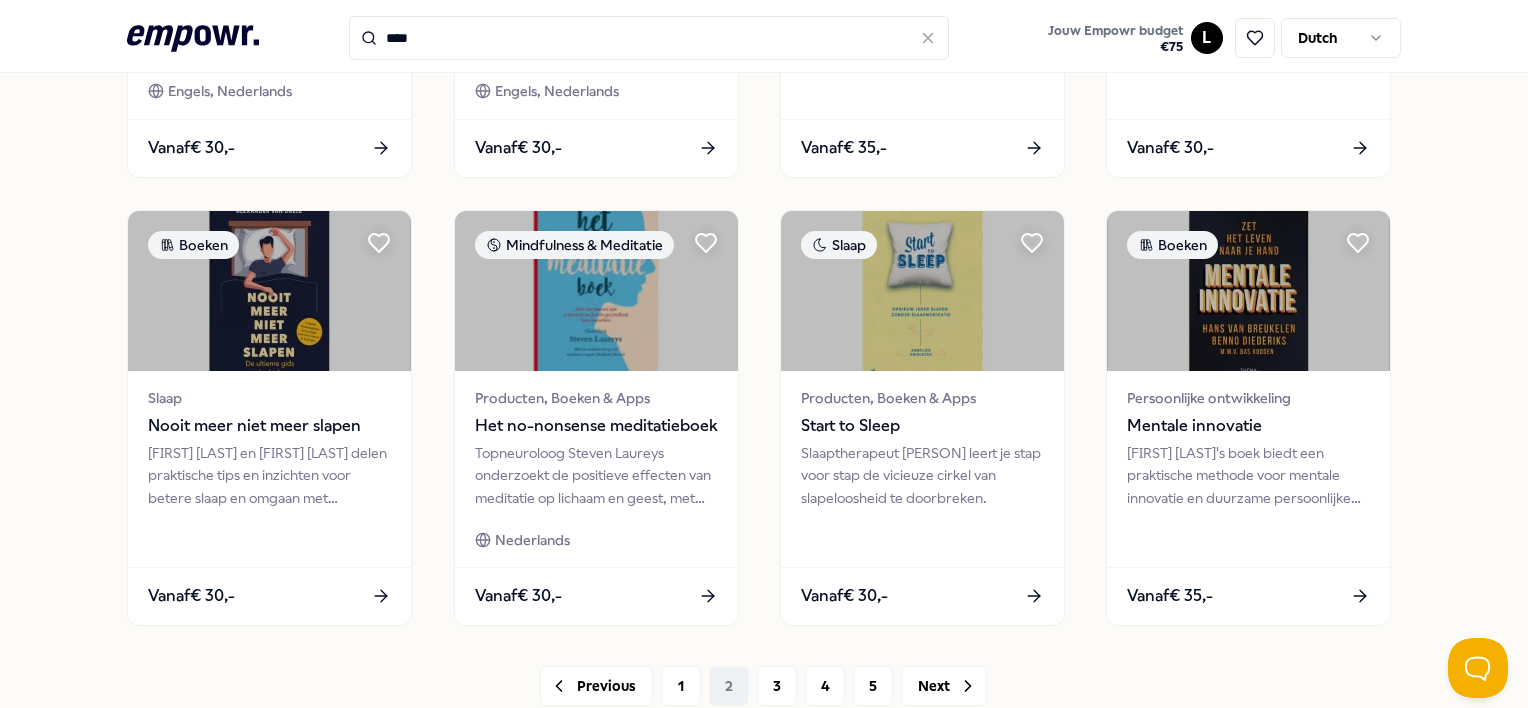 scroll, scrollTop: 1080, scrollLeft: 0, axis: vertical 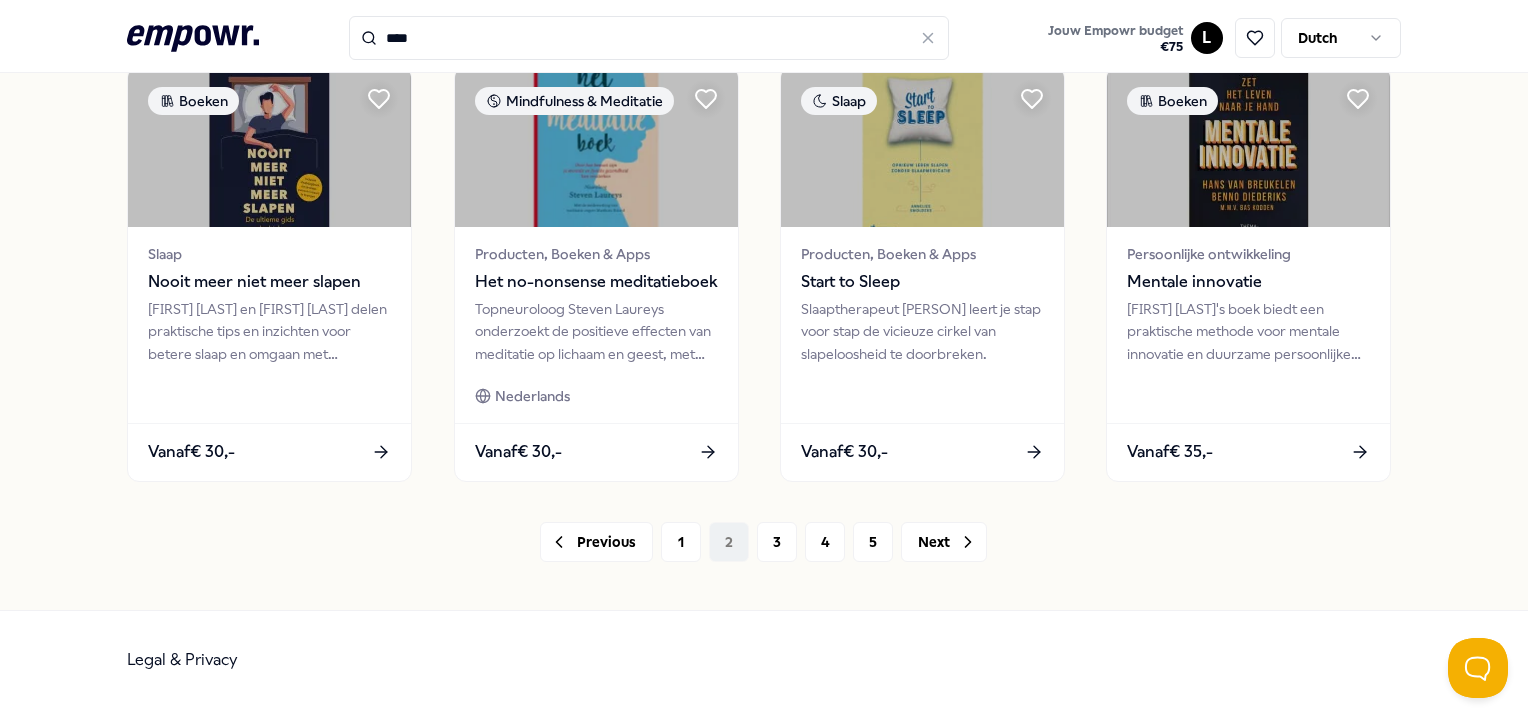 click on "Previous 1 2 3 4 5 Next" at bounding box center (763, 542) 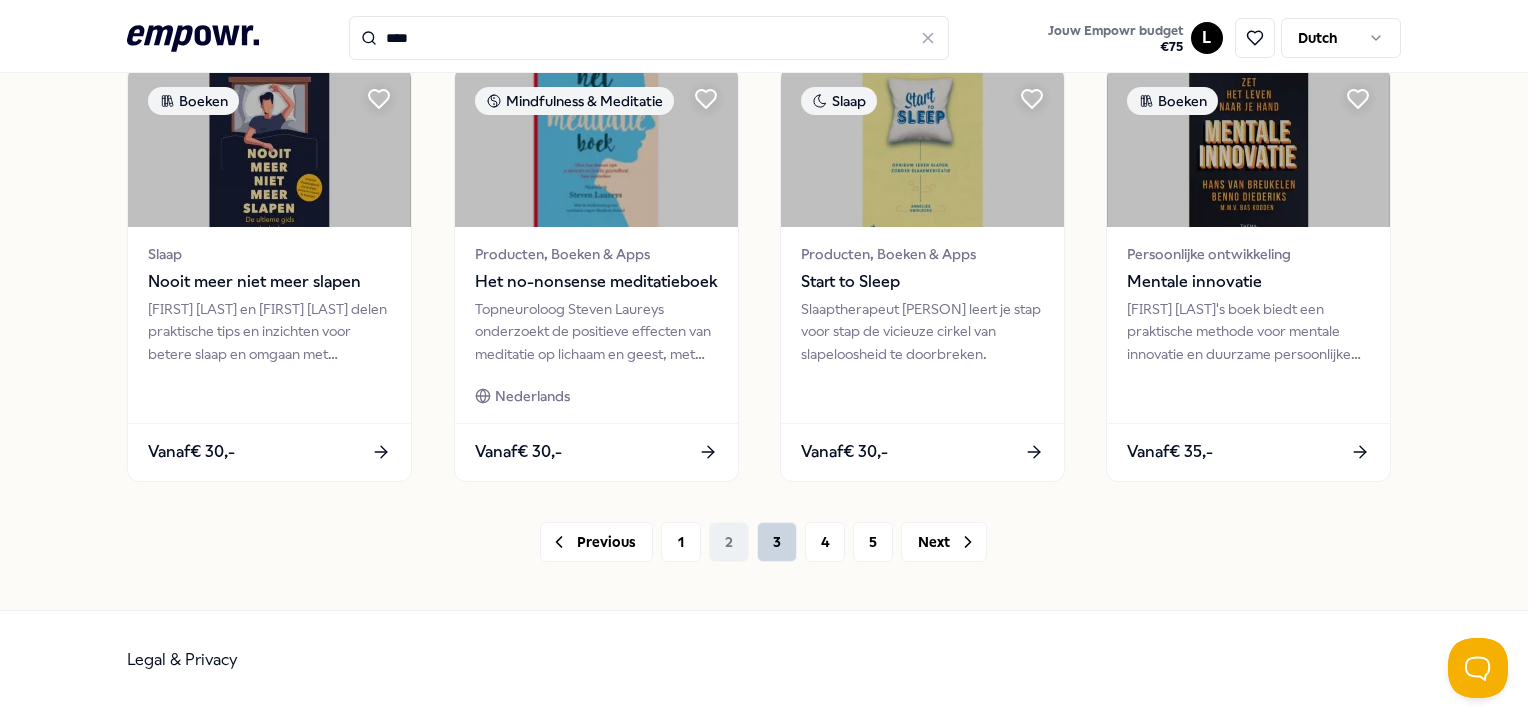 click on "3" at bounding box center (777, 542) 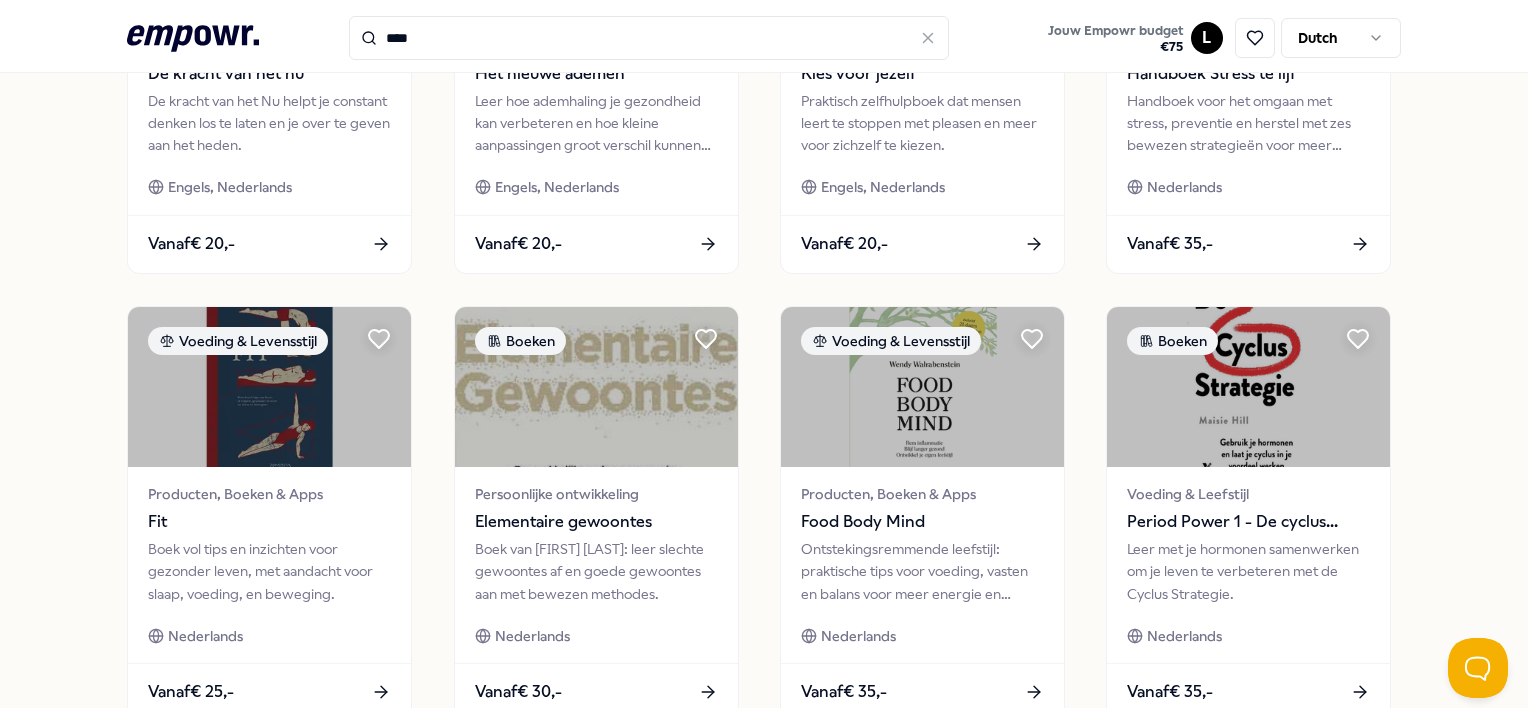 scroll, scrollTop: 1080, scrollLeft: 0, axis: vertical 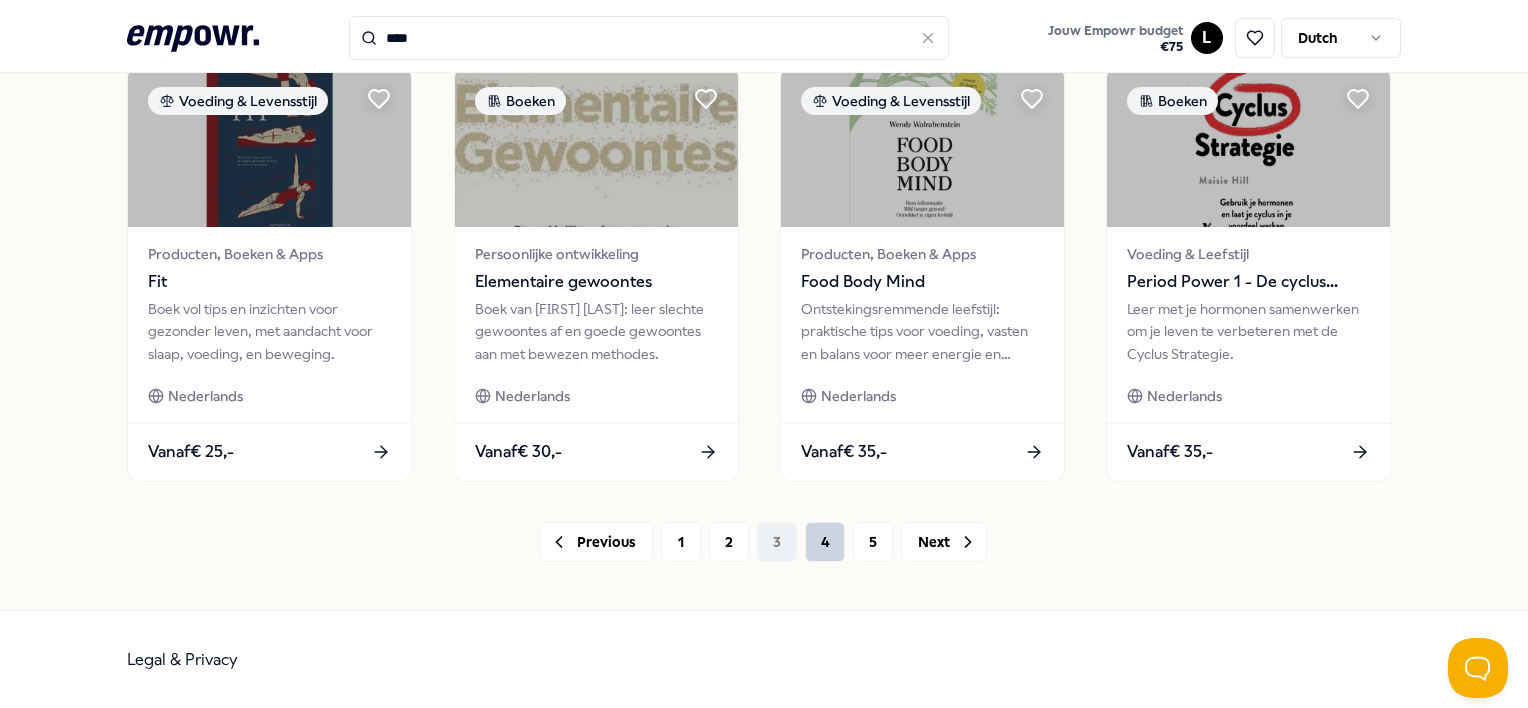 click on "4" at bounding box center (825, 542) 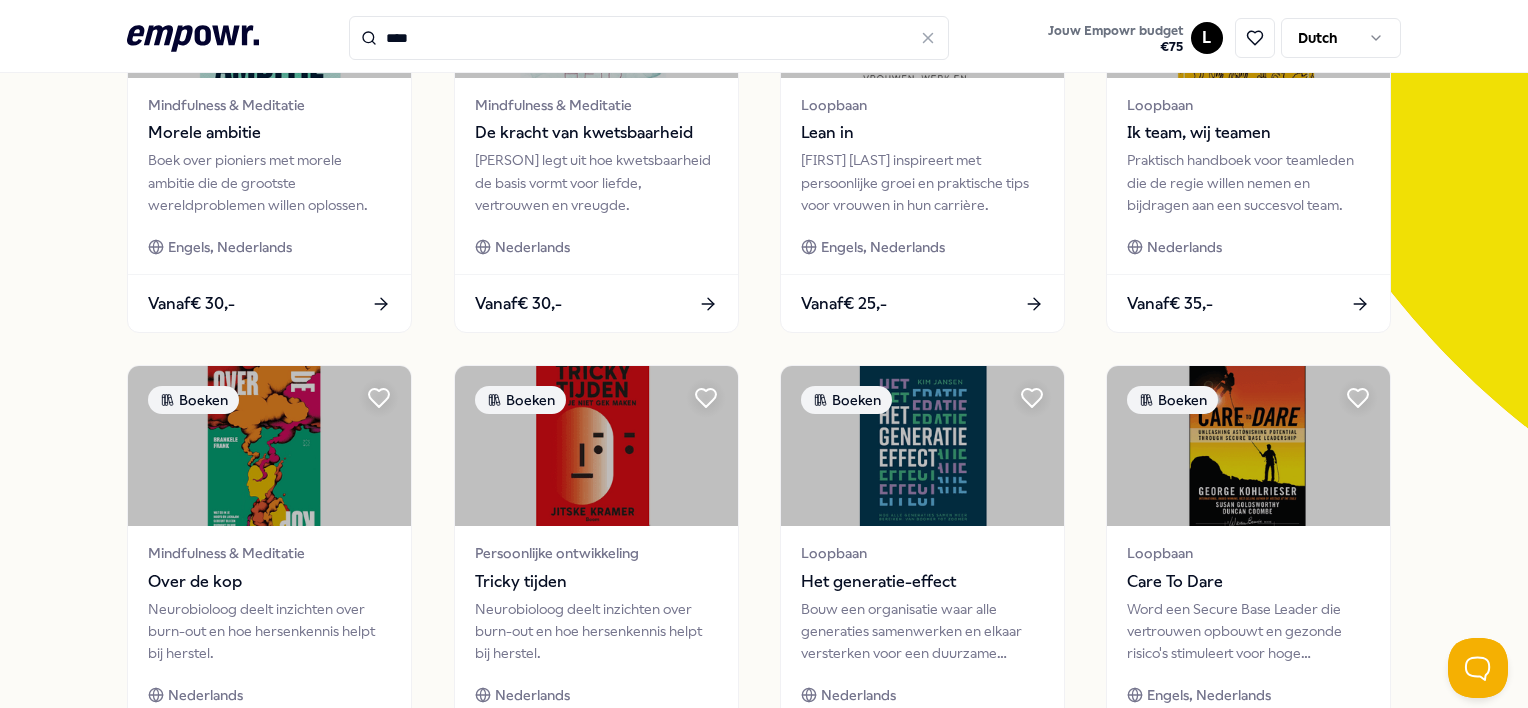 scroll, scrollTop: 0, scrollLeft: 0, axis: both 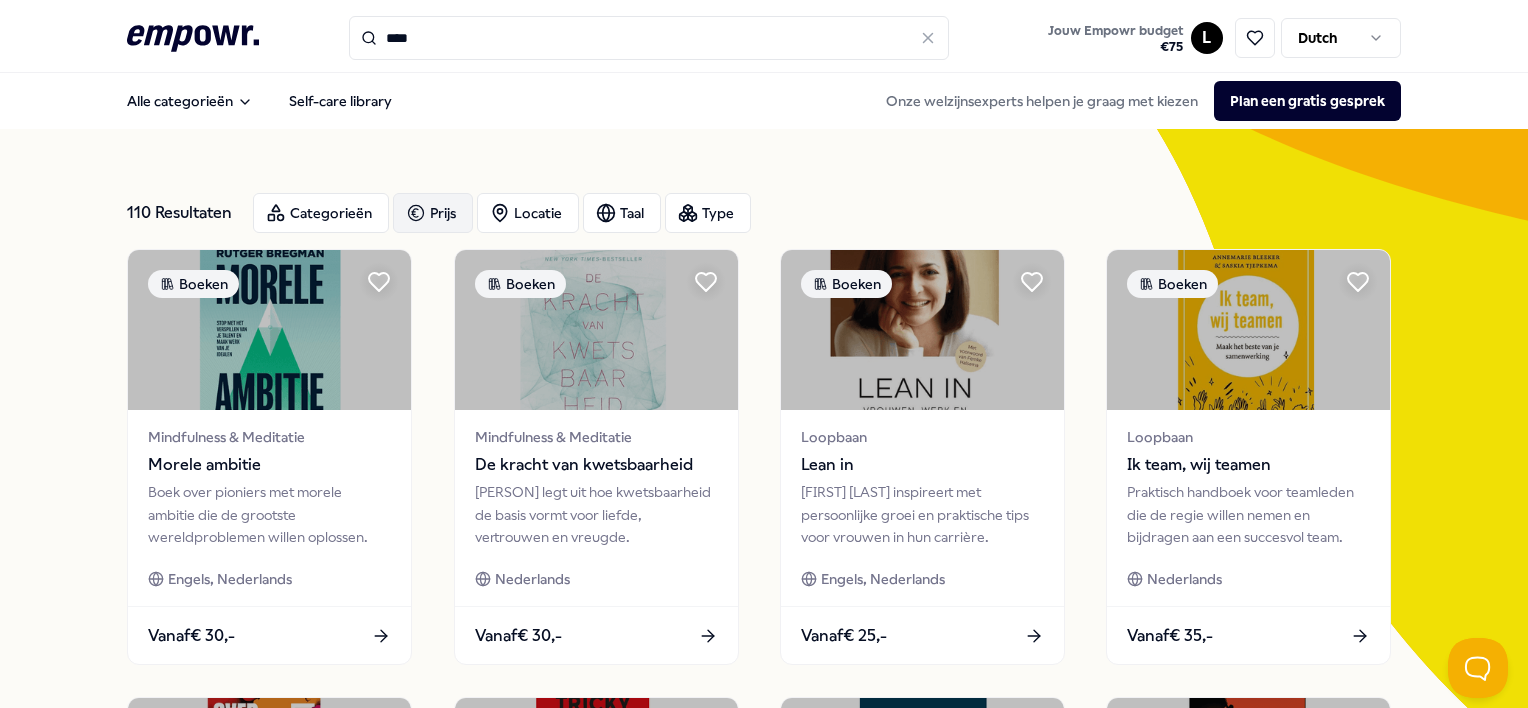 click on "Prijs" at bounding box center [433, 213] 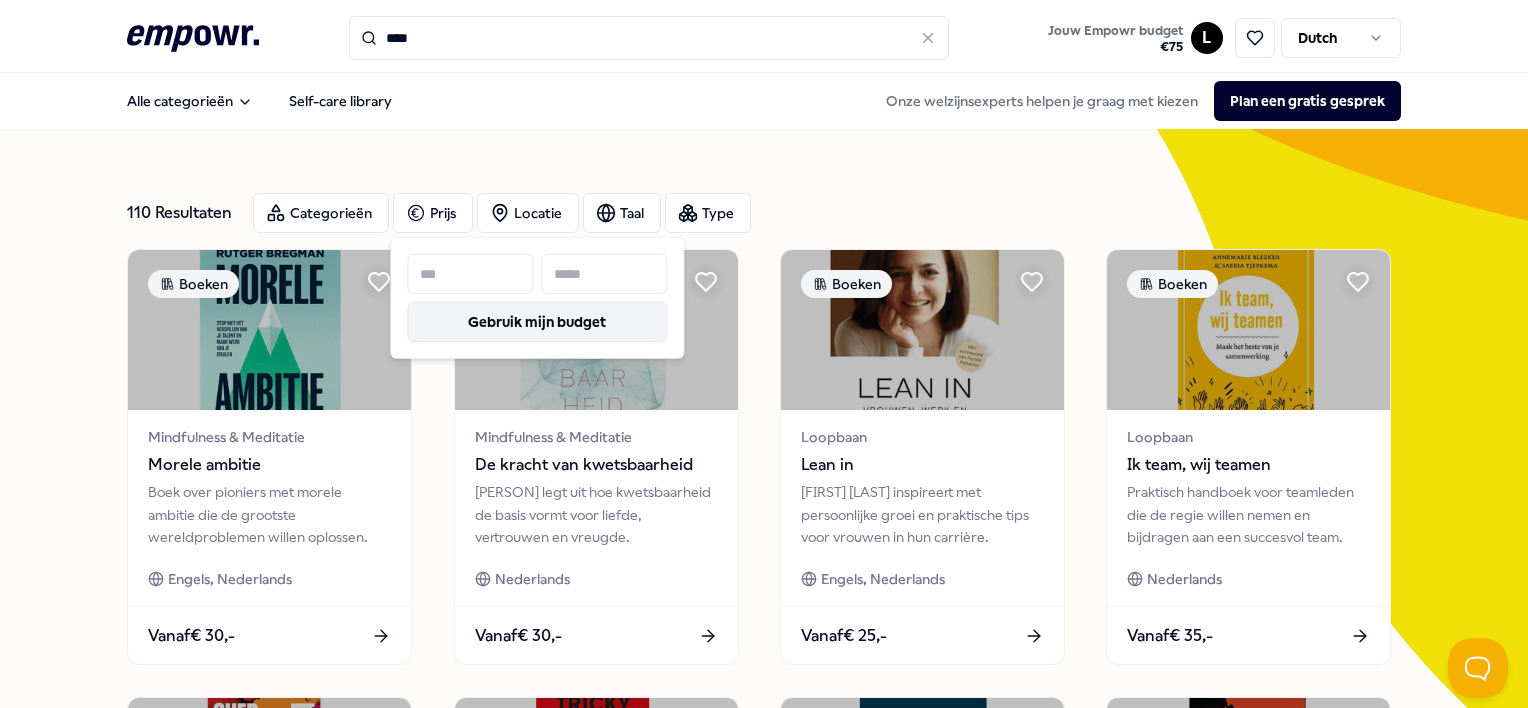 click on "Gebruik mijn budget" at bounding box center (537, 322) 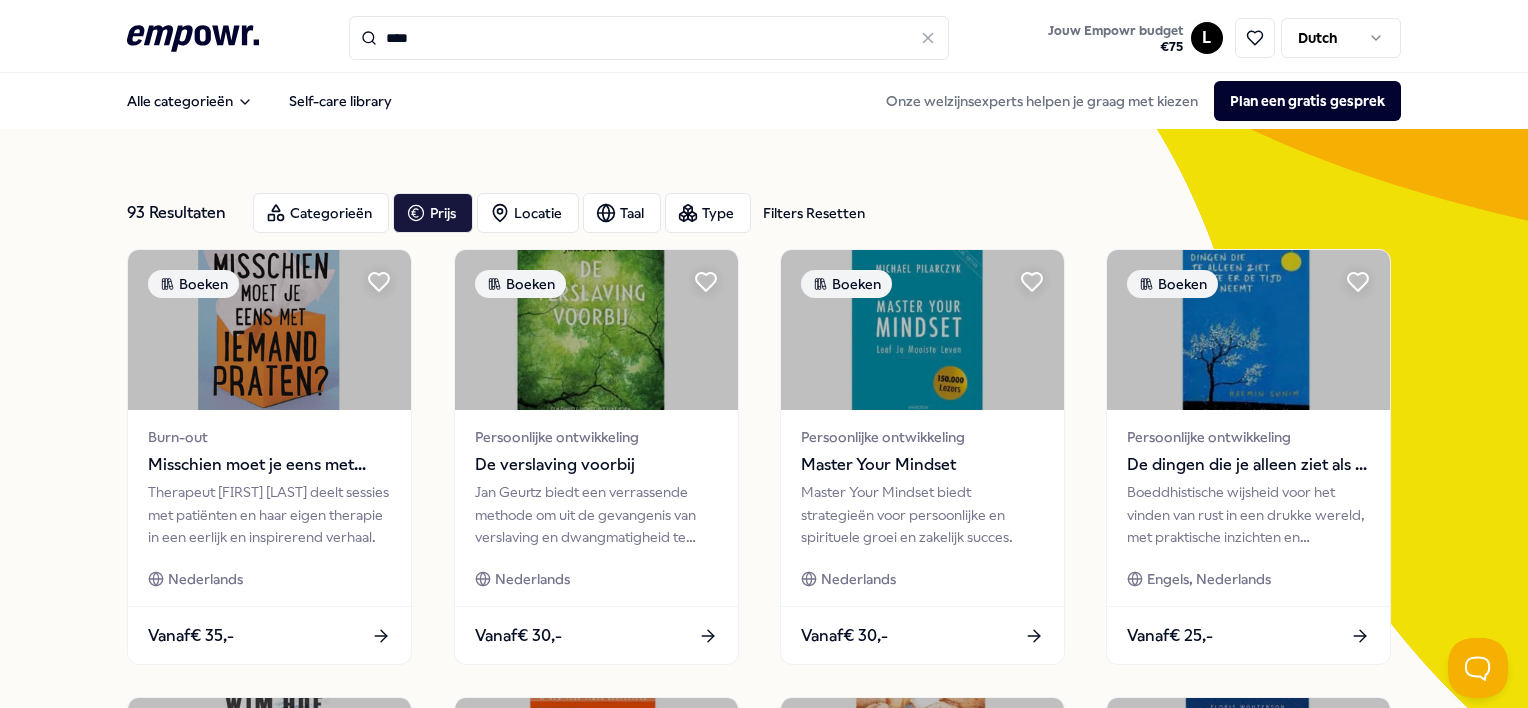 click on "Therapeut [PERSON] deelt sessies met patiënten en haar eigen therapie in
een eerlijk en inspirerend verhaal. Nederlands Vanaf  € 35,- Boeken Persoonlijke ontwikkeling De verslaving voorbij [PERSON] biedt een verrassende methode om uit de gevangenis van verslaving en
dwangmatigheid te ontsnappen. Nederlands Vanaf  € 30,- Boeken Persoonlijke ontwikkeling Master Your Mindset Master Your Mindset biedt strategieën voor persoonlijke en spirituele groei en
zakelijk succes. Nederlands Vanaf  € 30,- Boeken Persoonlijke ontwikkeling De dingen die je alleen ziet als je er de tijd voor neemt Boeddhistische wijsheid voor het vinden van rust in een drukke wereld, met
praktische inzichten en mindfulness. Engels, Nederlands Vanaf  € 25,- Adem Producten, Boeken & Apps  De Wim Hof methode Nederlands Vanaf  € 35,- Mindfulness & Meditatie Producten, Boeken & Apps" at bounding box center [763, 909] 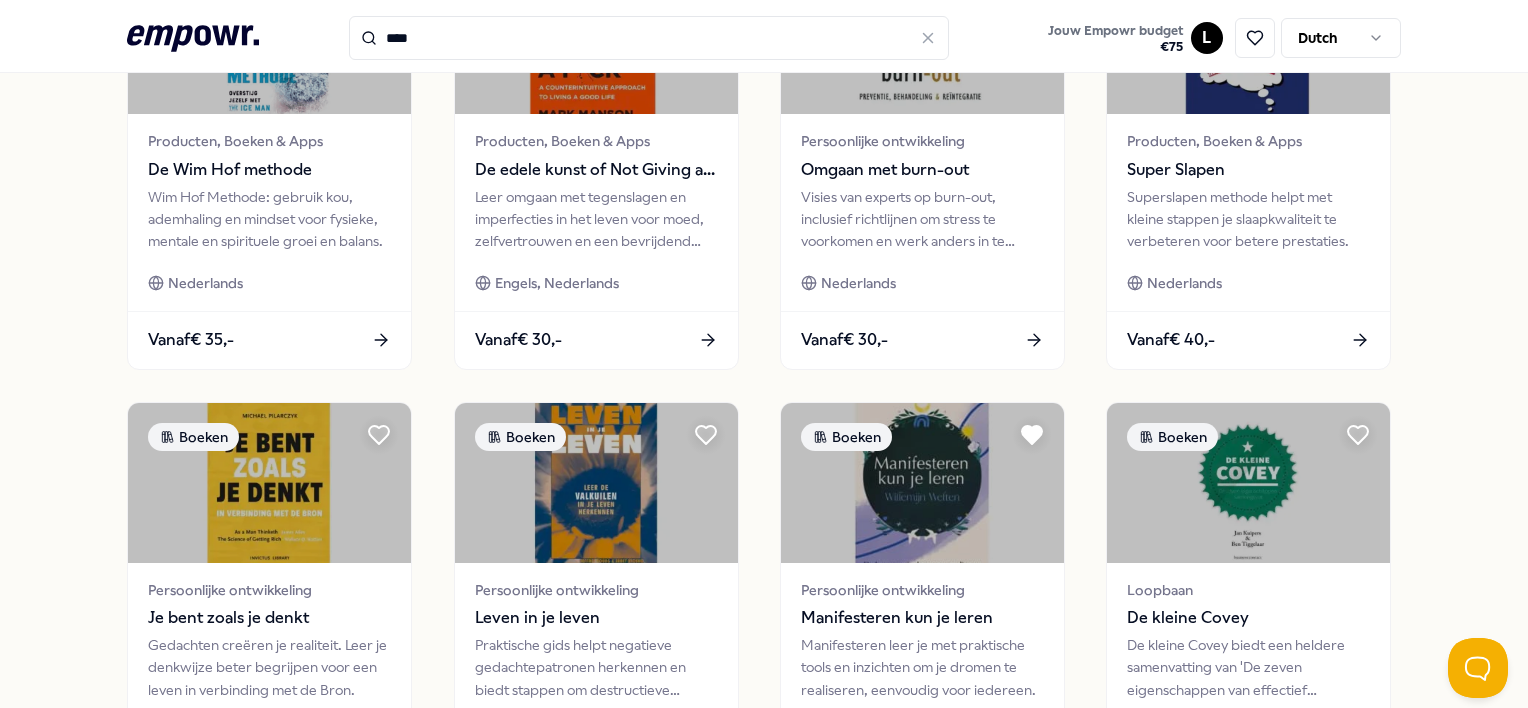 scroll, scrollTop: 1080, scrollLeft: 0, axis: vertical 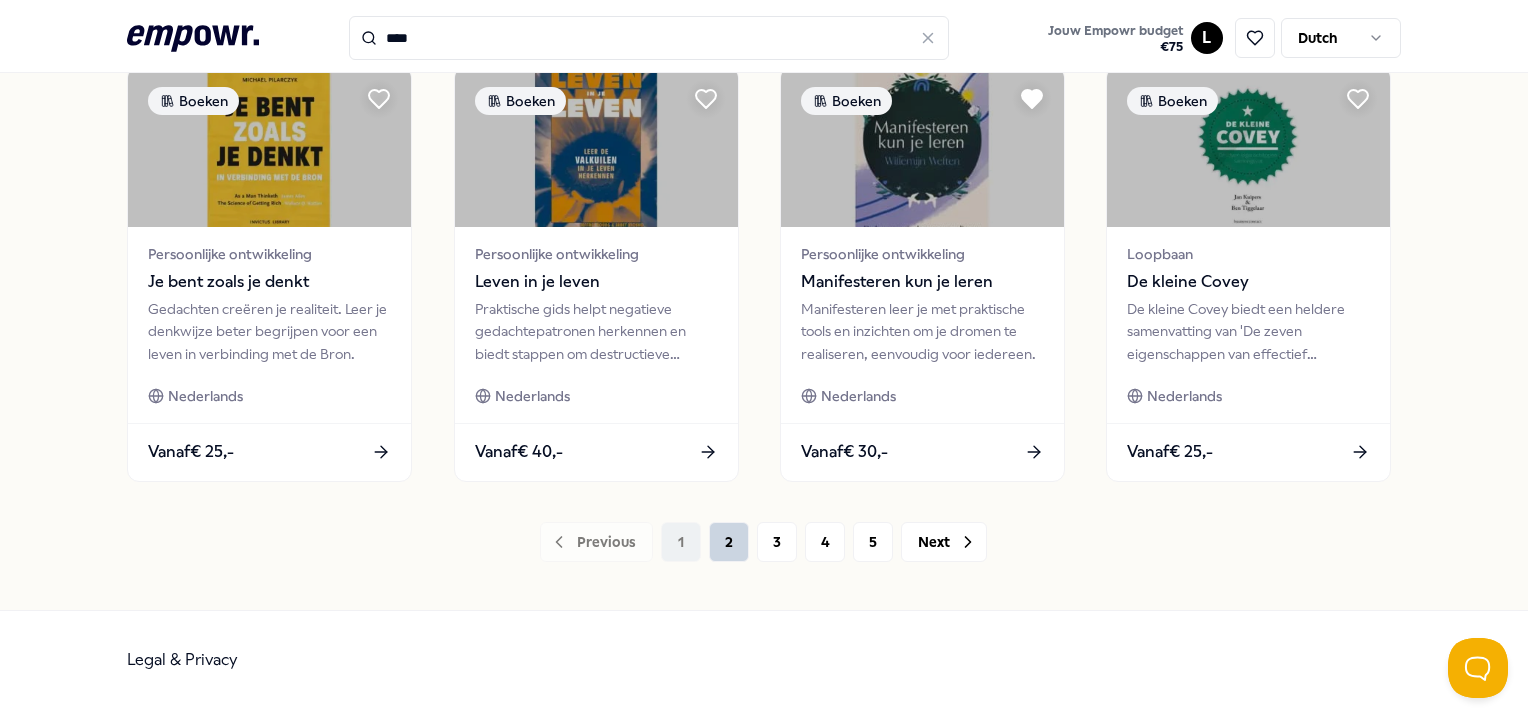 click on "2" at bounding box center (729, 542) 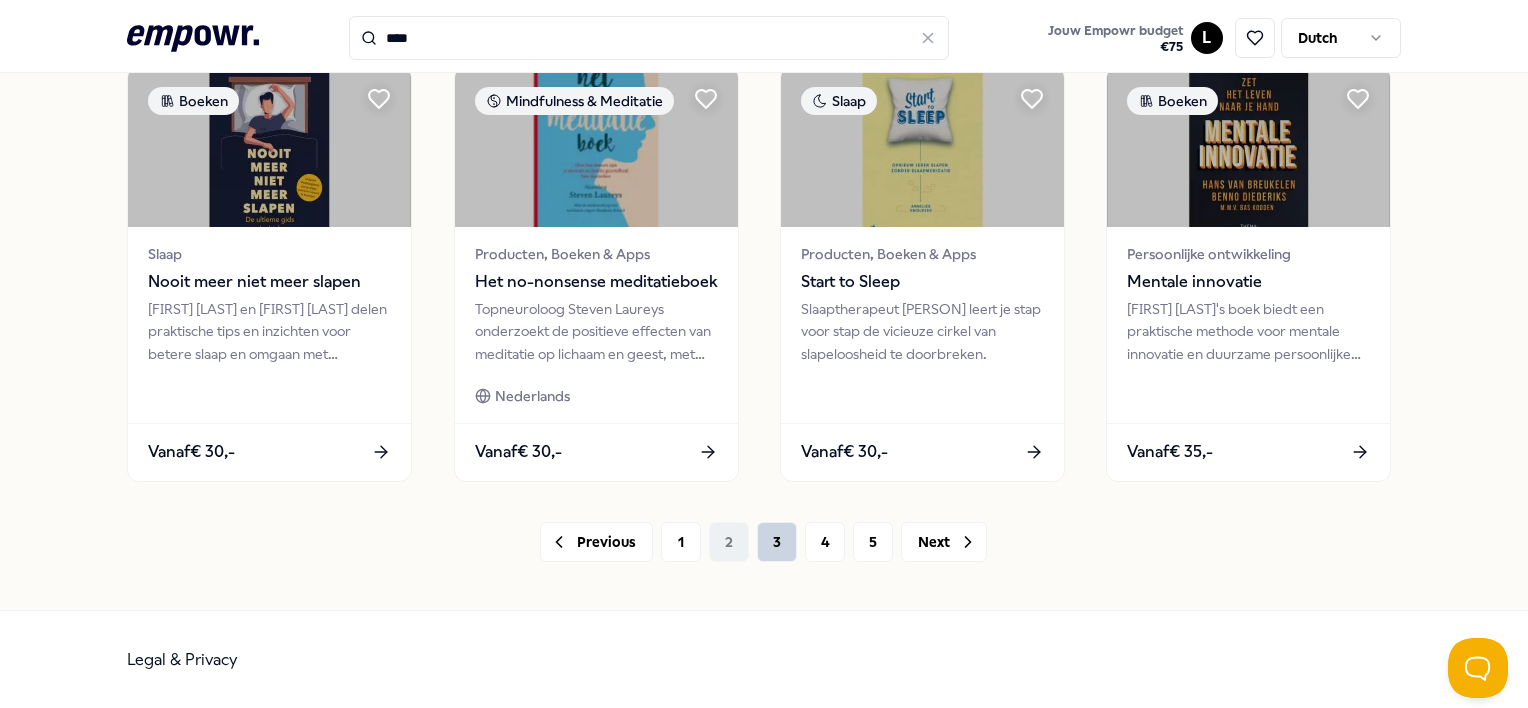 click on "3" at bounding box center [777, 542] 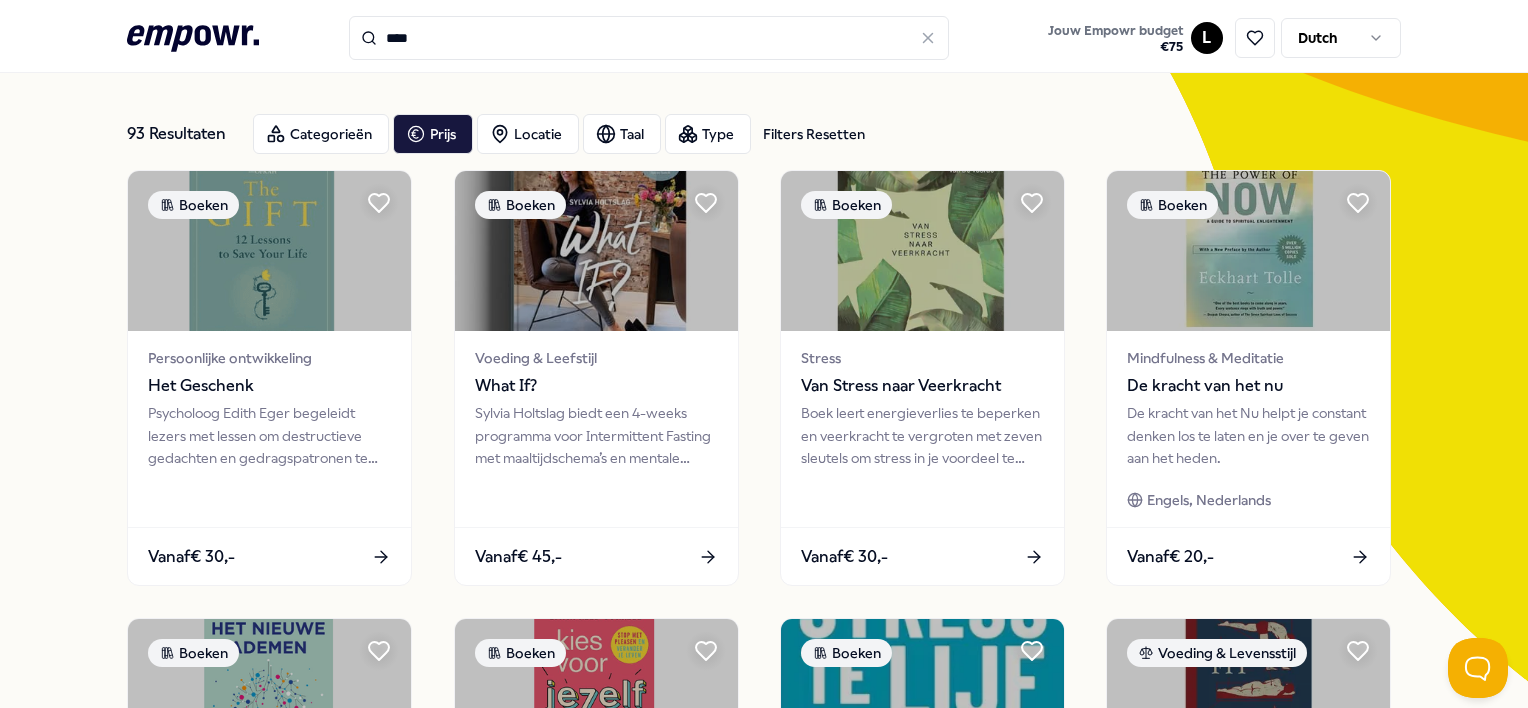 scroll, scrollTop: 0, scrollLeft: 0, axis: both 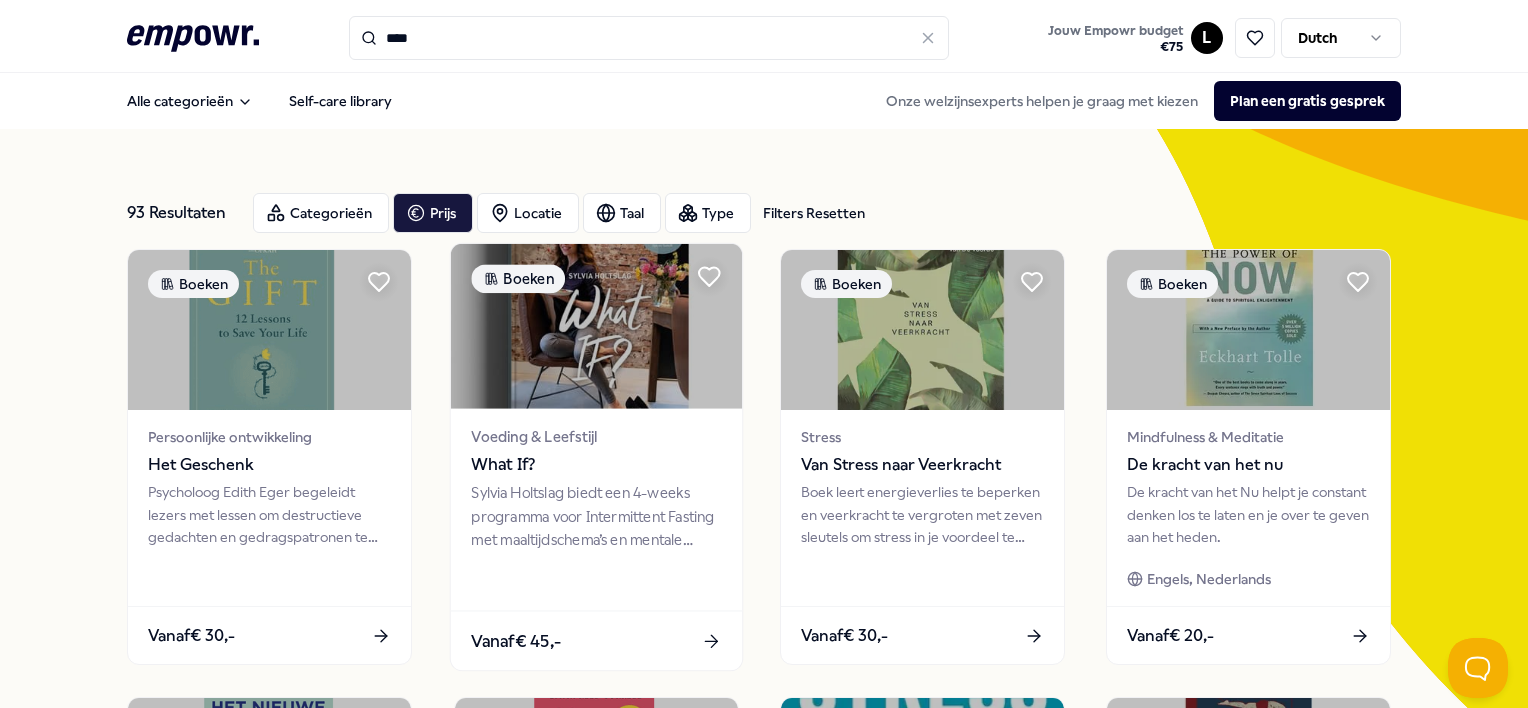 click at bounding box center (595, 326) 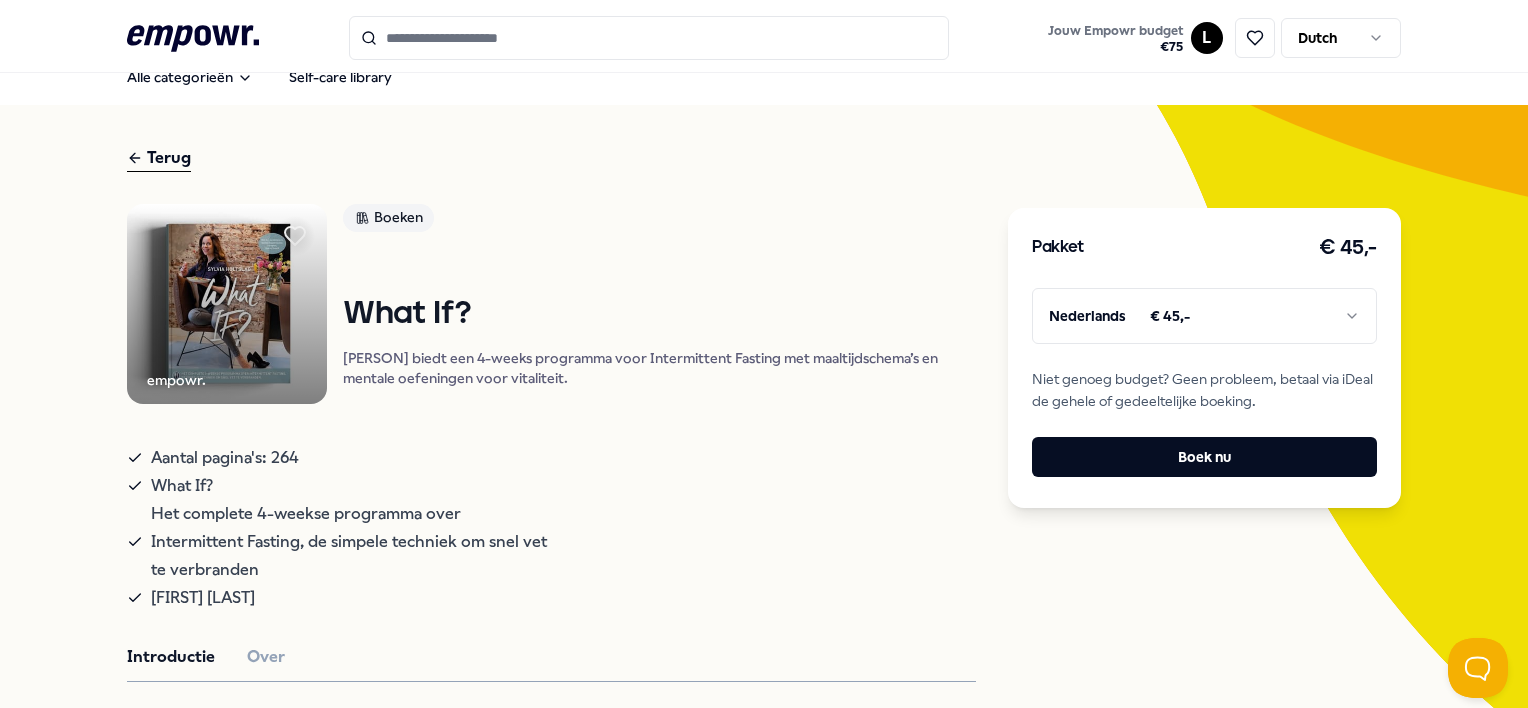 scroll, scrollTop: 36, scrollLeft: 0, axis: vertical 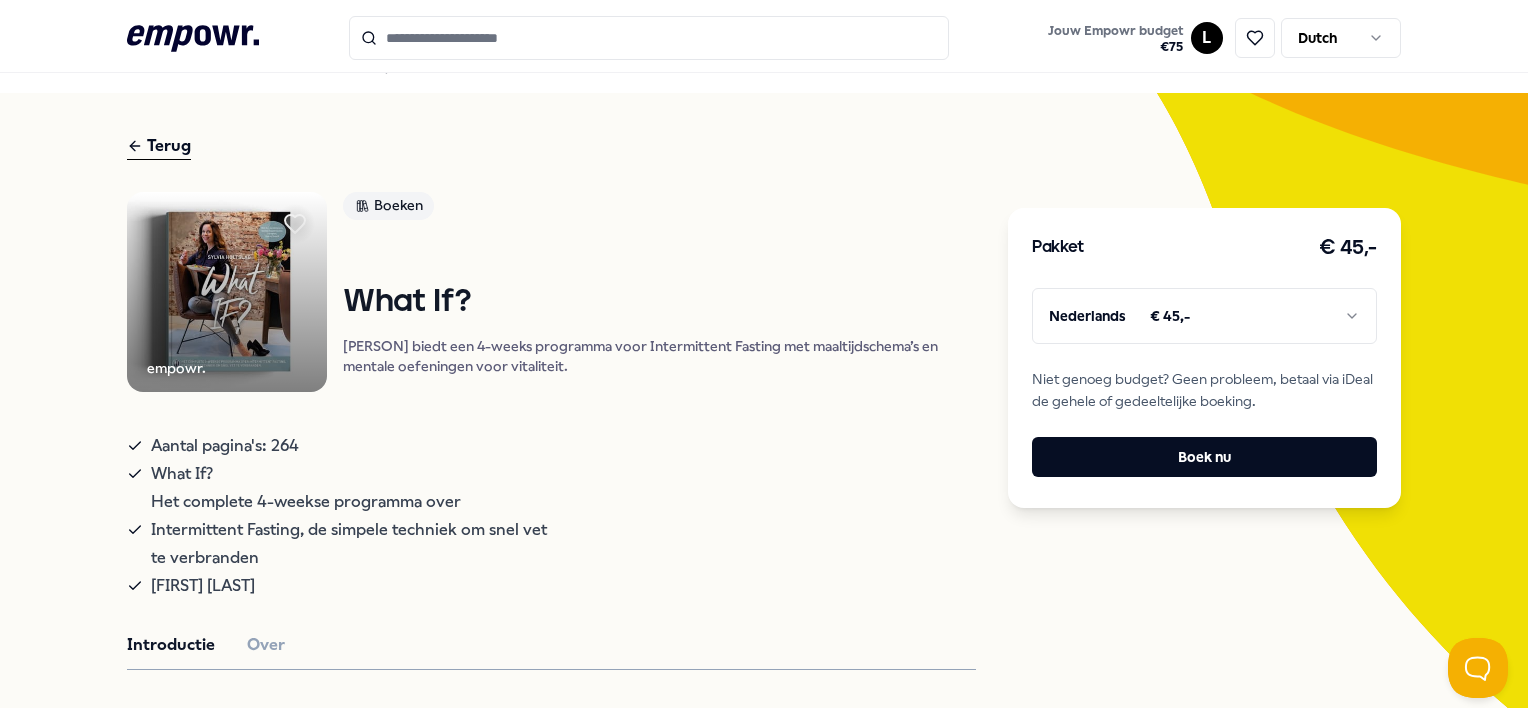 click at bounding box center (227, 292) 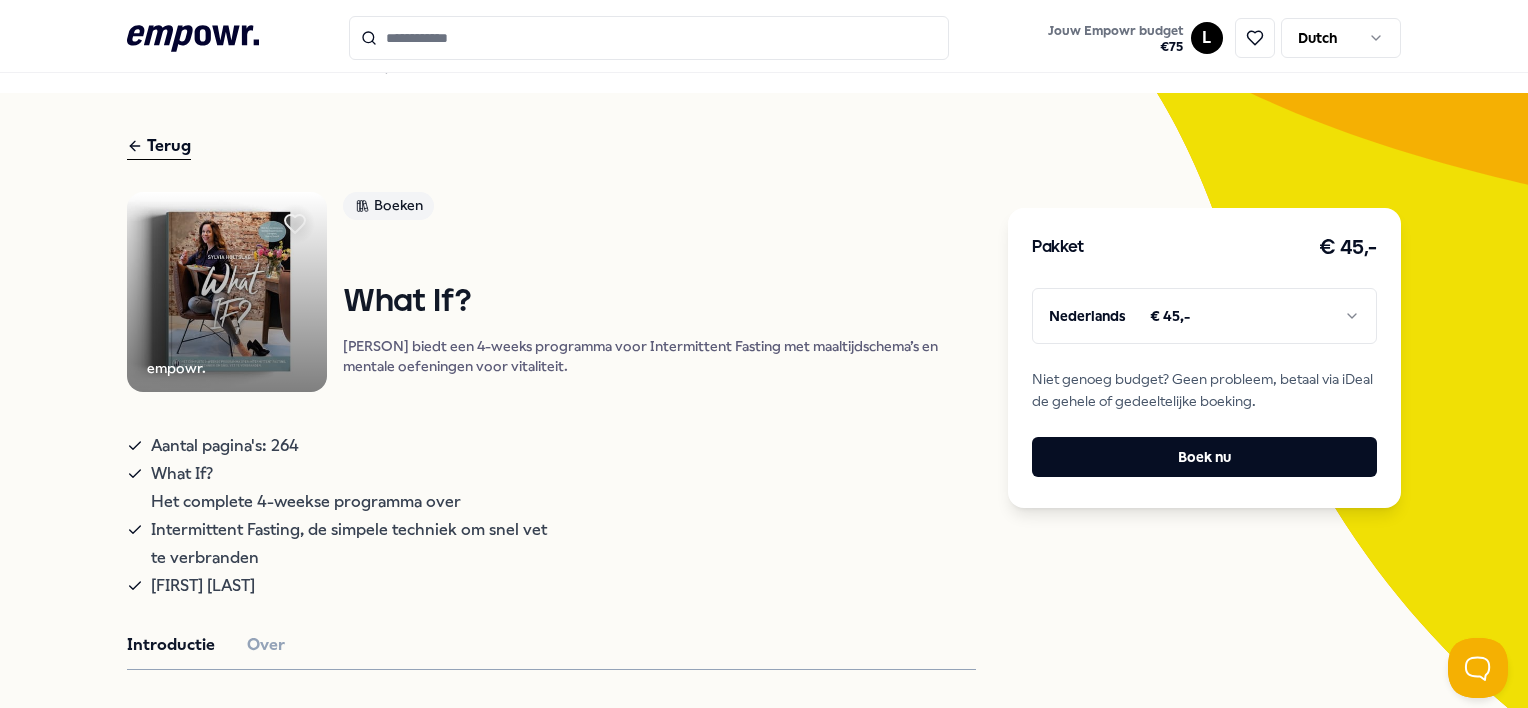 scroll, scrollTop: 231, scrollLeft: 0, axis: vertical 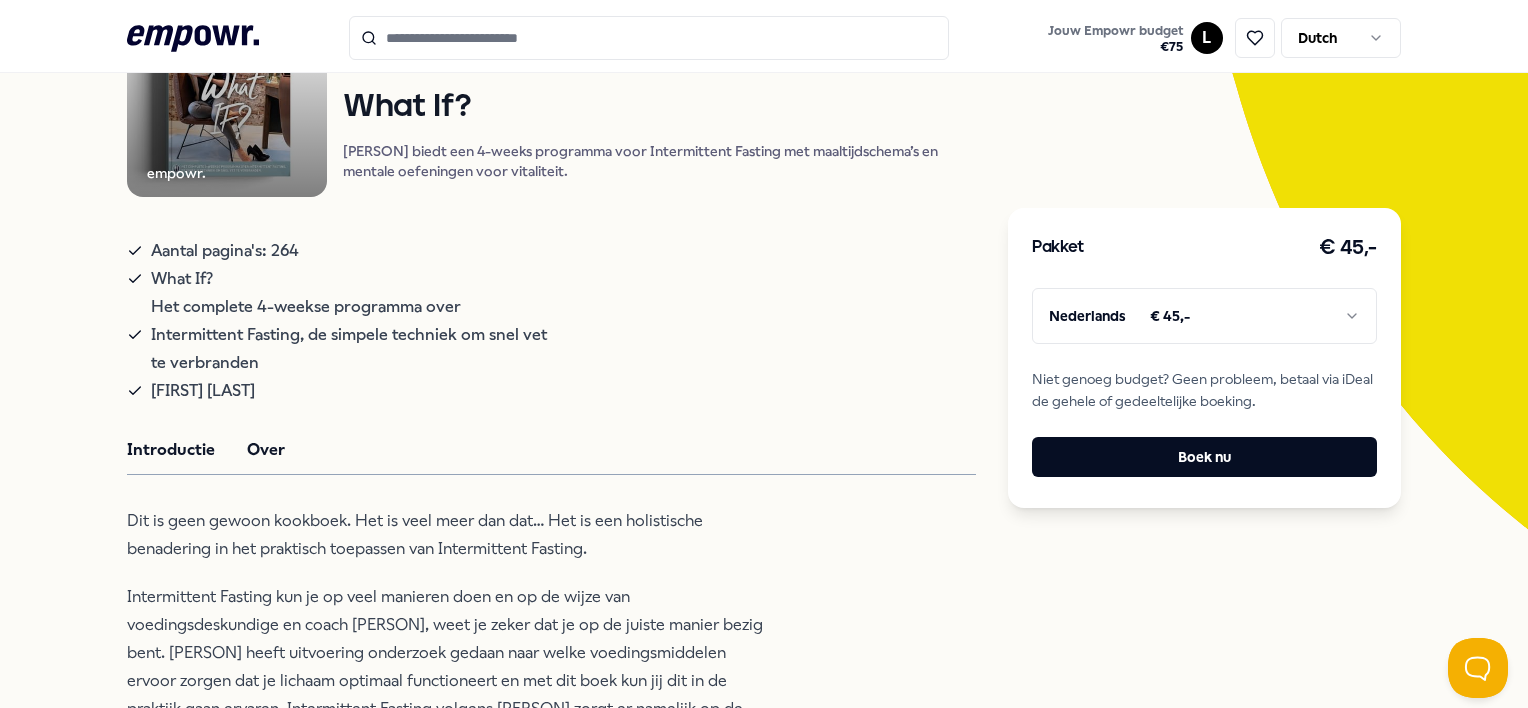 click on "Over" at bounding box center [266, 450] 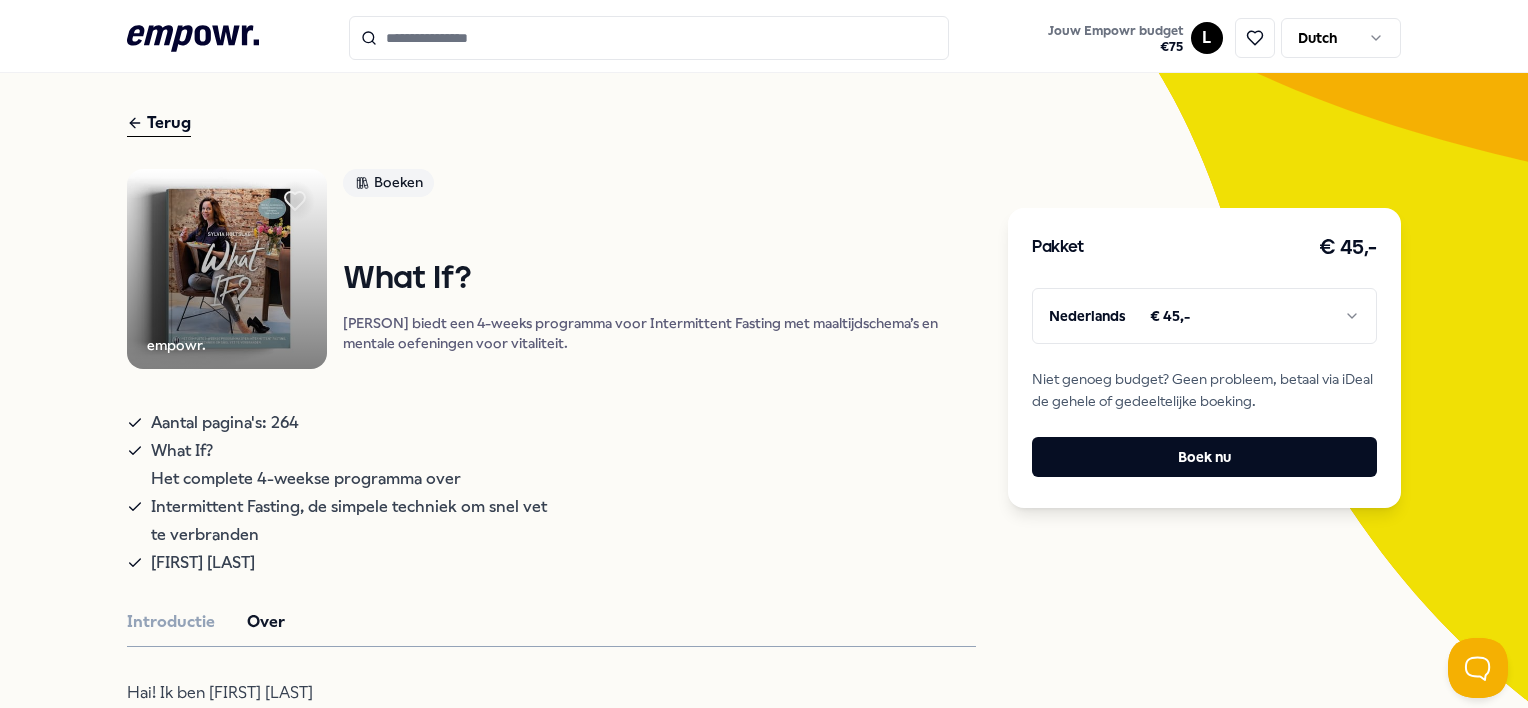 scroll, scrollTop: 0, scrollLeft: 0, axis: both 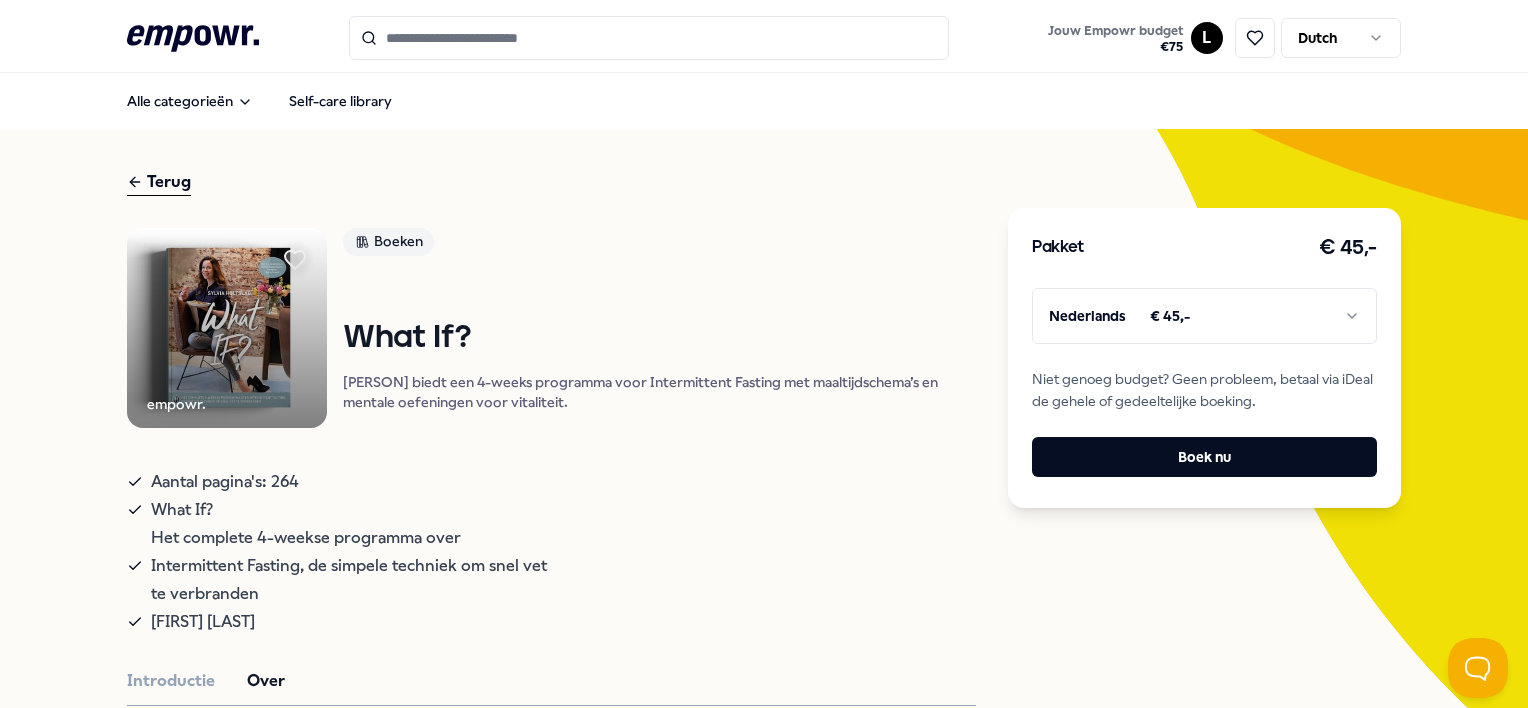 click on "Terug" at bounding box center (159, 182) 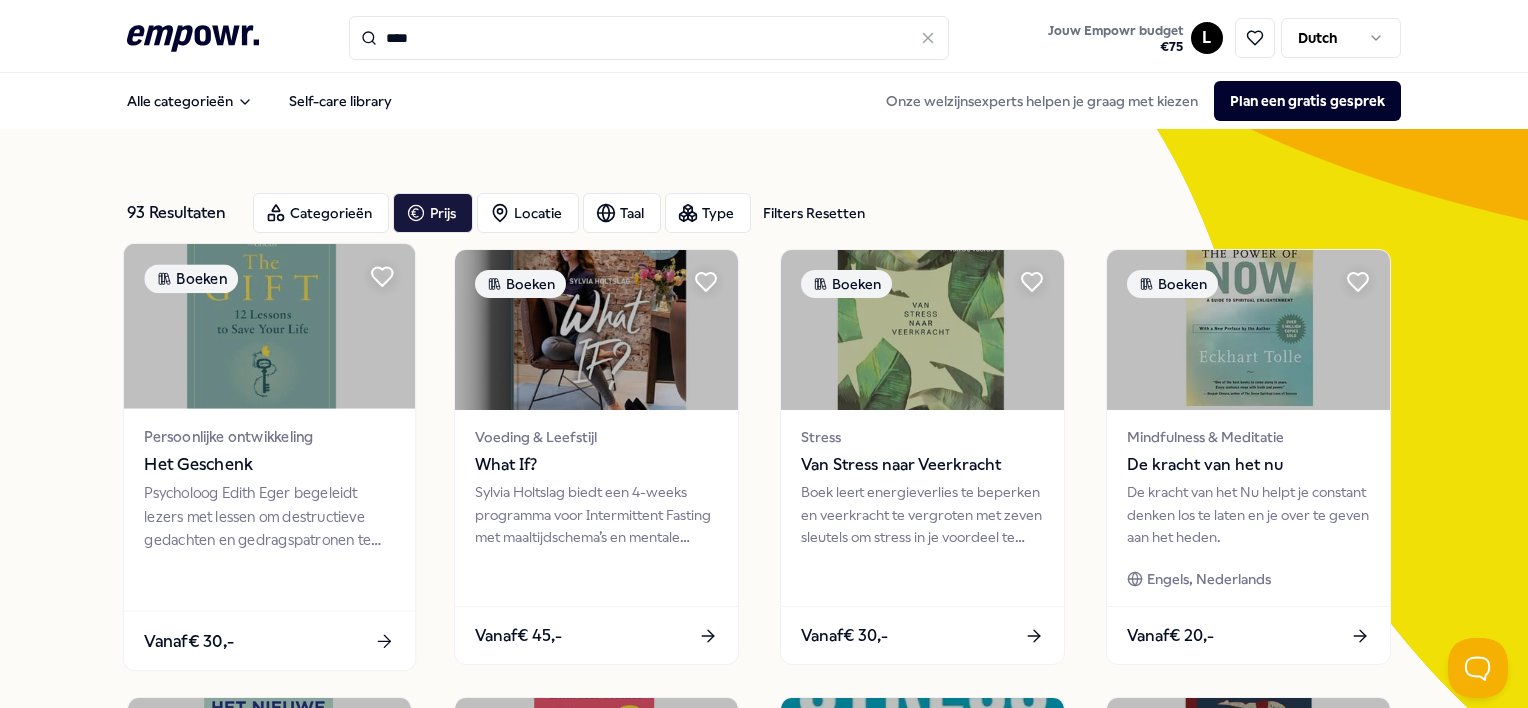 click on "Psycholoog Edith Eger begeleidt lezers met lessen om destructieve gedachten en
gedragspatronen te veranderen en vrijheid te vinden." at bounding box center (270, 516) 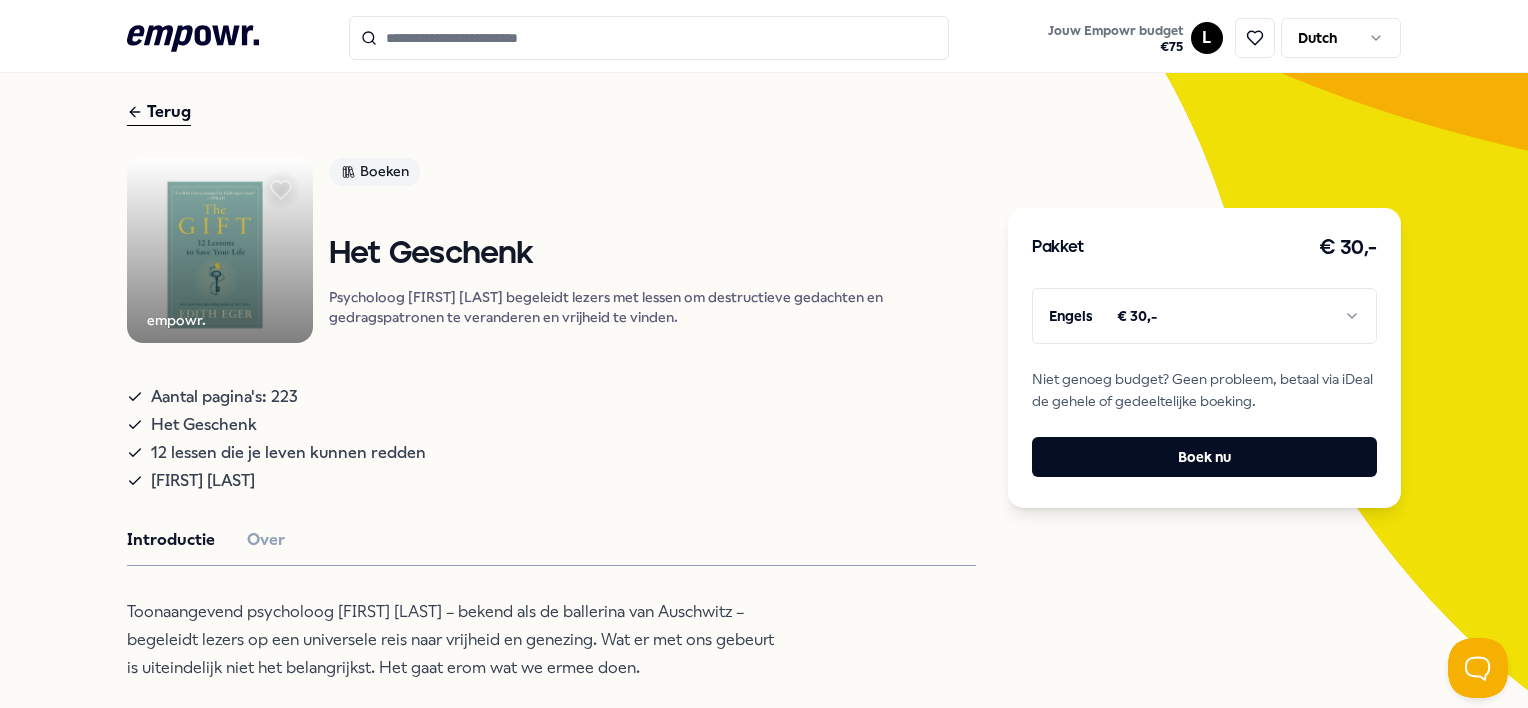 scroll, scrollTop: 0, scrollLeft: 0, axis: both 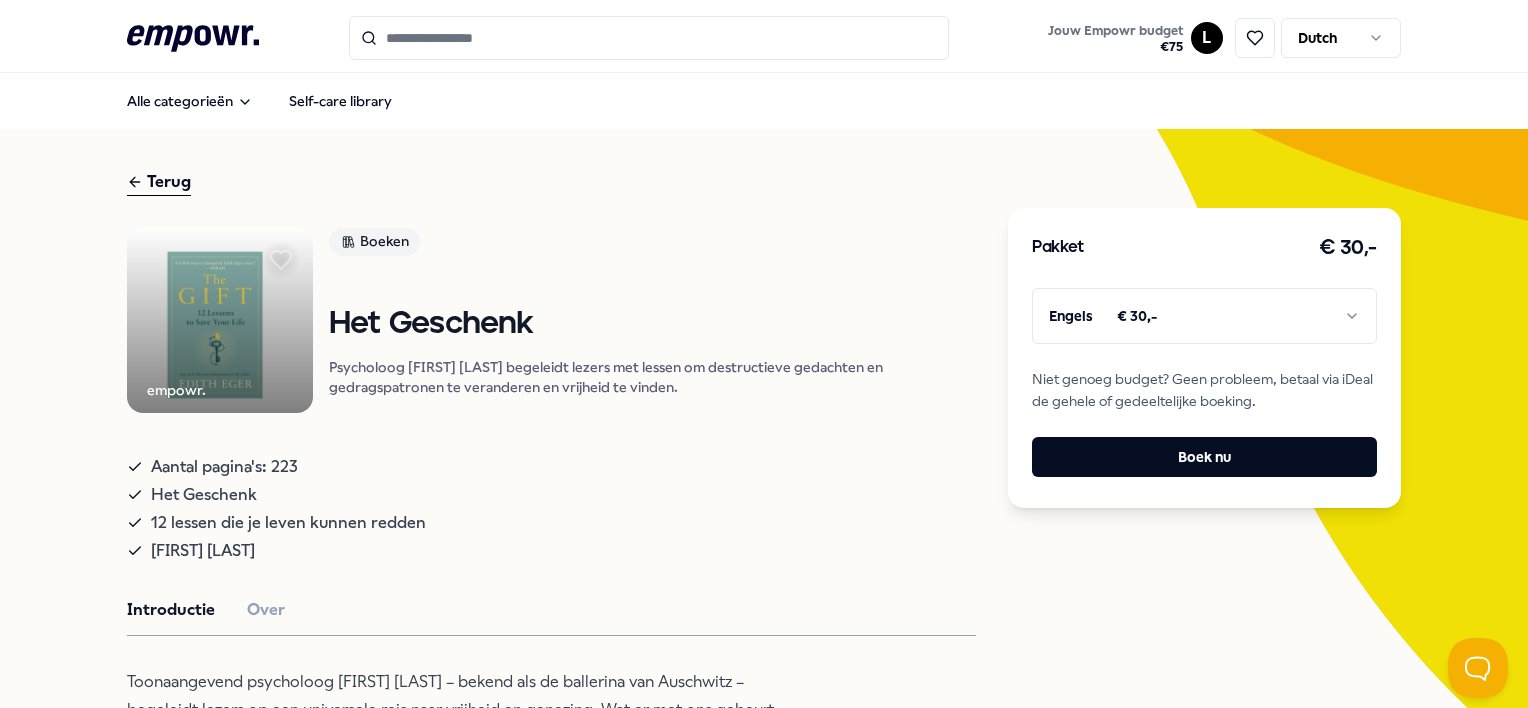 click on "Terug" at bounding box center (159, 182) 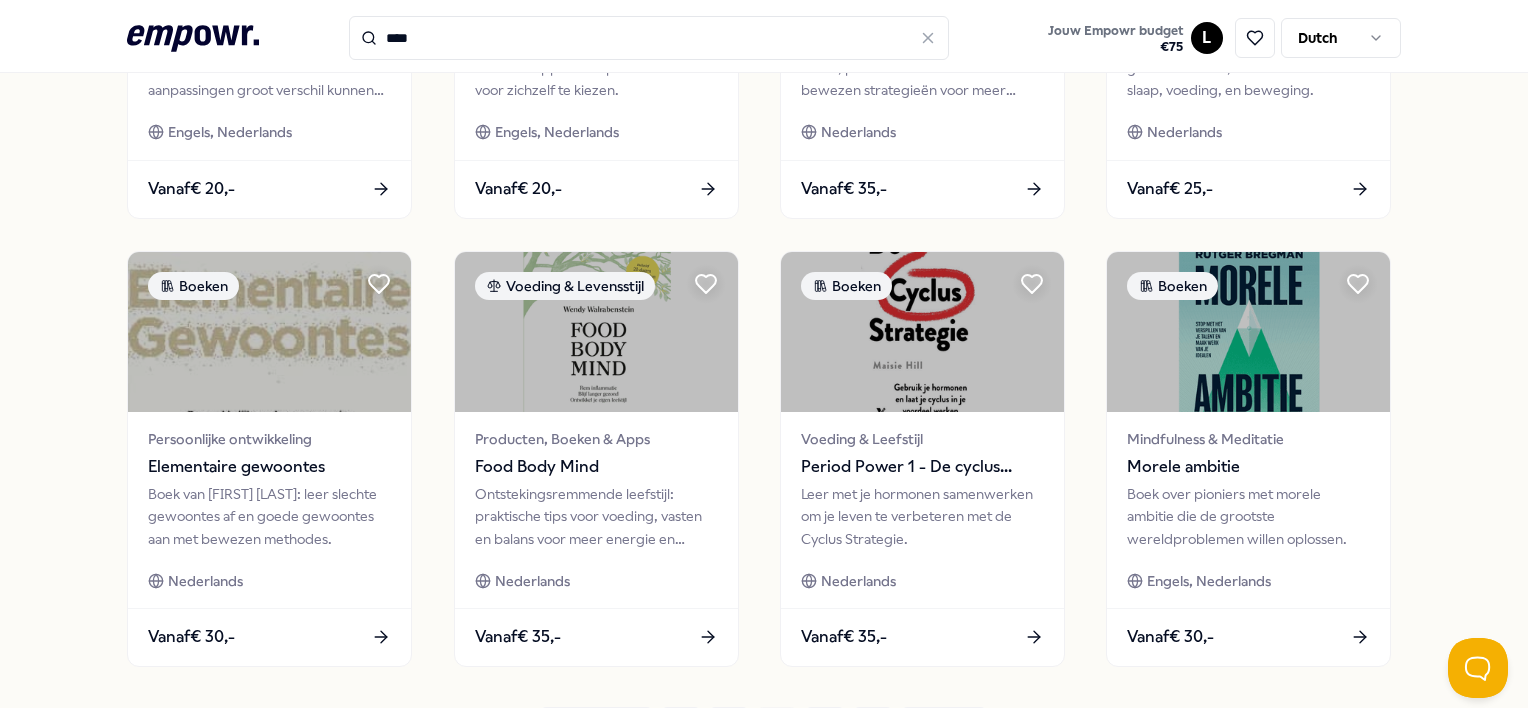 scroll, scrollTop: 1080, scrollLeft: 0, axis: vertical 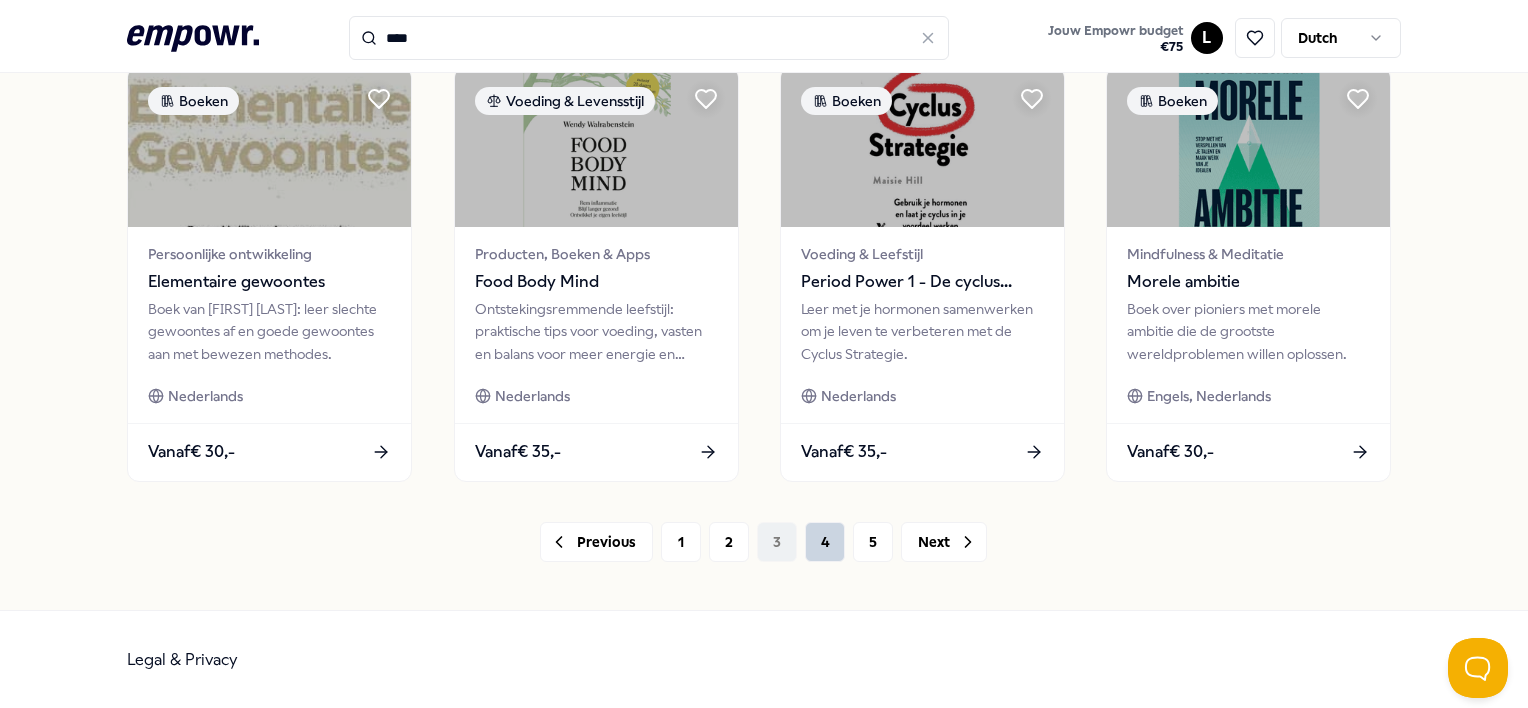 click on "4" at bounding box center (825, 542) 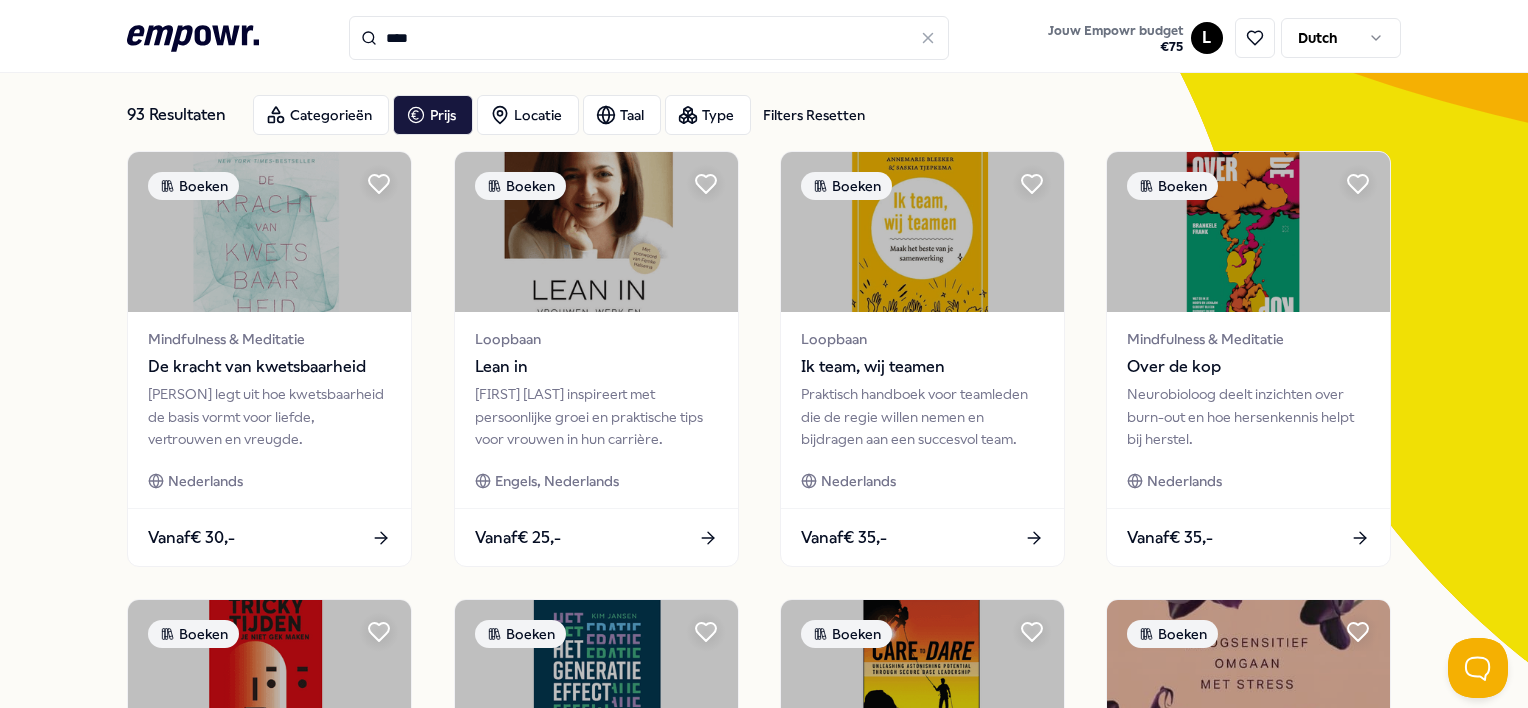 scroll, scrollTop: 91, scrollLeft: 0, axis: vertical 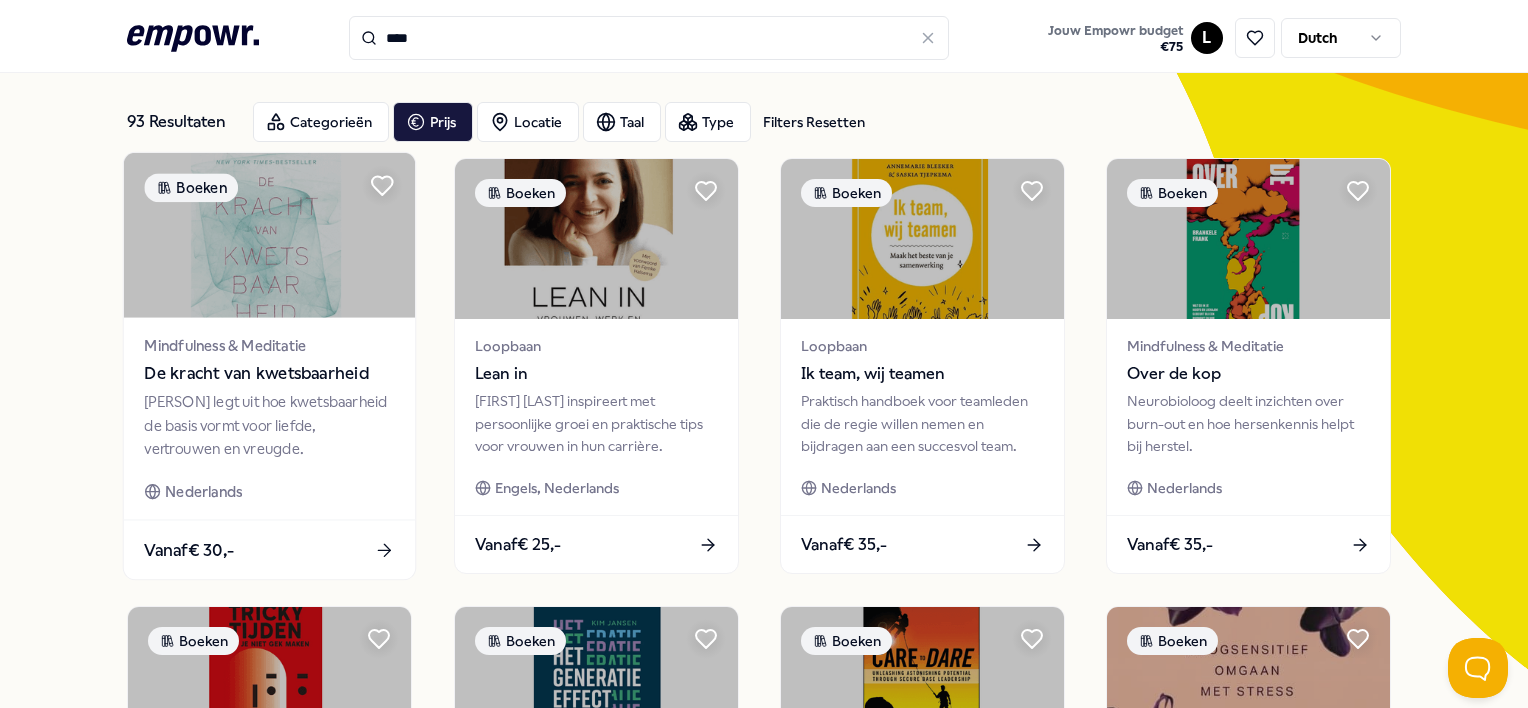 click on "[PERSON] legt uit hoe kwetsbaarheid de basis vormt voor liefde, vertrouwen en
vreugde." at bounding box center [270, 425] 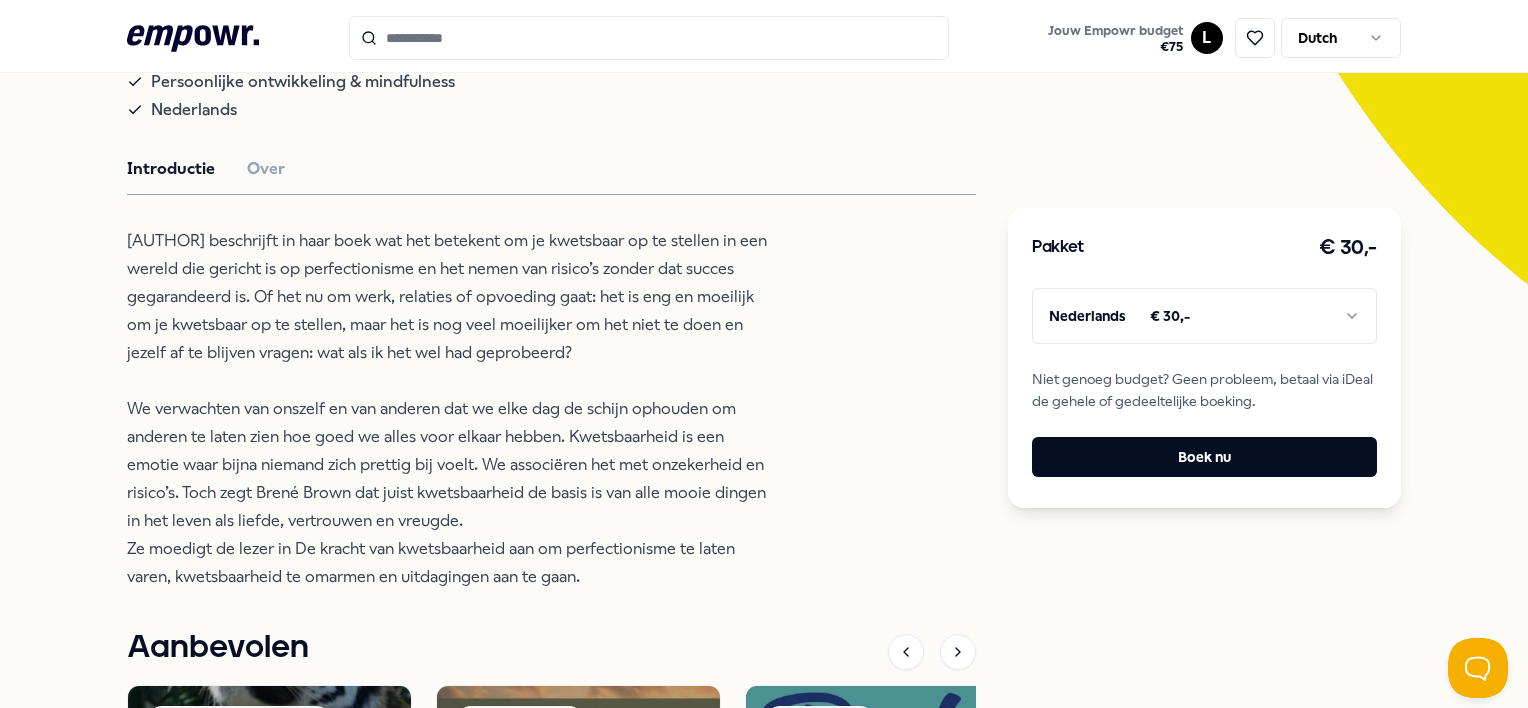 scroll, scrollTop: 472, scrollLeft: 0, axis: vertical 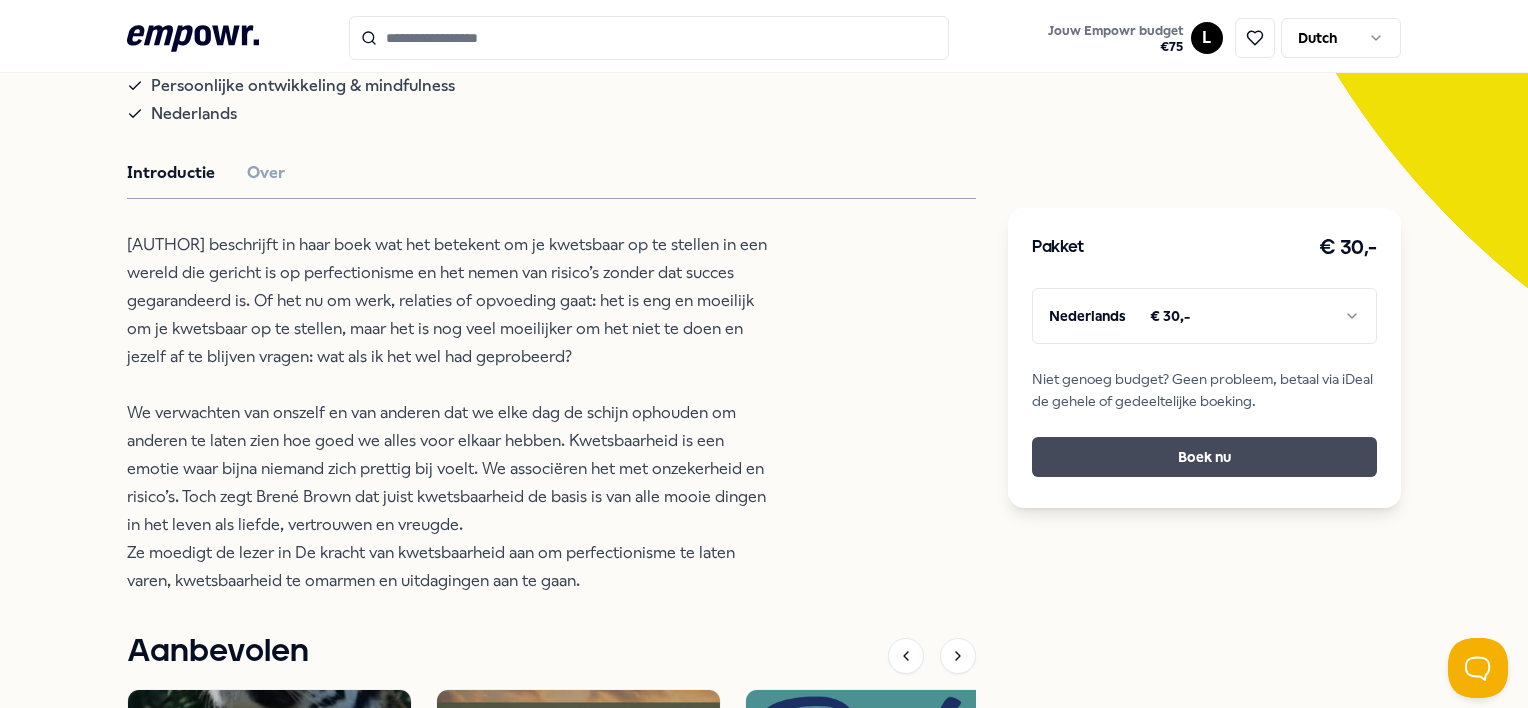 click on "Boek nu" at bounding box center (1204, 457) 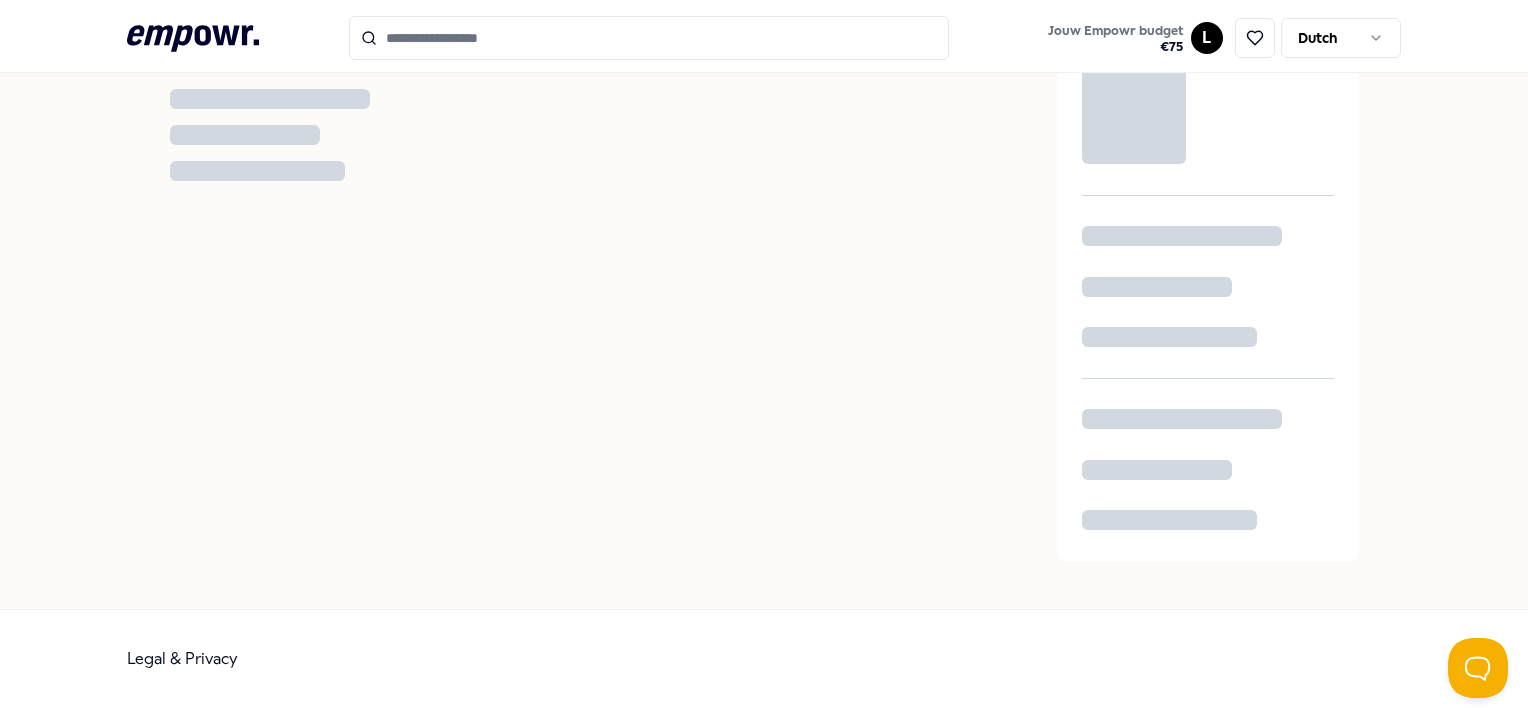 scroll, scrollTop: 72, scrollLeft: 0, axis: vertical 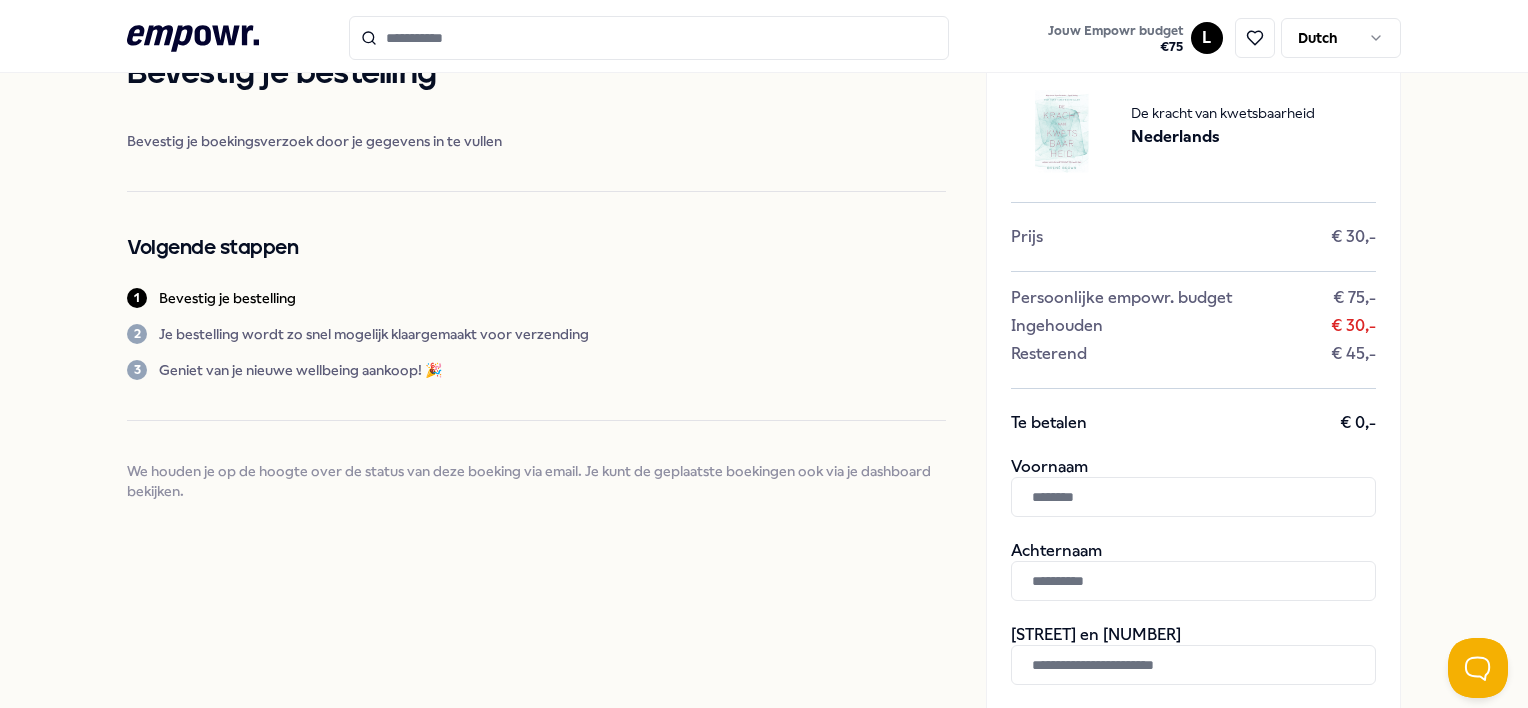 drag, startPoint x: 1080, startPoint y: 461, endPoint x: 1039, endPoint y: 501, distance: 57.280014 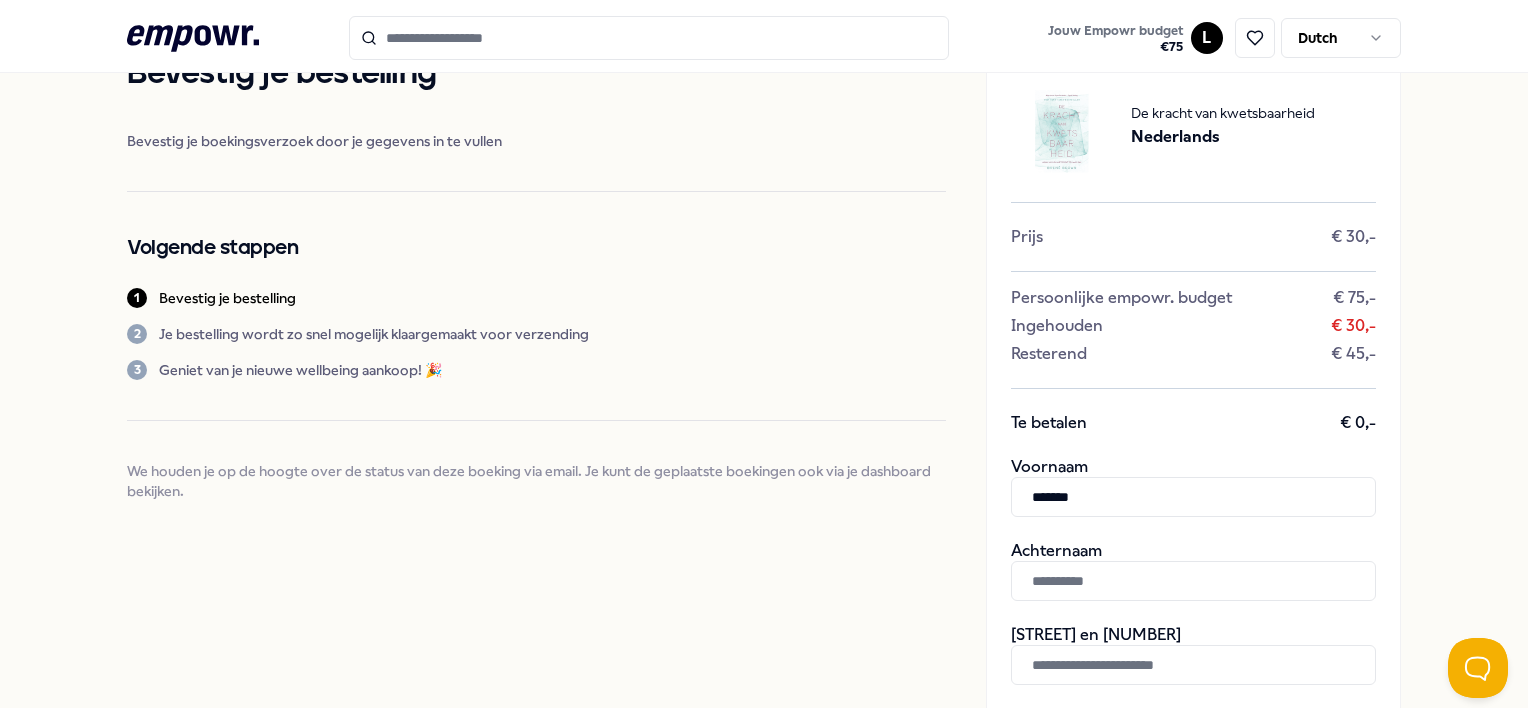 type on "*******" 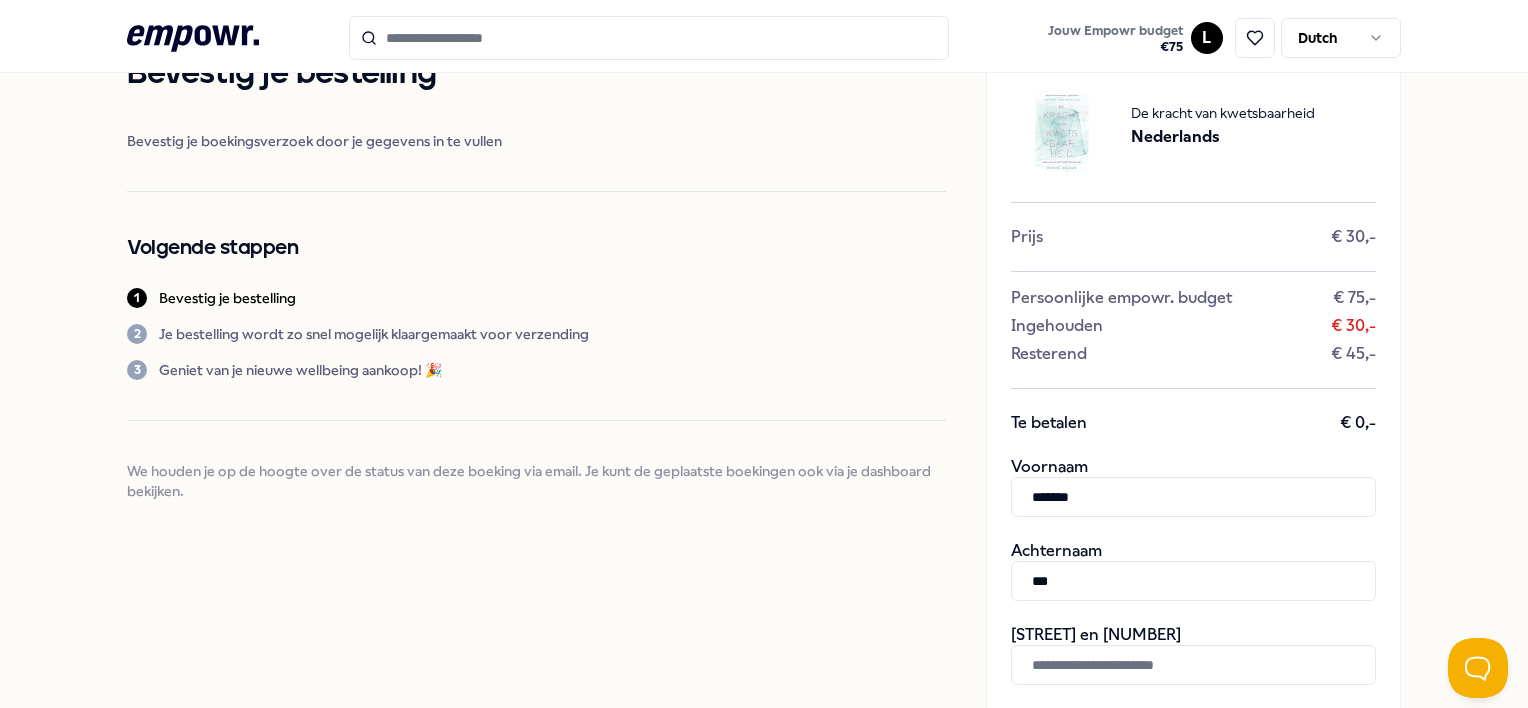type on "***" 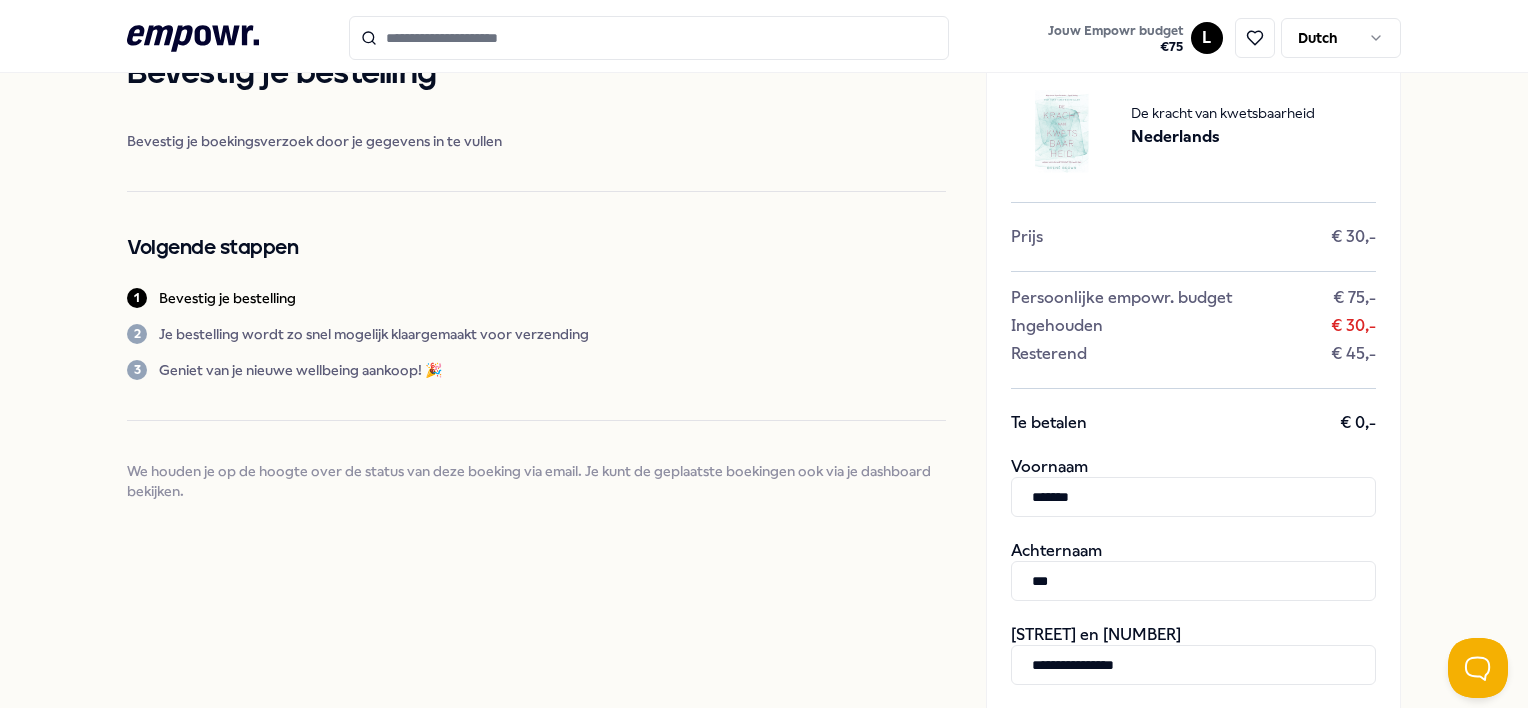 type on "**********" 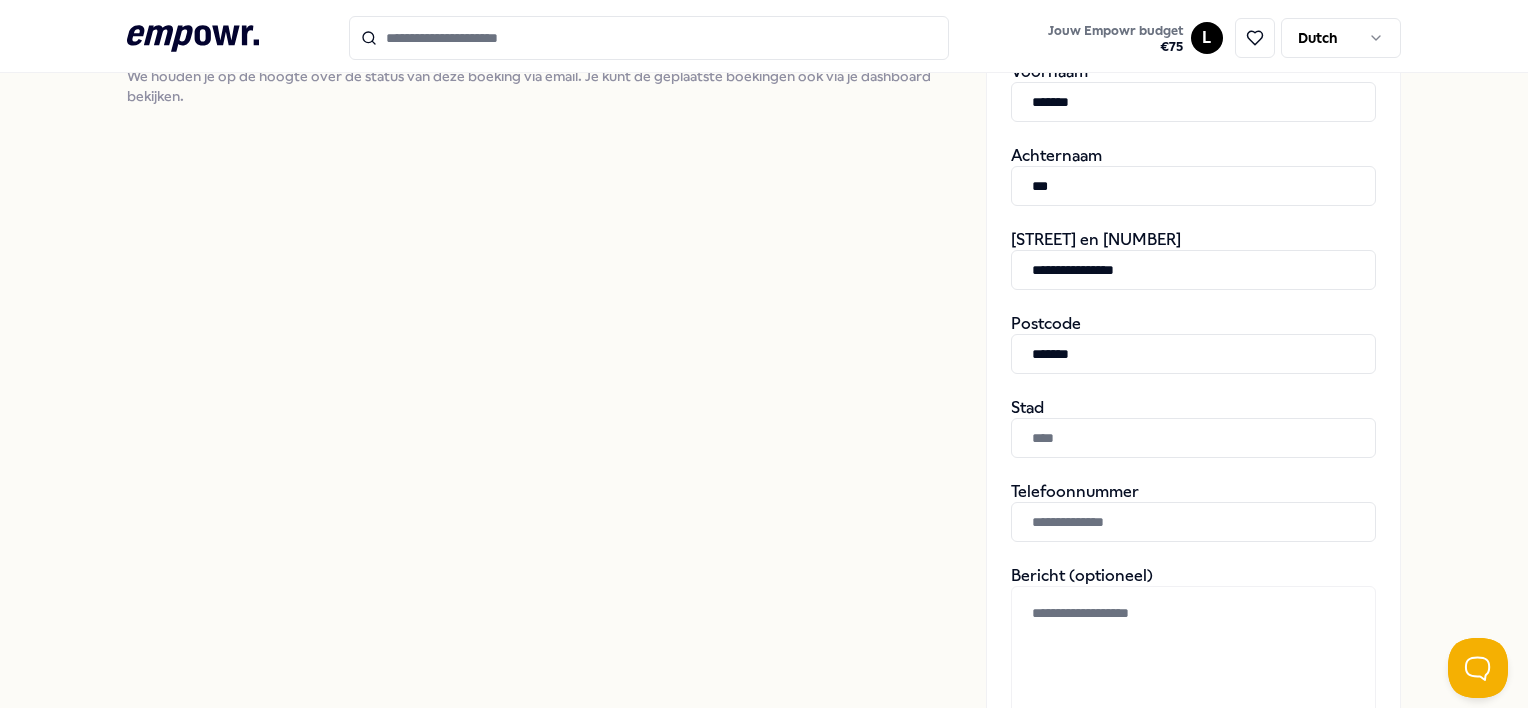 type on "*******" 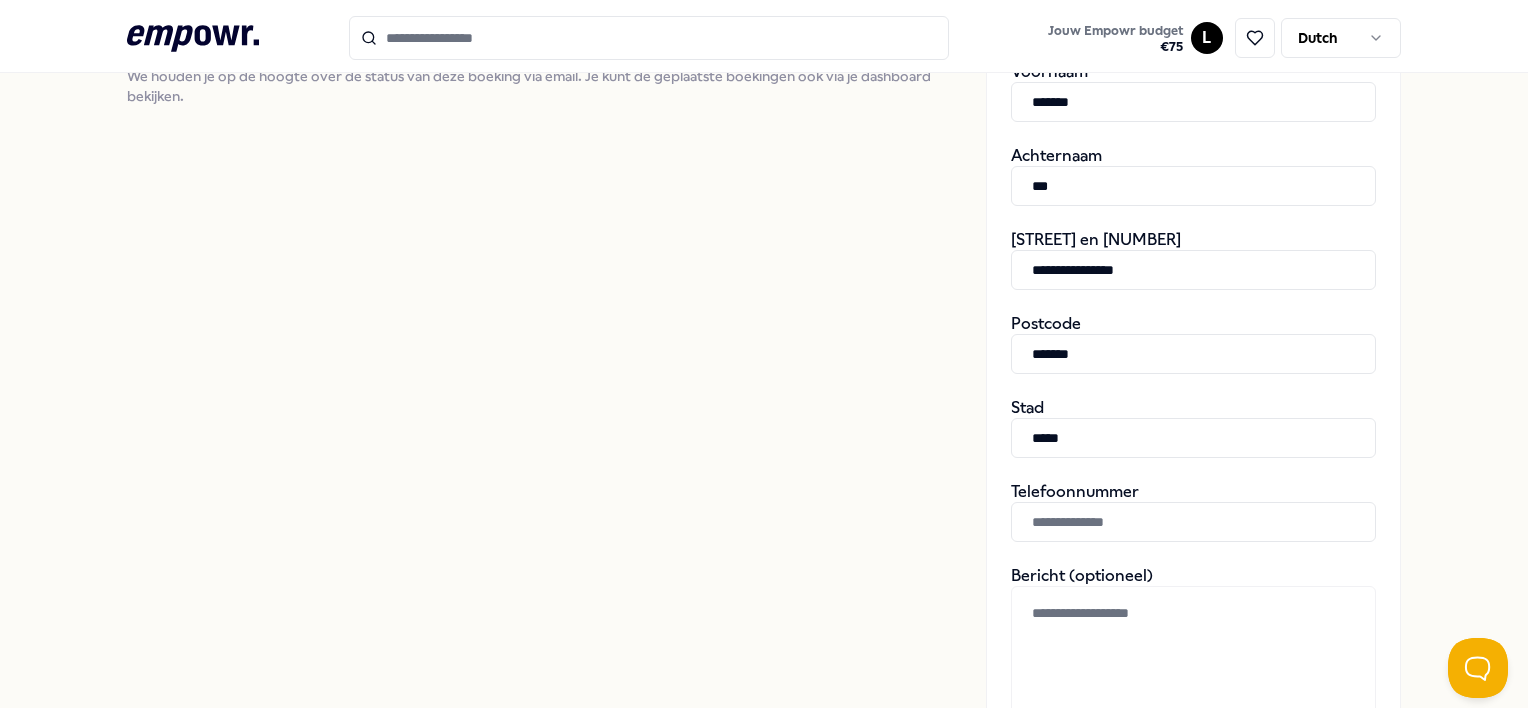 type on "*****" 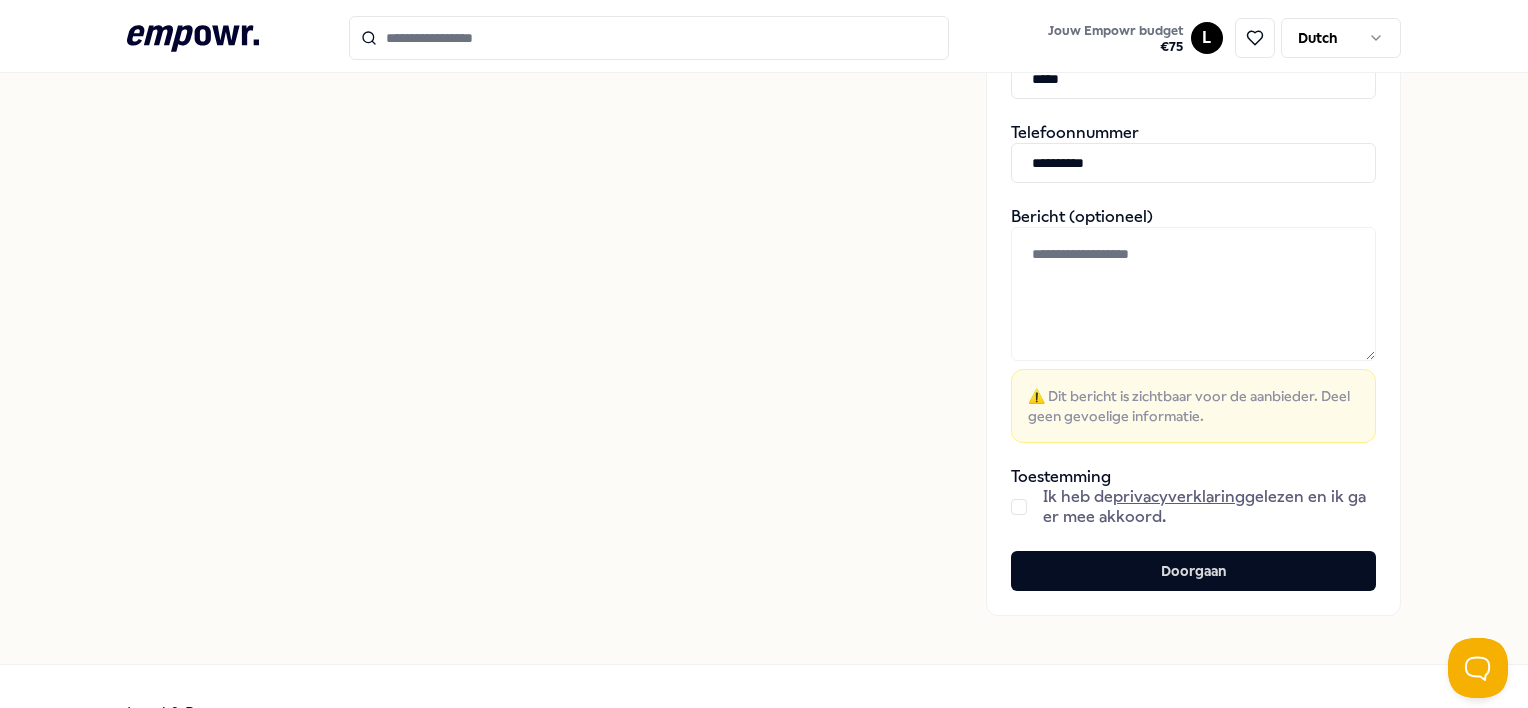 scroll, scrollTop: 849, scrollLeft: 0, axis: vertical 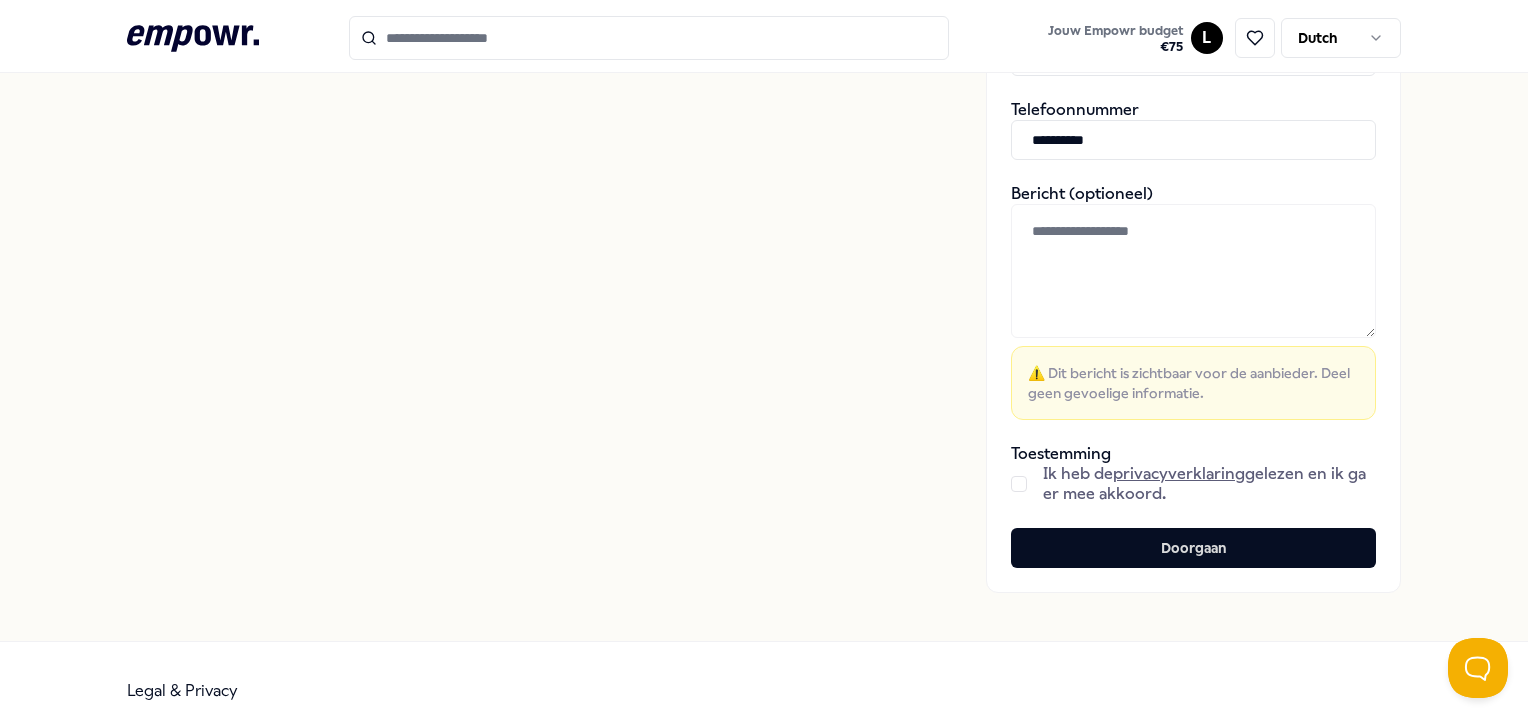type on "**********" 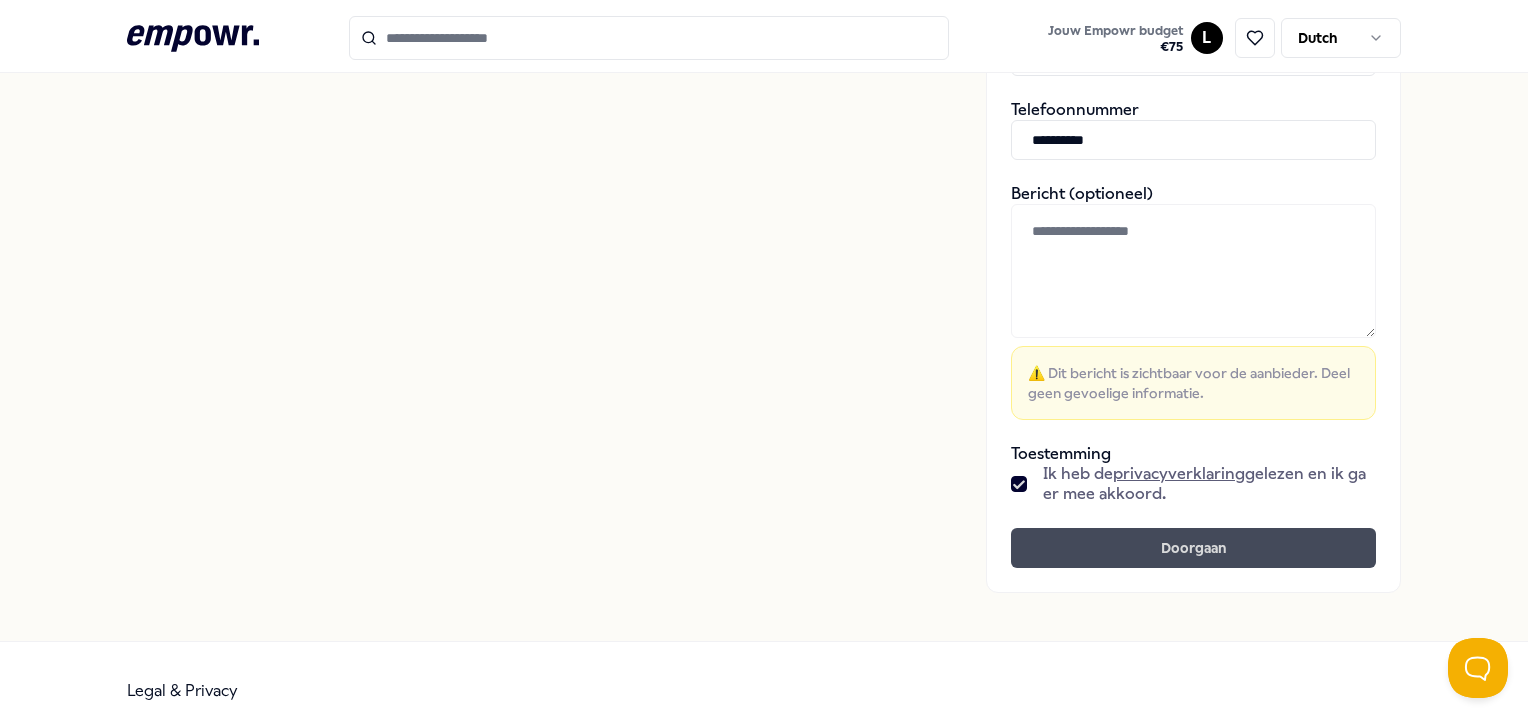 click on "Doorgaan" at bounding box center [1193, 548] 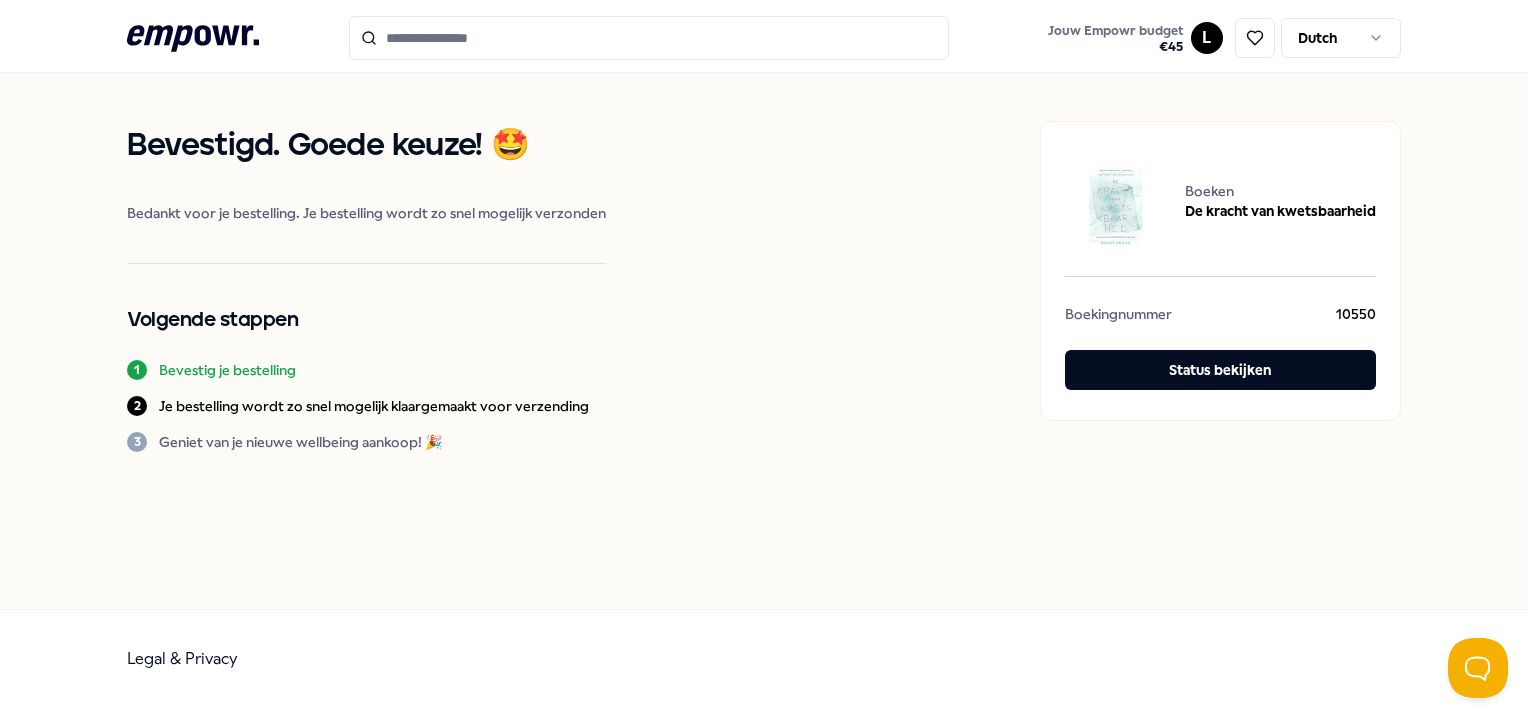 scroll, scrollTop: 0, scrollLeft: 0, axis: both 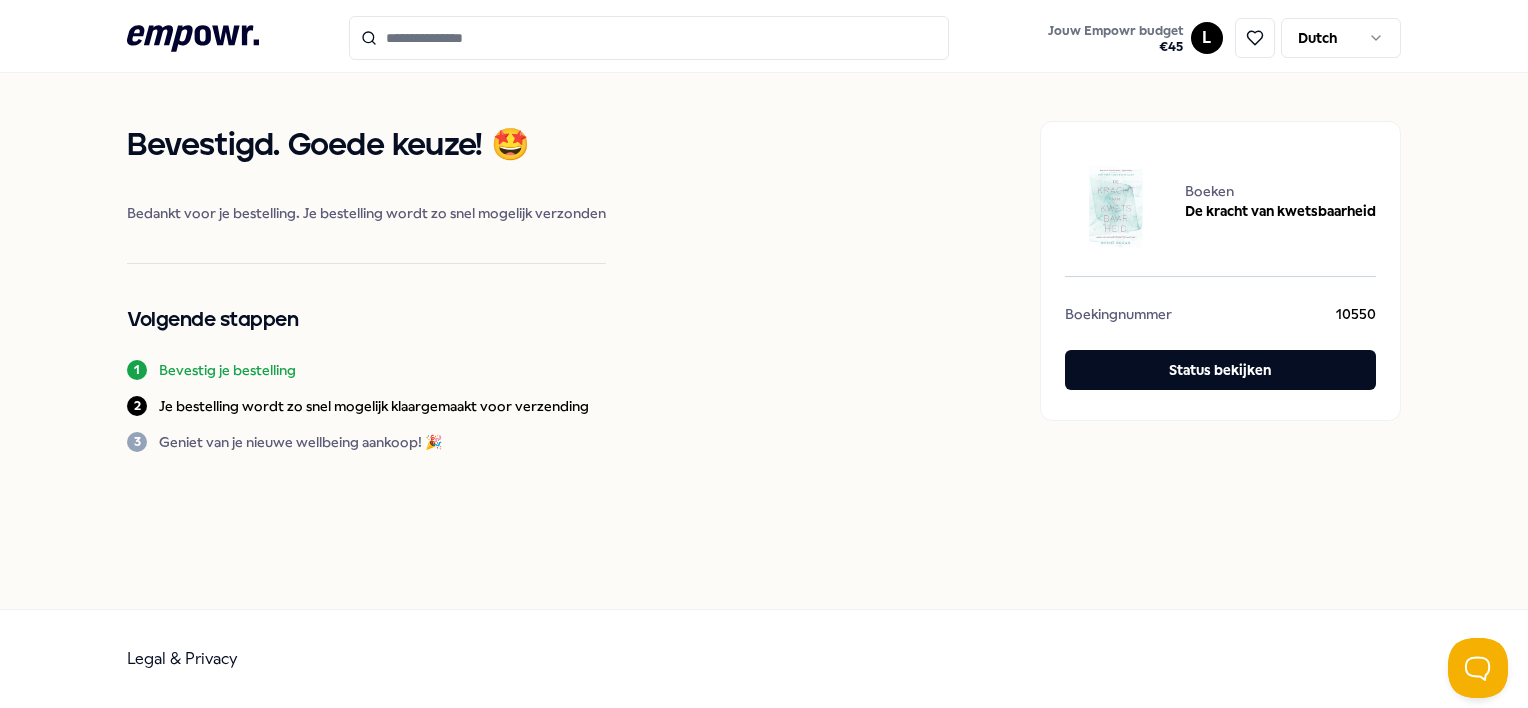 click at bounding box center [649, 38] 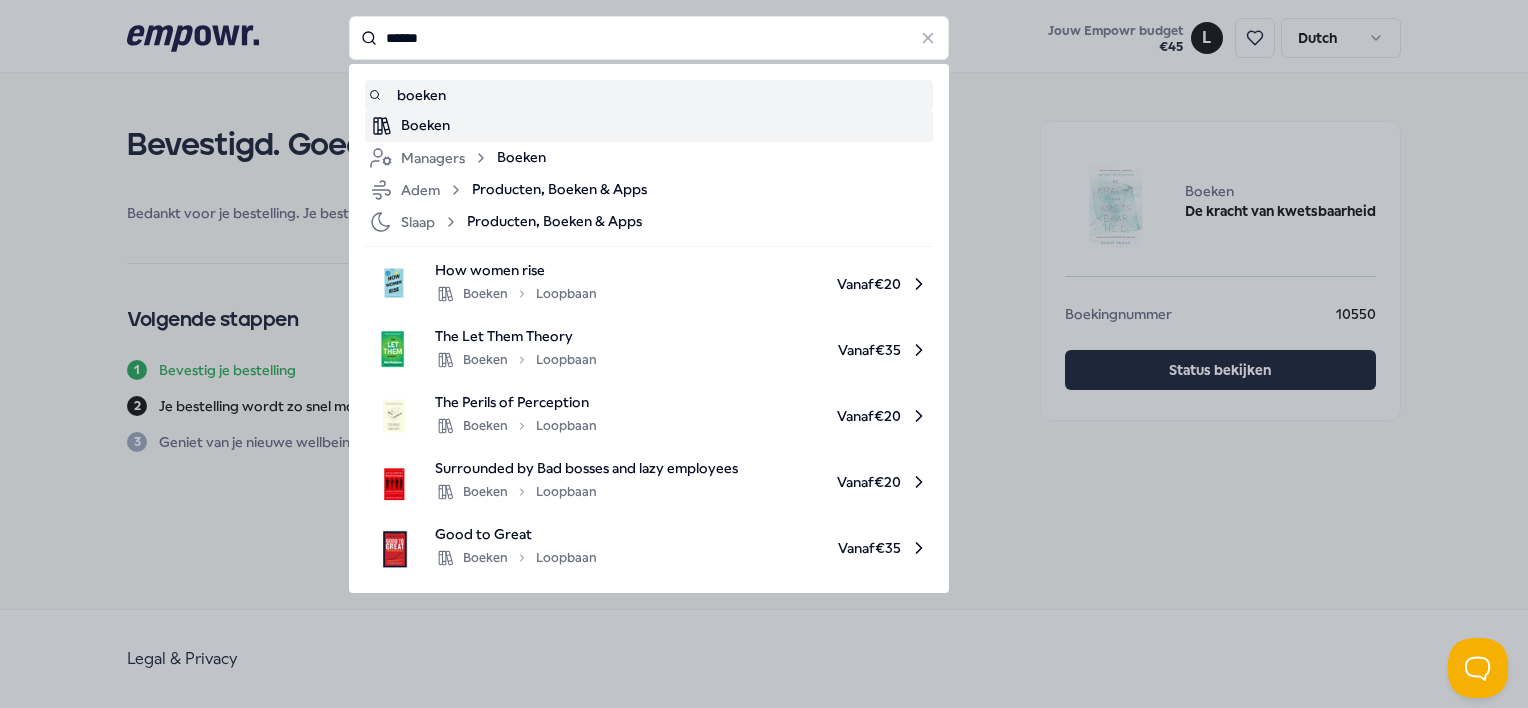click on "Boeken" at bounding box center [665, 126] 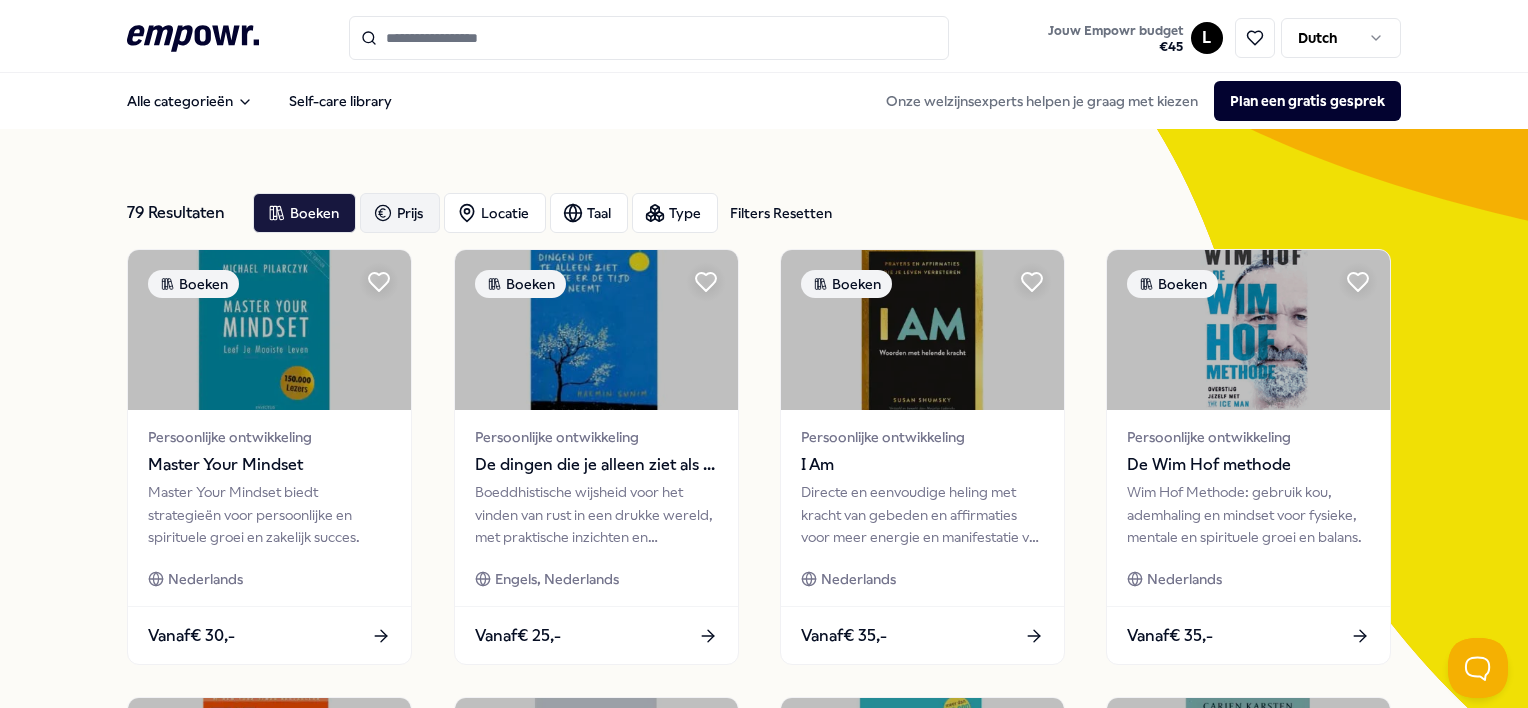 click on "Prijs" at bounding box center (400, 213) 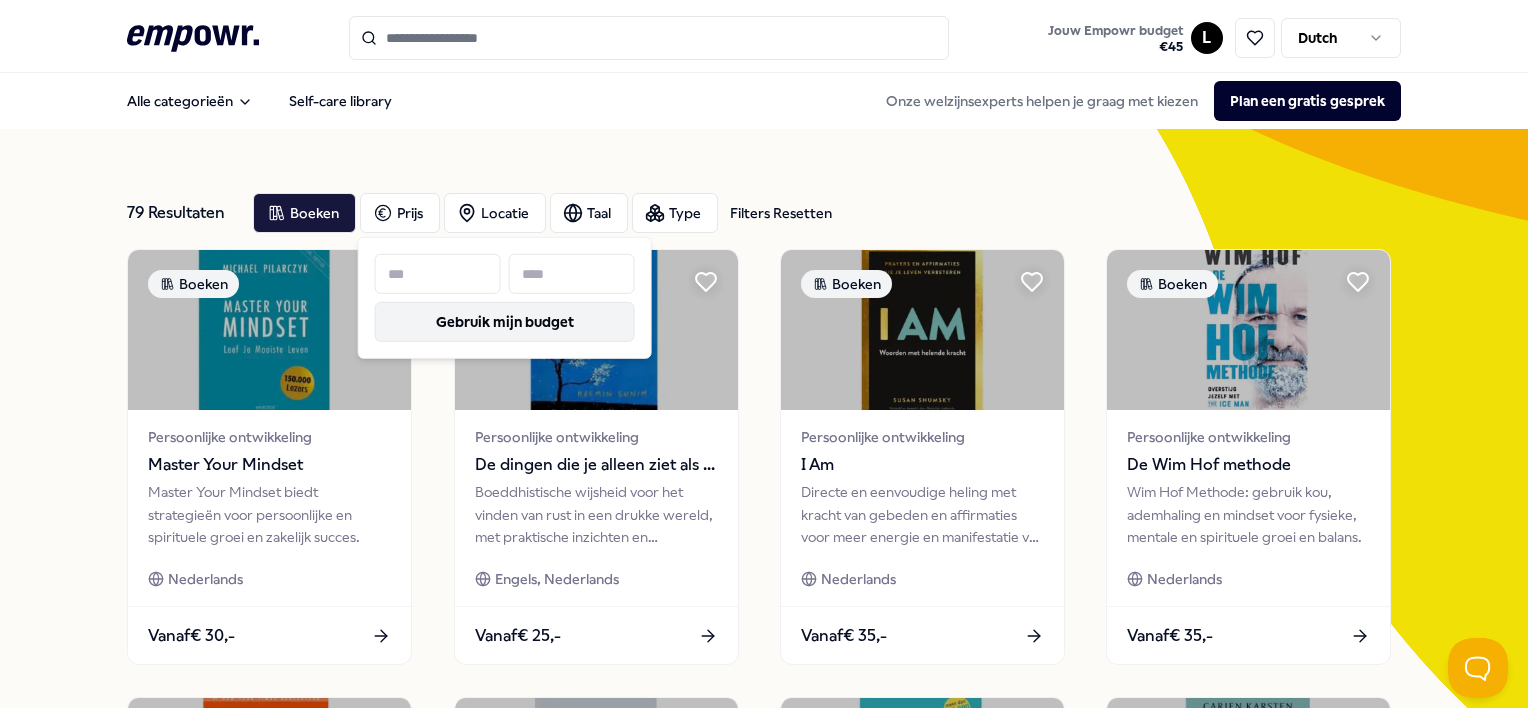click on "Gebruik mijn budget" at bounding box center [505, 322] 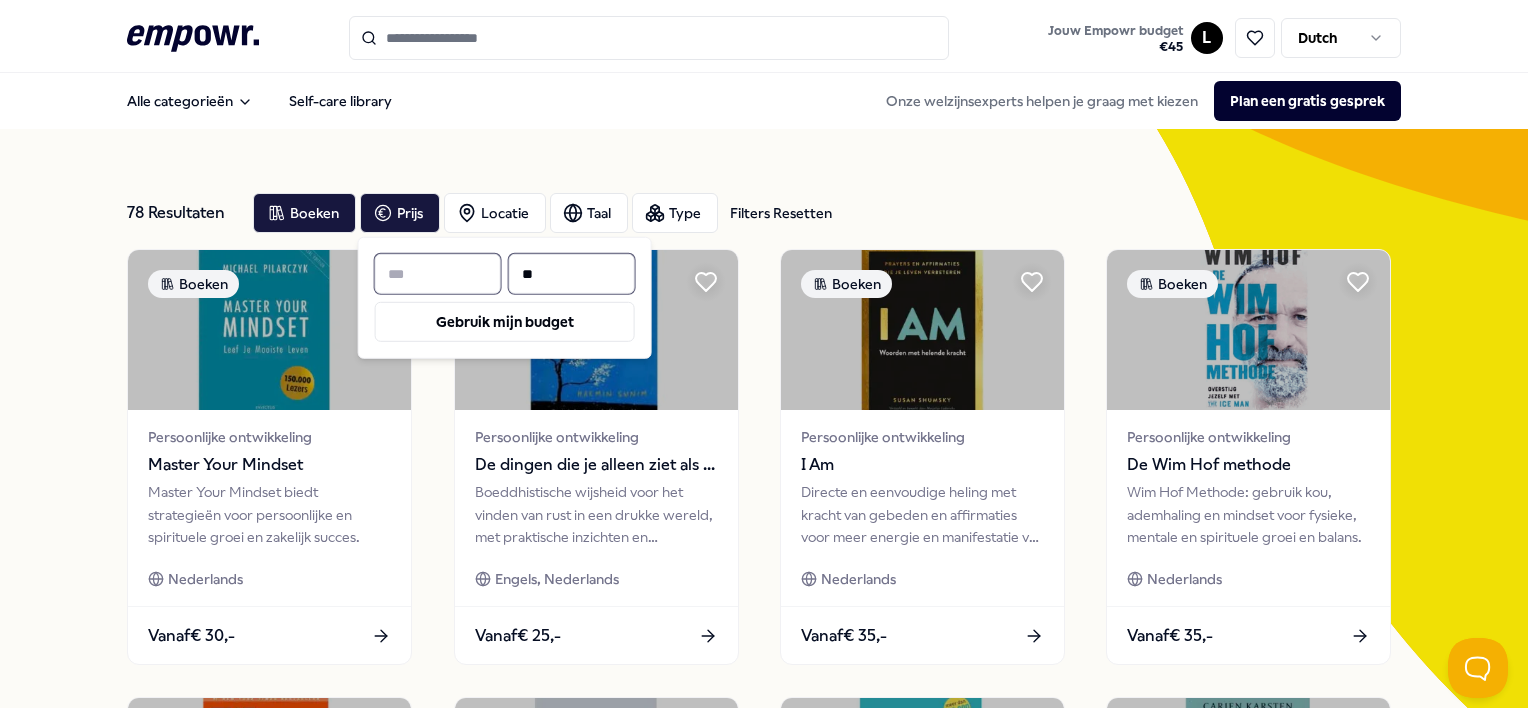 click on "78 Resultaten Filters Resetten Boeken Prijs Locatie Taal Type Filters Resetten Boeken Persoonlijke ontwikkeling Master Your Mindset Master Your Mindset biedt strategieën voor persoonlijke en spirituele groei en
zakelijk succes. Nederlands Vanaf  € 30,- Boeken Persoonlijke ontwikkeling De dingen die je alleen ziet als je er de tijd voor neemt Boeddhistische wijsheid voor het vinden van rust in een drukke wereld, met
praktische inzichten en mindfulness. Engels, Nederlands Vanaf  € 25,- Boeken Persoonlijke ontwikkeling I Am Directe en eenvoudige heling met kracht van gebeden en affirmaties voor meer
energie en manifestatie van je dromen. Nederlands Vanaf  € 35,- Boeken Persoonlijke ontwikkeling De Wim Hof methode Wim Hof Methode: gebruik kou, ademhaling en mindset voor fysieke, mentale en
spirituele groei en balans. Nederlands Vanaf  € 35,- Boeken Mindfulness & Meditatie De edele kunst of Not Giving a F*ck Engels, Nederlands Vanaf  € 30,- Boeken Mindfulness & Meditatie Het 6 minuten dagboek Slaap" at bounding box center [763, 909] 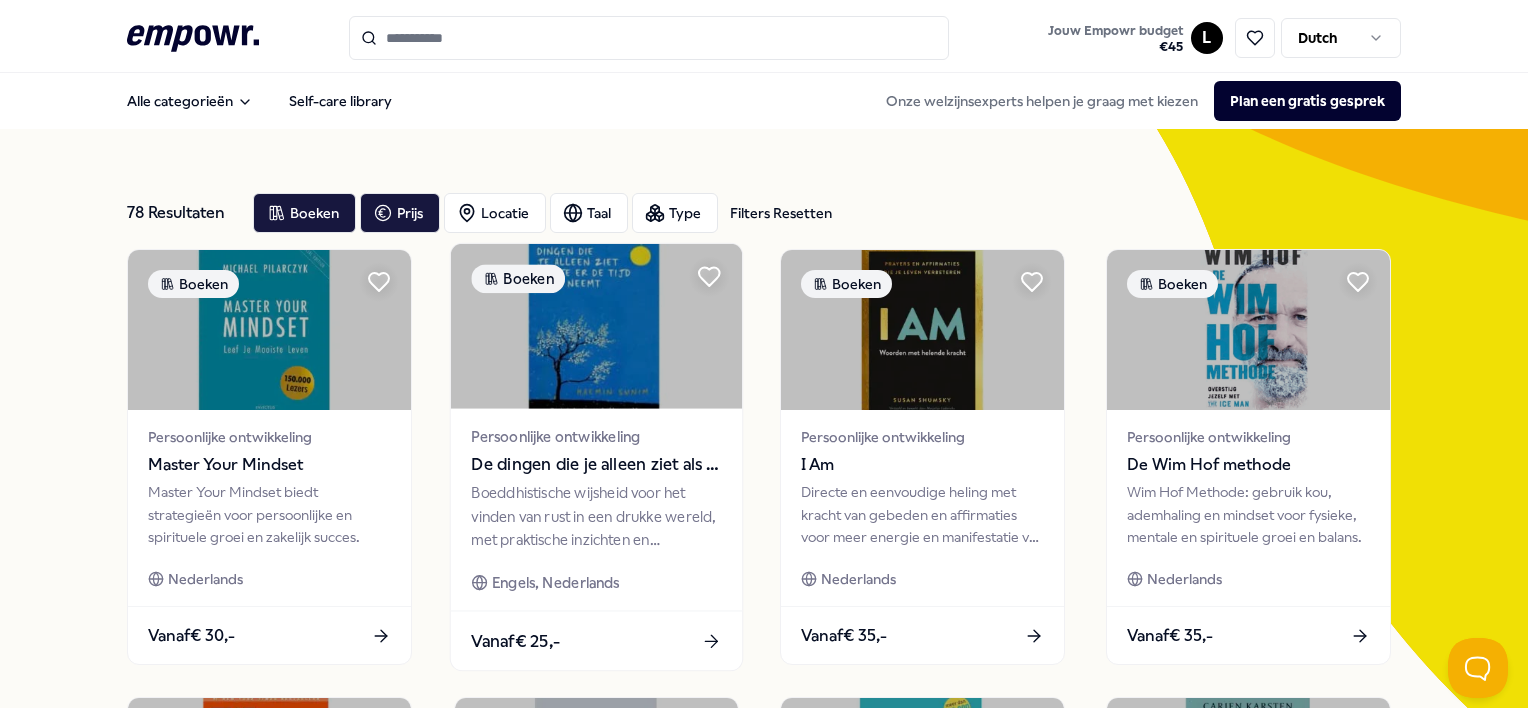 scroll, scrollTop: 1080, scrollLeft: 0, axis: vertical 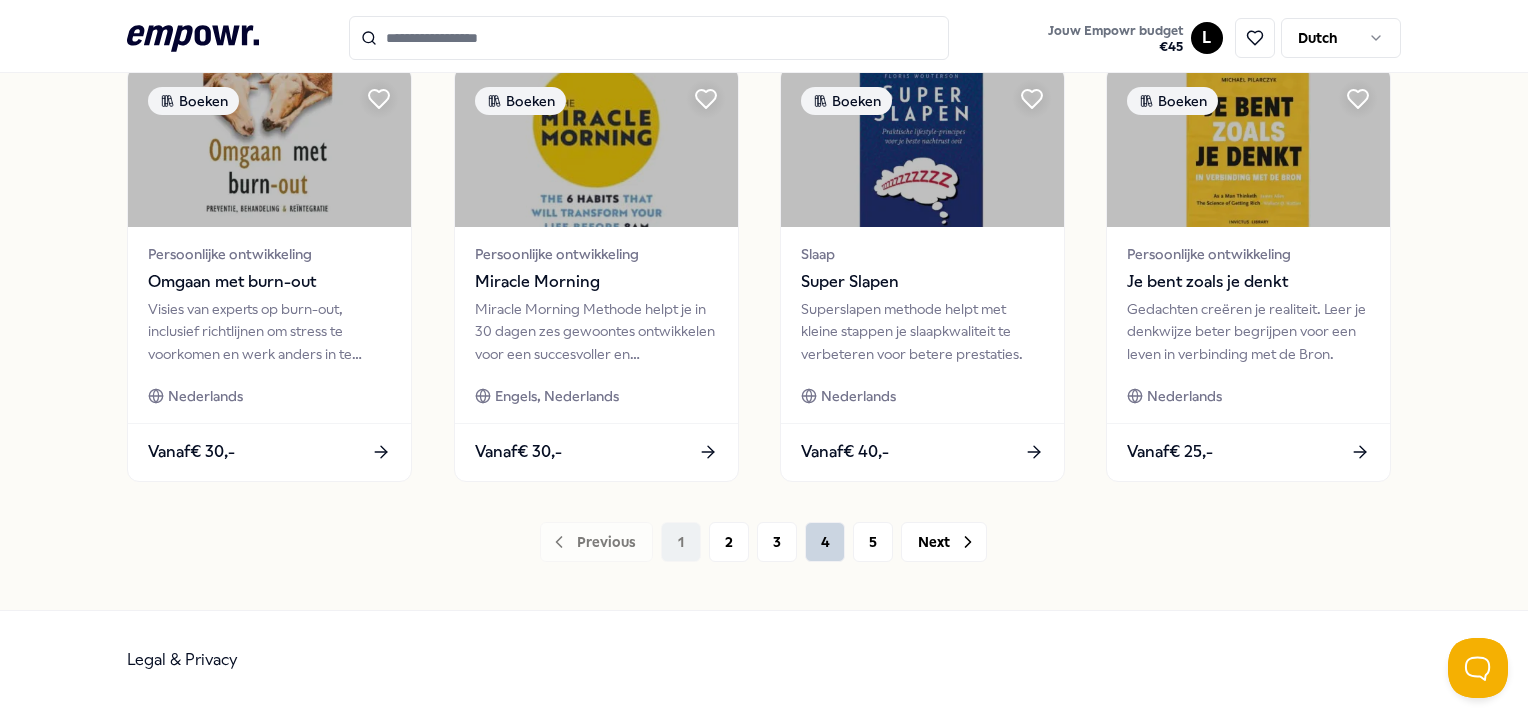 click on "4" at bounding box center [825, 542] 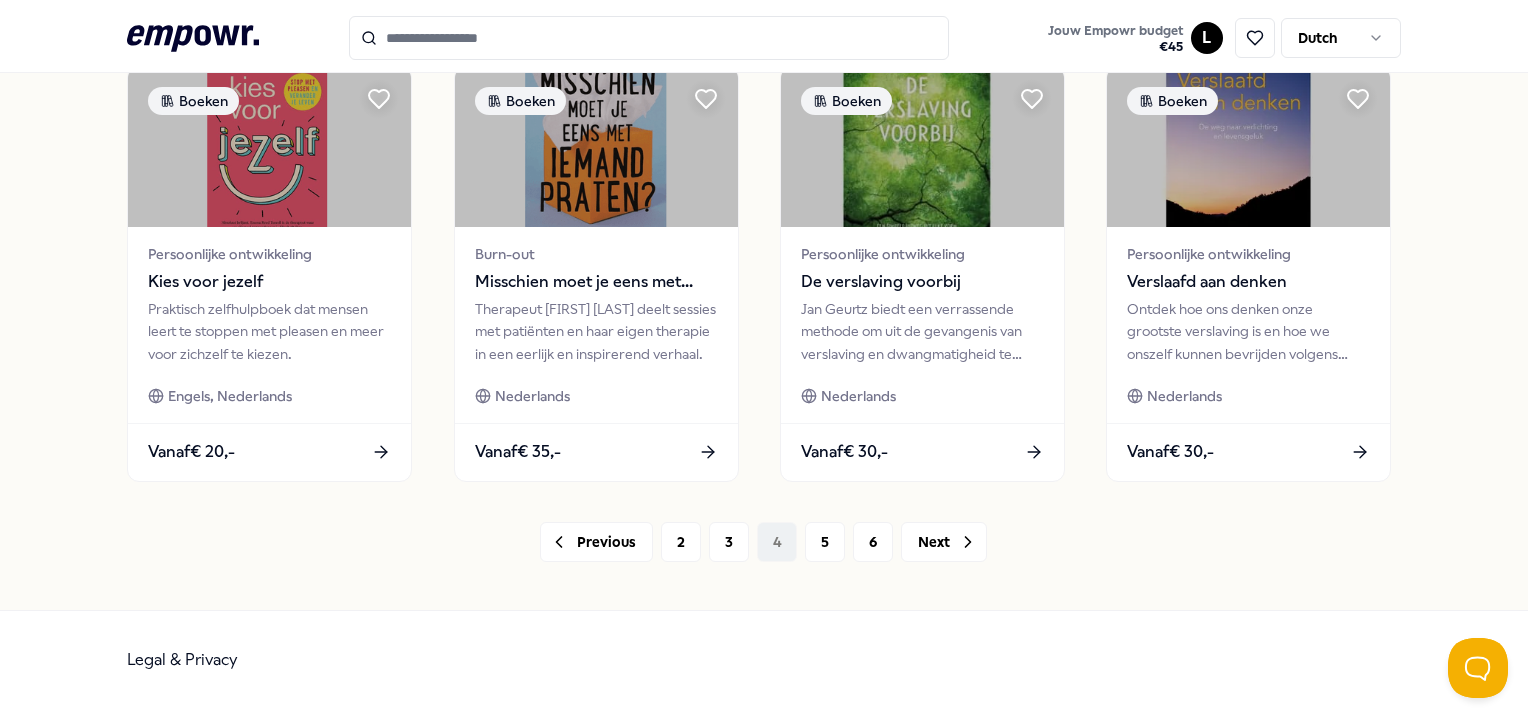 click on "Previous 2 3 4 5 6 Next" at bounding box center (763, 542) 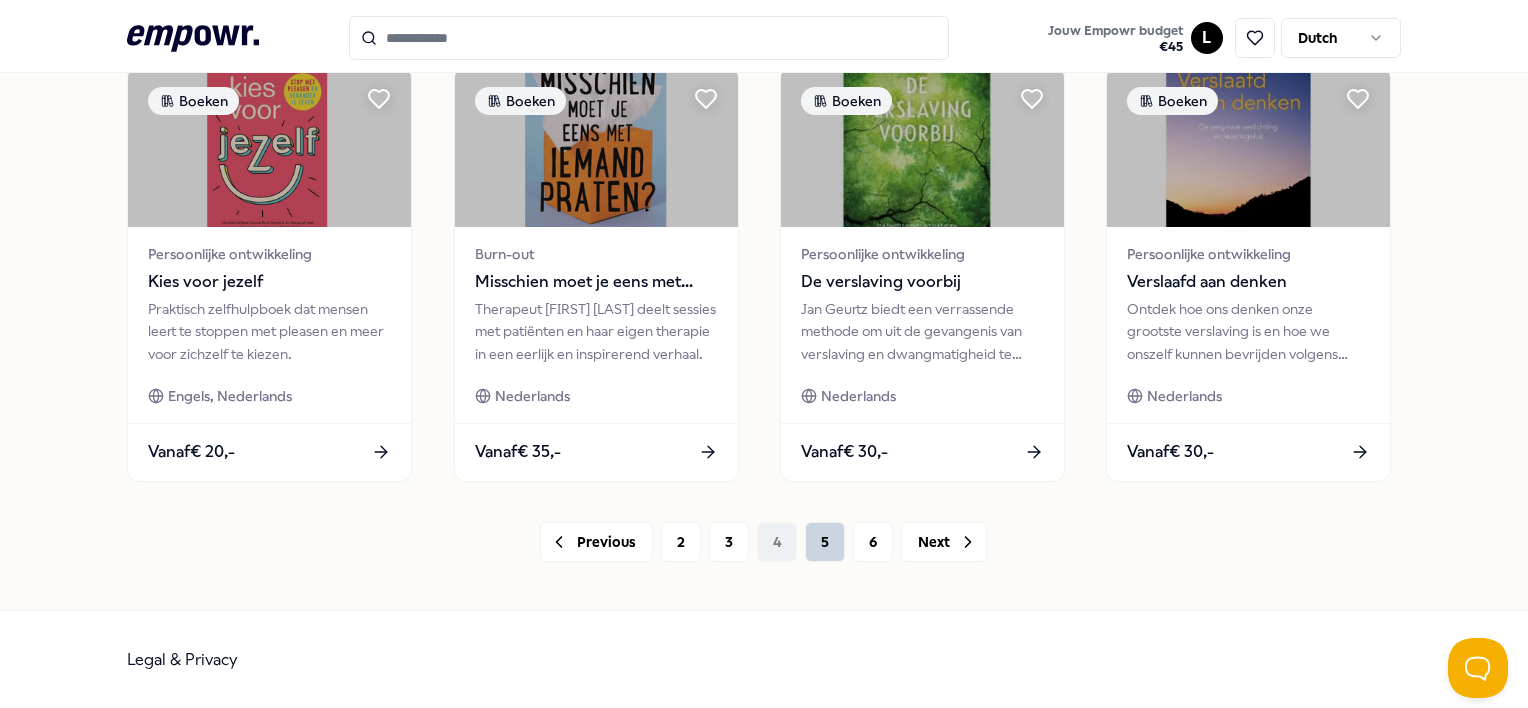 click on "5" at bounding box center (825, 542) 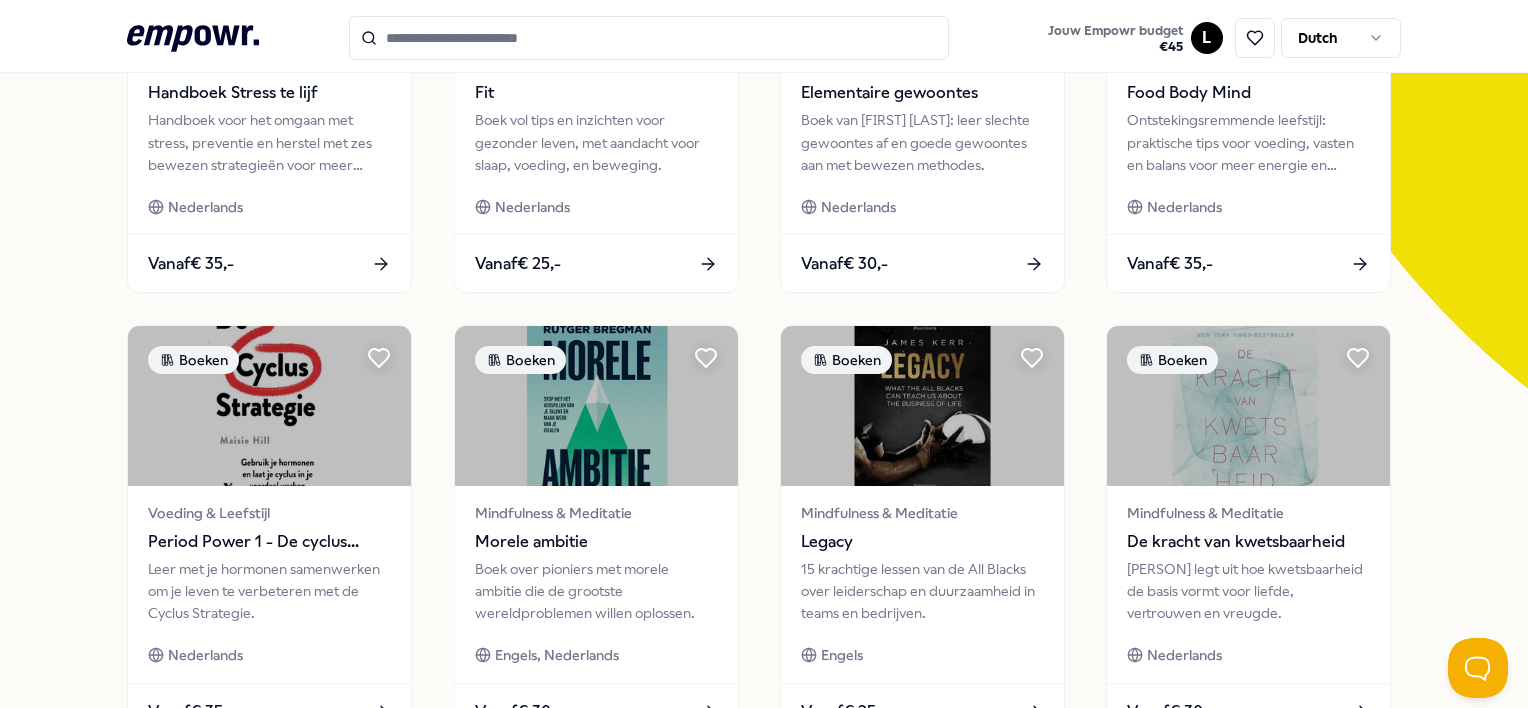 scroll, scrollTop: 1080, scrollLeft: 0, axis: vertical 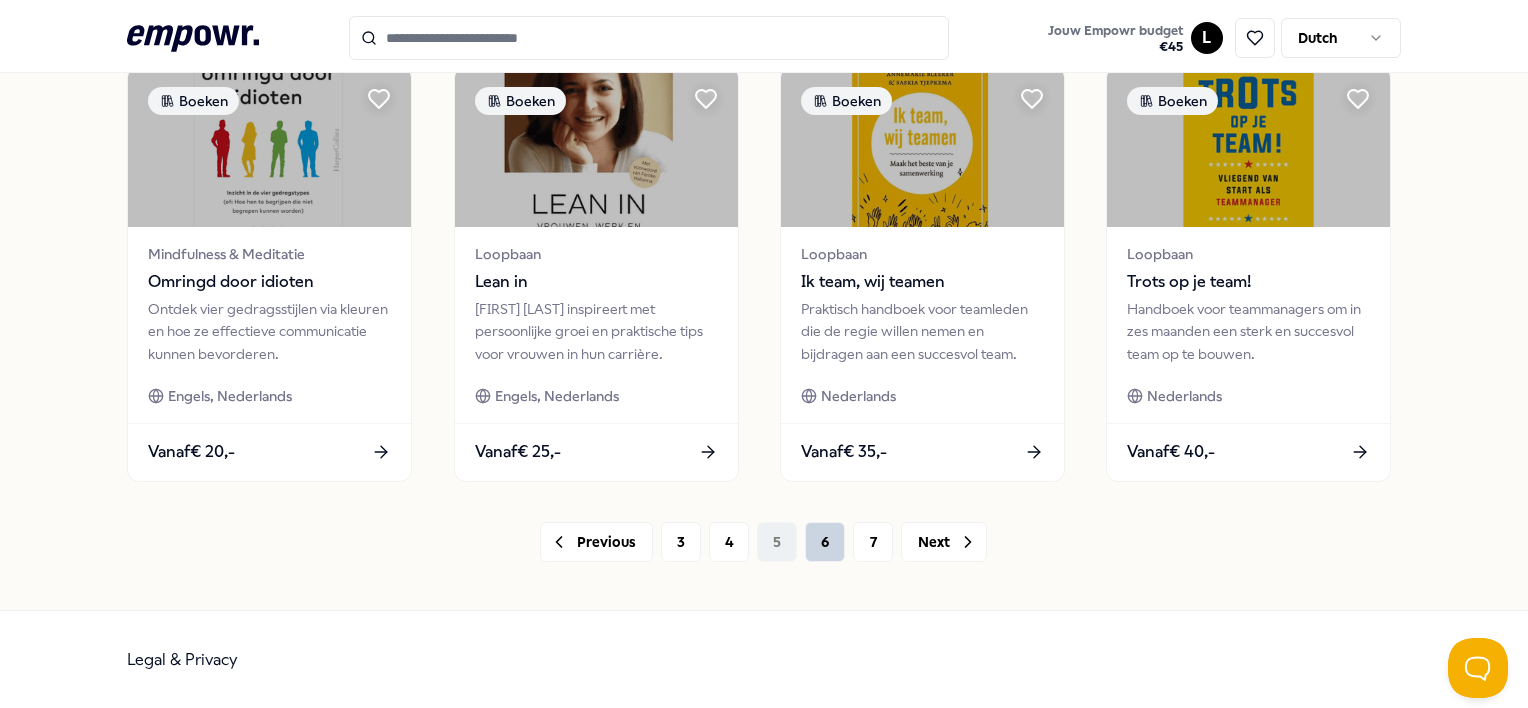 click on "6" at bounding box center (825, 542) 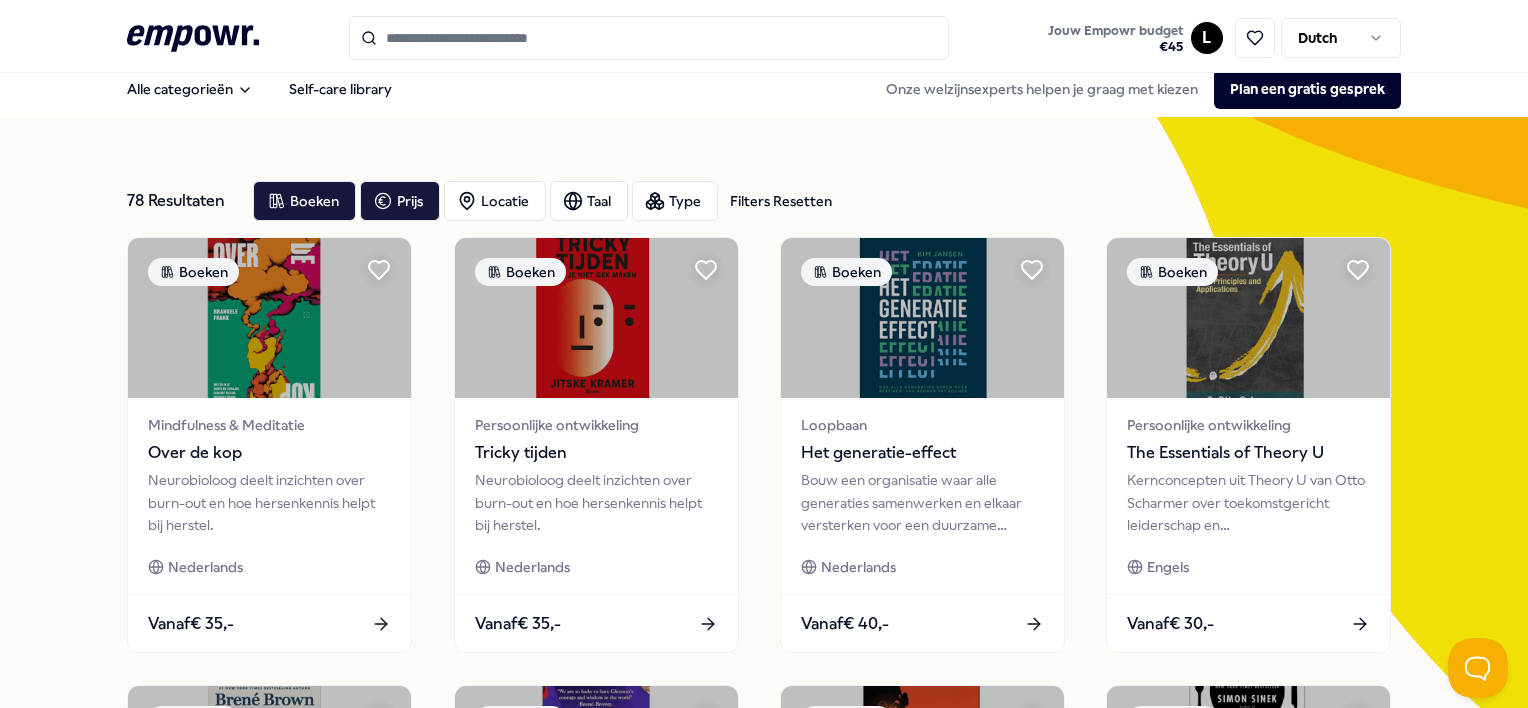 scroll, scrollTop: 3, scrollLeft: 0, axis: vertical 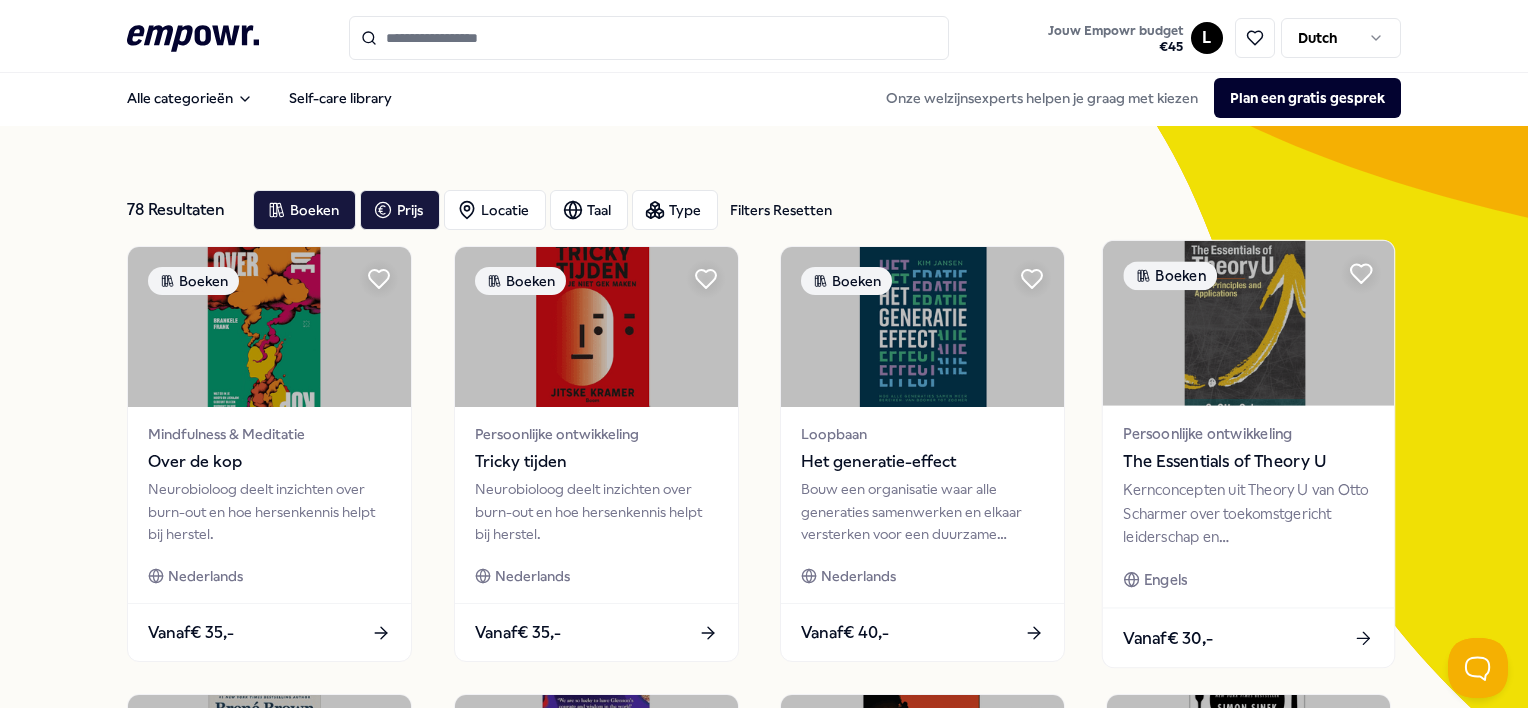 click on "The Essentials of Theory U" at bounding box center [1249, 462] 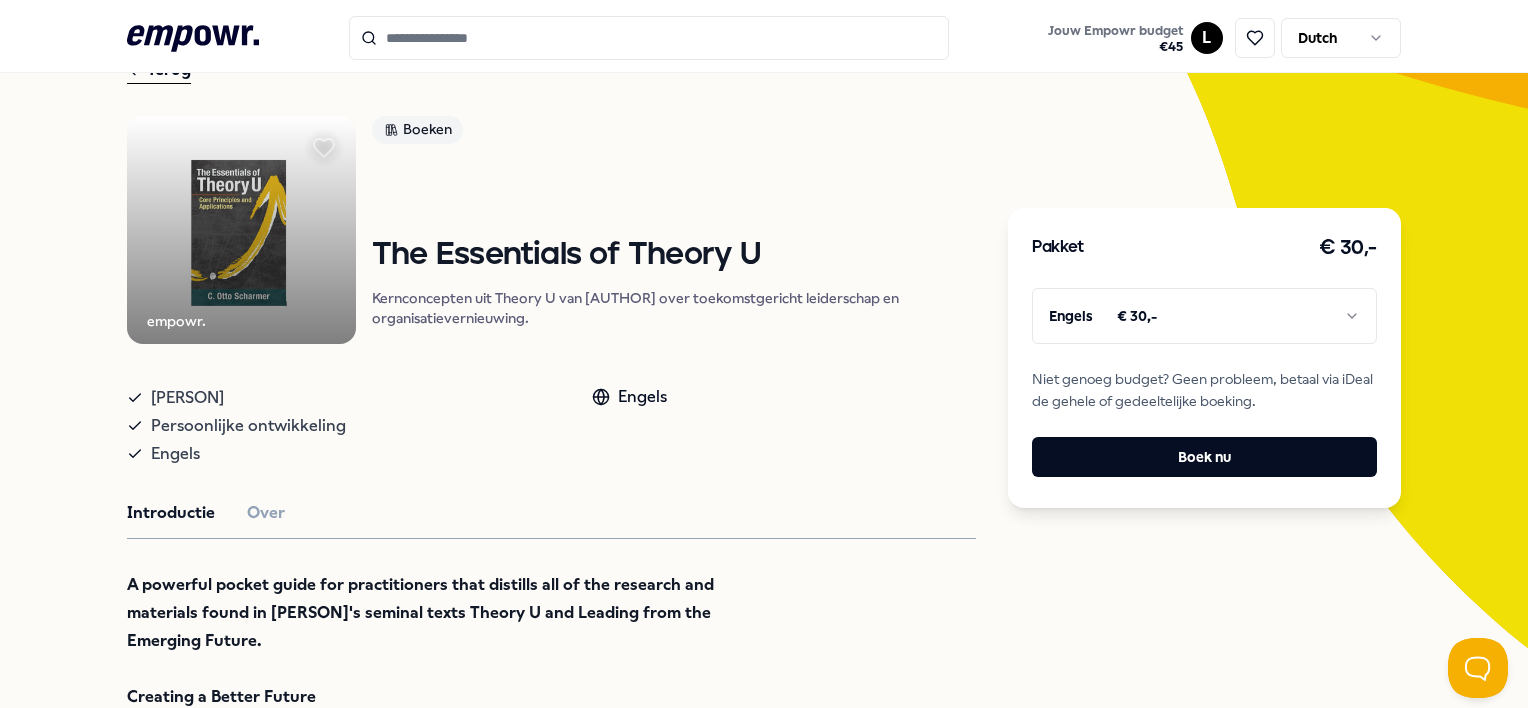 scroll, scrollTop: 0, scrollLeft: 0, axis: both 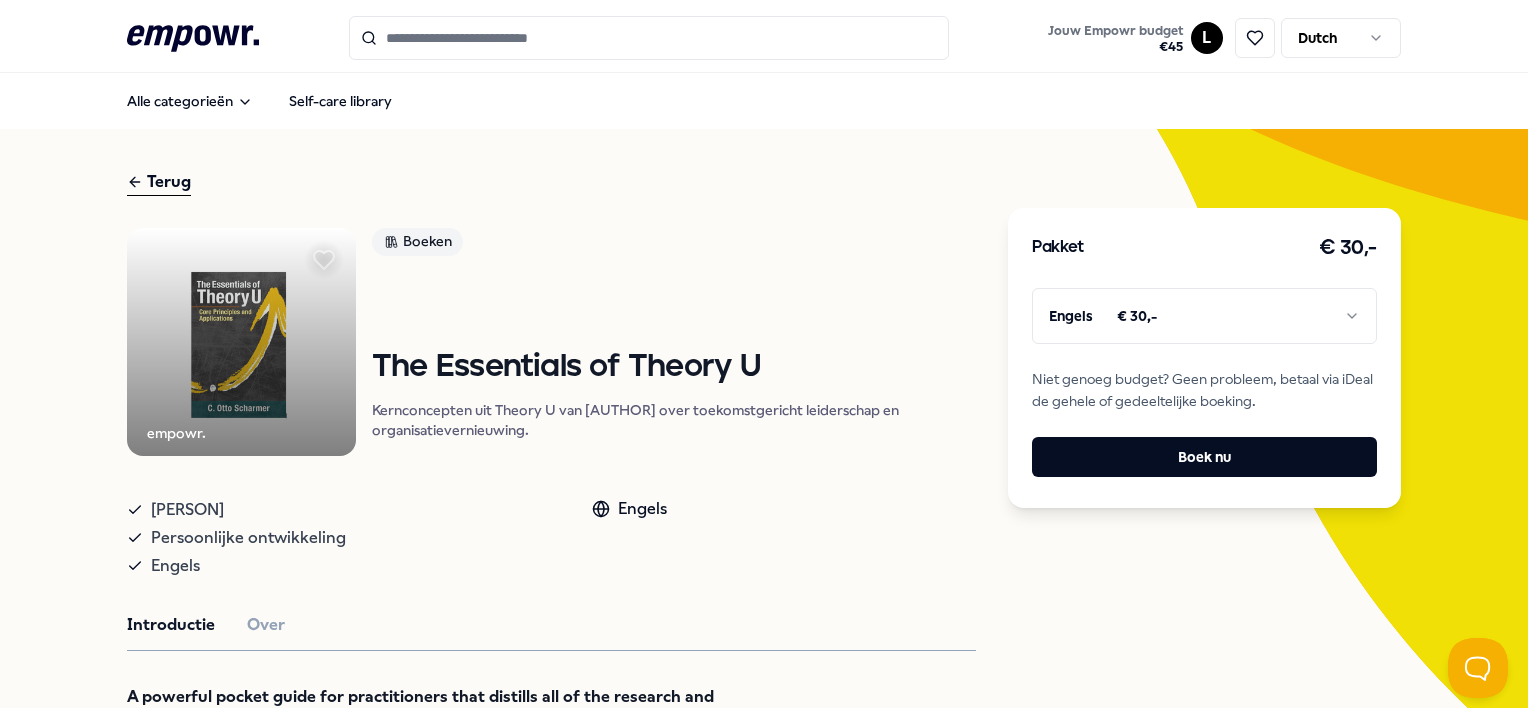 click on "Terug empowr. Boeken The Essentials of Theory U Kernconcepten uit Theory U van [AUTHOR] over toekomstgericht leiderschap en organisatievernieuwing. [AUTHOR] Persoonlijke ontwikkeling Engels Engels Introductie Over A powerful pocket guide for practitioners that distills all of the research and materials found in [AUTHOR]'s seminal texts Theory U and Leading from the Emerging Future. Creating a Better Future Aanbevolen Training & Workshops Tem je tijgers Deze cursus helpt stress om te zetten in veerkracht, met focus op zelfkennis,
bewustzijn en zelfmanagement. Vanaf  € 700,- Ontspanning Leren chillen Tweede module van Tem Je Tijgers richt zich op het spelen met stressbeheersing
om toxische stress te voorkomen. Vanaf  € 120,- Beweging Regio Utrecht    Peakz Padel Utrecht Padel is vol verrassingen. Gebruik wanden en hekwerk voor spectaculaire rally's.
Verwacht het onverwachte. Engels, Nederlands Vanaf  € 20,- Financieel Online Elfin: Financieel platform voor vrouwen Nederlands Vanaf" at bounding box center [763, 929] 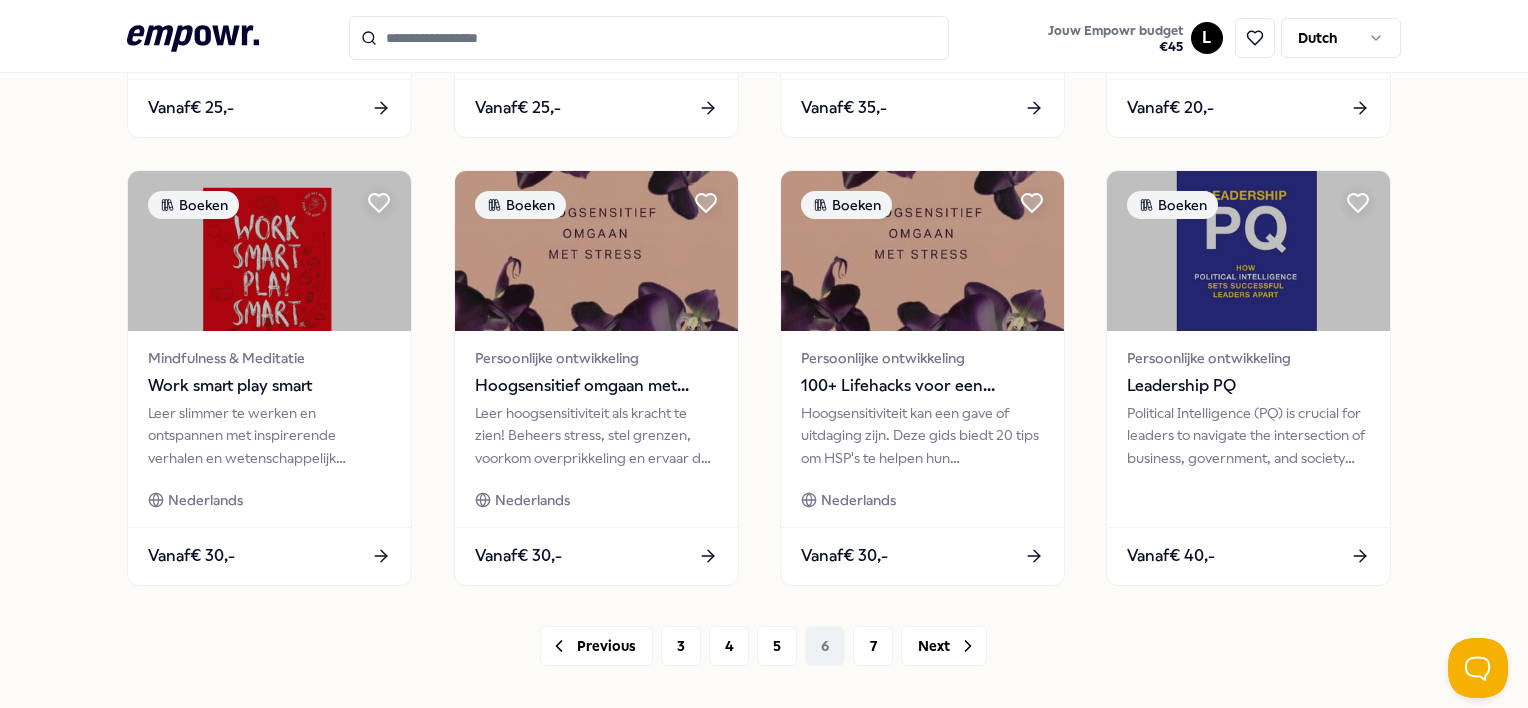 scroll, scrollTop: 1080, scrollLeft: 0, axis: vertical 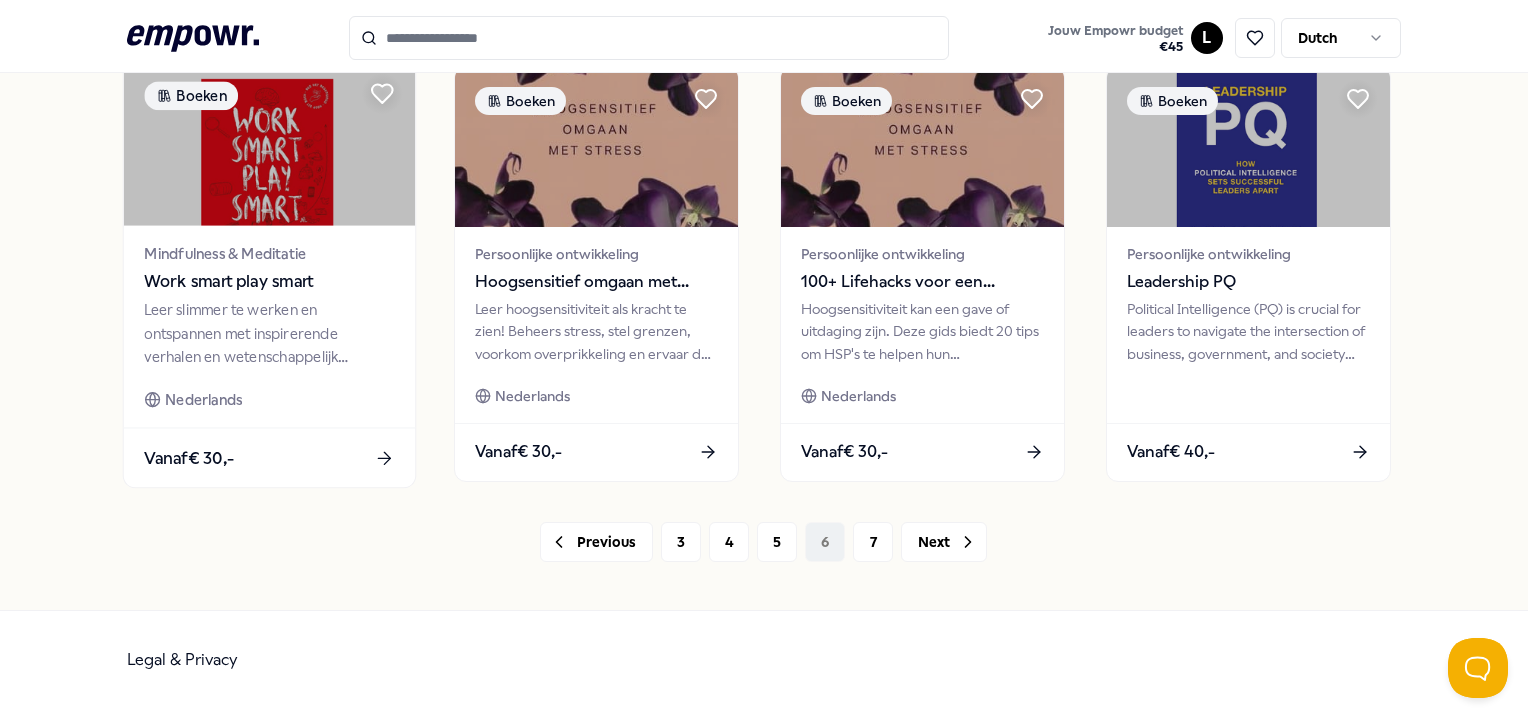 click on "Work smart play smart" at bounding box center [270, 282] 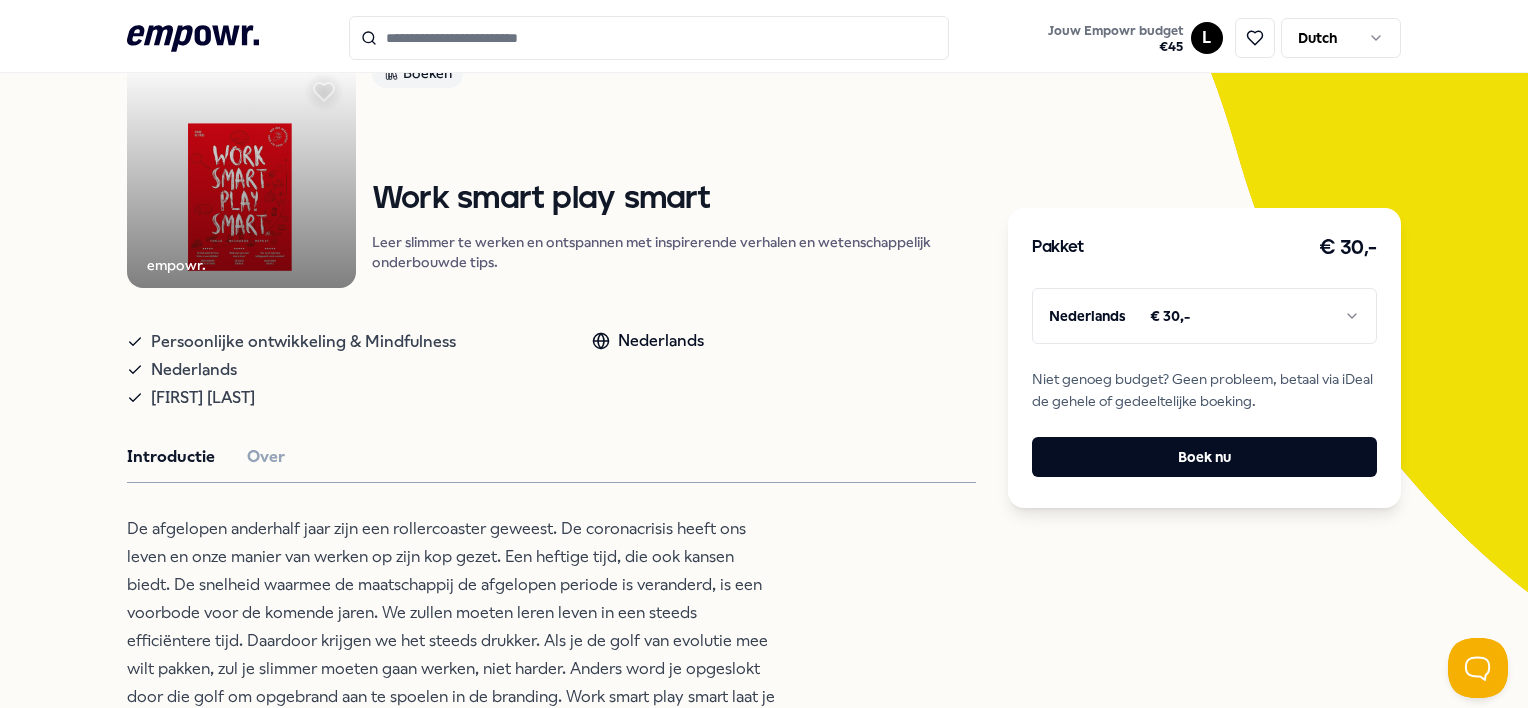 scroll, scrollTop: 0, scrollLeft: 0, axis: both 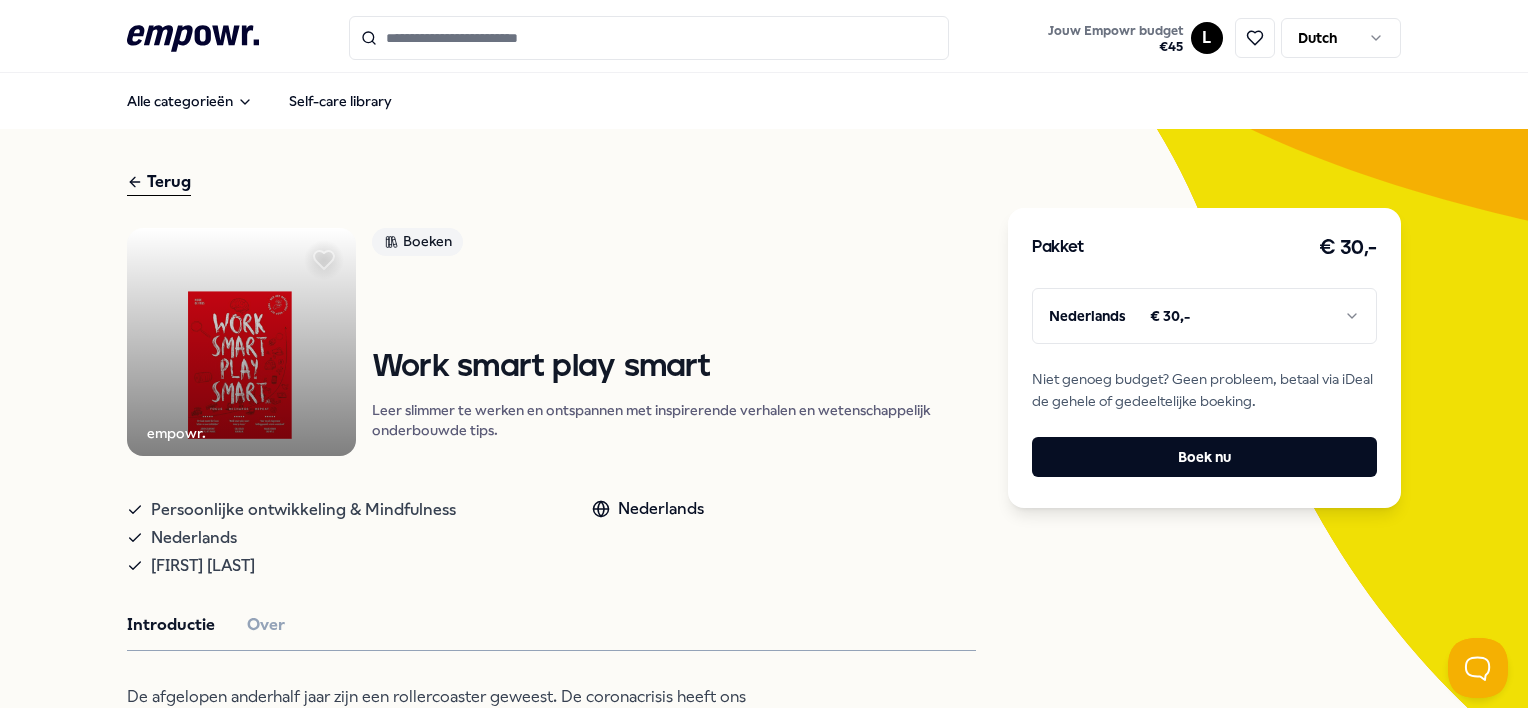 click on "Terug" at bounding box center [159, 182] 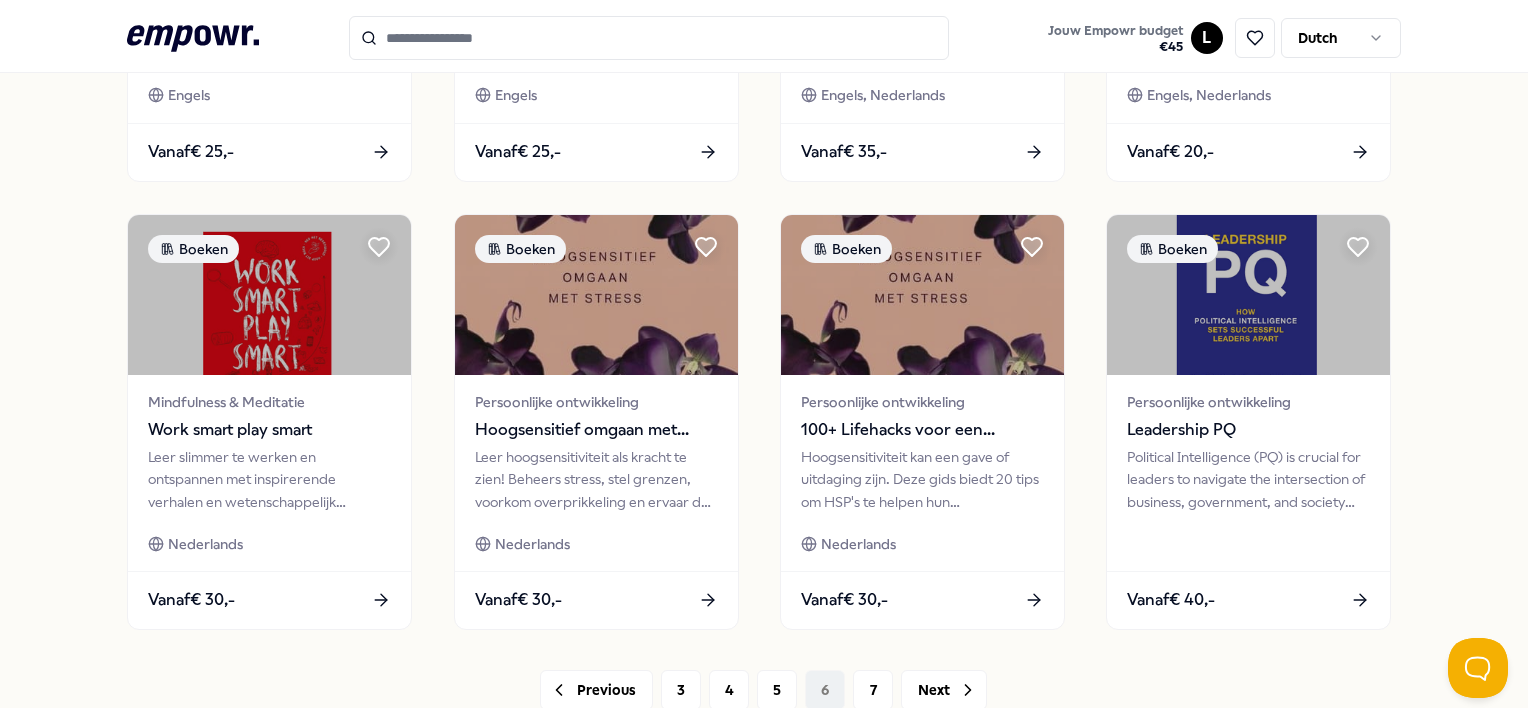 scroll, scrollTop: 1080, scrollLeft: 0, axis: vertical 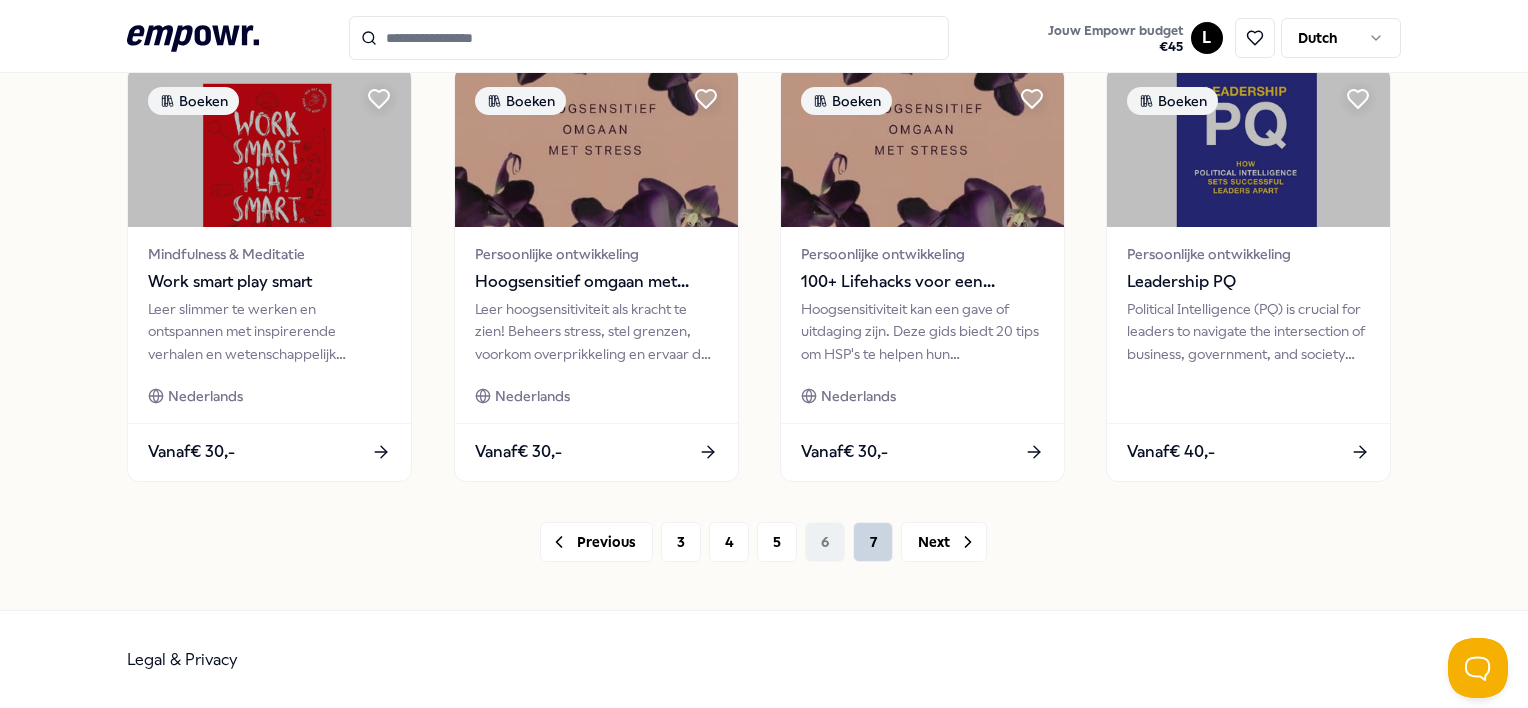 click on "7" at bounding box center [873, 542] 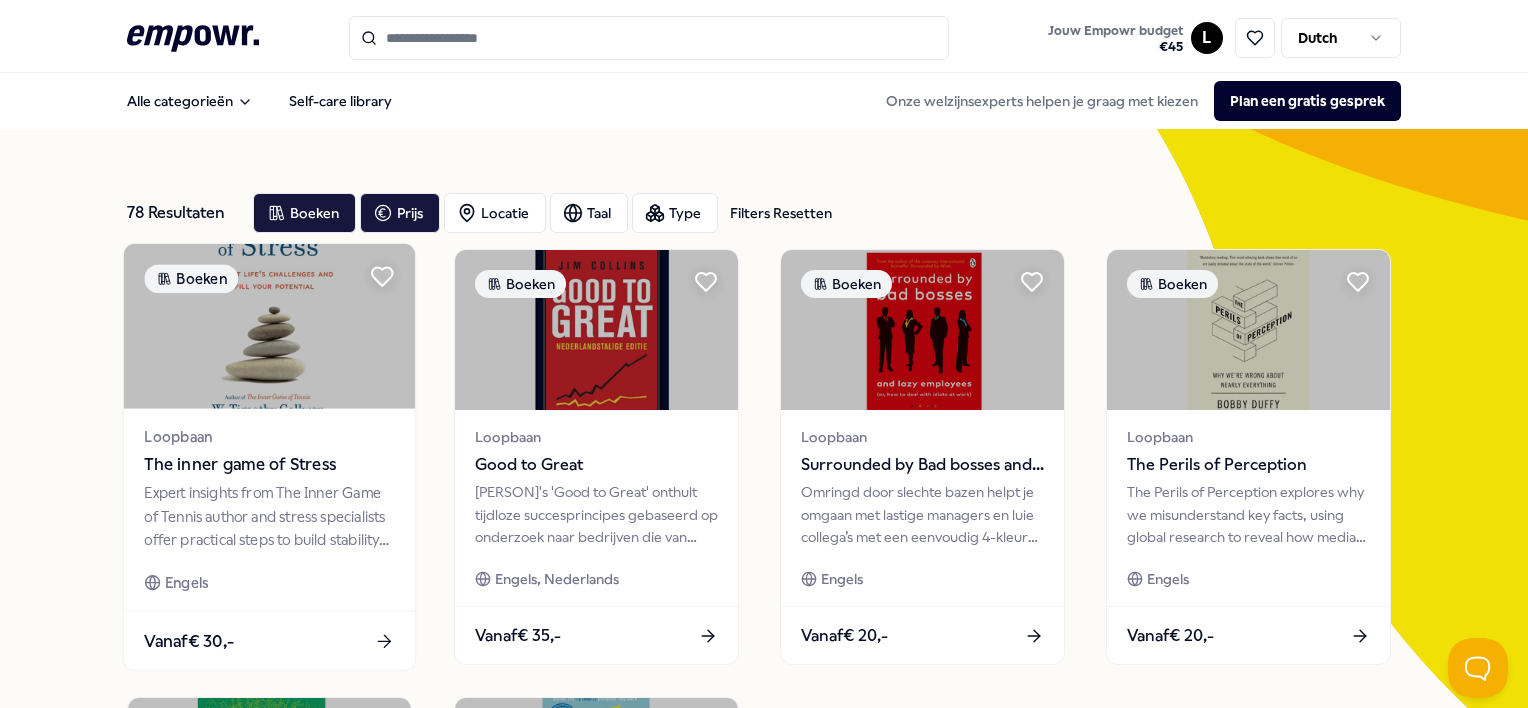 scroll, scrollTop: 632, scrollLeft: 0, axis: vertical 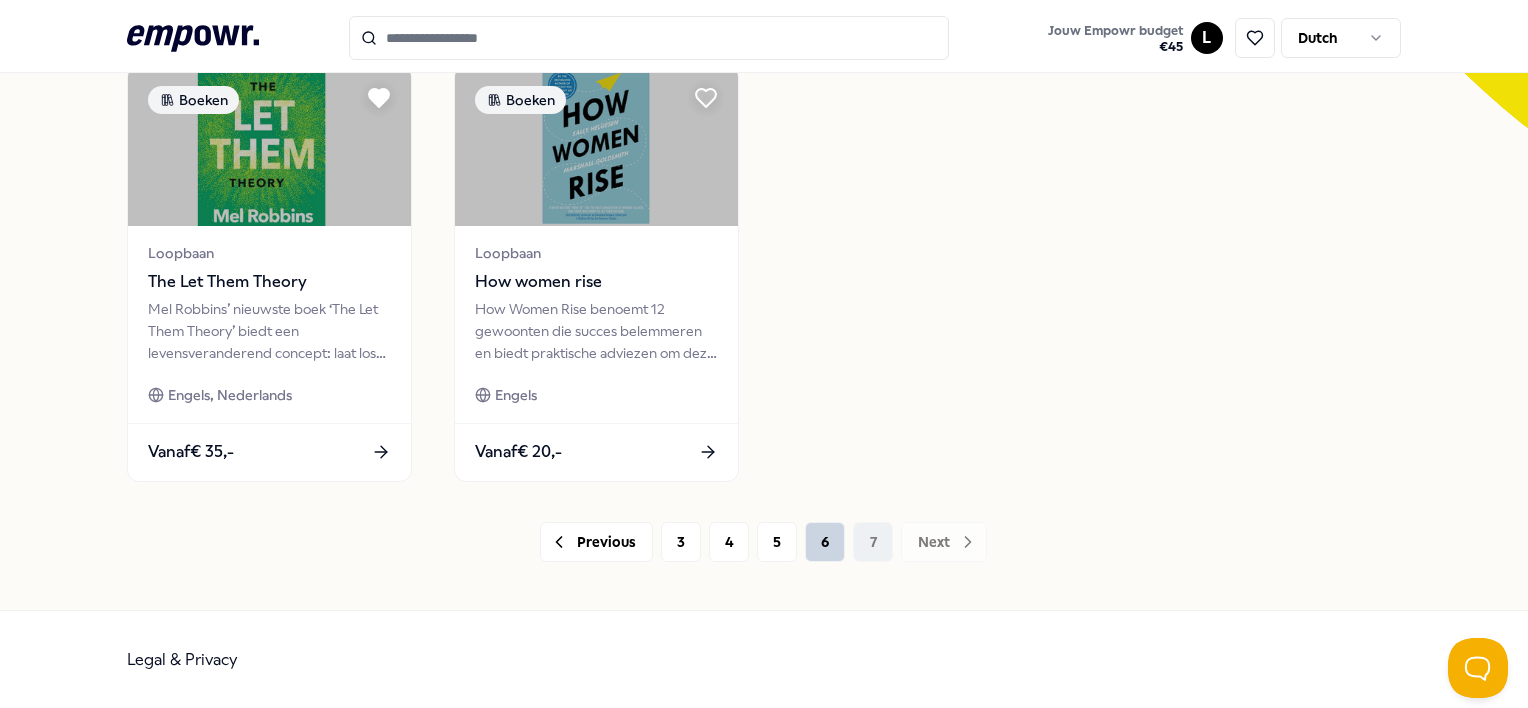 click on "6" at bounding box center (825, 542) 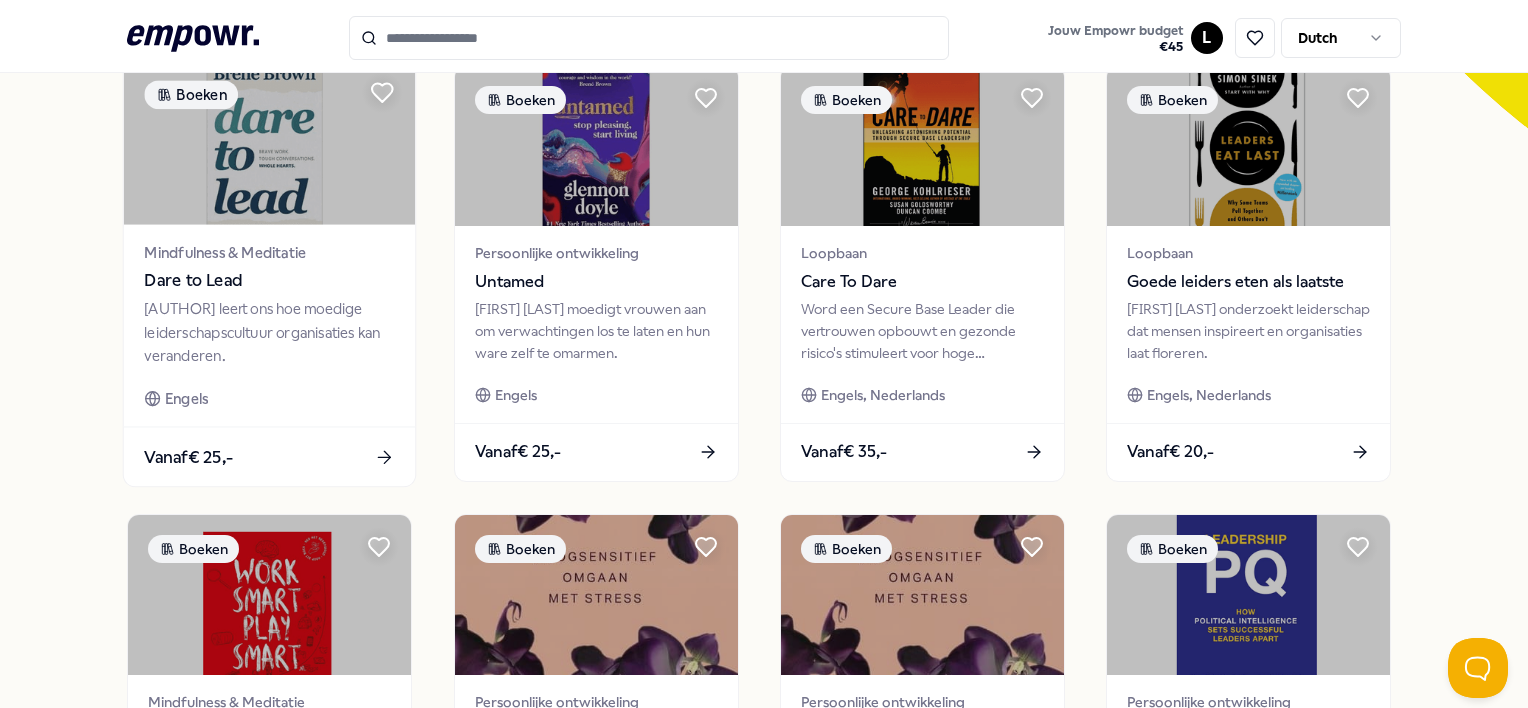 click on "[AUTHOR] leert ons hoe moedige leiderschapscultuur organisaties kan
veranderen." at bounding box center [270, 332] 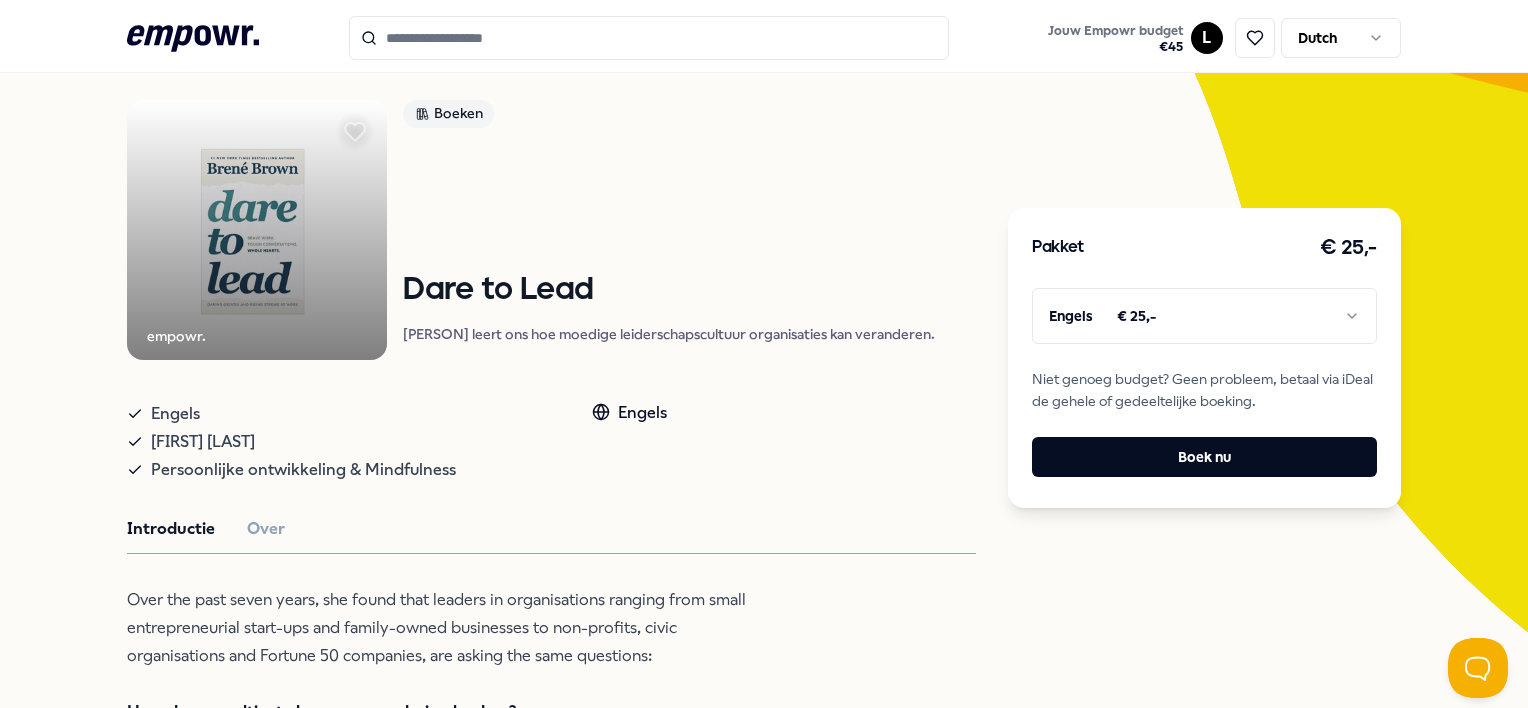 scroll, scrollTop: 136, scrollLeft: 0, axis: vertical 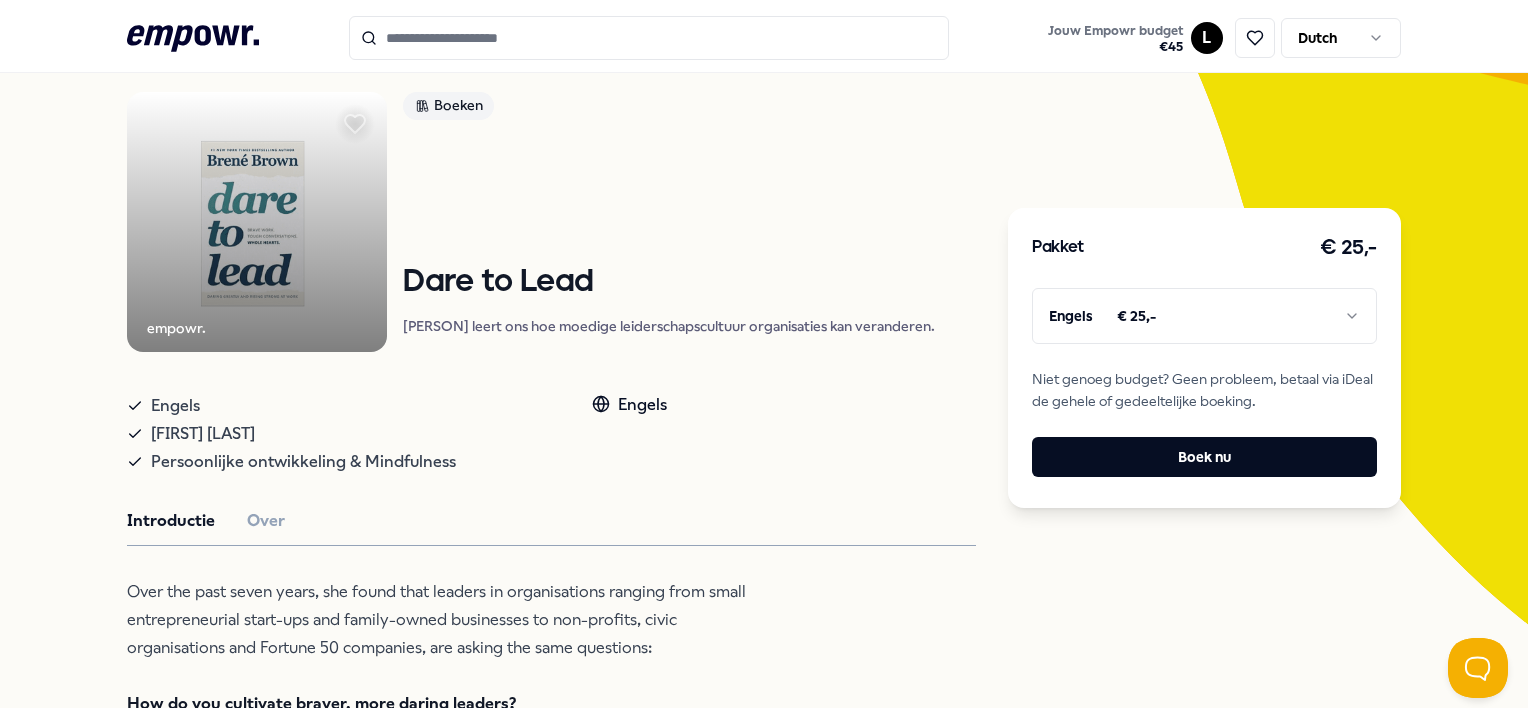 click on ".empowr-logo_svg__cls-1{fill:#03032f} Jouw Empowr budget € 45 L Dutch Alle categorieën   Self-care library Terug empowr. Boeken Dare to Lead [PERSON] leert ons hoe moedige leiderschapscultuur organisaties kan veranderen. Engels [PERSON] Persoonlijke ontwikkeling & Mindfulness Engels Introductie Over Over the past seven years, she found that leaders in organisations ranging from small entrepreneurial start-ups and family-owned businesses to non-profits, civic organisations and Fortune 50 companies, are asking the same questions: How do you cultivate braver, more daring leaders? In her #1 NYT bestsellers, [PERSON] taught us what it means to dare greatly, rise strong and brave the wilderness. Now, based on new research conducted with leaders, change makers and culture shifters, she’s showing us how to put those ideas into practice so we can step up and lead. How do you cultivate braver, more daring leaders? And, how do you embed the value of courage in your culture? Aanbevolen Vanaf  Vanaf" at bounding box center [764, 354] 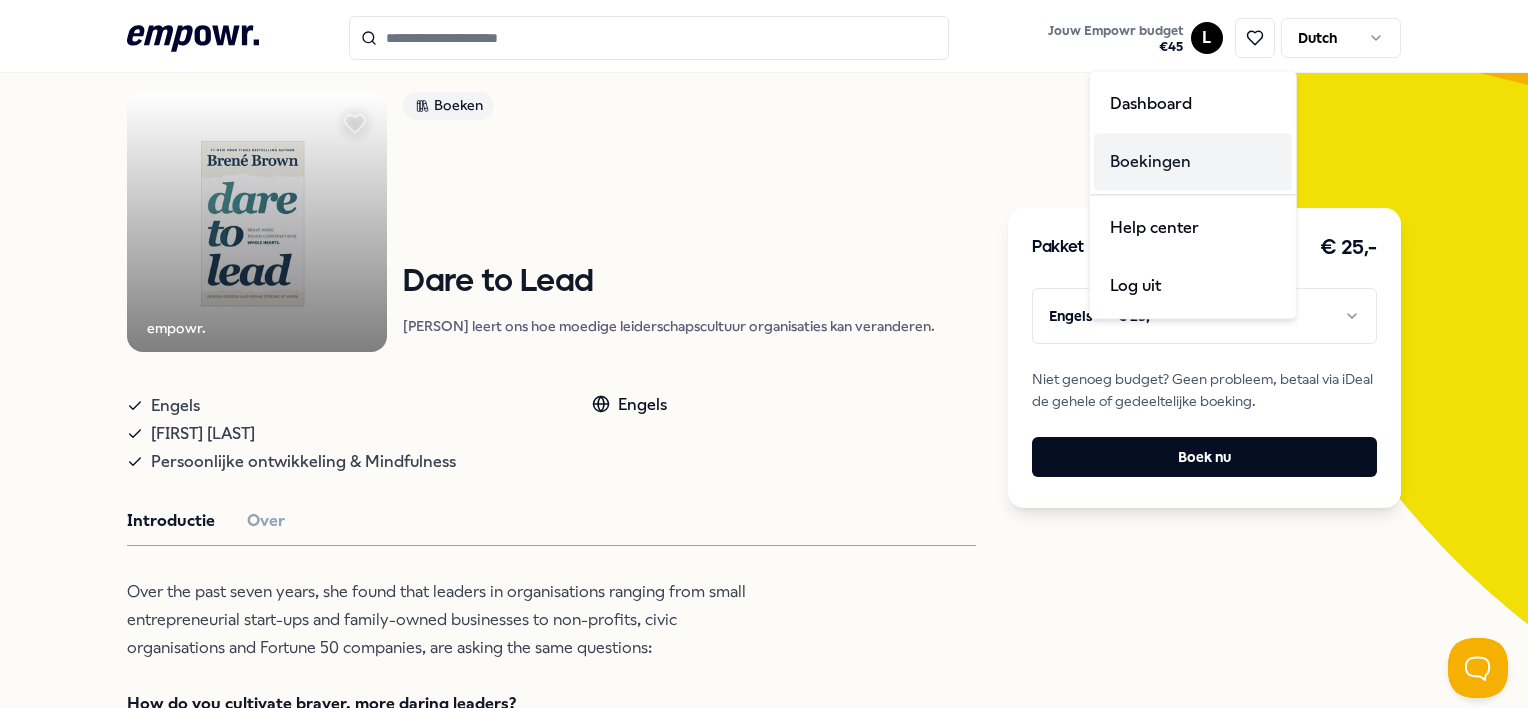 click on "Boekingen" at bounding box center [1193, 162] 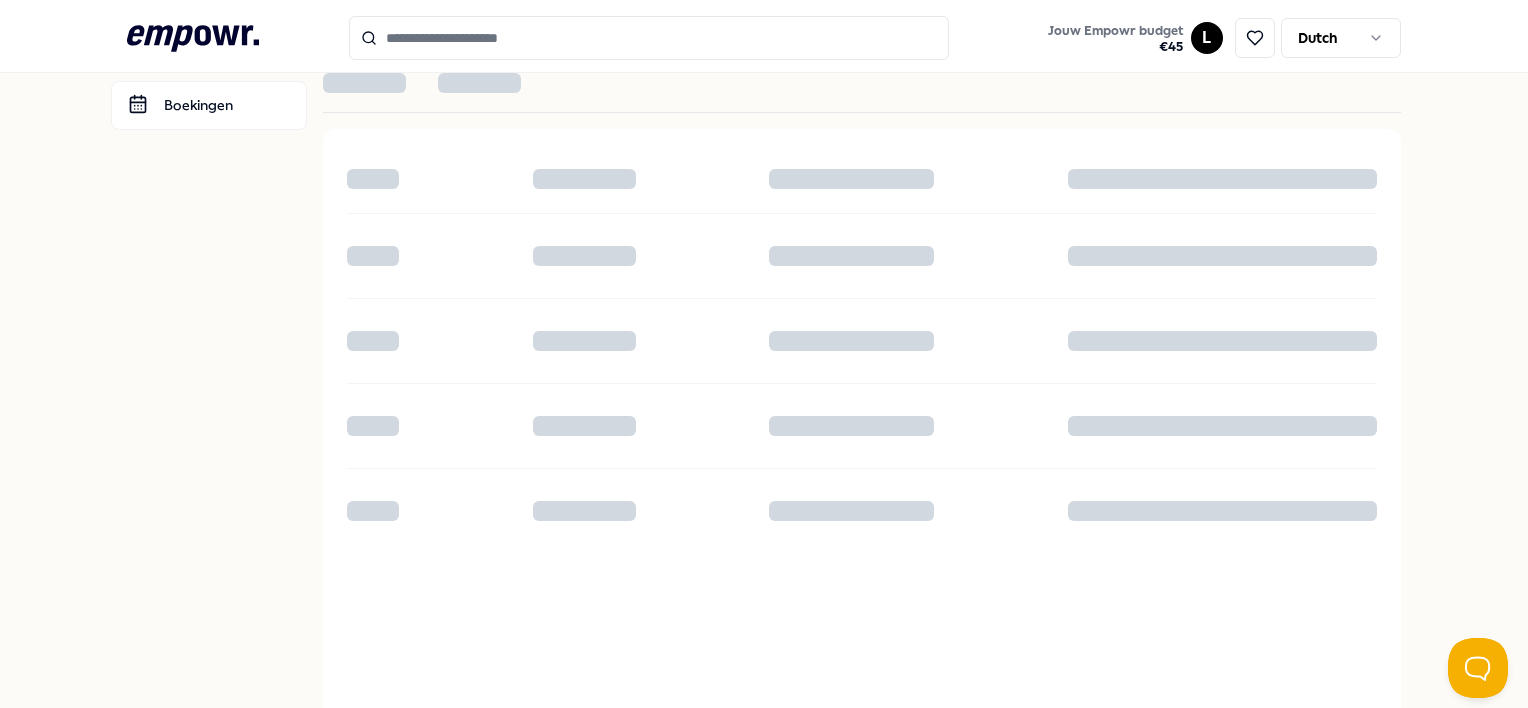 scroll, scrollTop: 54, scrollLeft: 0, axis: vertical 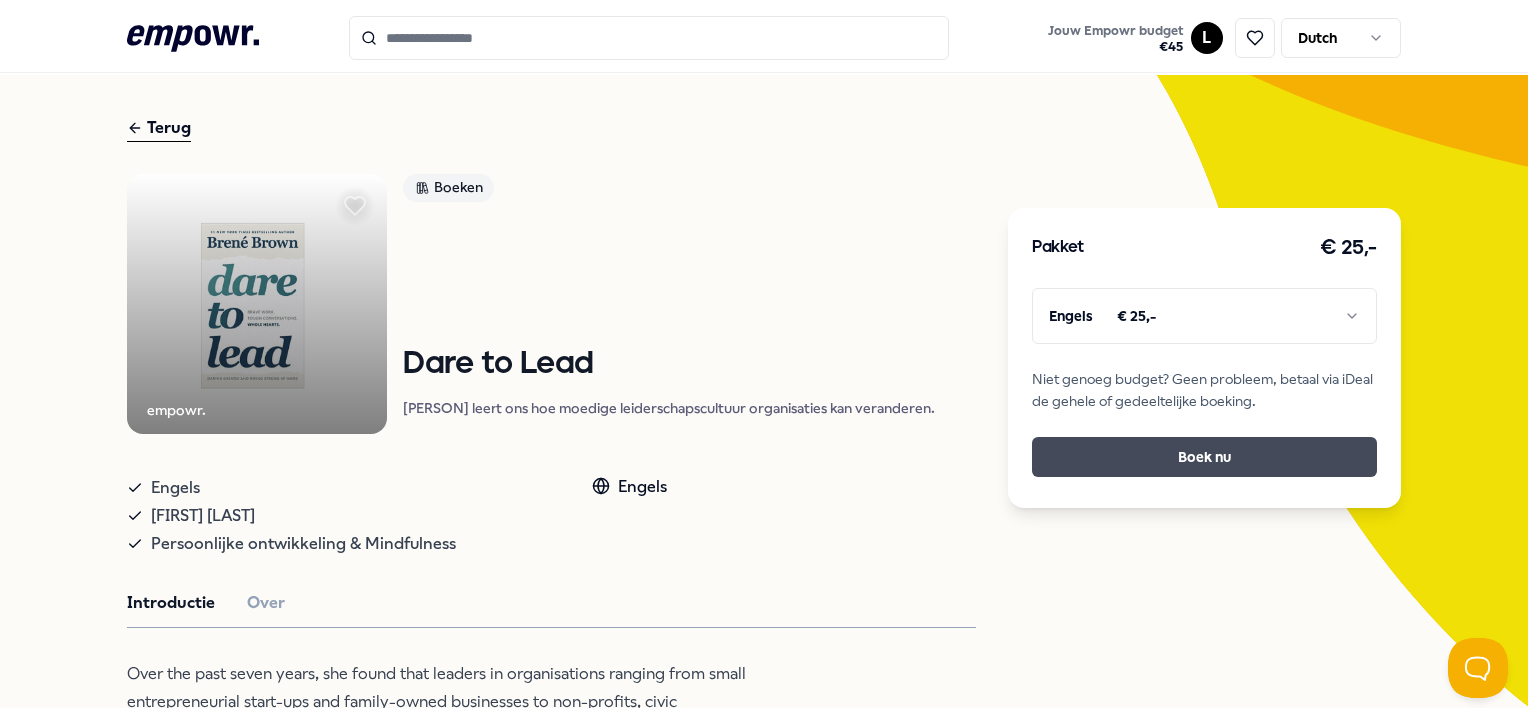 click on "Boek nu" at bounding box center [1204, 457] 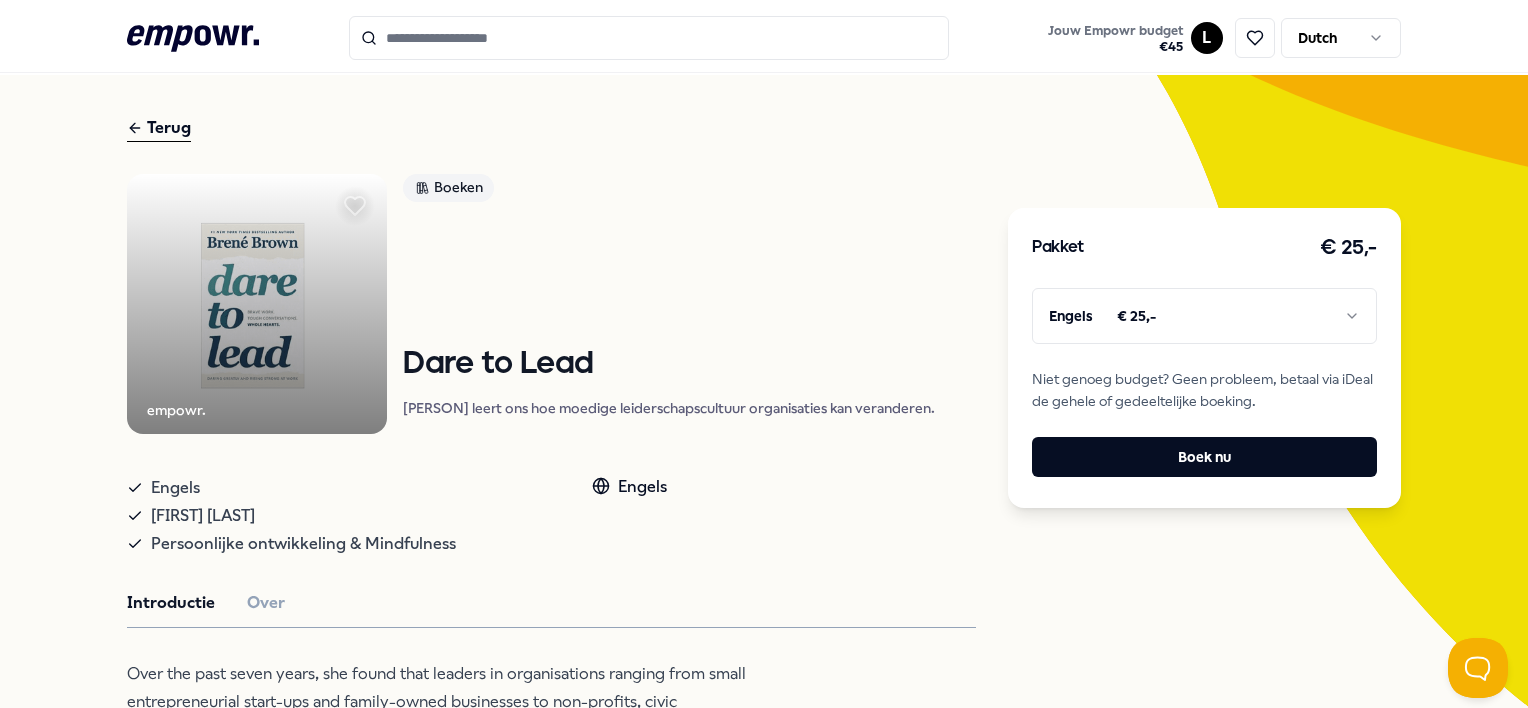 click on ".empowr-logo_svg__cls-1{fill:#03032f} Jouw Empowr budget € 45 L Dutch Alle categorieën   Self-care library Terug empowr. Boeken Dare to Lead [PERSON] leert ons hoe moedige leiderschapscultuur organisaties kan veranderen. Engels [PERSON] Persoonlijke ontwikkeling & Mindfulness Engels Introductie Over Over the past seven years, she found that leaders in organisations ranging from small entrepreneurial start-ups and family-owned businesses to non-profits, civic organisations and Fortune 50 companies, are asking the same questions: How do you cultivate braver, more daring leaders? In her #1 NYT bestsellers, [PERSON] taught us what it means to dare greatly, rise strong and brave the wilderness. Now, based on new research conducted with leaders, change makers and culture shifters, she’s showing us how to put those ideas into practice so we can step up and lead. How do you cultivate braver, more daring leaders? And, how do you embed the value of courage in your culture? Aanbevolen Vanaf  Vanaf" at bounding box center (764, 354) 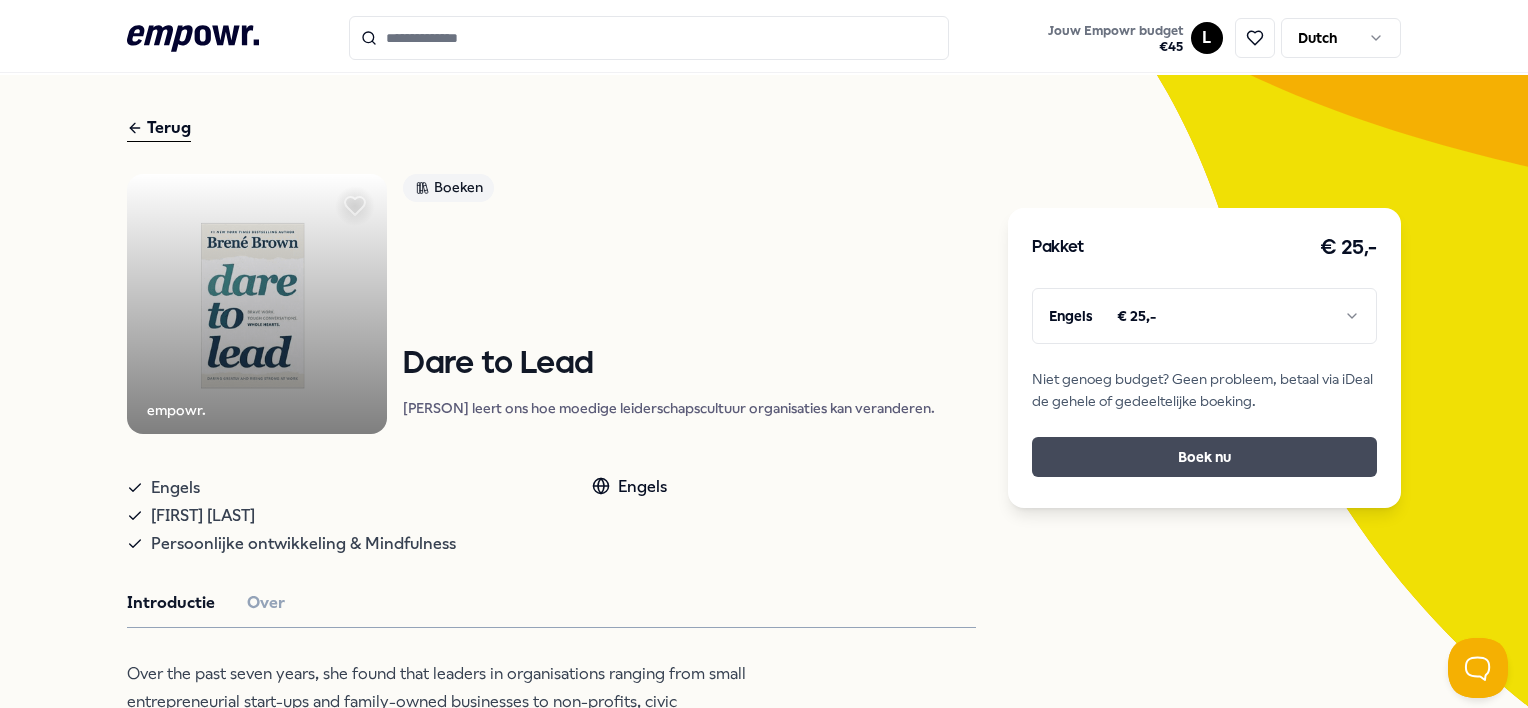 click on "Boek nu" at bounding box center [1204, 457] 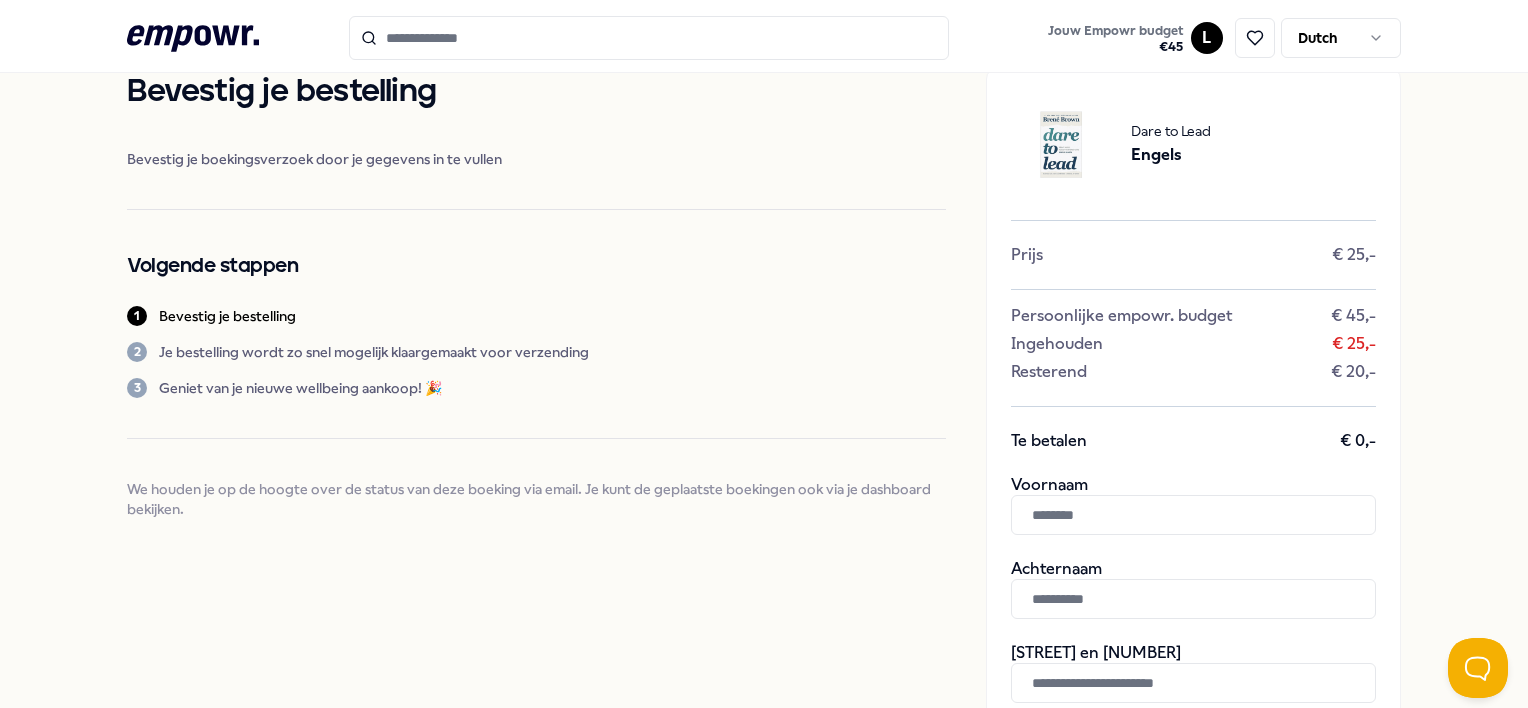click at bounding box center [1193, 515] 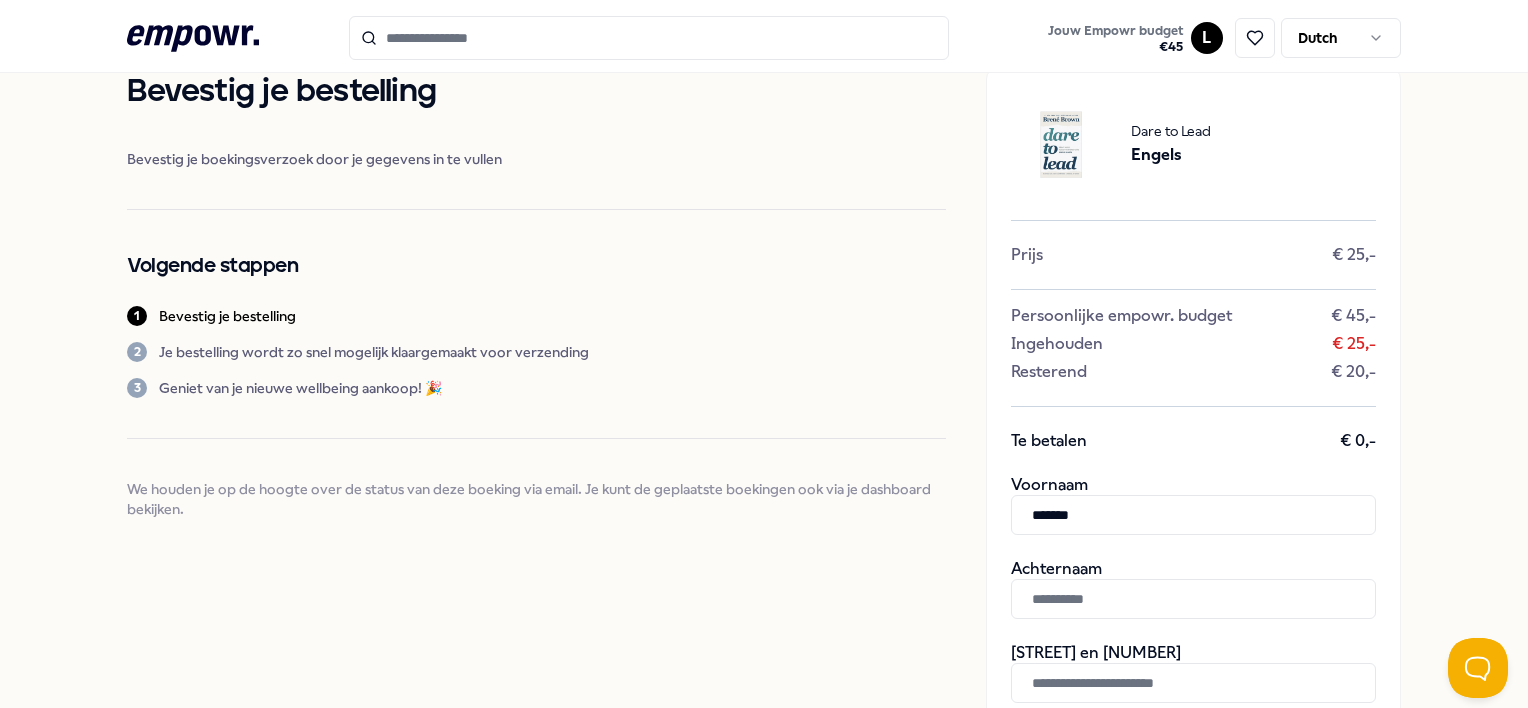 type on "*******" 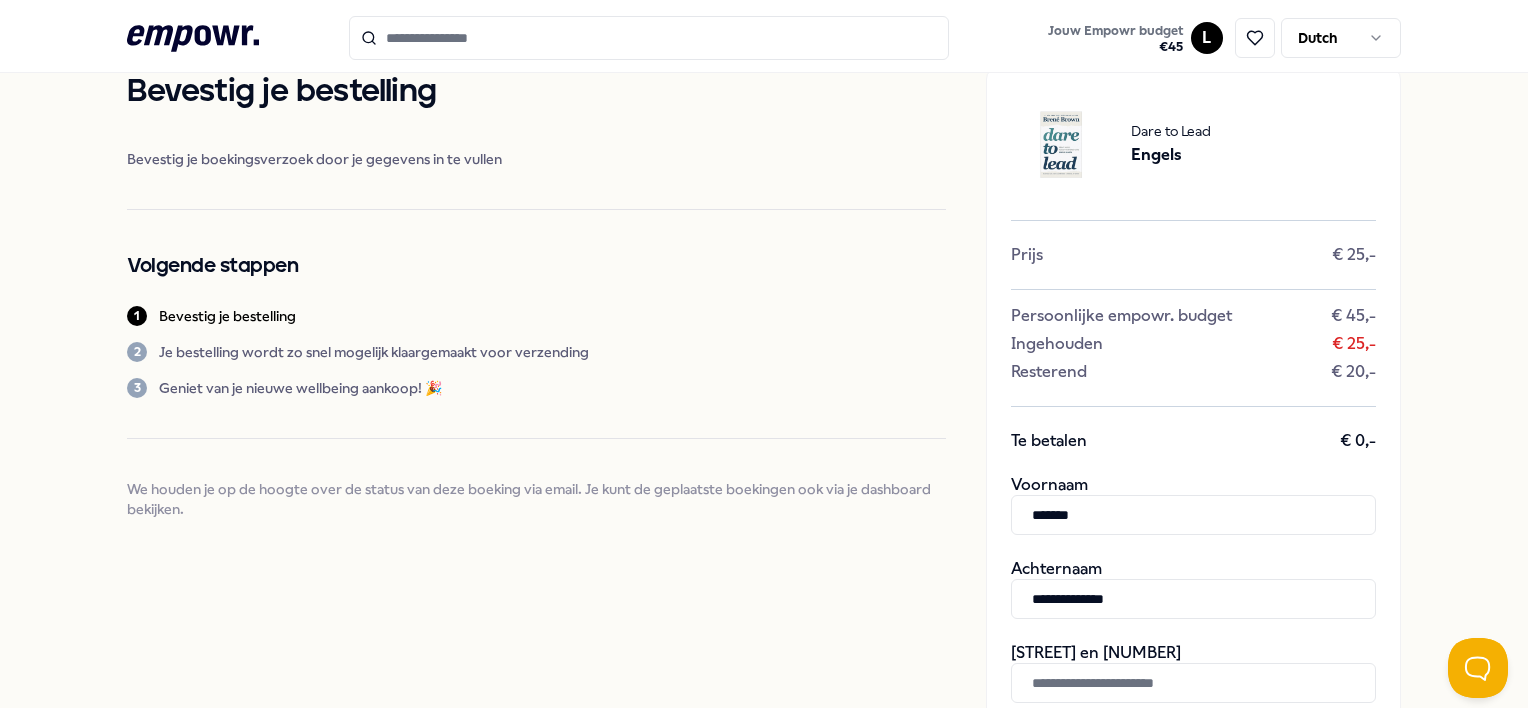 type on "**********" 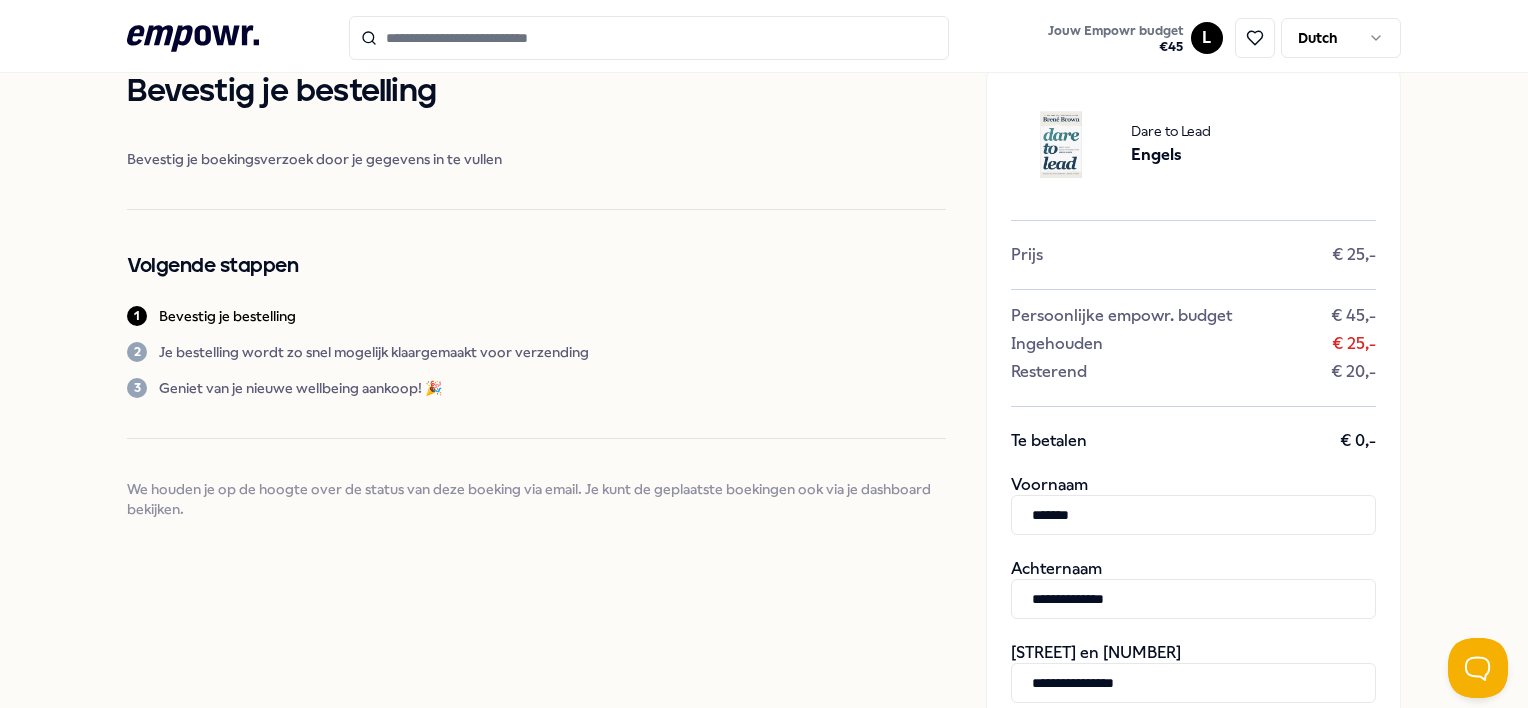 type on "**********" 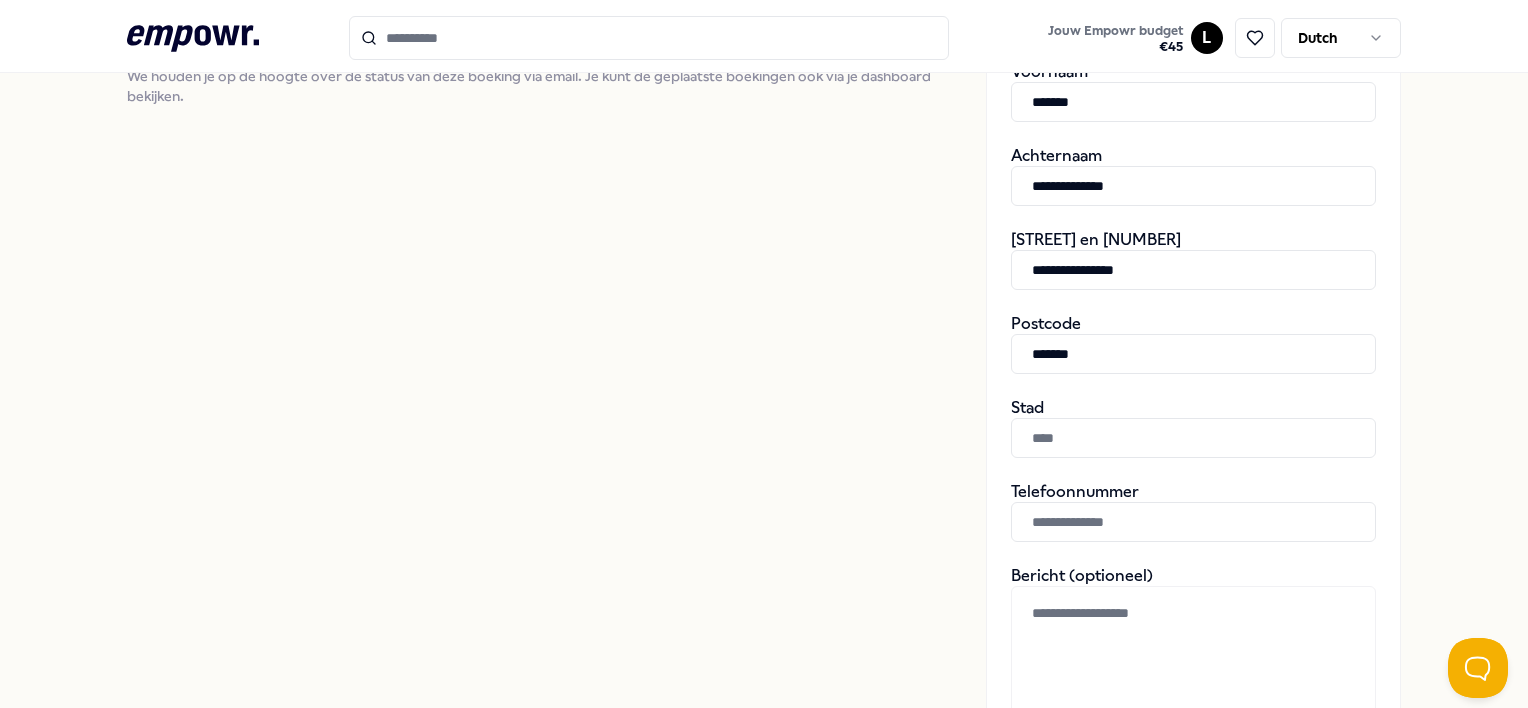 type on "*******" 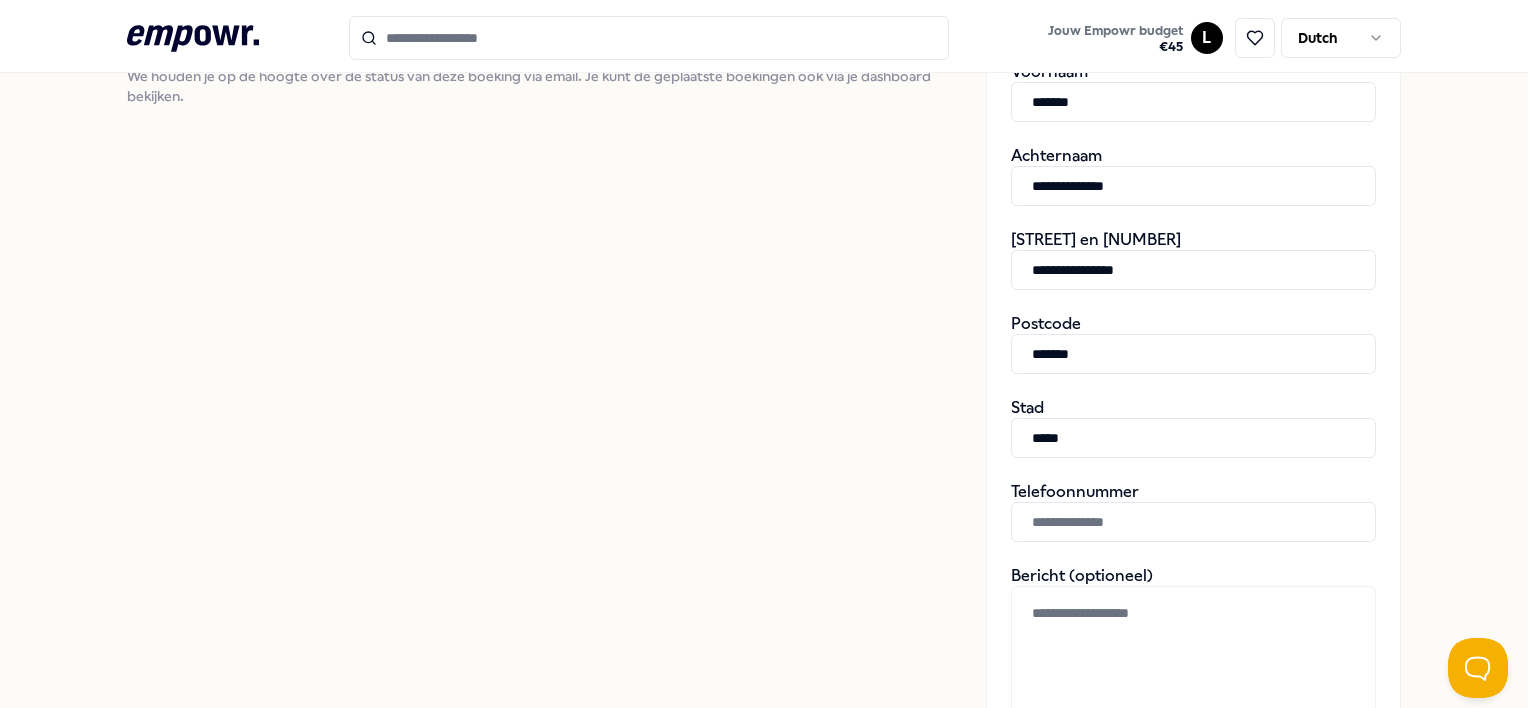 type on "*****" 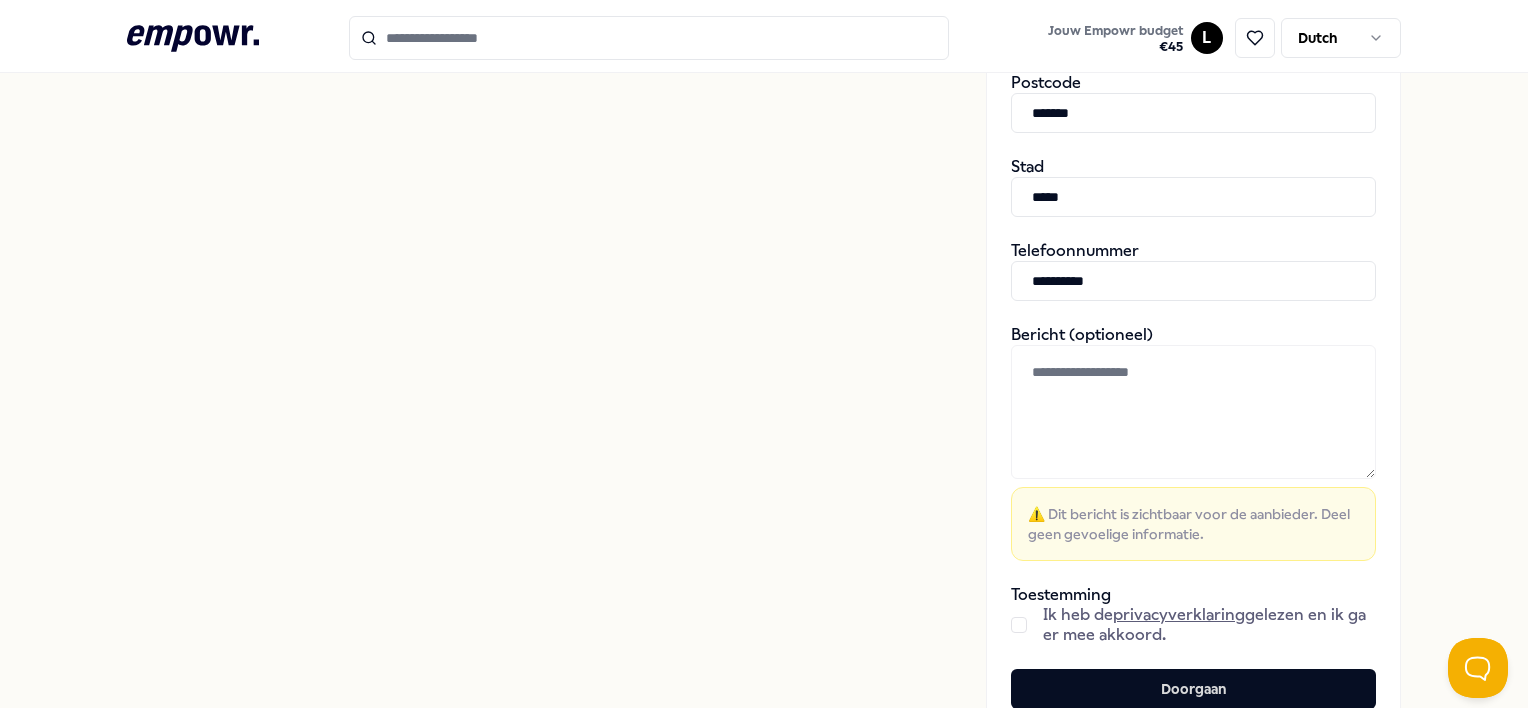 scroll, scrollTop: 879, scrollLeft: 0, axis: vertical 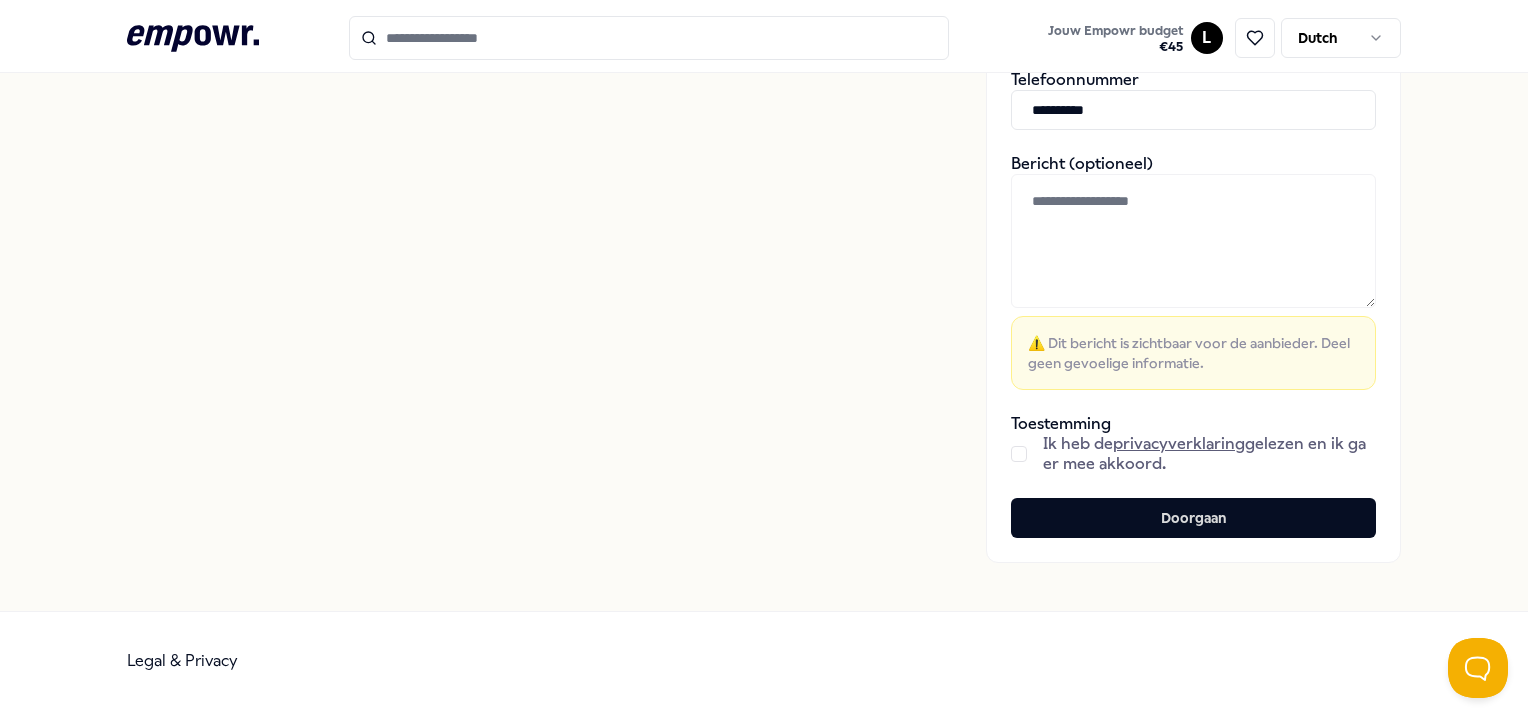 type on "**********" 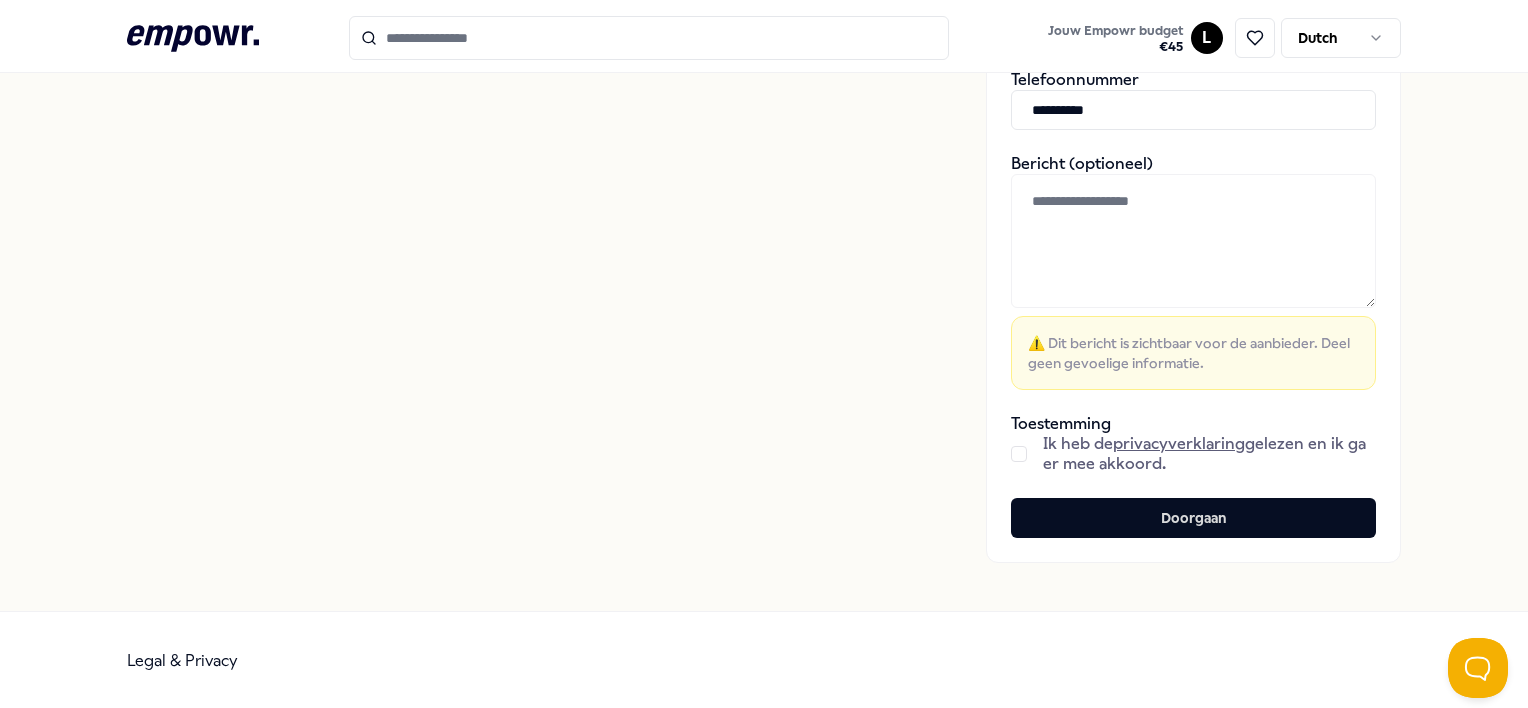 click at bounding box center (1019, 454) 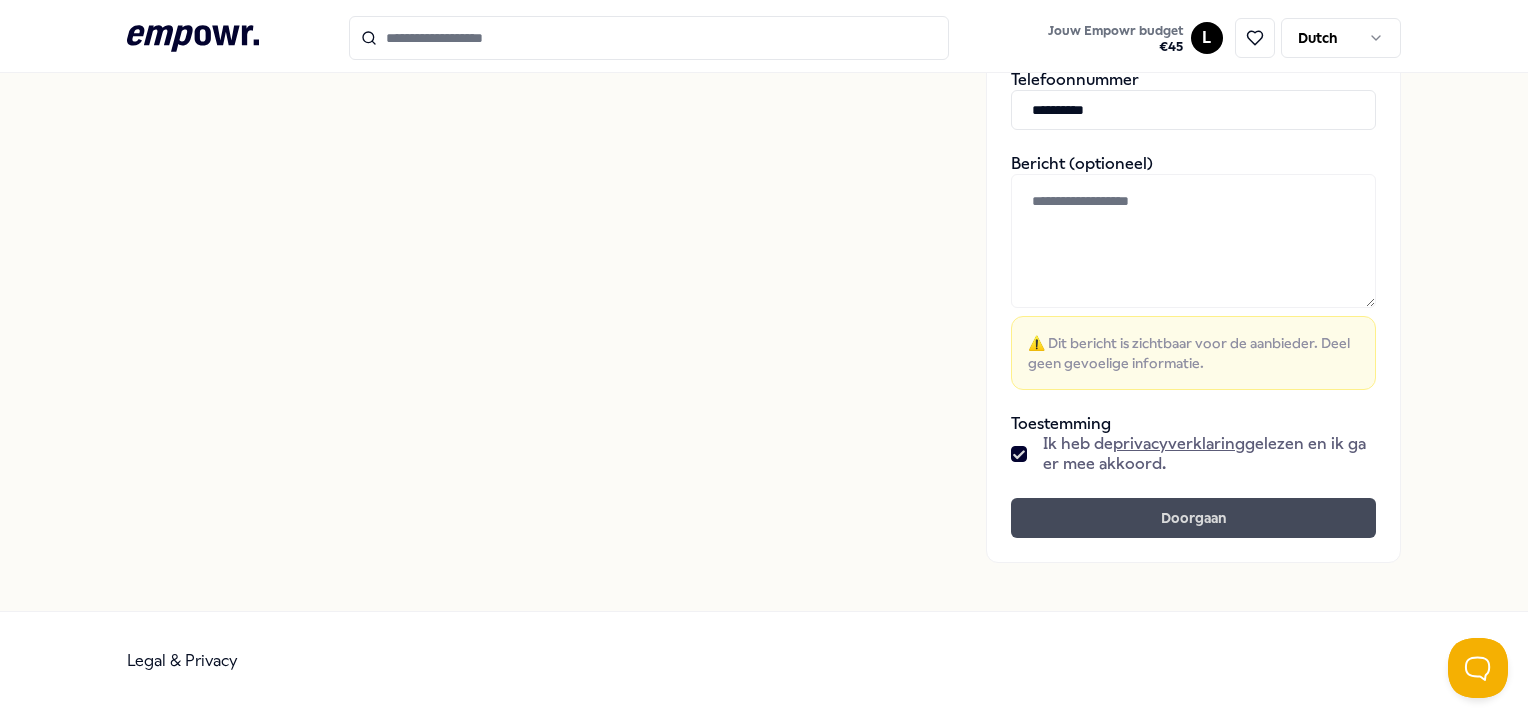 click on "Doorgaan" at bounding box center (1193, 518) 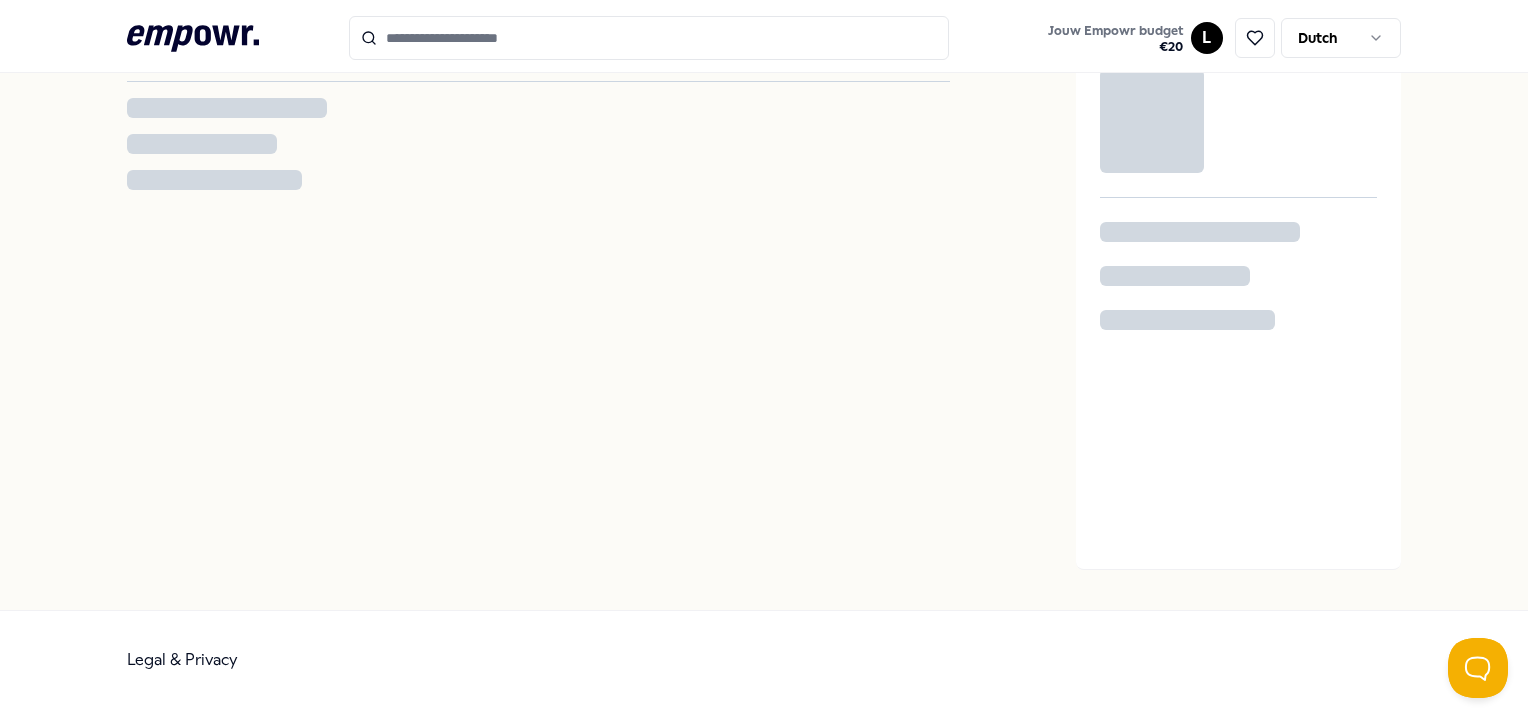 scroll, scrollTop: 0, scrollLeft: 0, axis: both 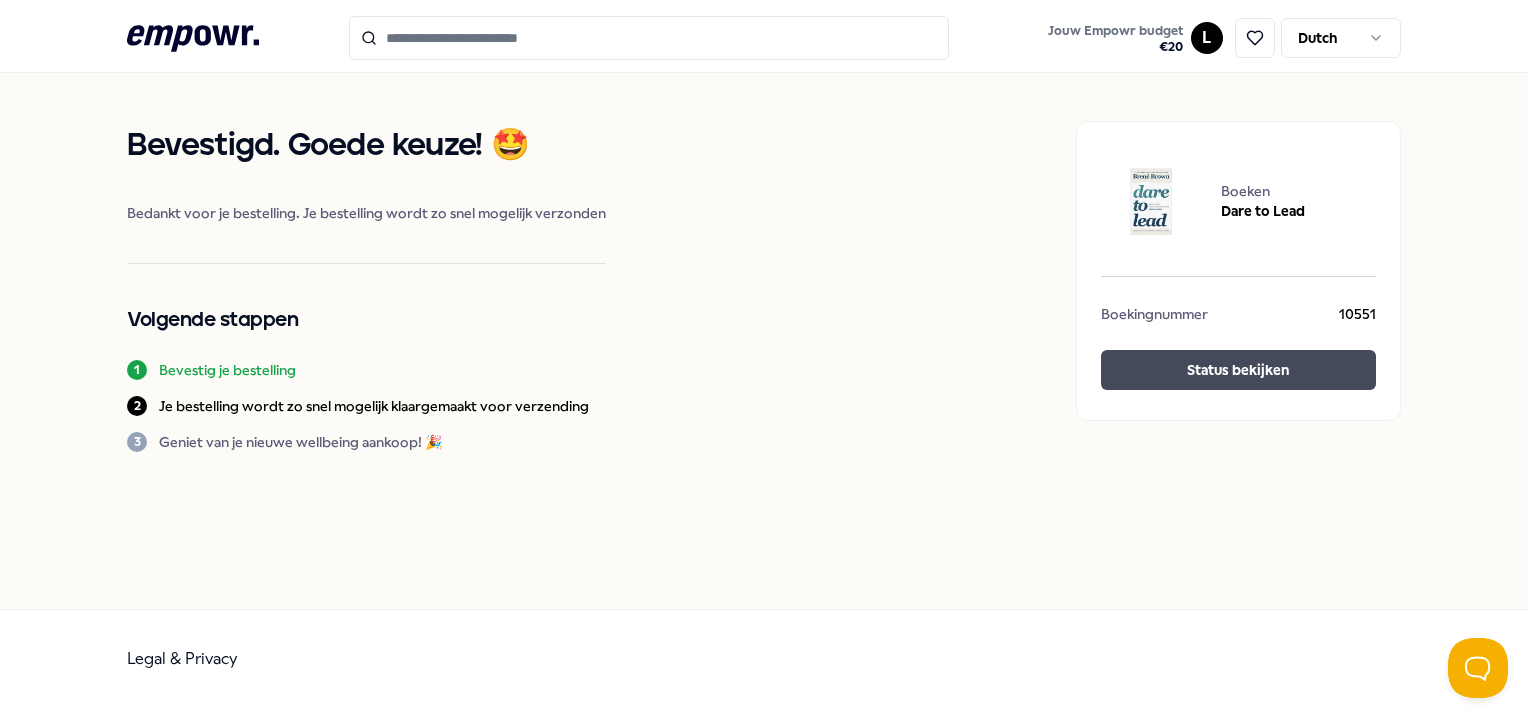 click on "Status bekijken" at bounding box center (1238, 370) 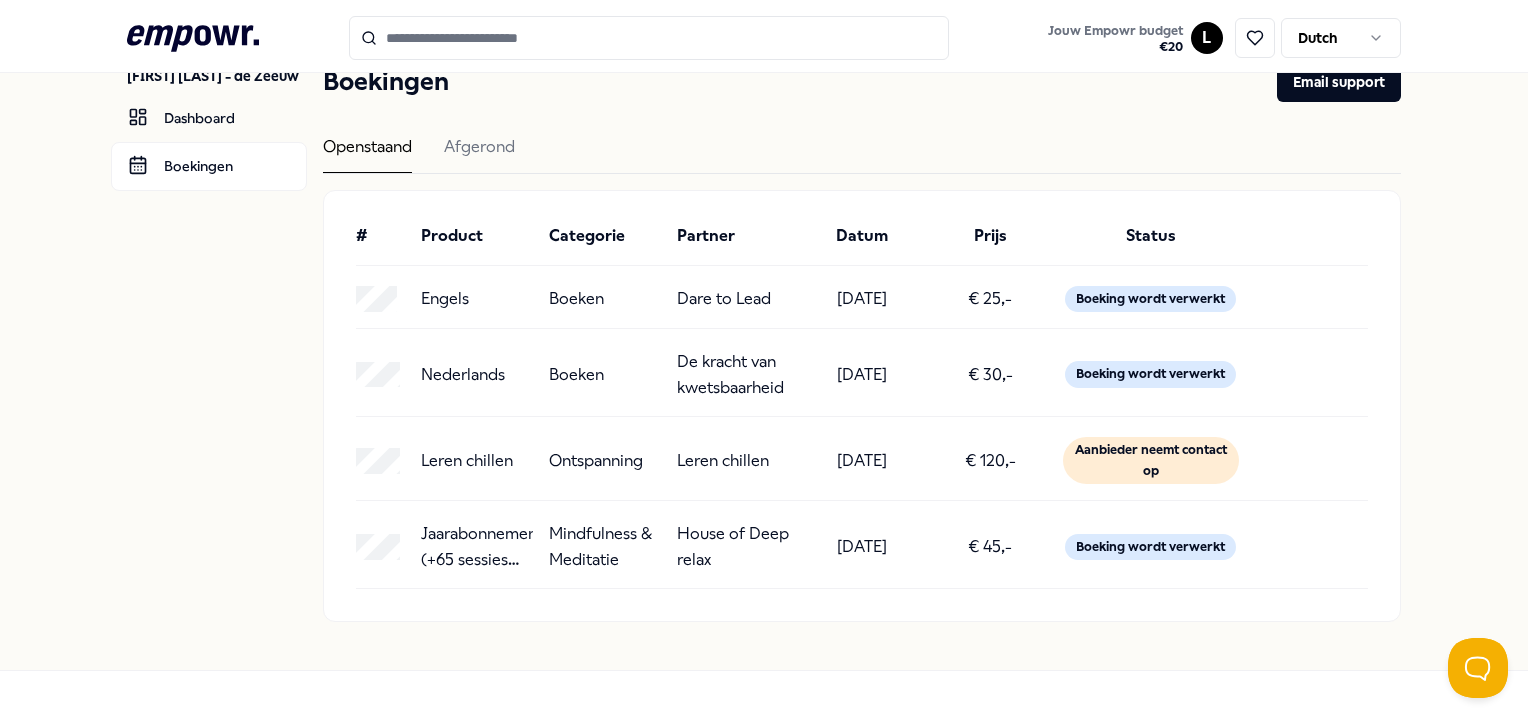 scroll, scrollTop: 56, scrollLeft: 0, axis: vertical 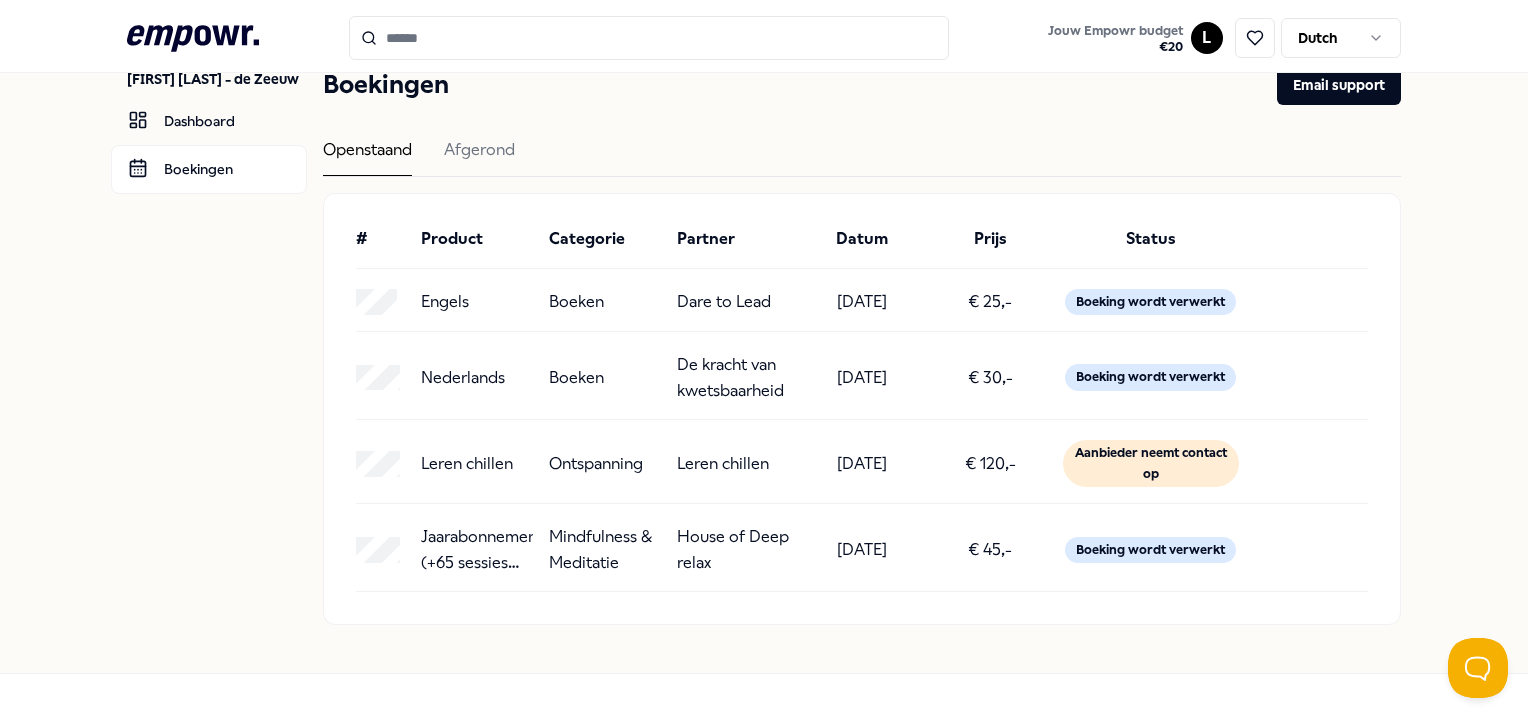 click on "Jouw Empowr budget € 20" at bounding box center [1115, 38] 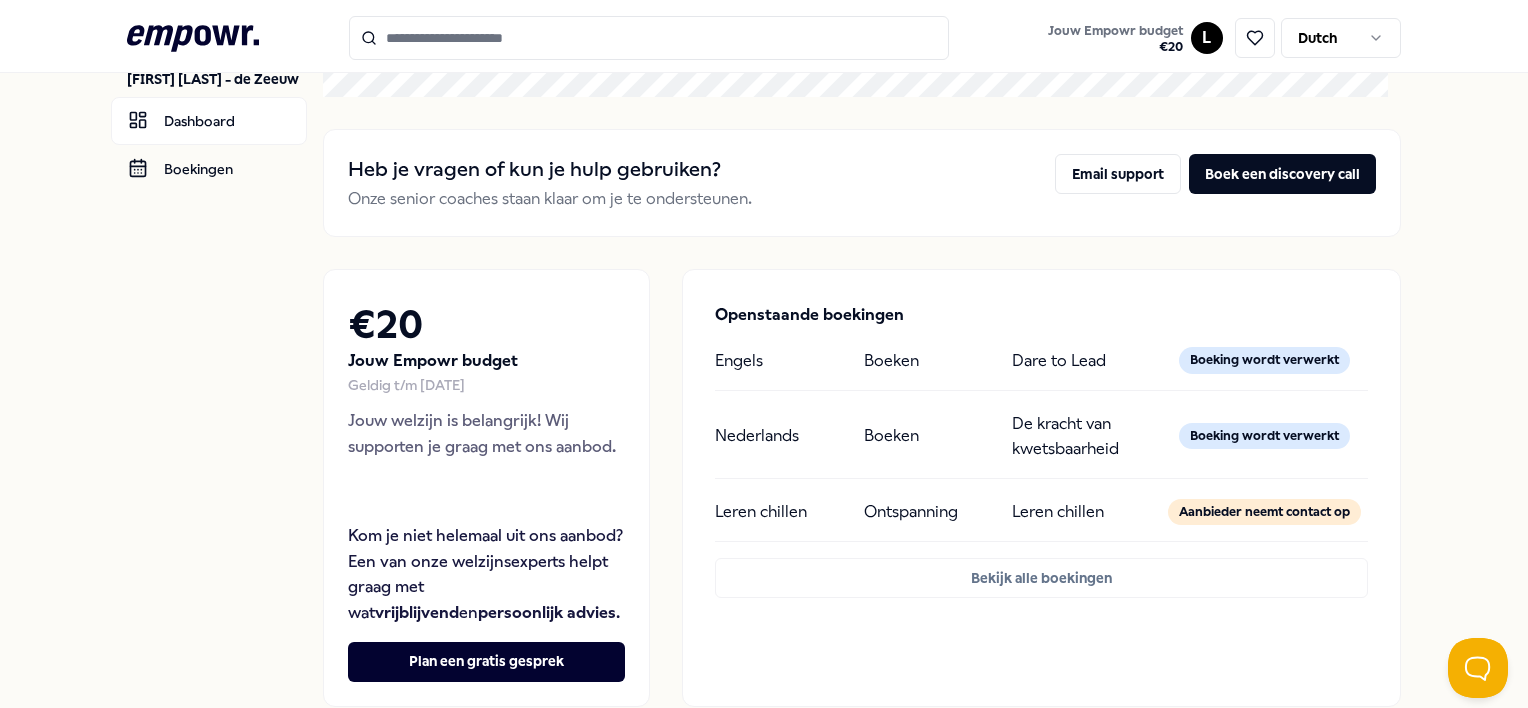 click at bounding box center (649, 38) 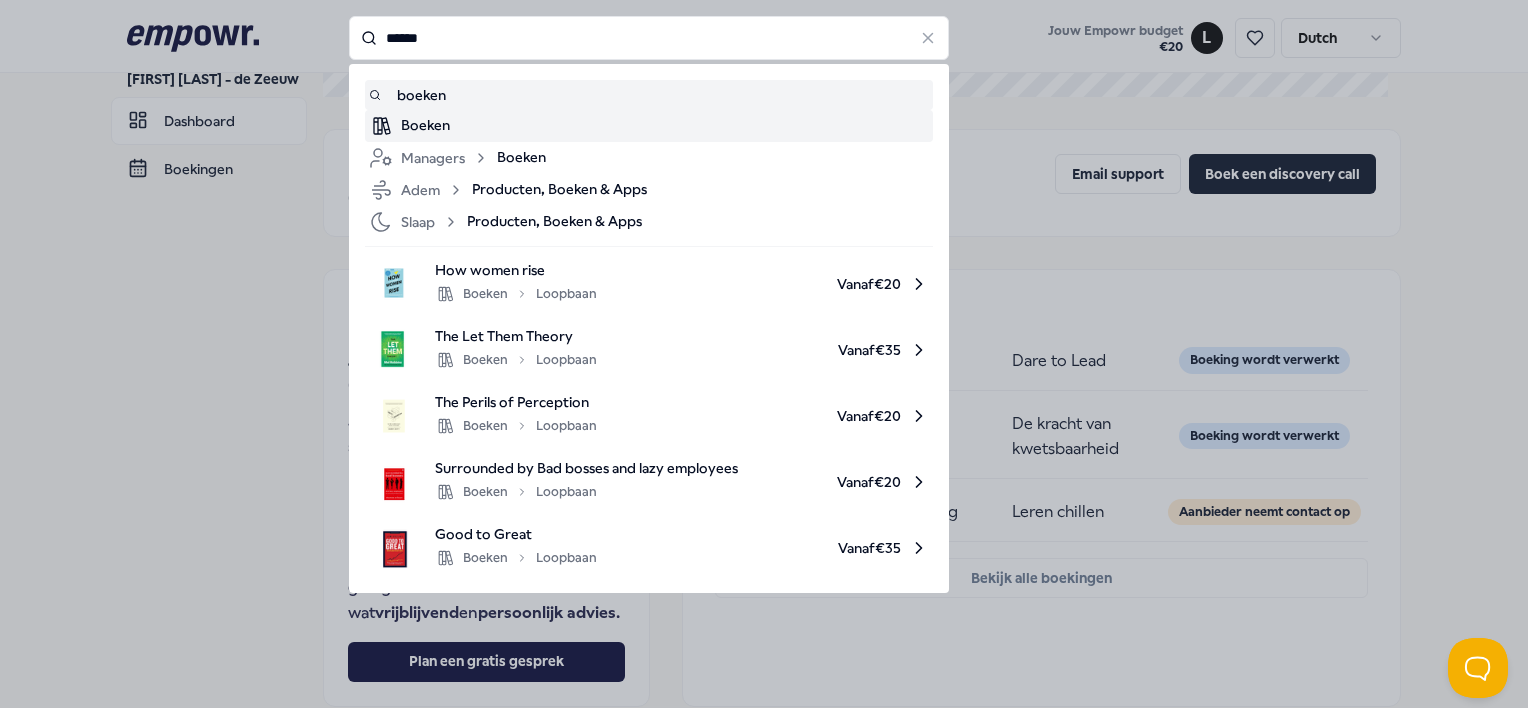 click on "Boeken" at bounding box center (665, 126) 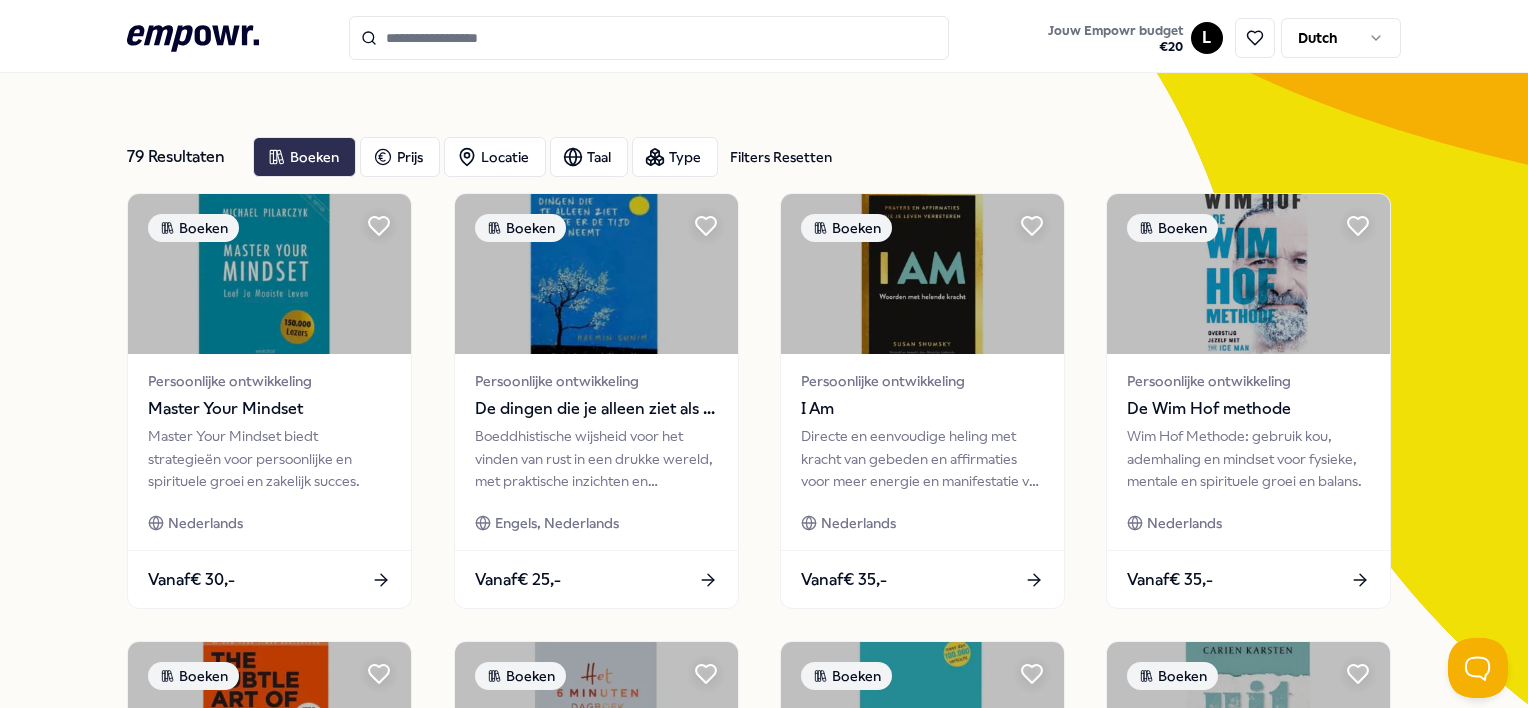 click on "Boeken" at bounding box center [304, 157] 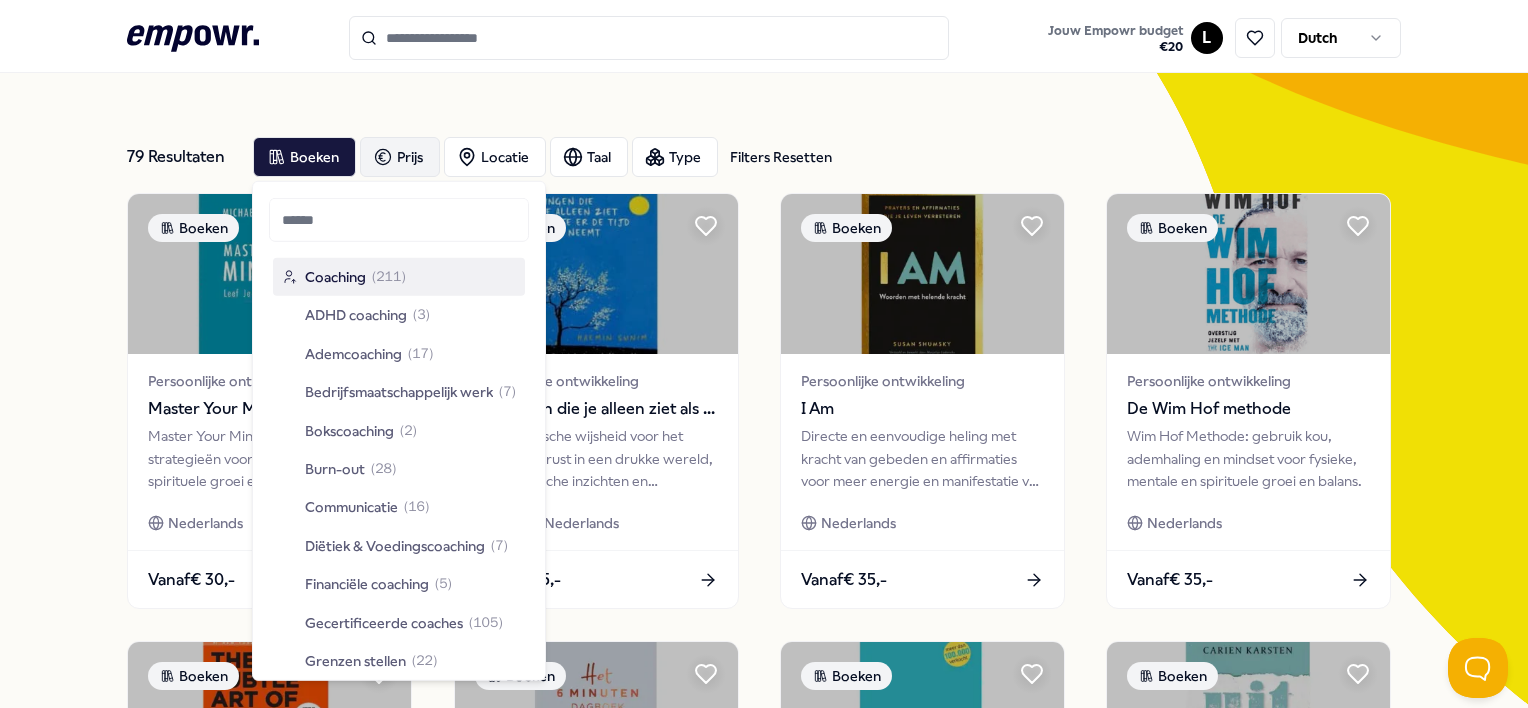 click on "Prijs" at bounding box center [400, 157] 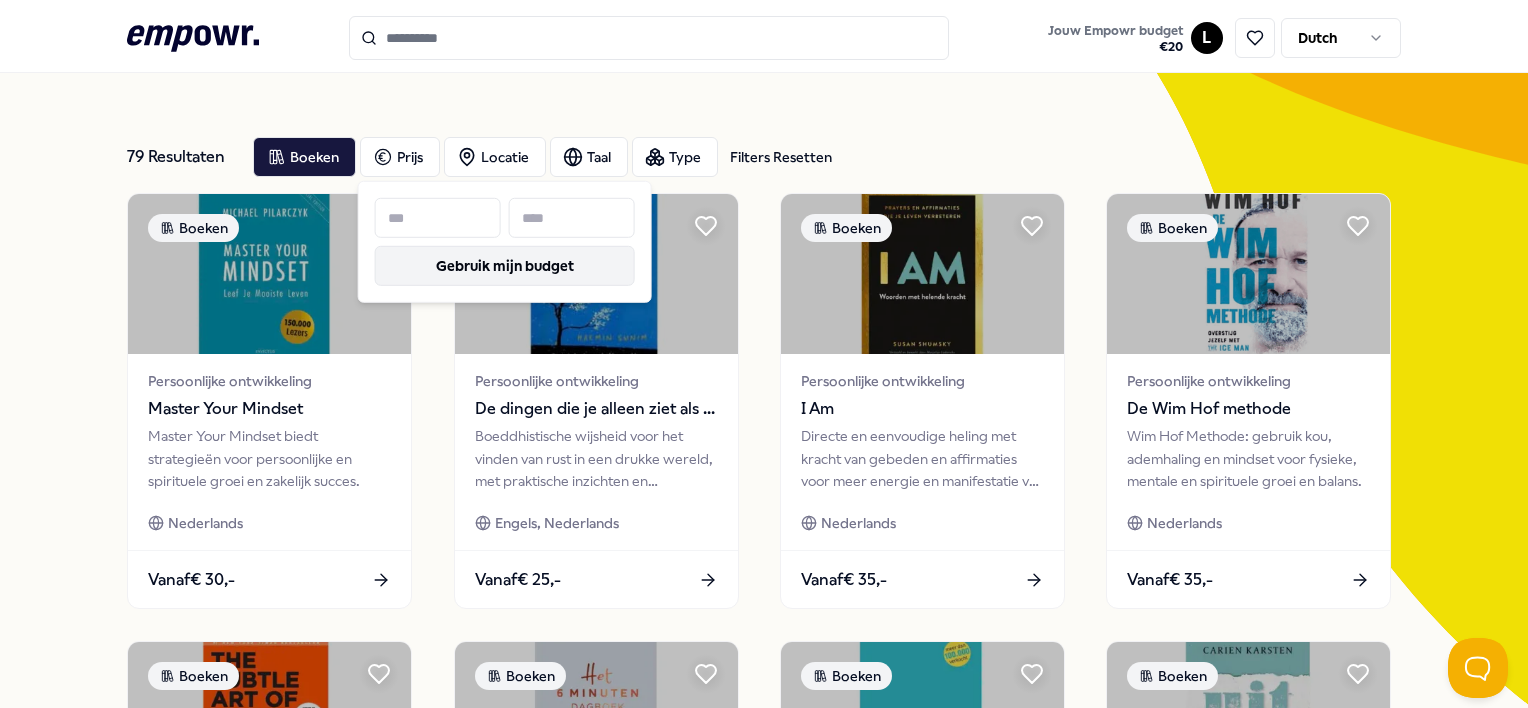 click on "Gebruik mijn budget" at bounding box center [505, 266] 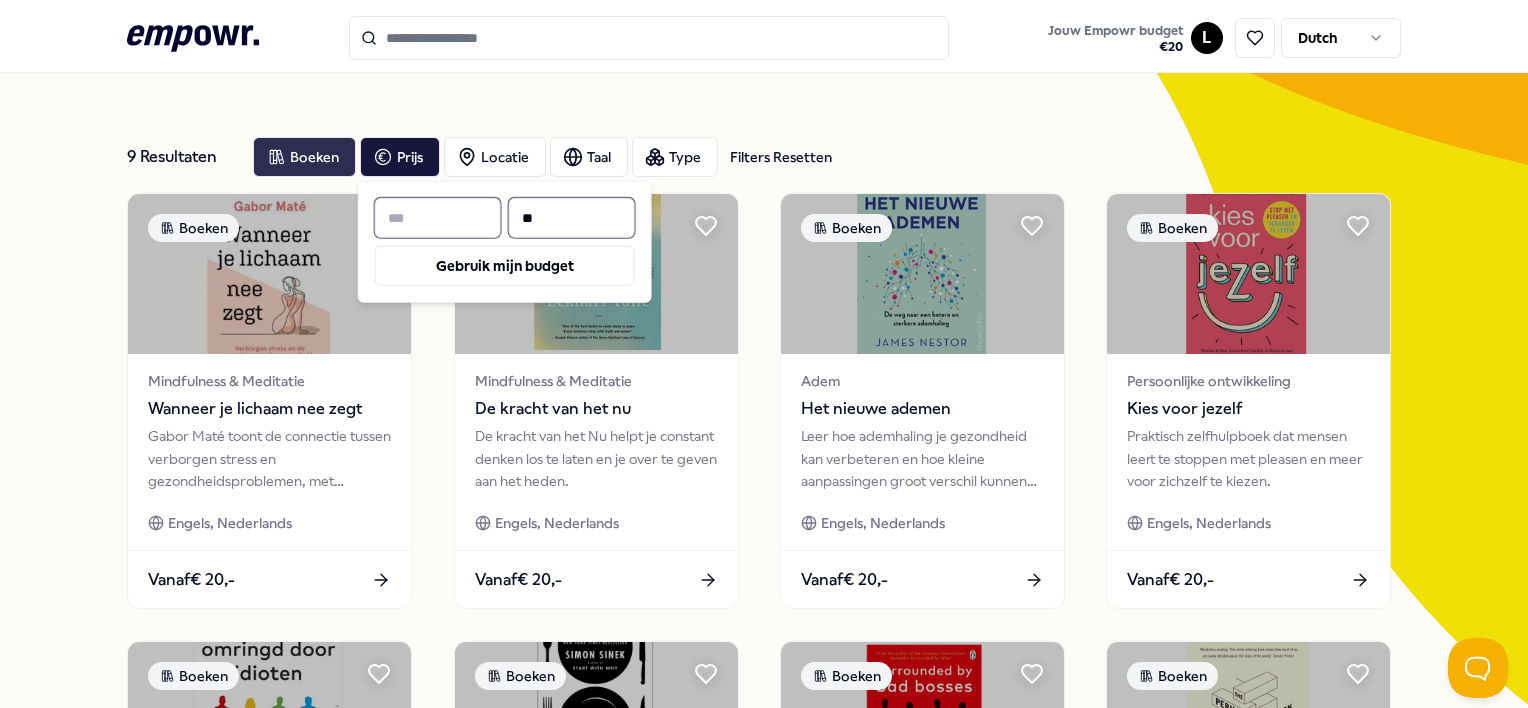 click on "Boeken" at bounding box center (304, 157) 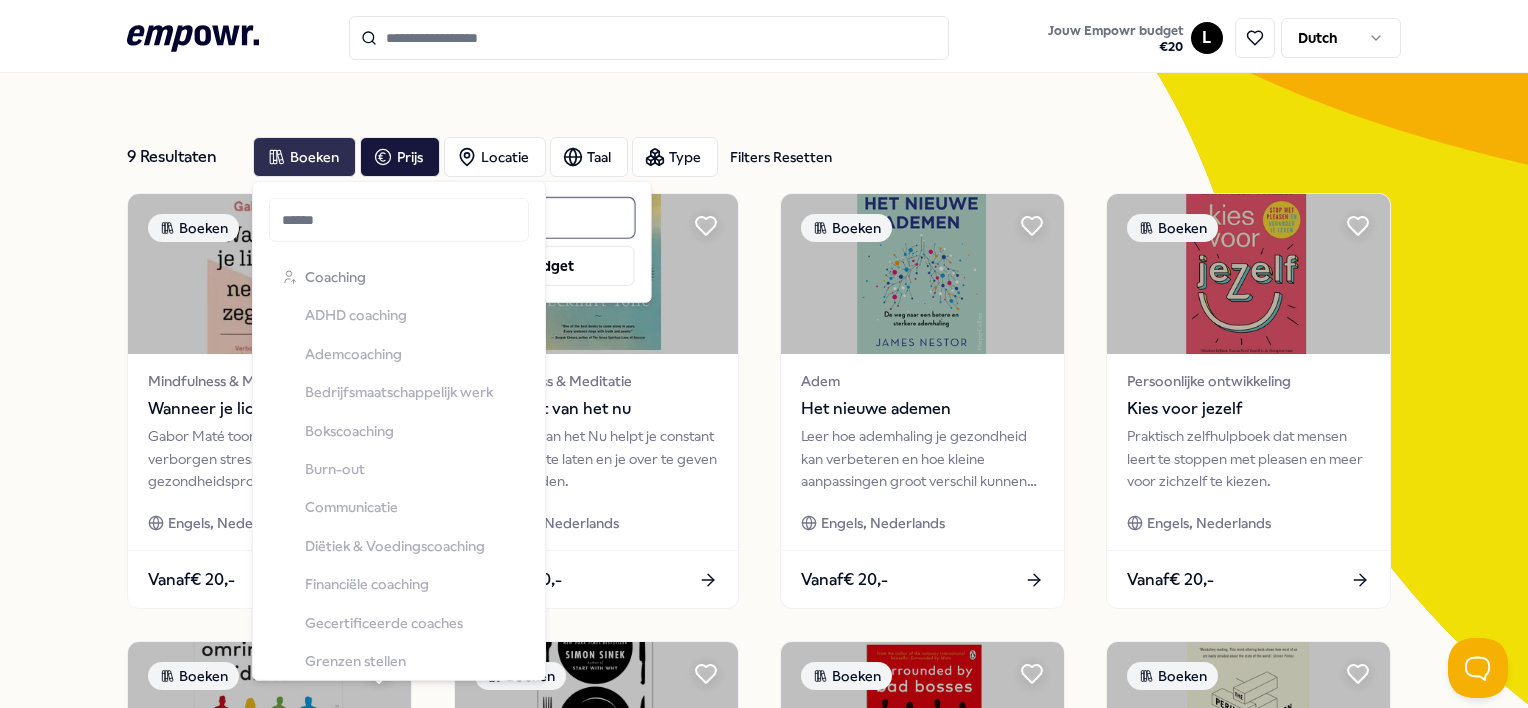 scroll, scrollTop: 1351, scrollLeft: 0, axis: vertical 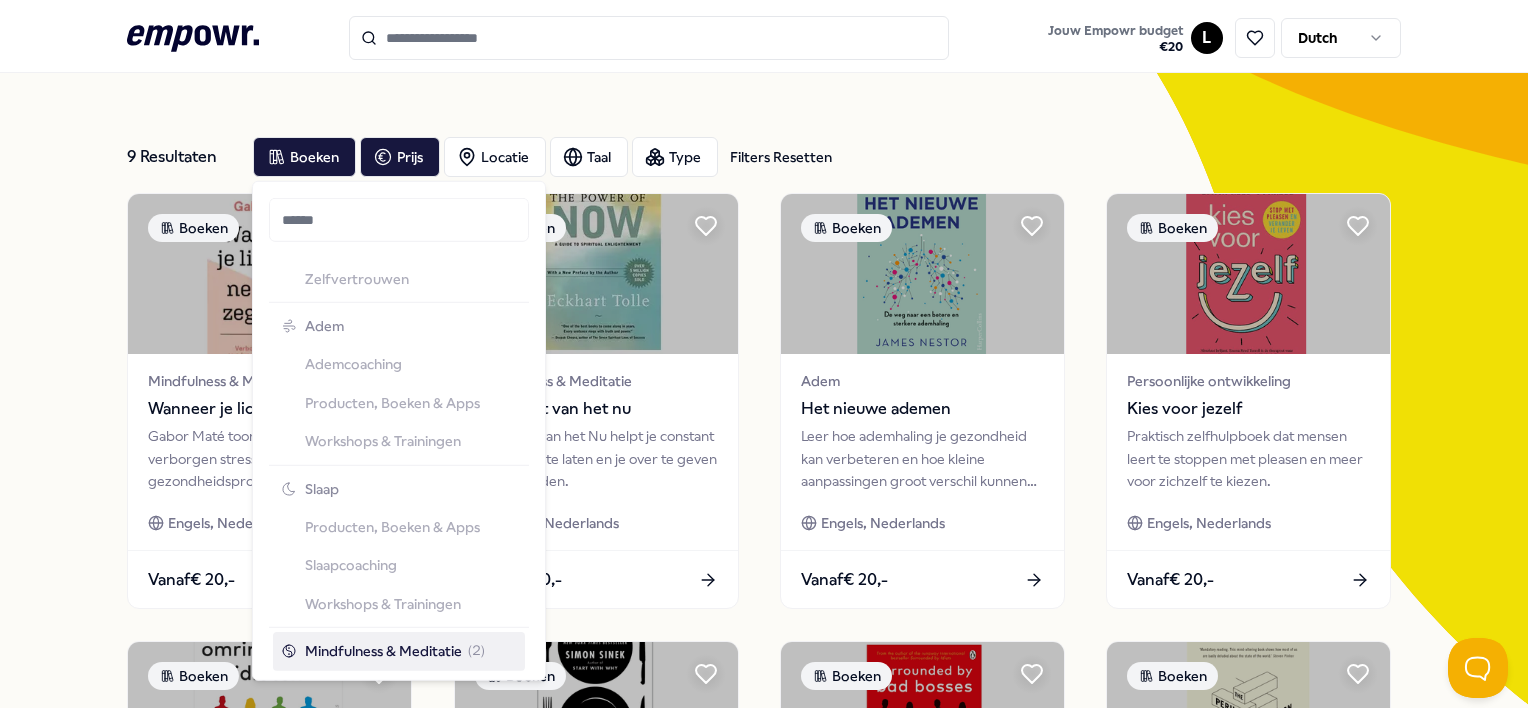 click on "9 Resultaten Filters Resetten Boeken Mindfulness & Meditatie Wanneer je lichaam nee zegt [LAST] toont de connectie tussen verborgen stress en gezondheidsproblemen,
met wetenschappelijk bewijs en persoonlijke verhalen. Engels, Nederlands Vanaf  € 20,- Boeken Mindfulness & Meditatie De kracht van het nu De kracht van het Nu helpt je constant denken los te laten en je over te geven
aan het heden. Engels, Nederlands Vanaf  € 20,- Boeken Adem Het nieuwe ademen Leer hoe ademhaling je gezondheid kan verbeteren en hoe kleine aanpassingen
groot verschil kunnen maken. Engels, Nederlands Vanaf  € 20,- Boeken Persoonlijke ontwikkeling Kies voor jezelf Praktisch zelfhulpboek dat mensen leert te stoppen met pleasen en meer voor
zichzelf te kiezen. Engels, Nederlands Vanaf  € 20,- Boeken Mindfulness & Meditatie Omringd door idioten Ontdek vier gedragsstijlen via kleuren en hoe ze effectieve communicatie kunnen
bevorderen. Engels, Nederlands Vanaf  € 20,- 1" at bounding box center [763, 853] 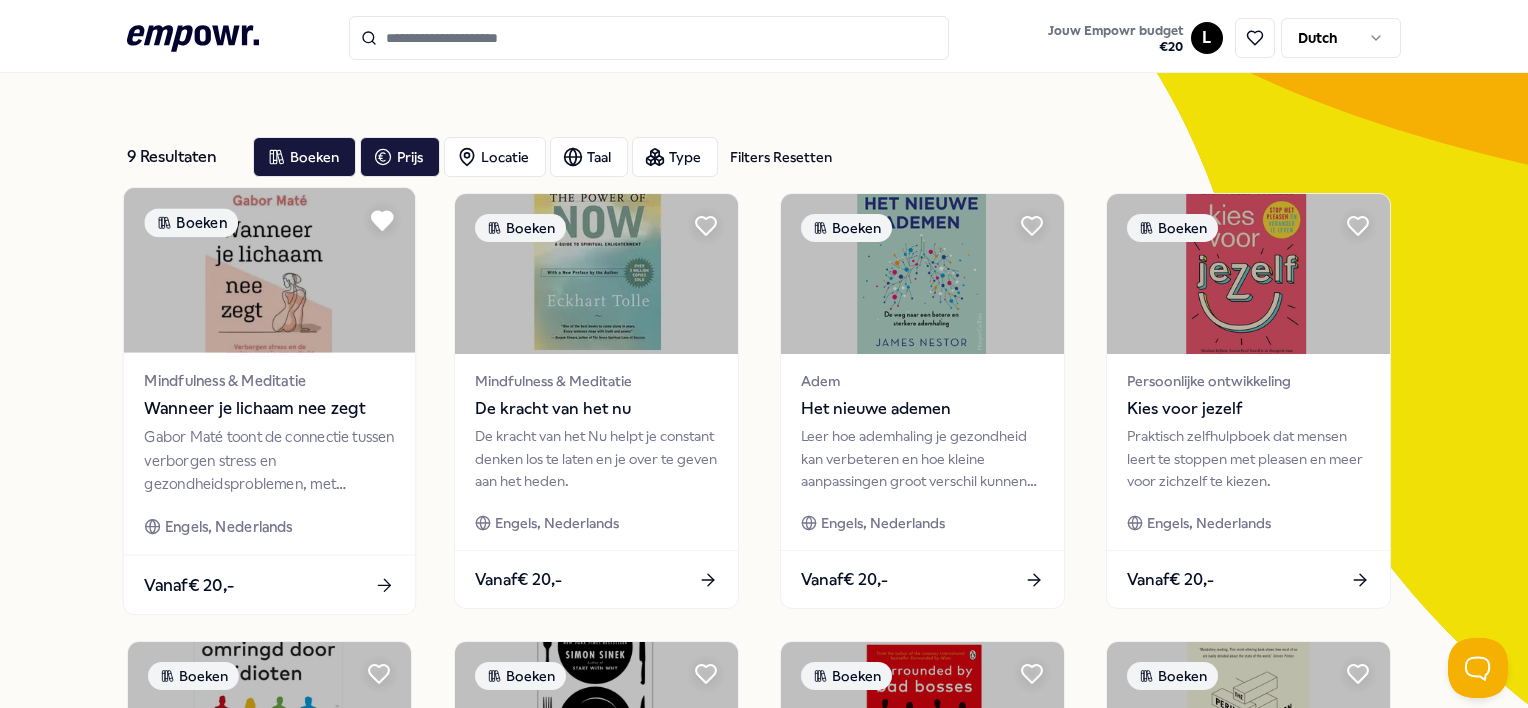 click on "Gabor Maté toont de connectie tussen verborgen stress en gezondheidsproblemen,
met wetenschappelijk bewijs en persoonlijke verhalen." at bounding box center (270, 460) 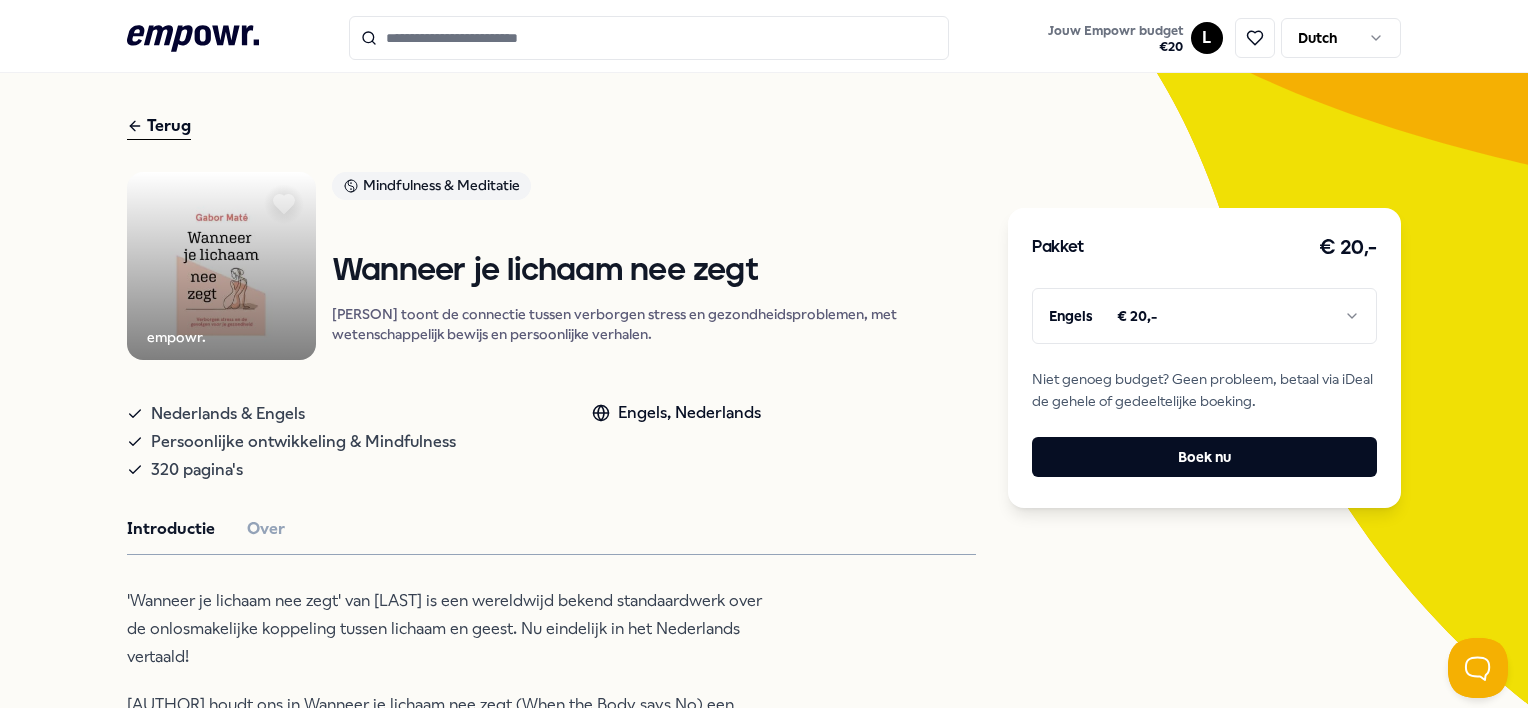 click on ".empowr-logo_svg__cls-1{fill:#03032f} Jouw Empowr budget € 20 L Dutch Alle categorieën   Self-care library Terug empowr. Mindfulness & Meditatie Wanneer je lichaam nee zegt [AUTHOR] toont de connectie tussen verborgen stress en gezondheidsproblemen, met wetenschappelijk bewijs en persoonlijke verhalen. Nederlands & Engels Persoonlijke ontwikkeling & Mindfulness 320 pagina's Engels, Nederlands Introductie Over 'Wanneer je lichaam nee zegt' van [AUTHOR] is een wereldwijd bekend standaardwerk over de onlosmakelijke koppeling tussen lichaam en geest. Nu eindelijk in het Nederlands vertaald! Aanbevolen Boeken Dare to Lead [AUTHOR] leert ons hoe moedige leiderschapscultuur organisaties kan
veranderen. Engels Vanaf  € 25,- Boeken Work smart play smart Leer slimmer te werken en ontspannen met inspirerende verhalen en
wetenschappelijk onderbouwde tips. Nederlands Vanaf  € 30,- Boeken The Essentials of Theory U Engels Vanaf  € 30,- Boeken De kracht van kwetsbaarheid Nederlands Vanaf  Boeken" at bounding box center [764, 354] 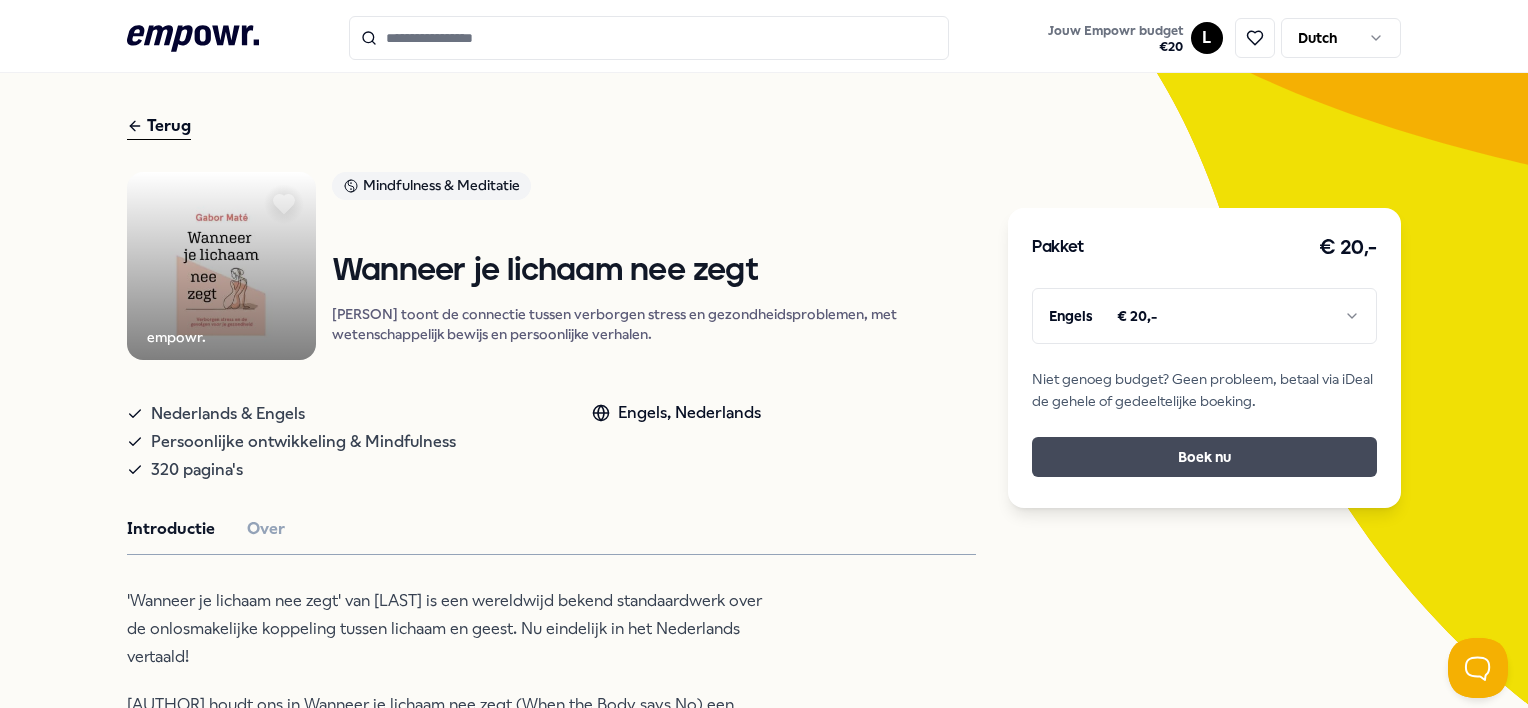 click on "Boek nu" at bounding box center (1204, 457) 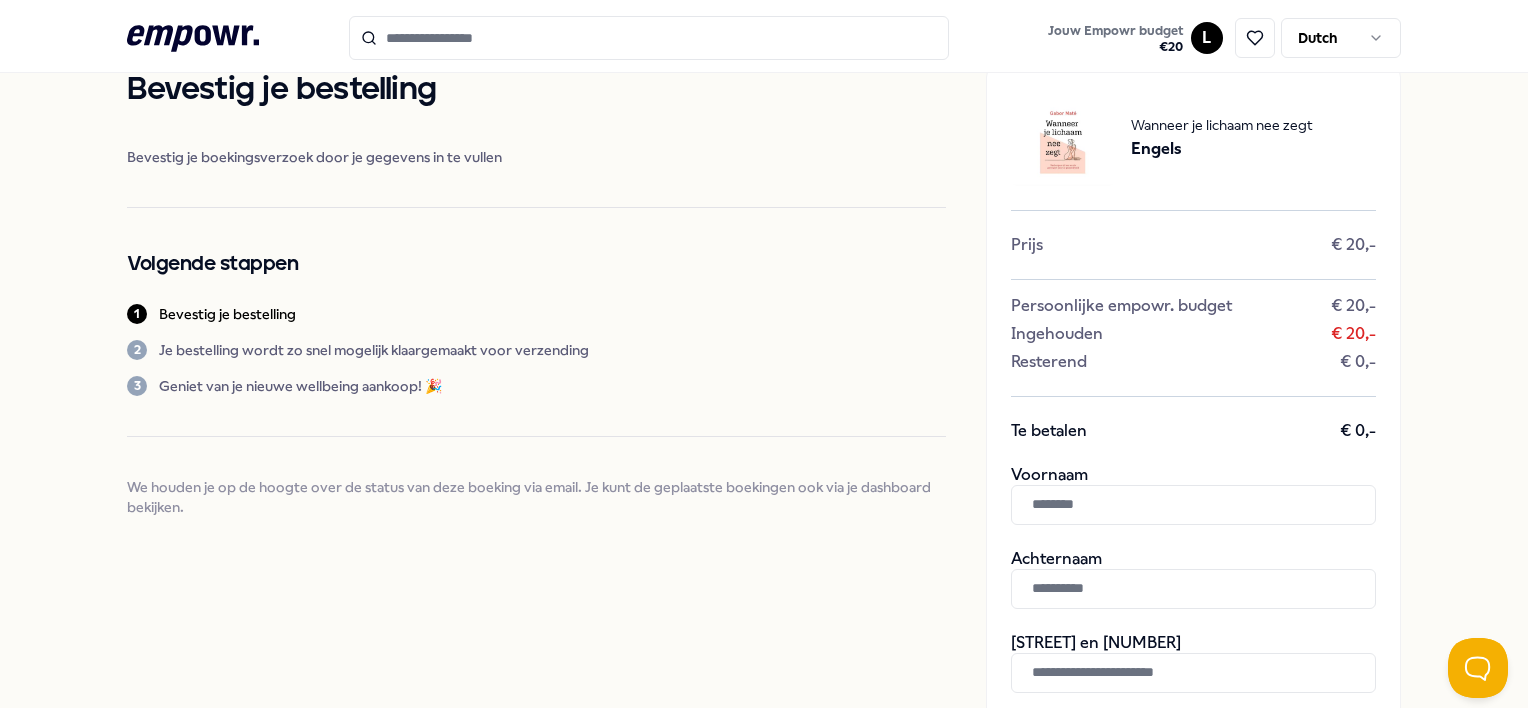 click at bounding box center (1193, 505) 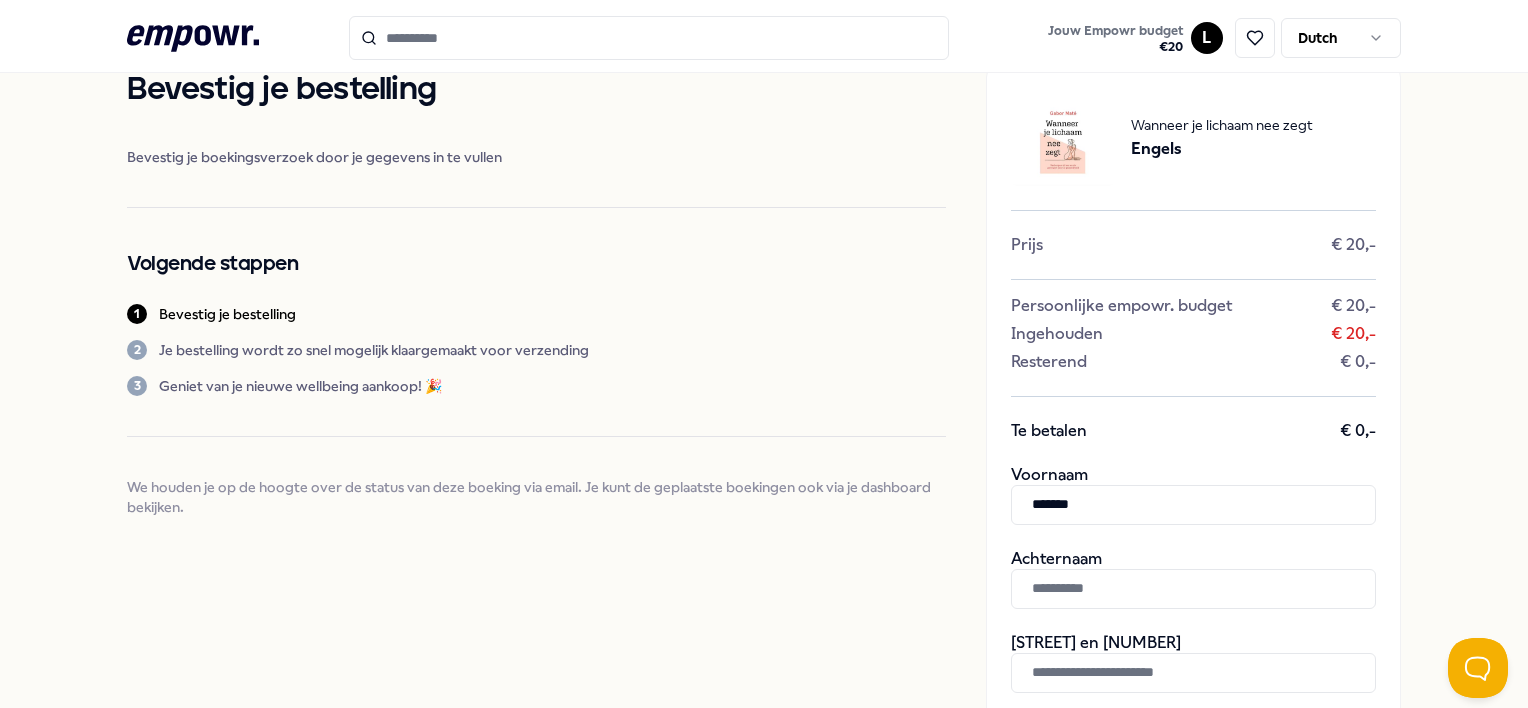 type on "*******" 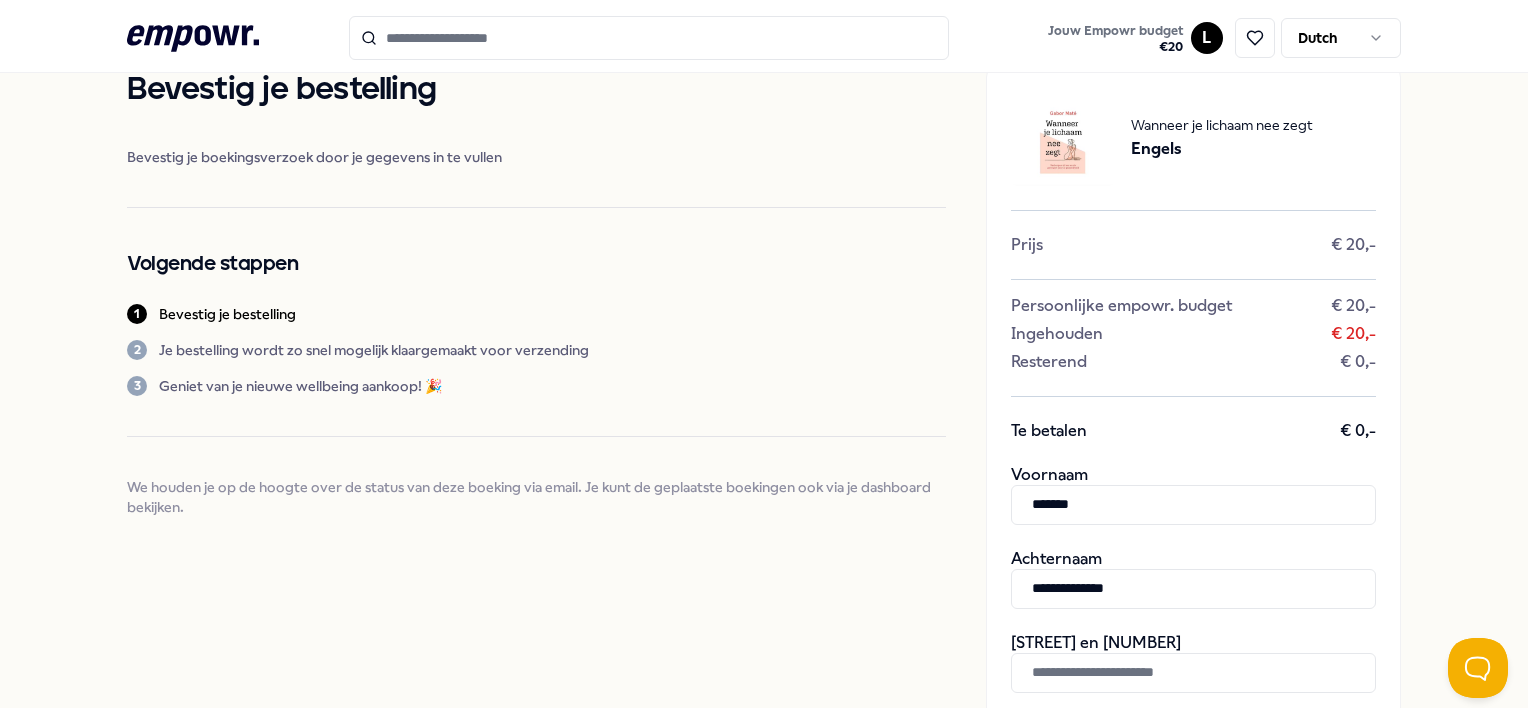 type on "**********" 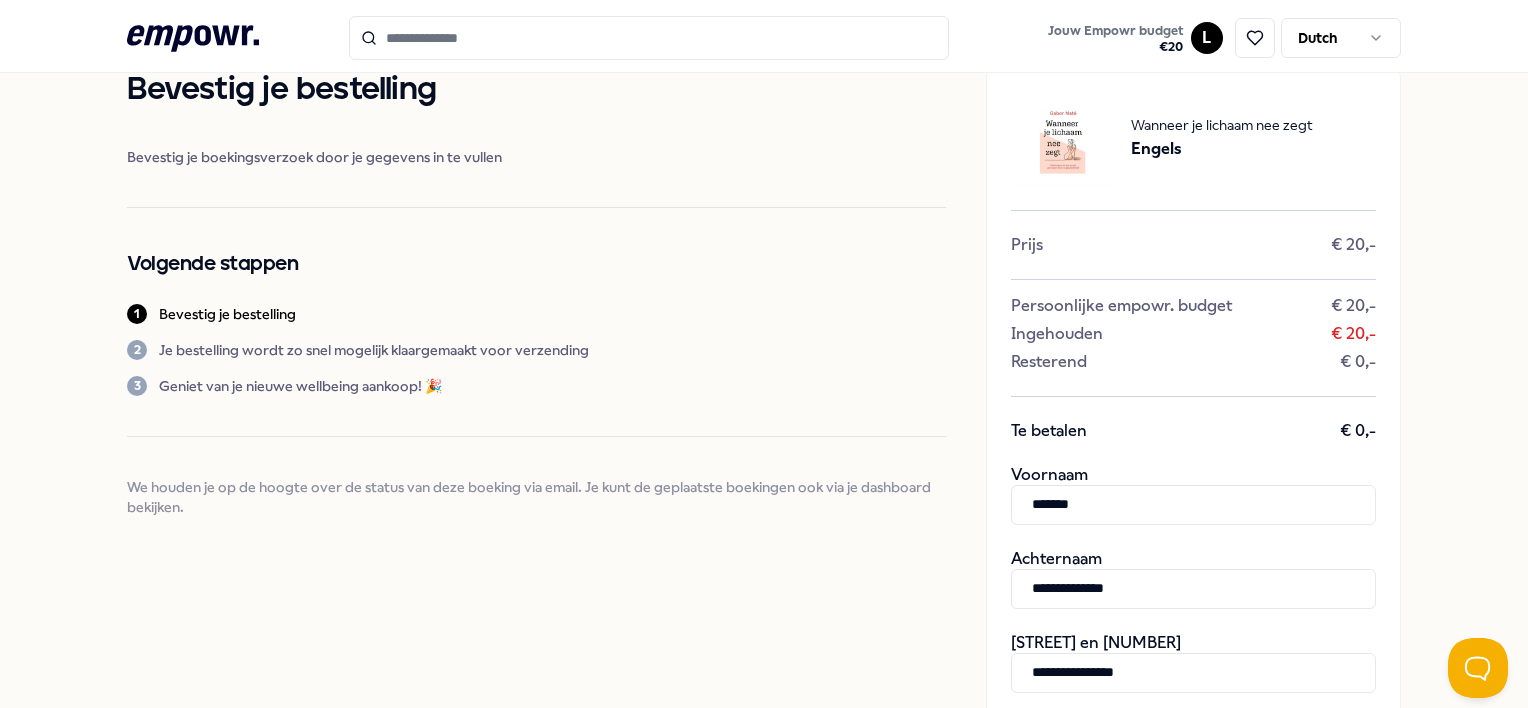 type on "**********" 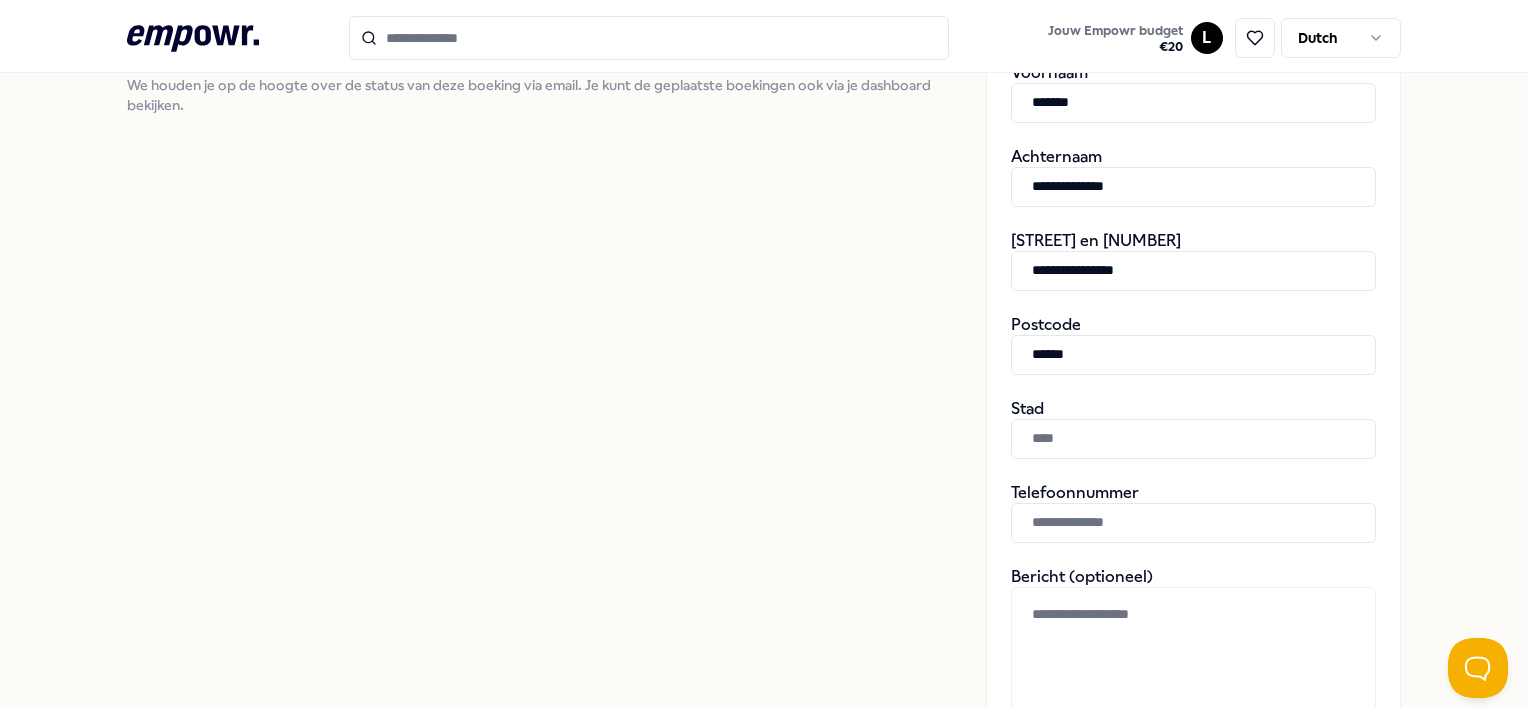 type on "******" 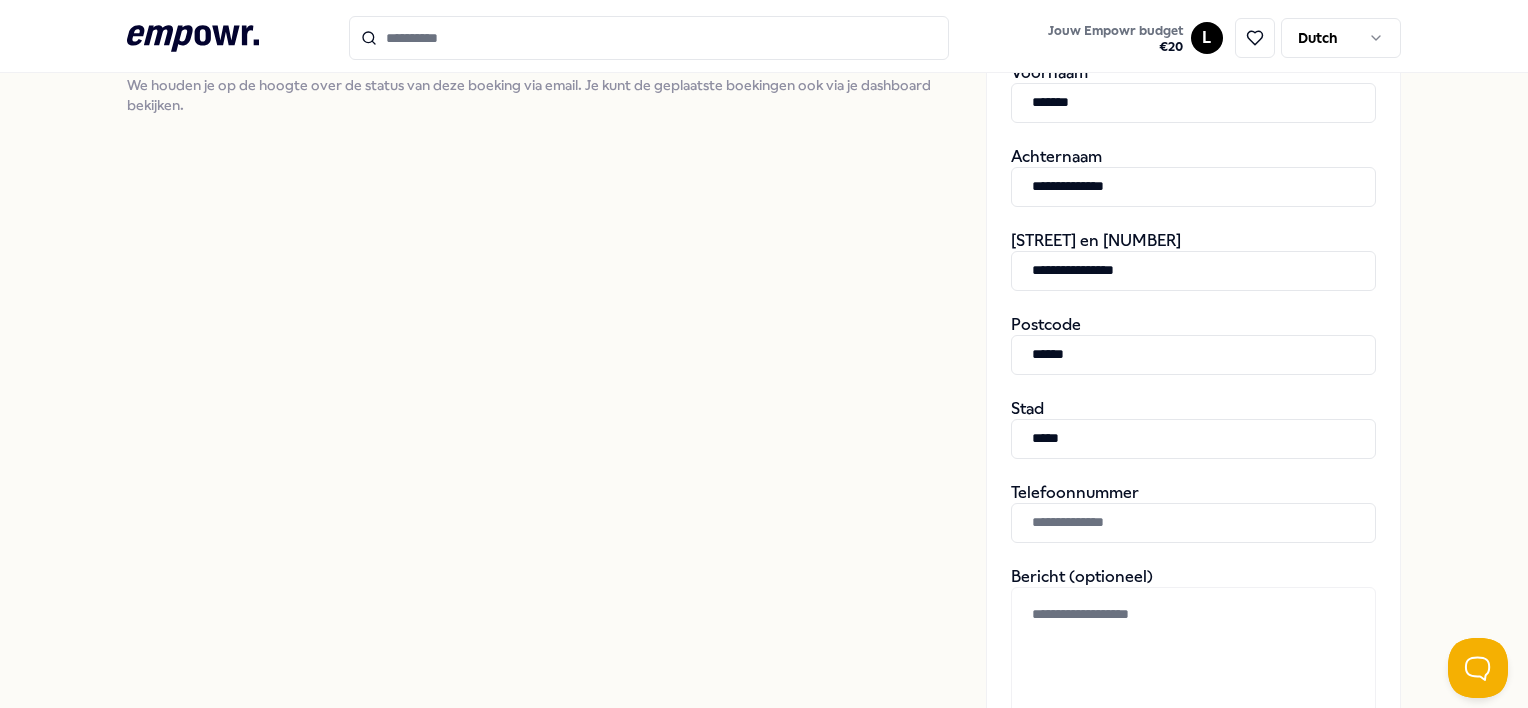 type on "*****" 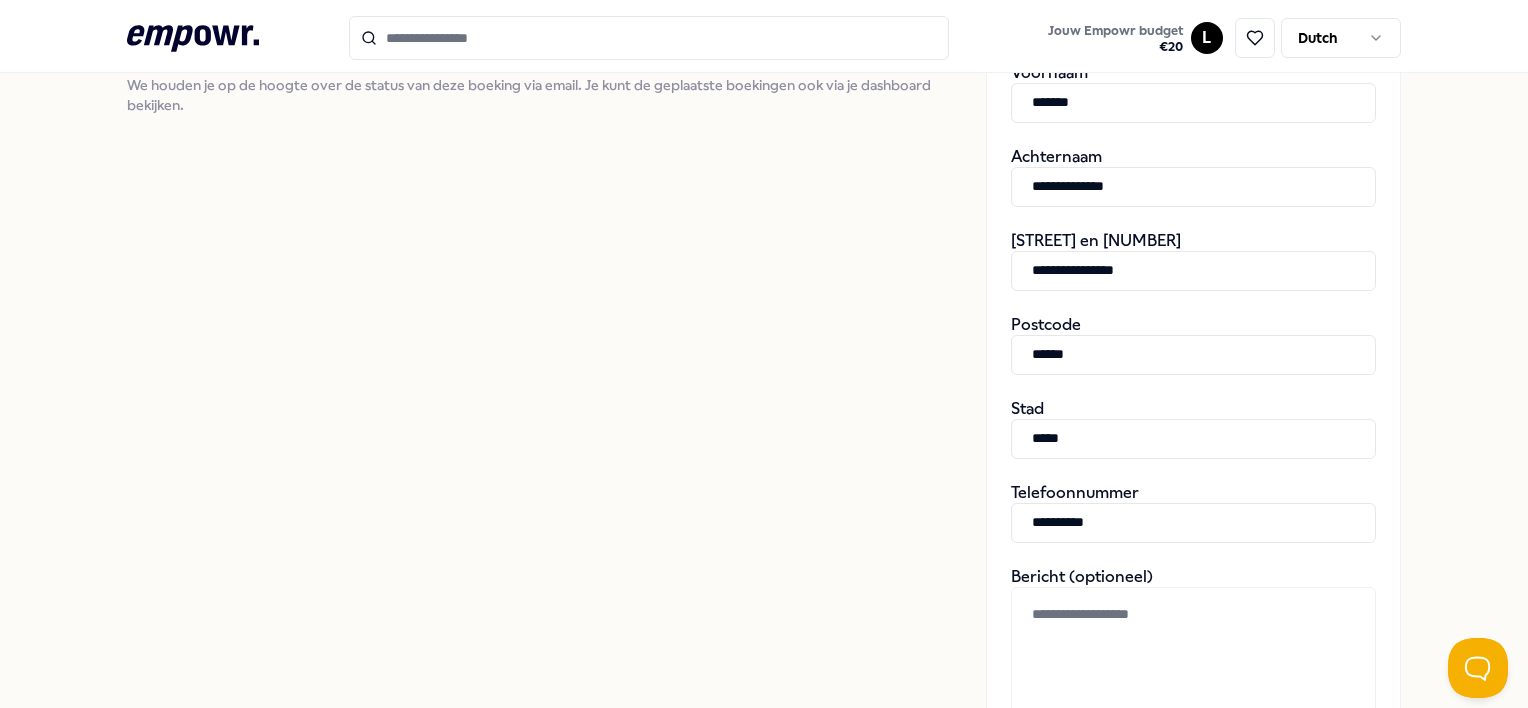 type on "**********" 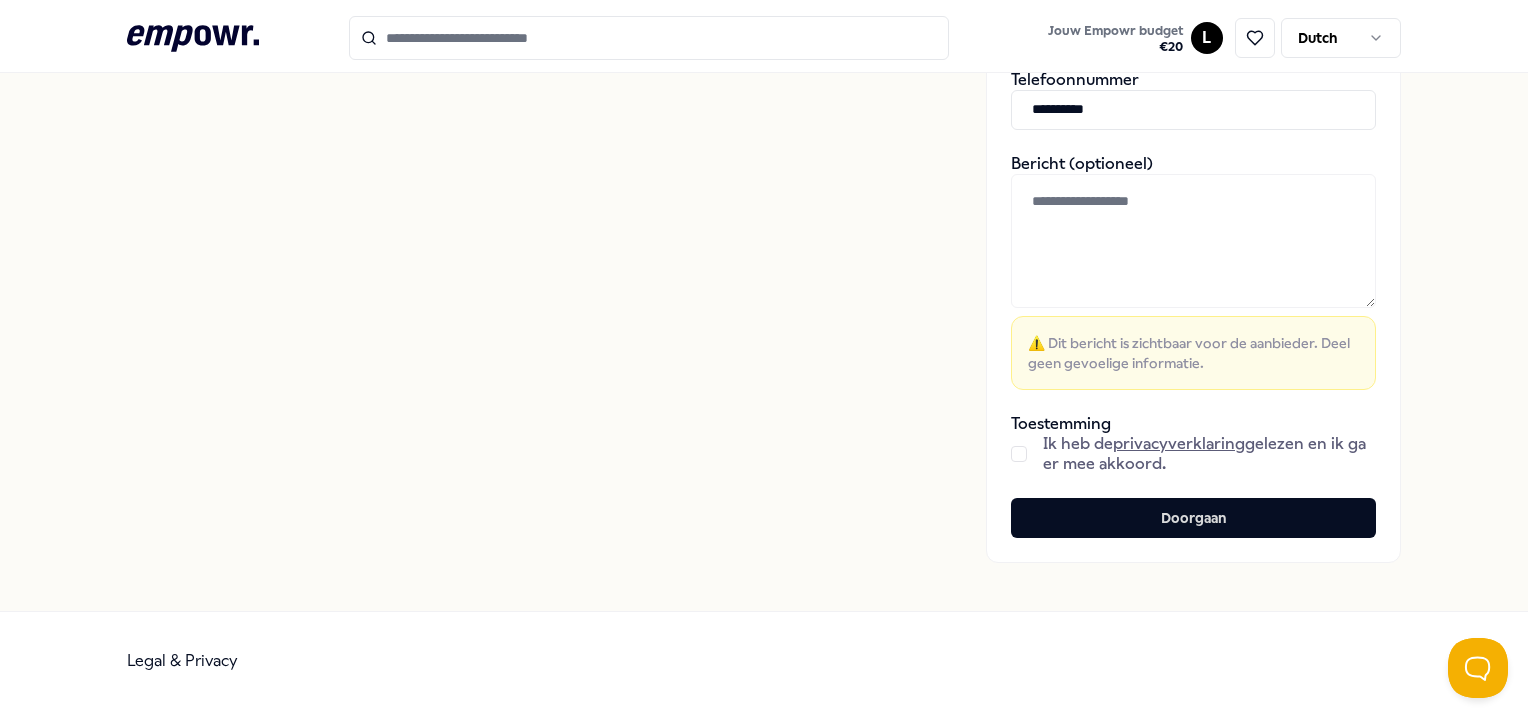 click on "on" at bounding box center [1019, 454] 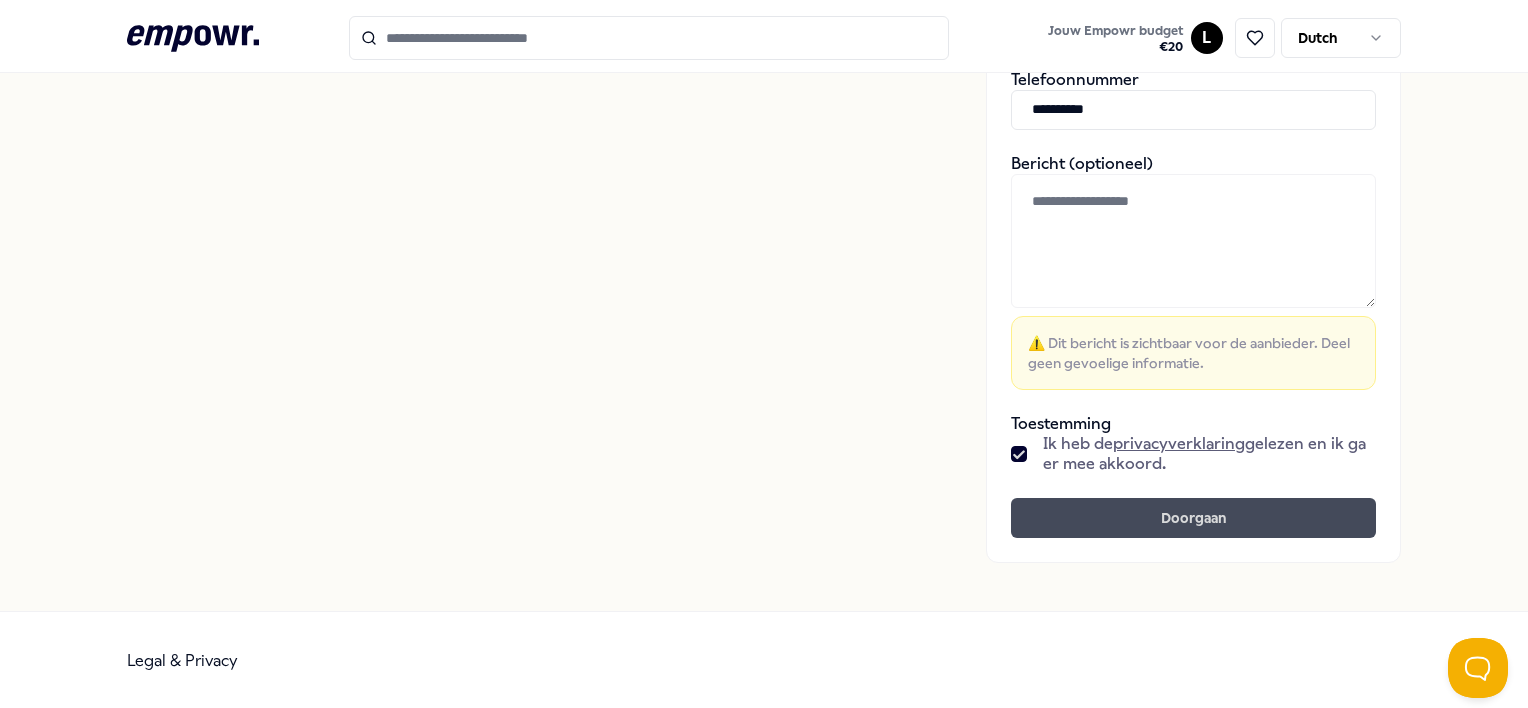 click on "Doorgaan" at bounding box center (1193, 518) 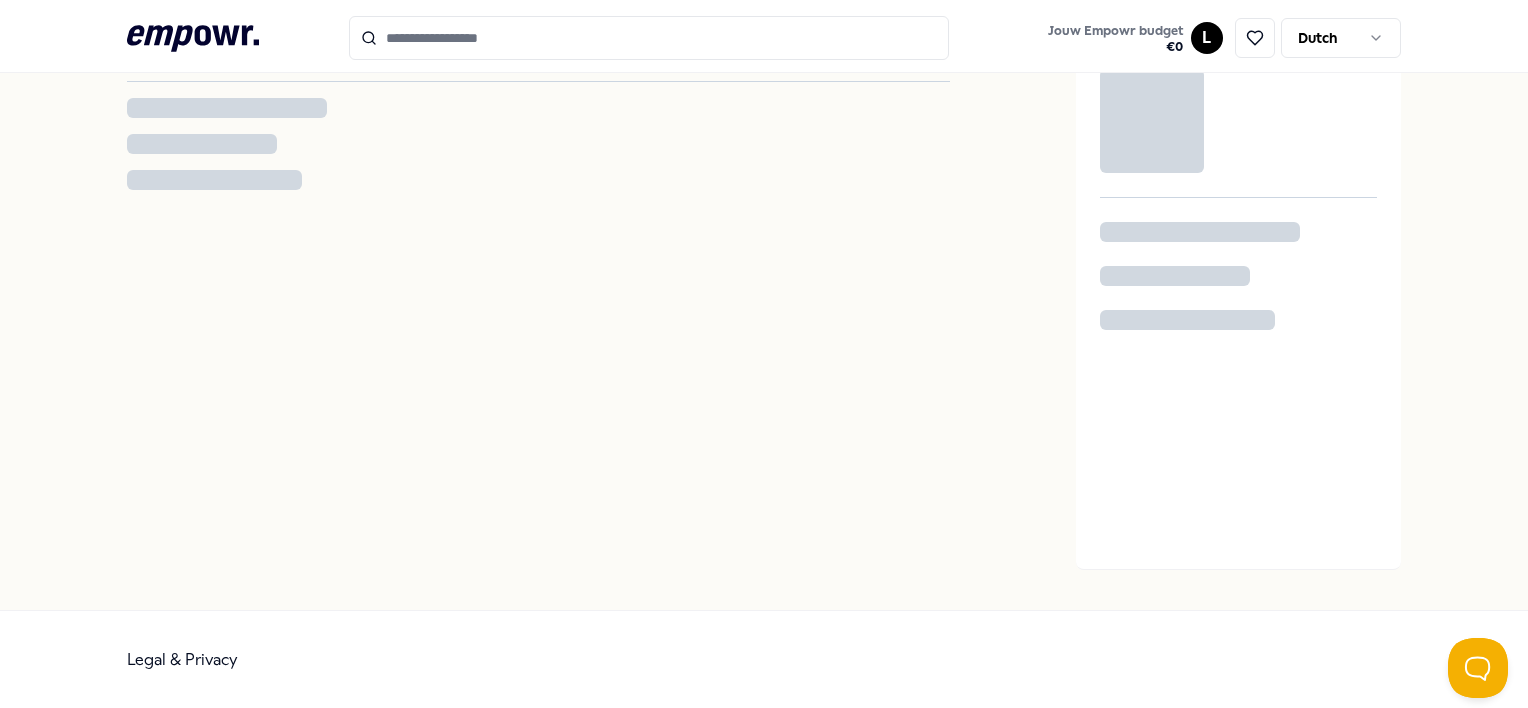 scroll, scrollTop: 0, scrollLeft: 0, axis: both 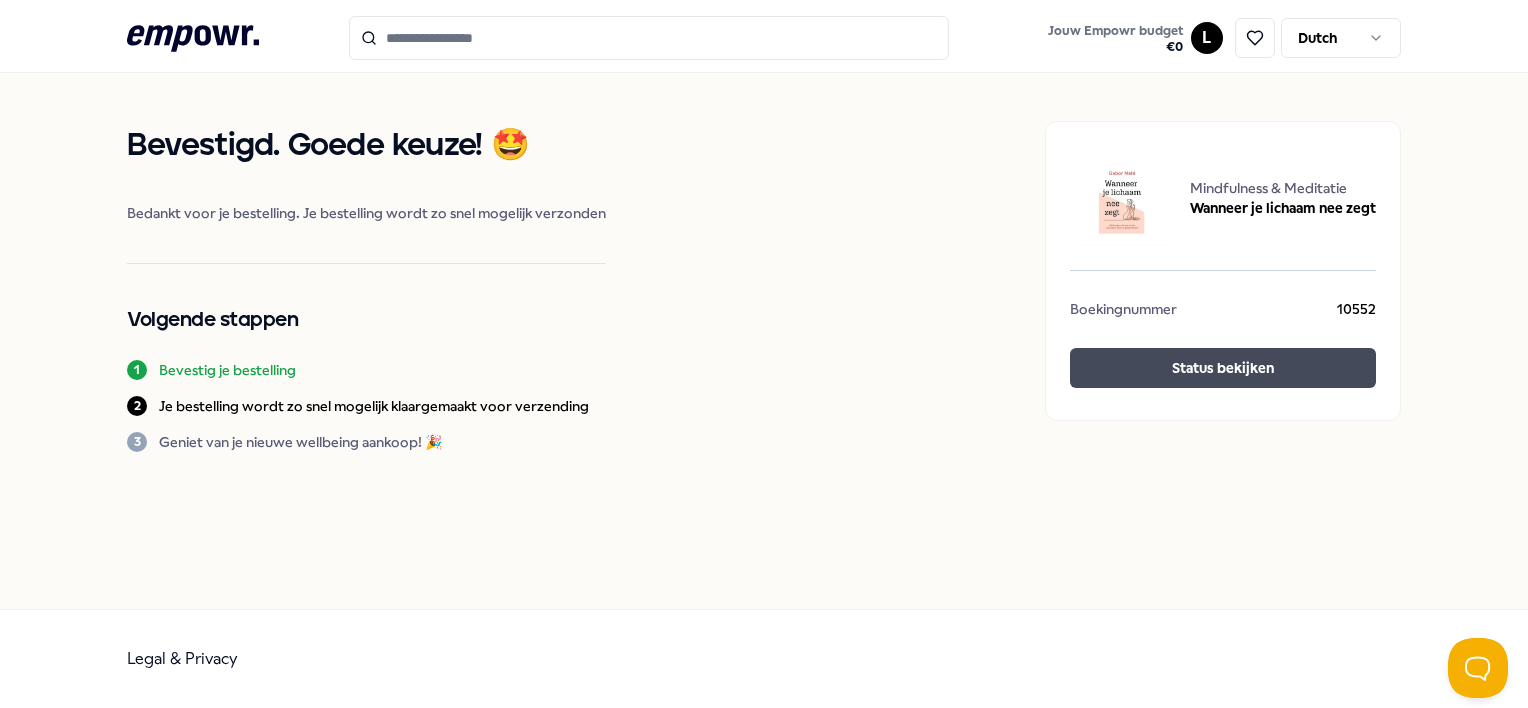 click on "Status bekijken" at bounding box center (1223, 368) 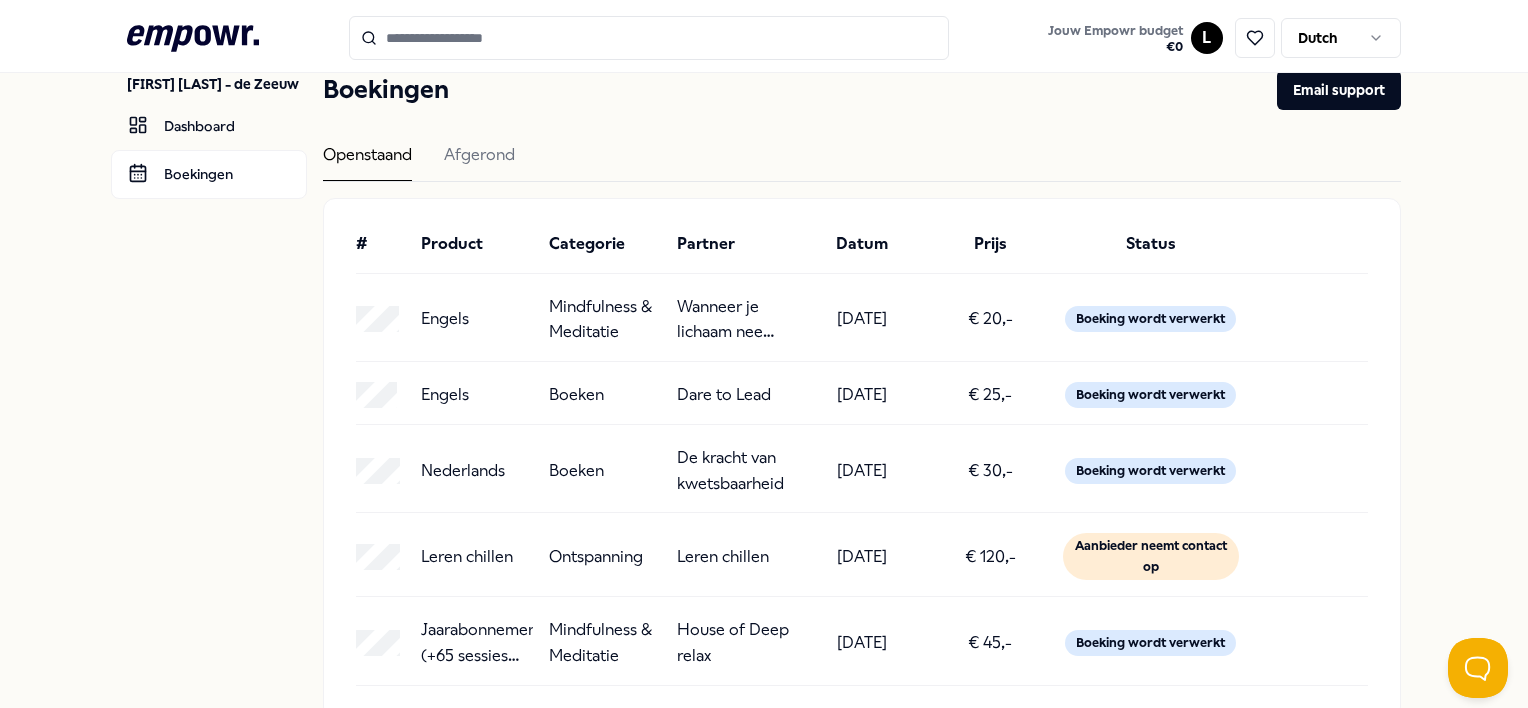 scroll, scrollTop: 48, scrollLeft: 0, axis: vertical 